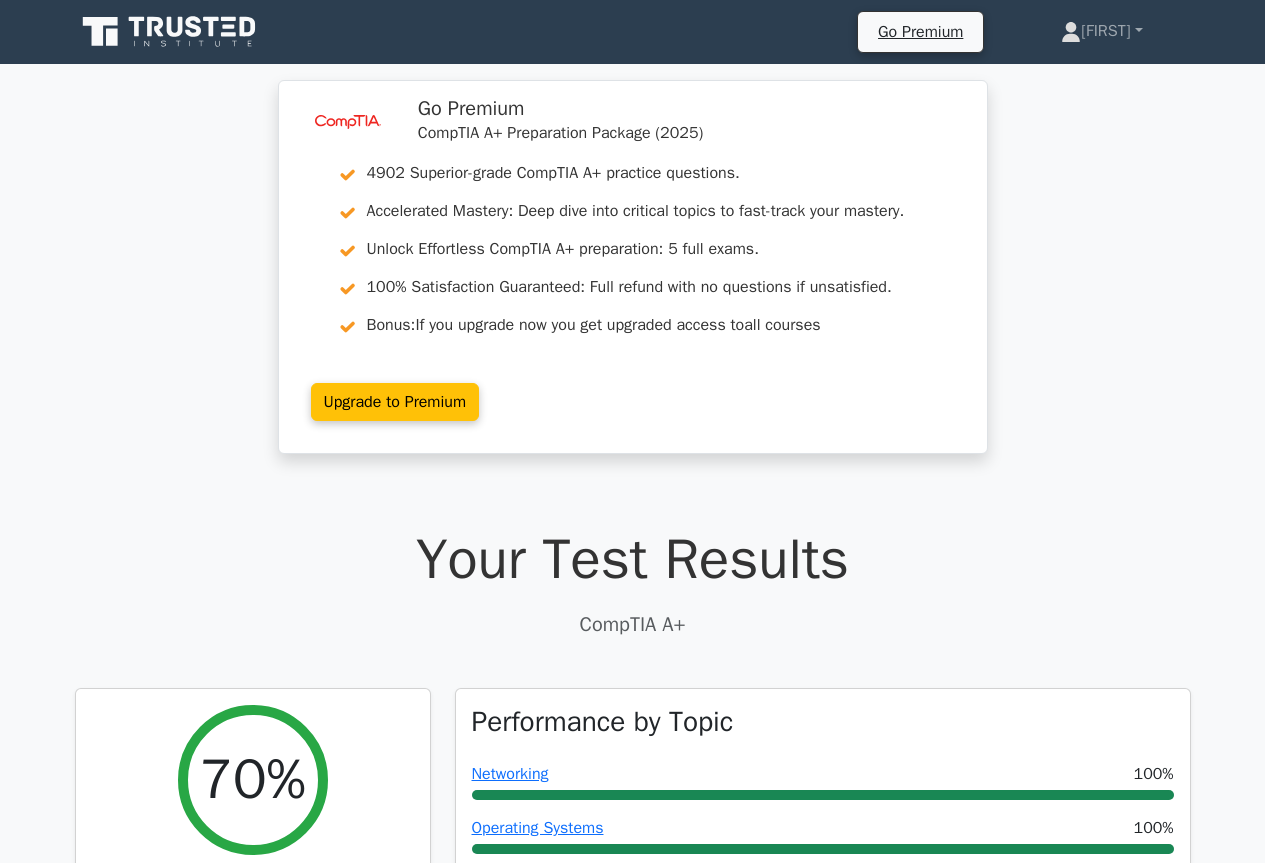 scroll, scrollTop: 3300, scrollLeft: 0, axis: vertical 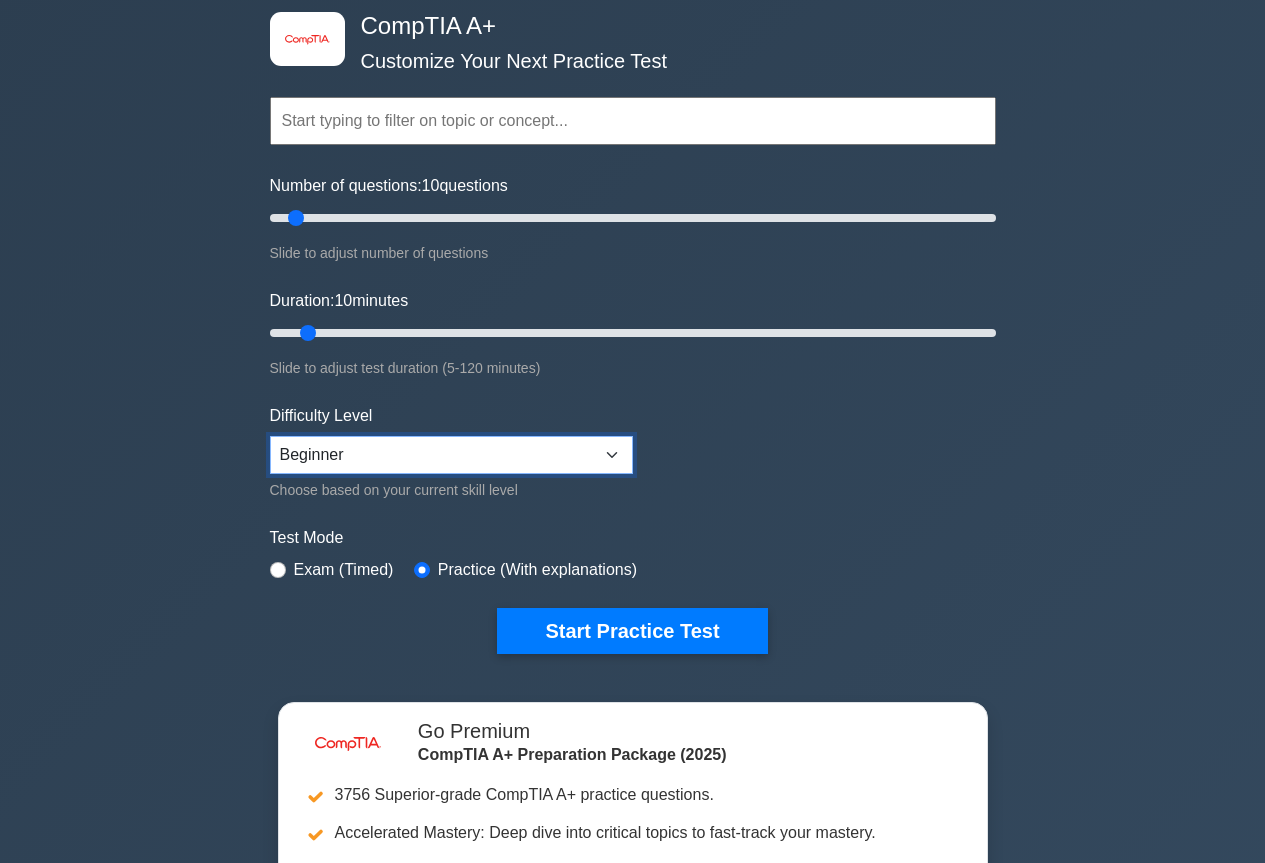 click on "Beginner
Intermediate
Expert" at bounding box center [451, 455] 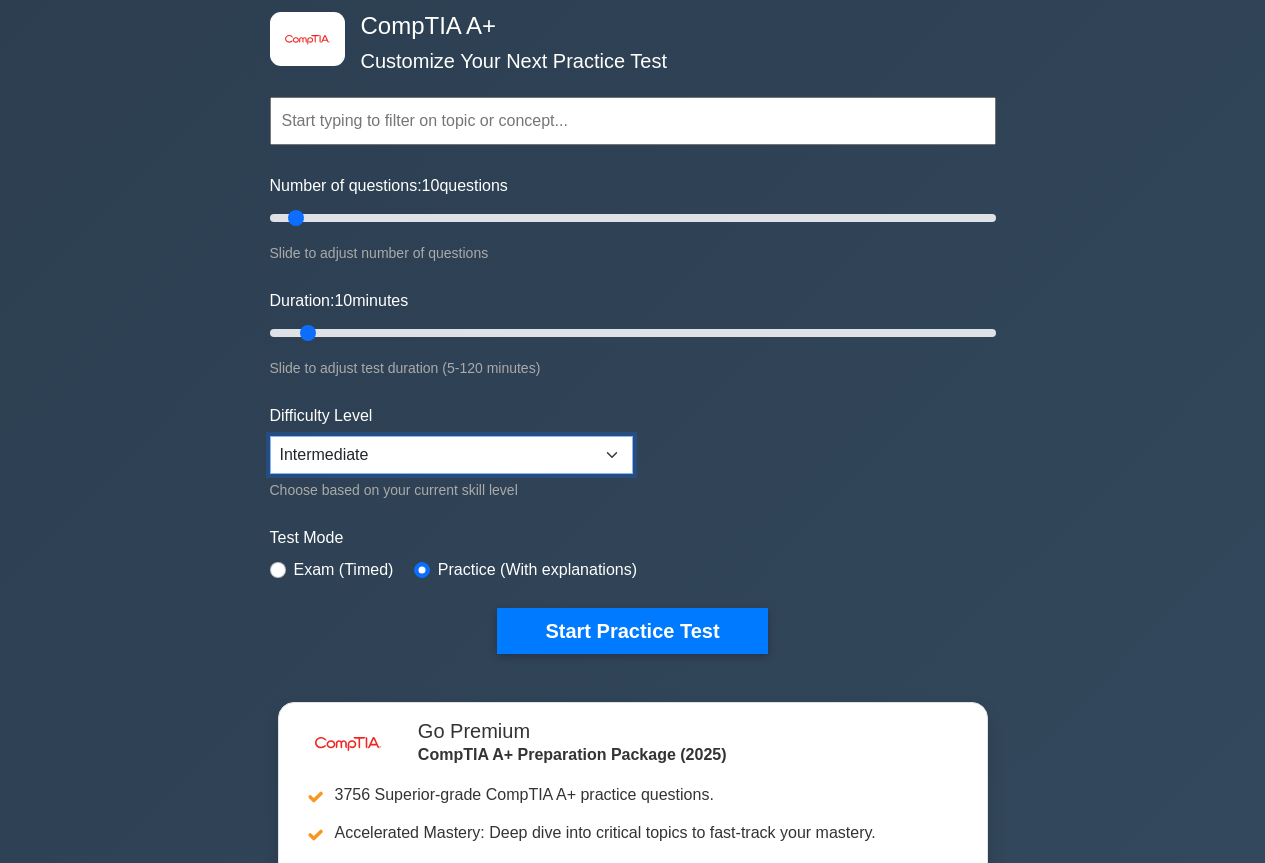 click on "Beginner
Intermediate
Expert" at bounding box center (451, 455) 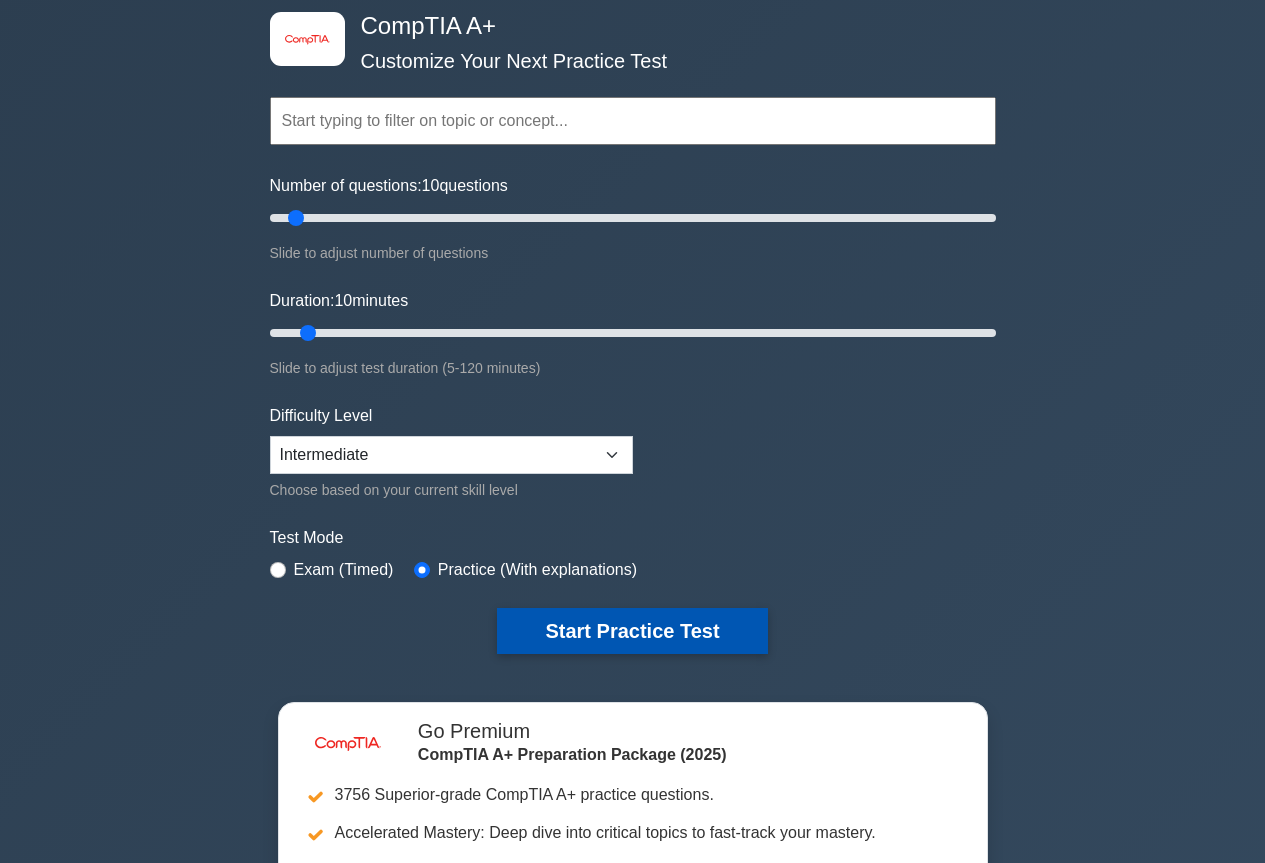 click on "Start Practice Test" at bounding box center [632, 631] 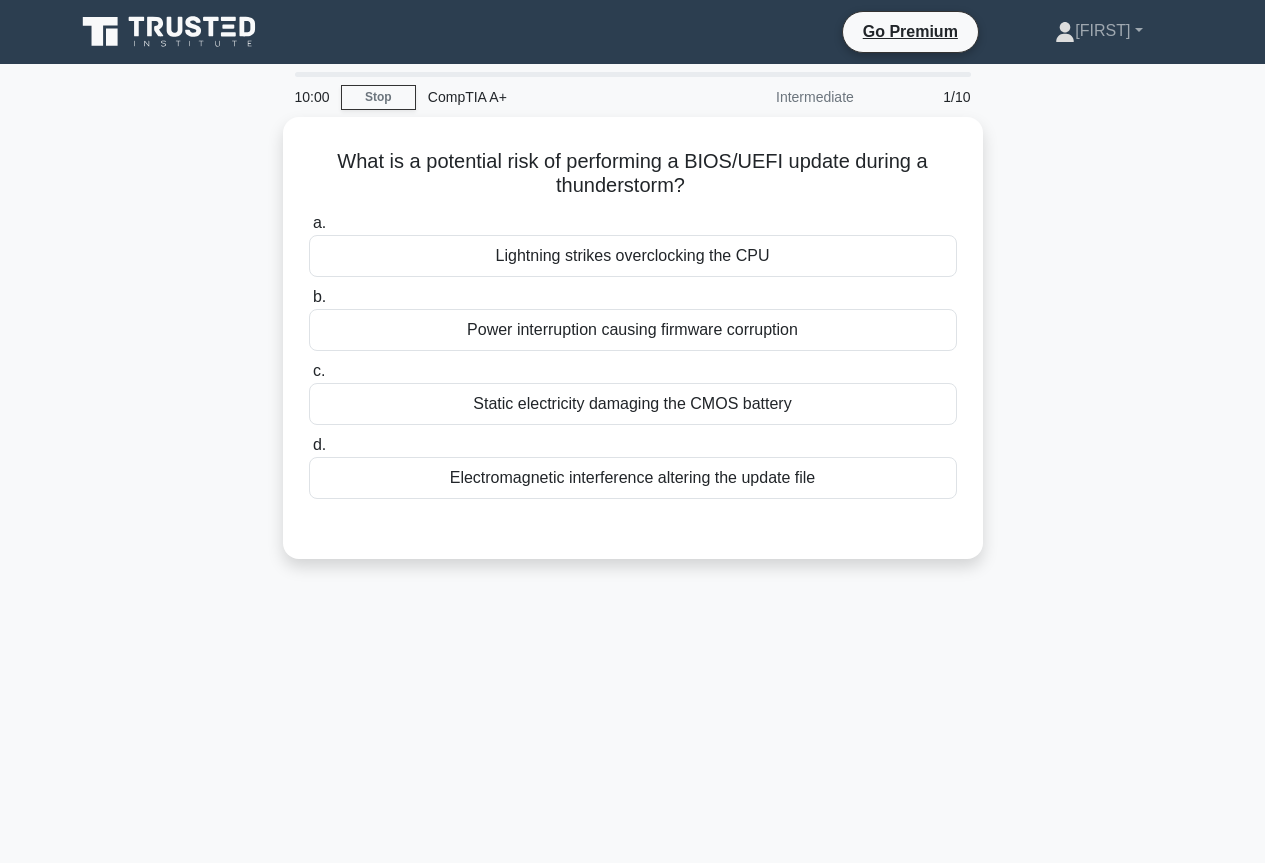 scroll, scrollTop: 0, scrollLeft: 0, axis: both 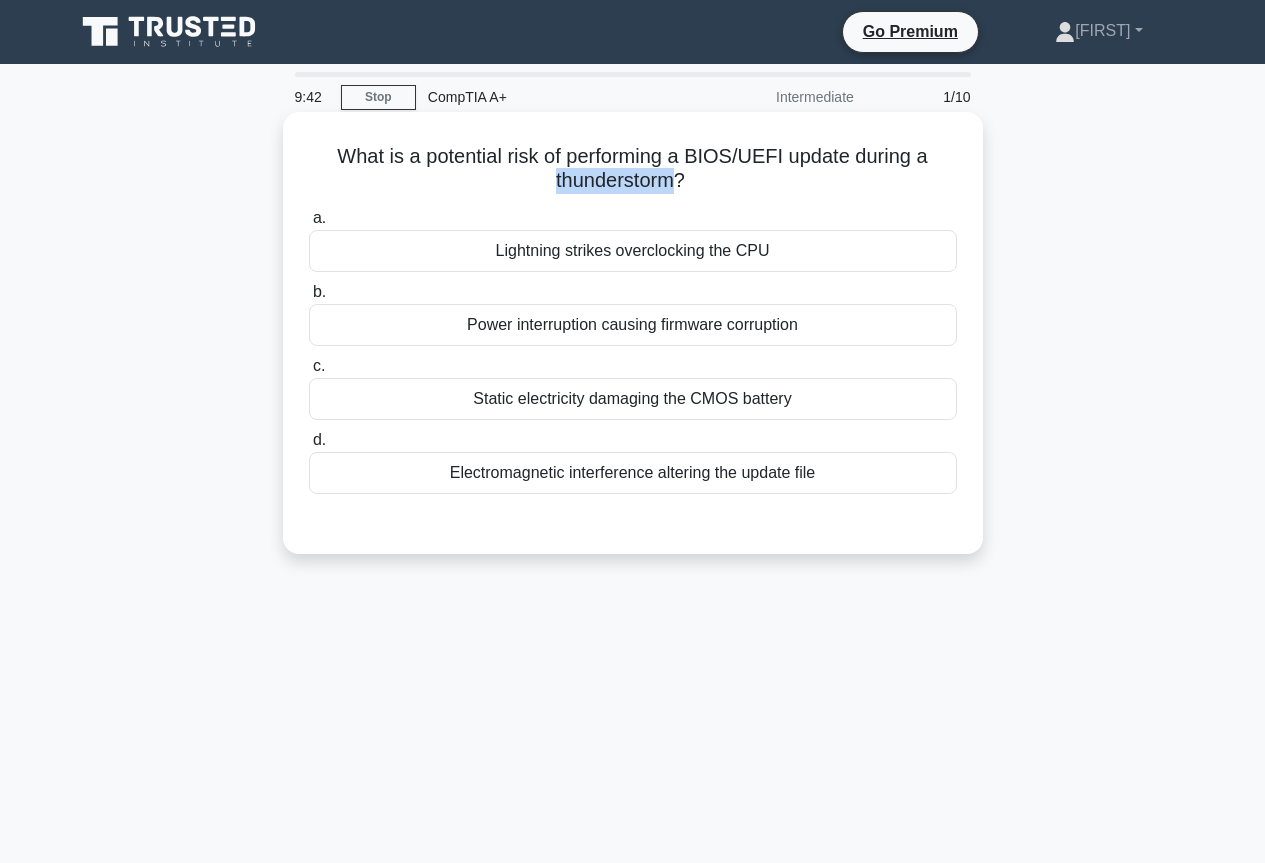 drag, startPoint x: 551, startPoint y: 178, endPoint x: 672, endPoint y: 181, distance: 121.037186 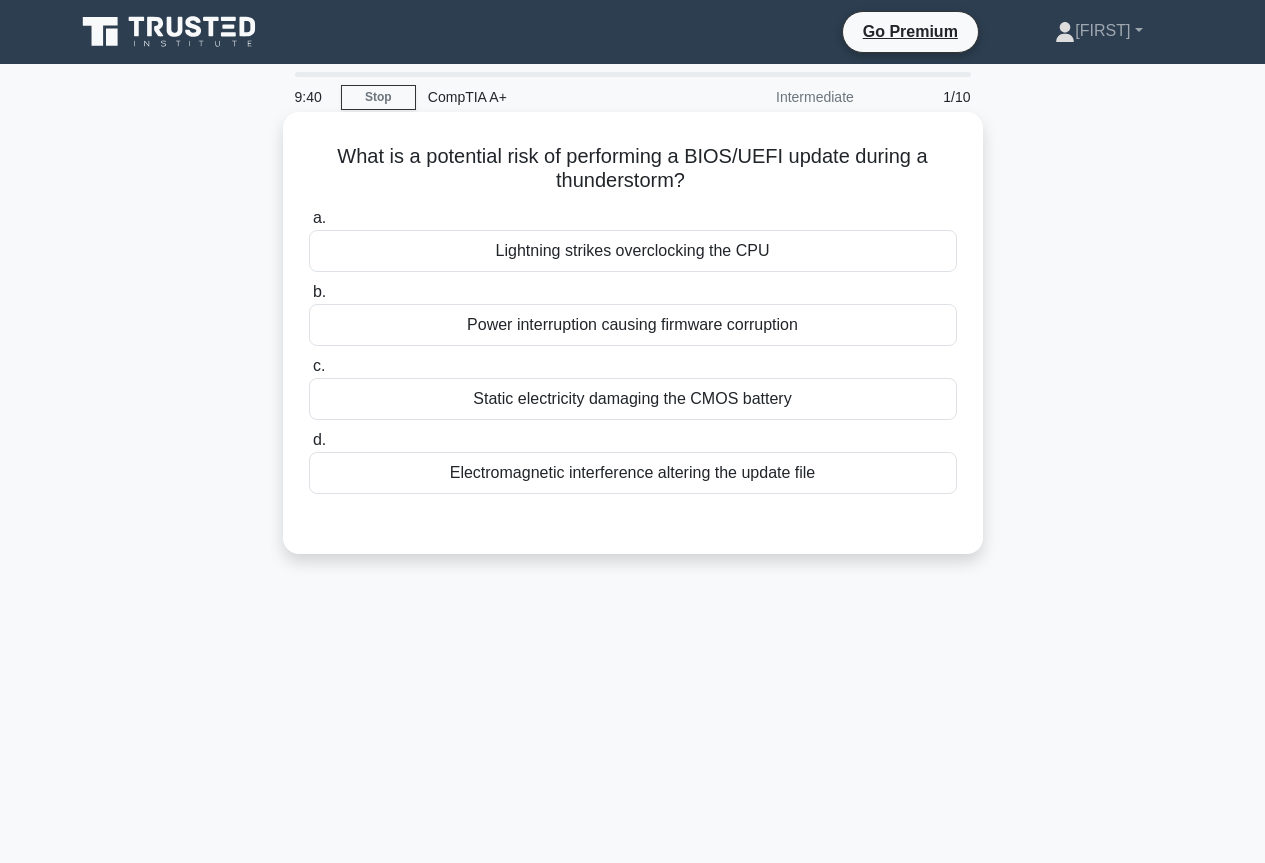 click on "a.
Lightning strikes overclocking the CPU" at bounding box center [633, 239] 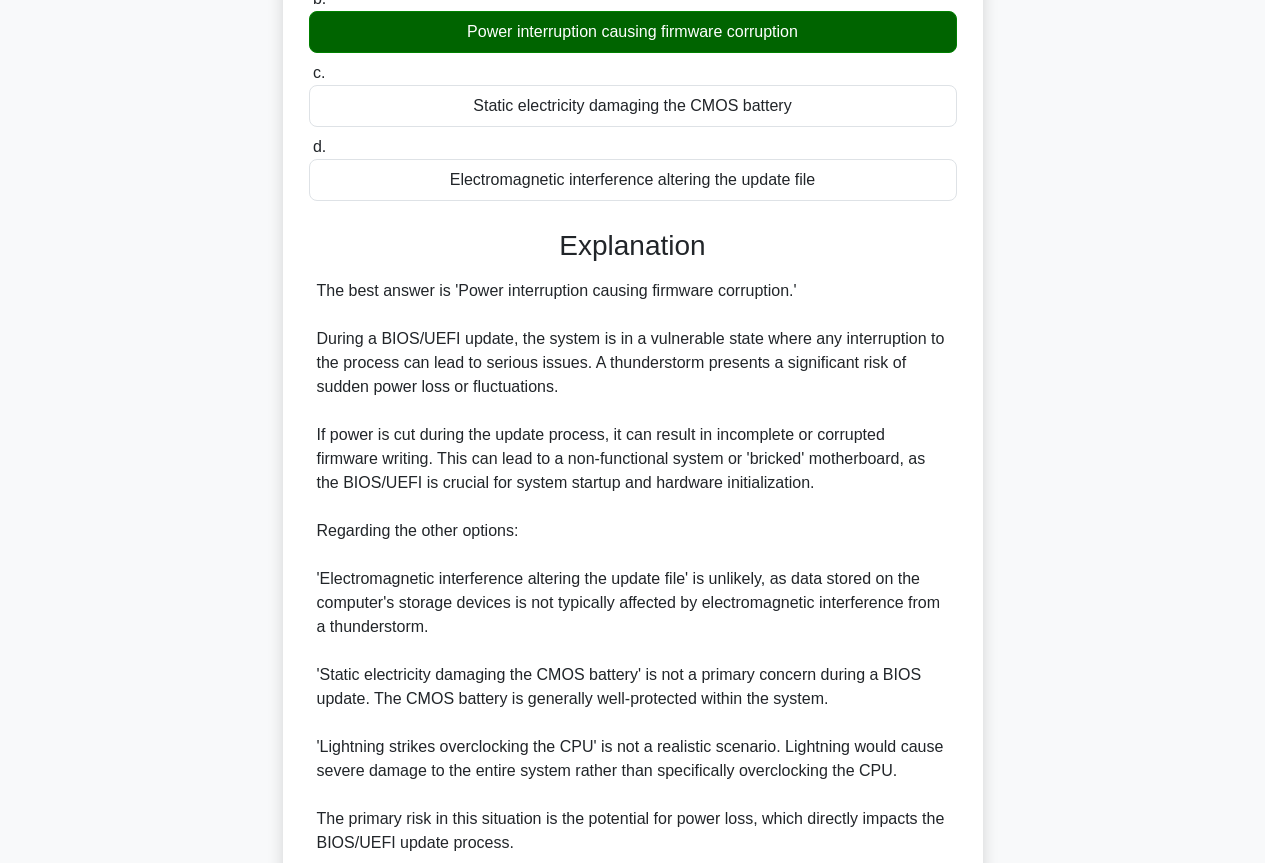 scroll, scrollTop: 0, scrollLeft: 0, axis: both 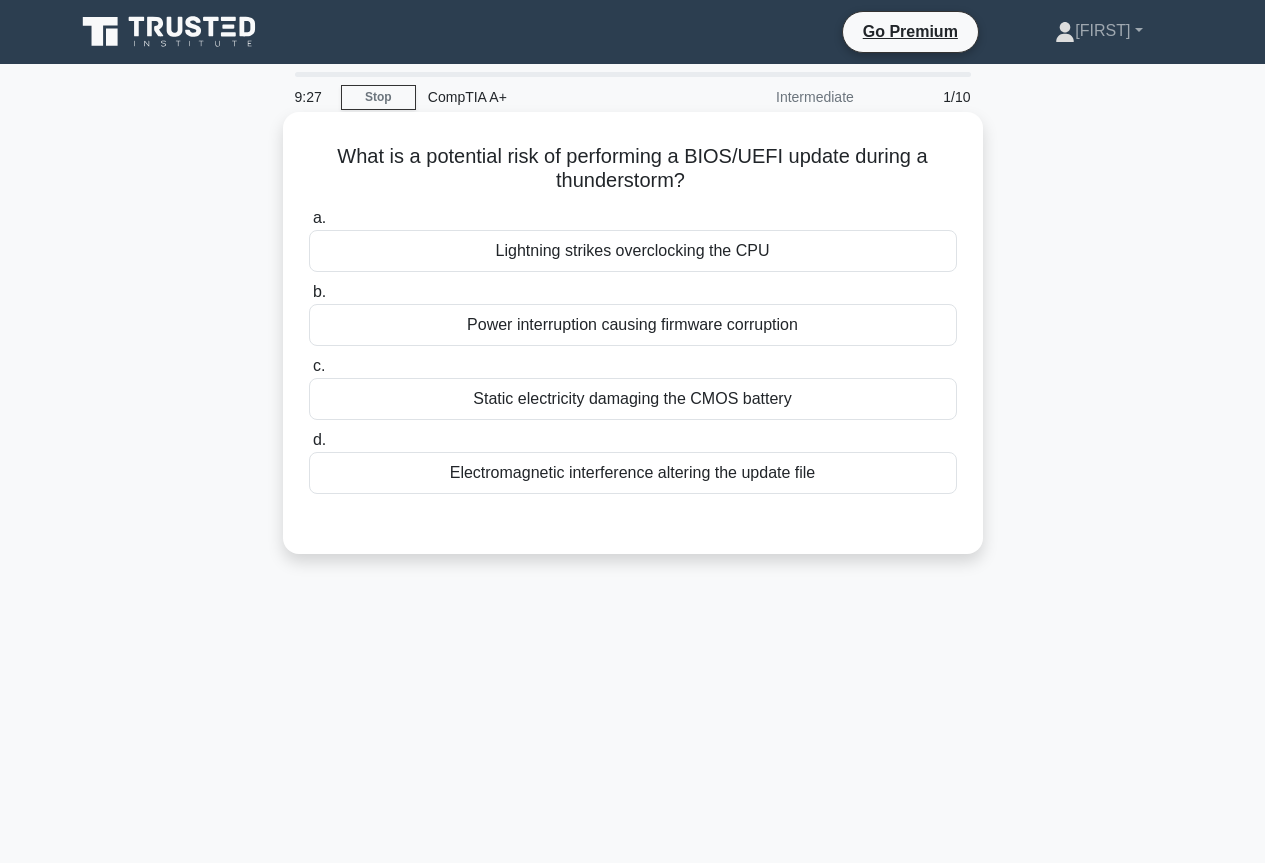 click on "Power interruption causing firmware corruption" at bounding box center [633, 325] 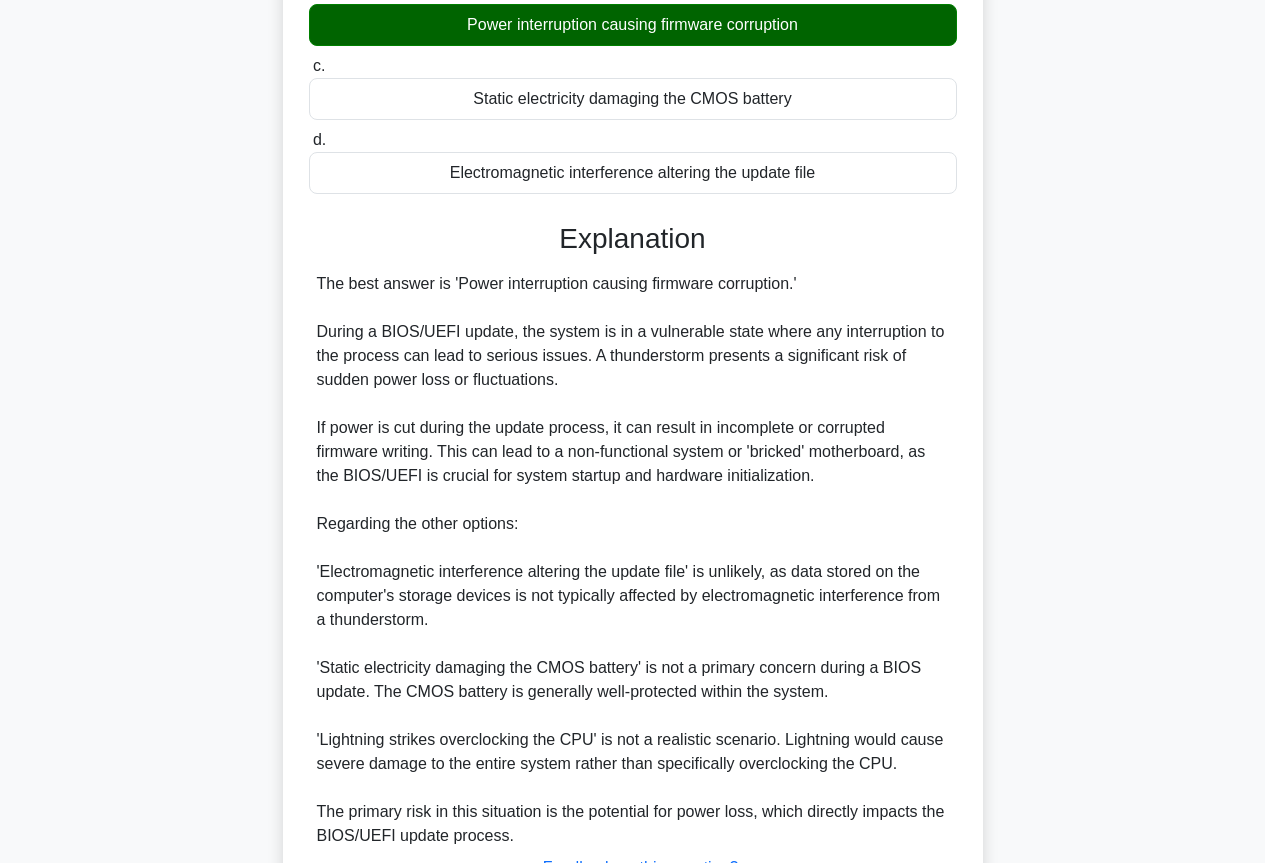 scroll, scrollTop: 467, scrollLeft: 0, axis: vertical 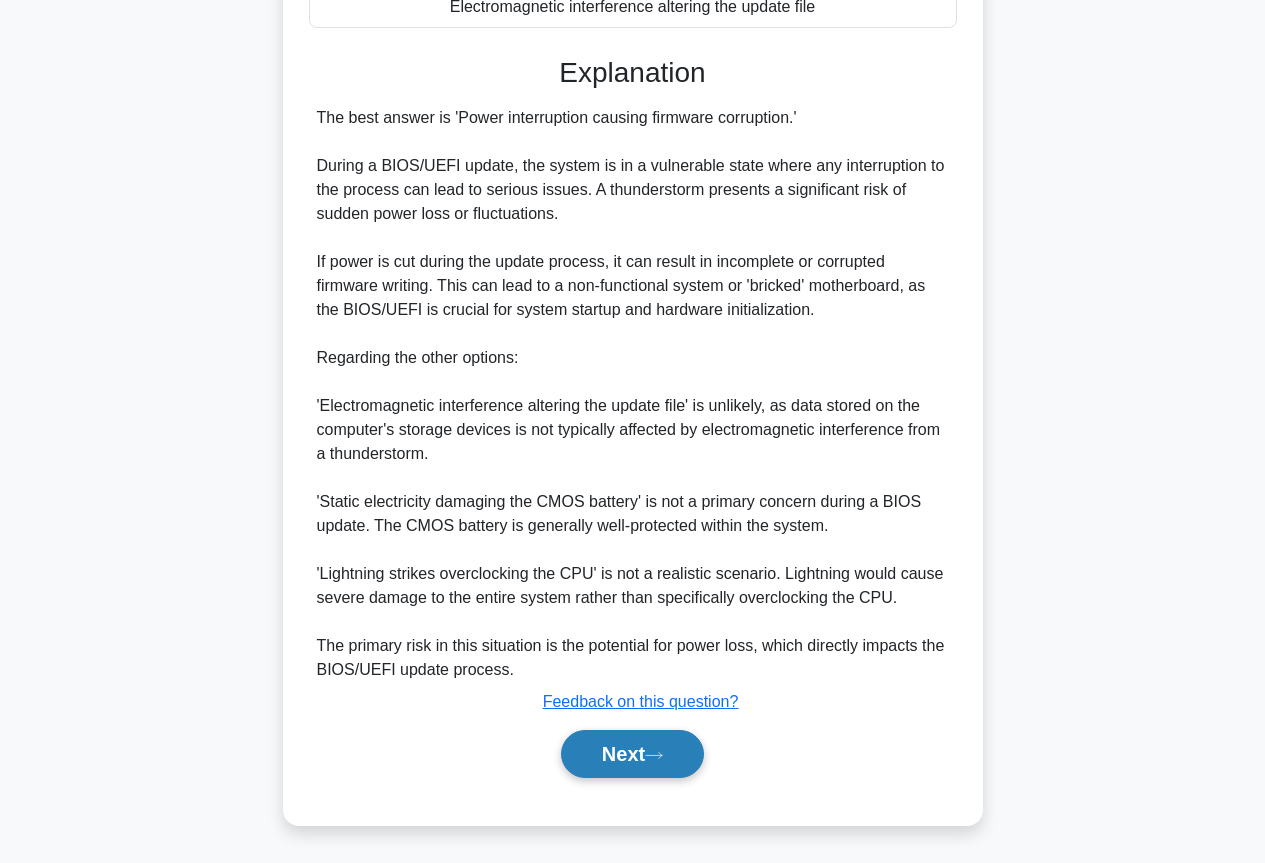 click on "Next" at bounding box center (632, 754) 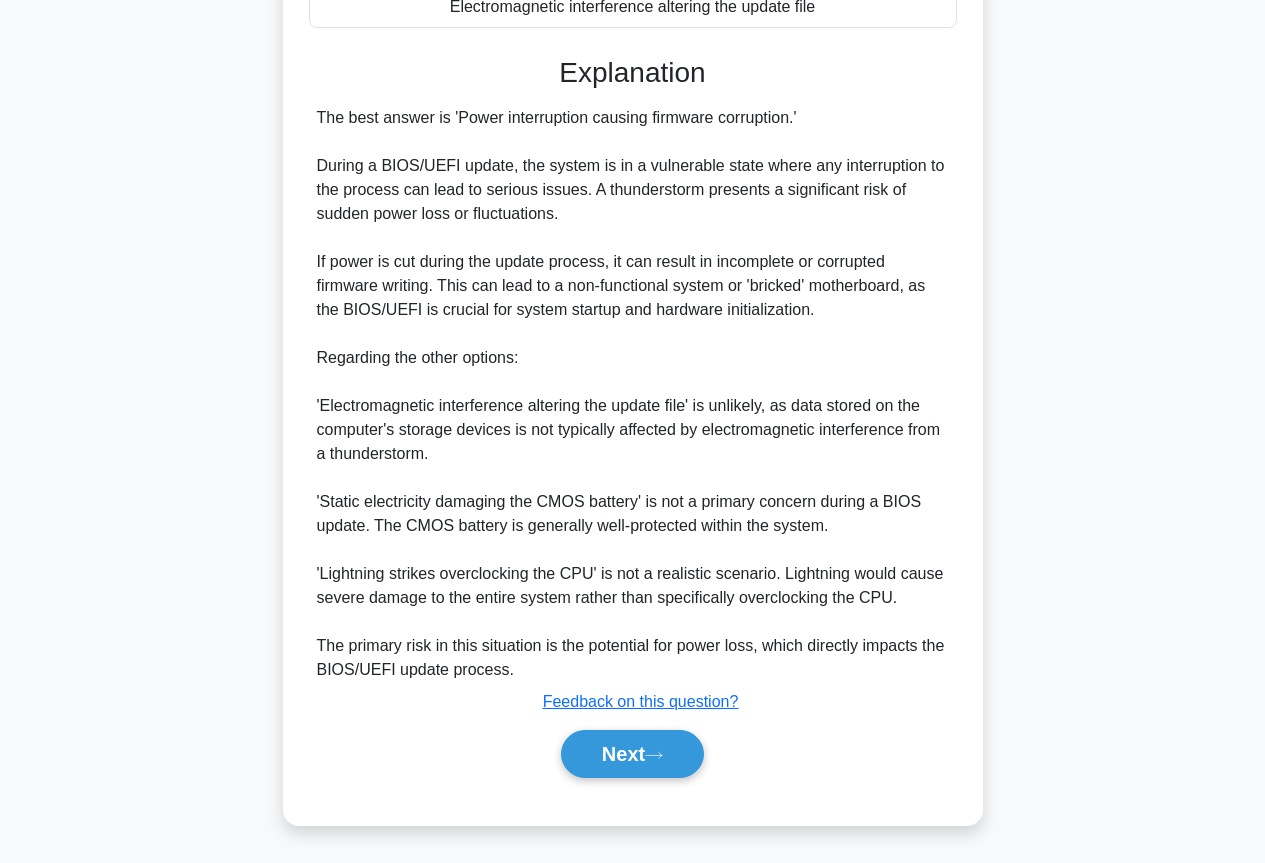 scroll, scrollTop: 0, scrollLeft: 0, axis: both 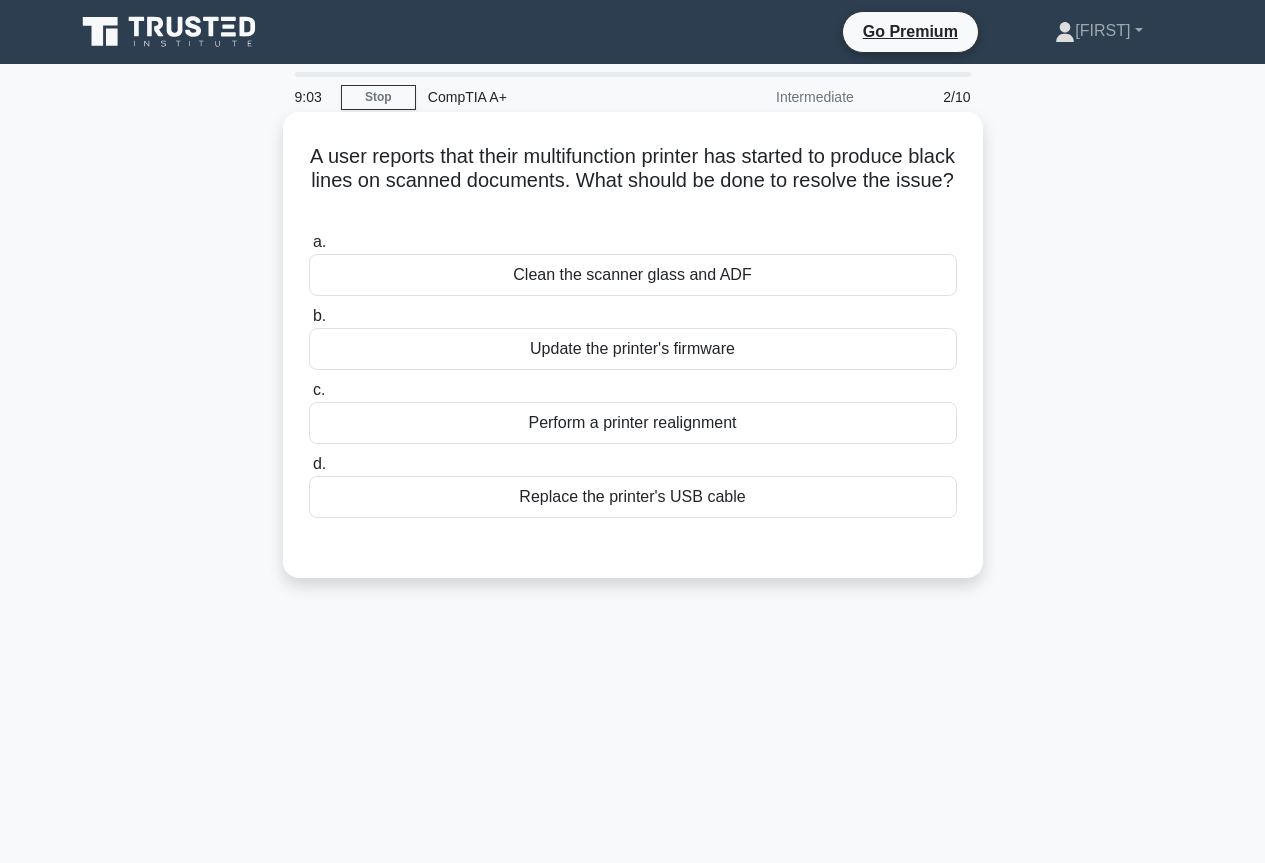 click on "Clean the scanner glass and ADF" at bounding box center [633, 275] 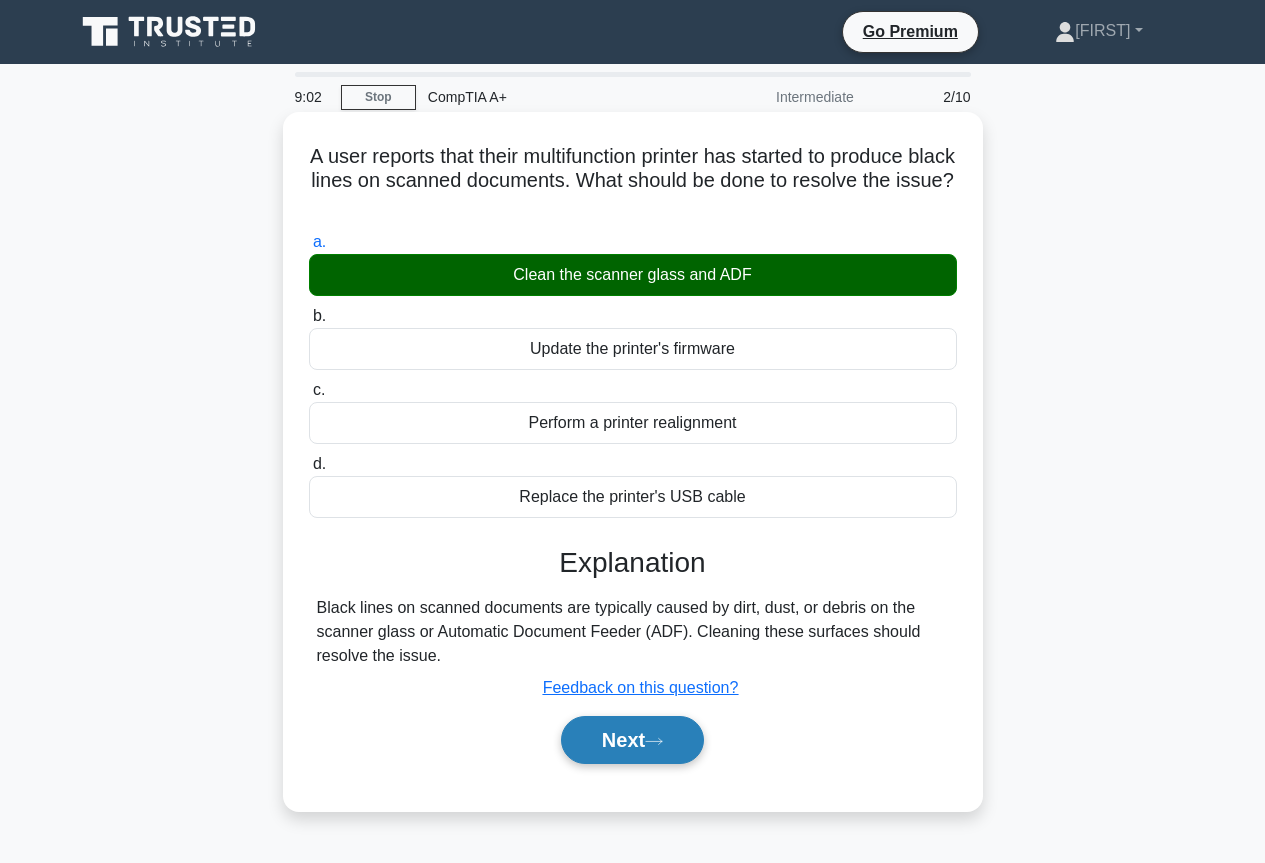 click 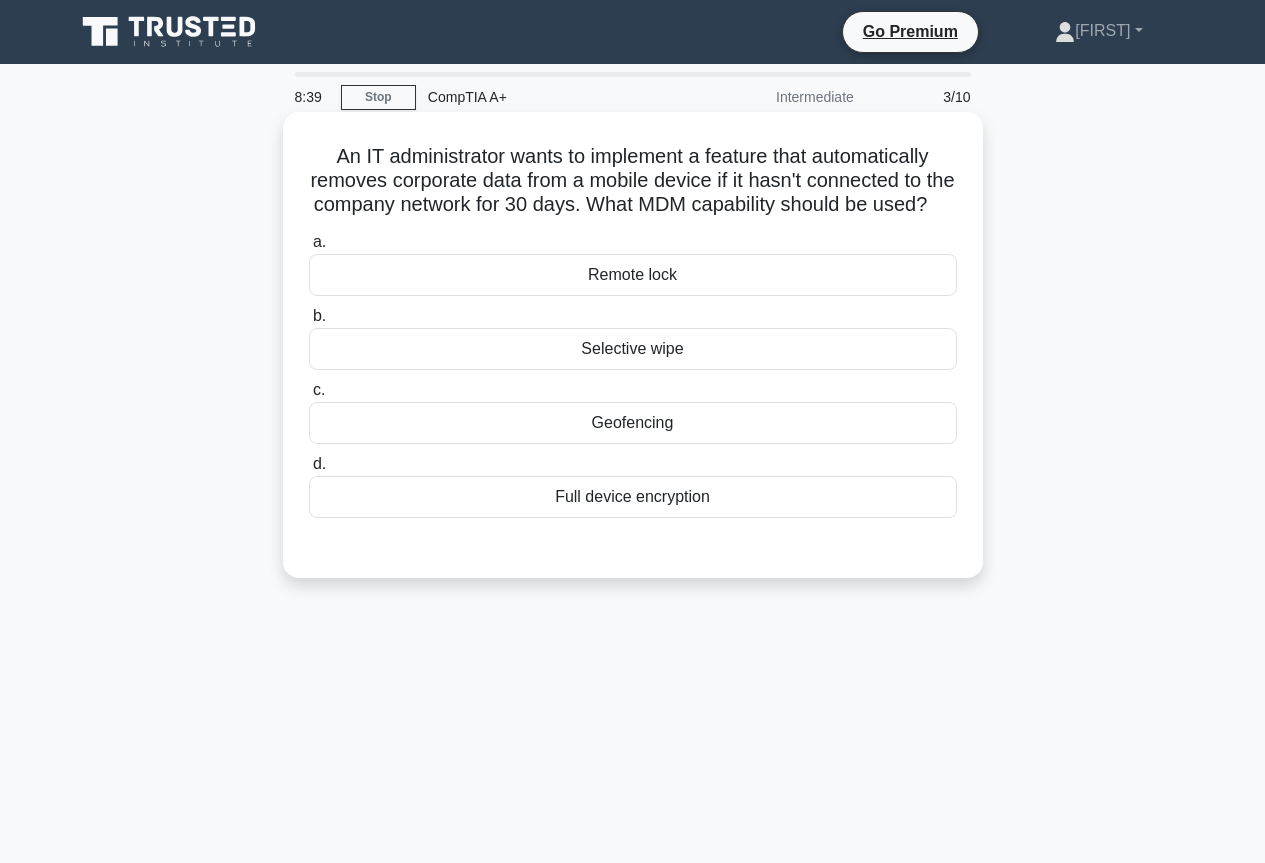 click on "Selective wipe" at bounding box center [633, 349] 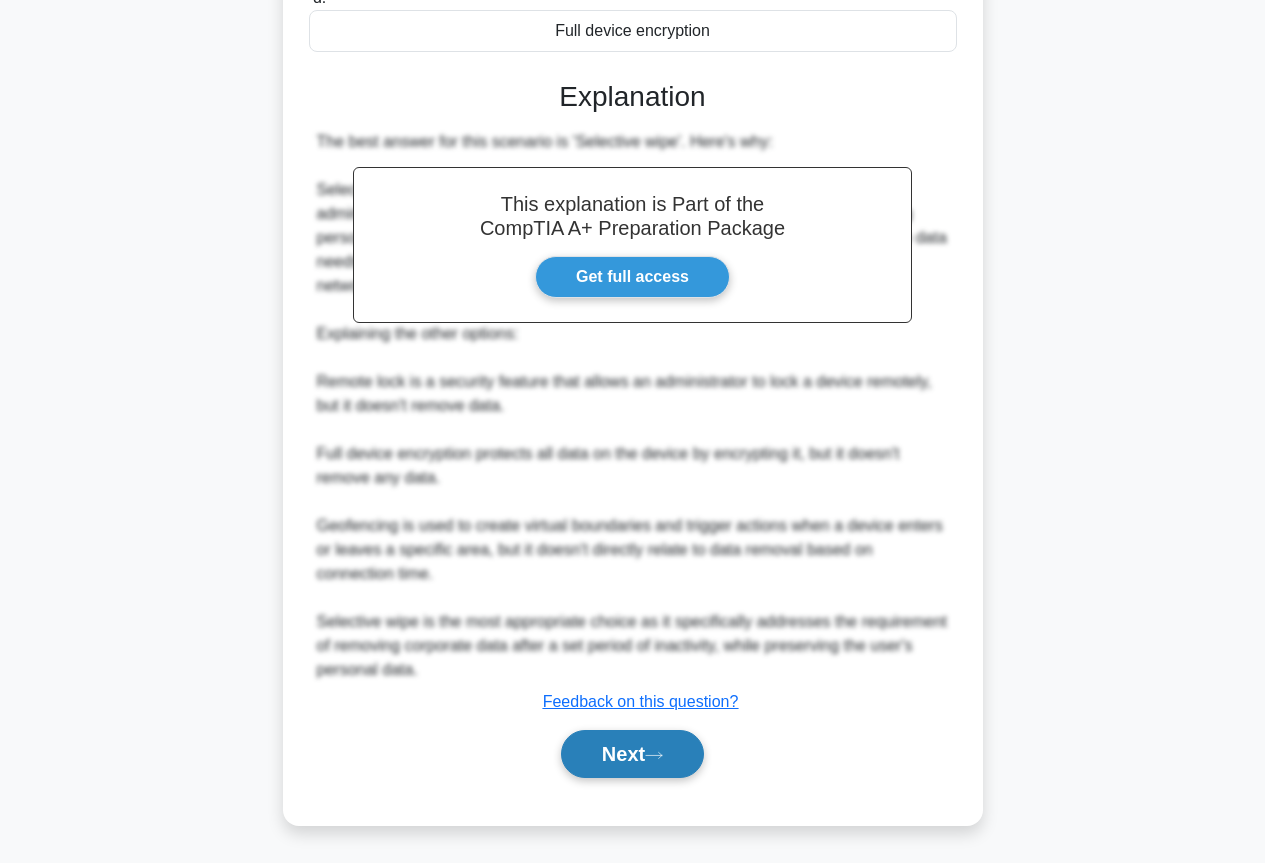 drag, startPoint x: 696, startPoint y: 754, endPoint x: 699, endPoint y: 743, distance: 11.401754 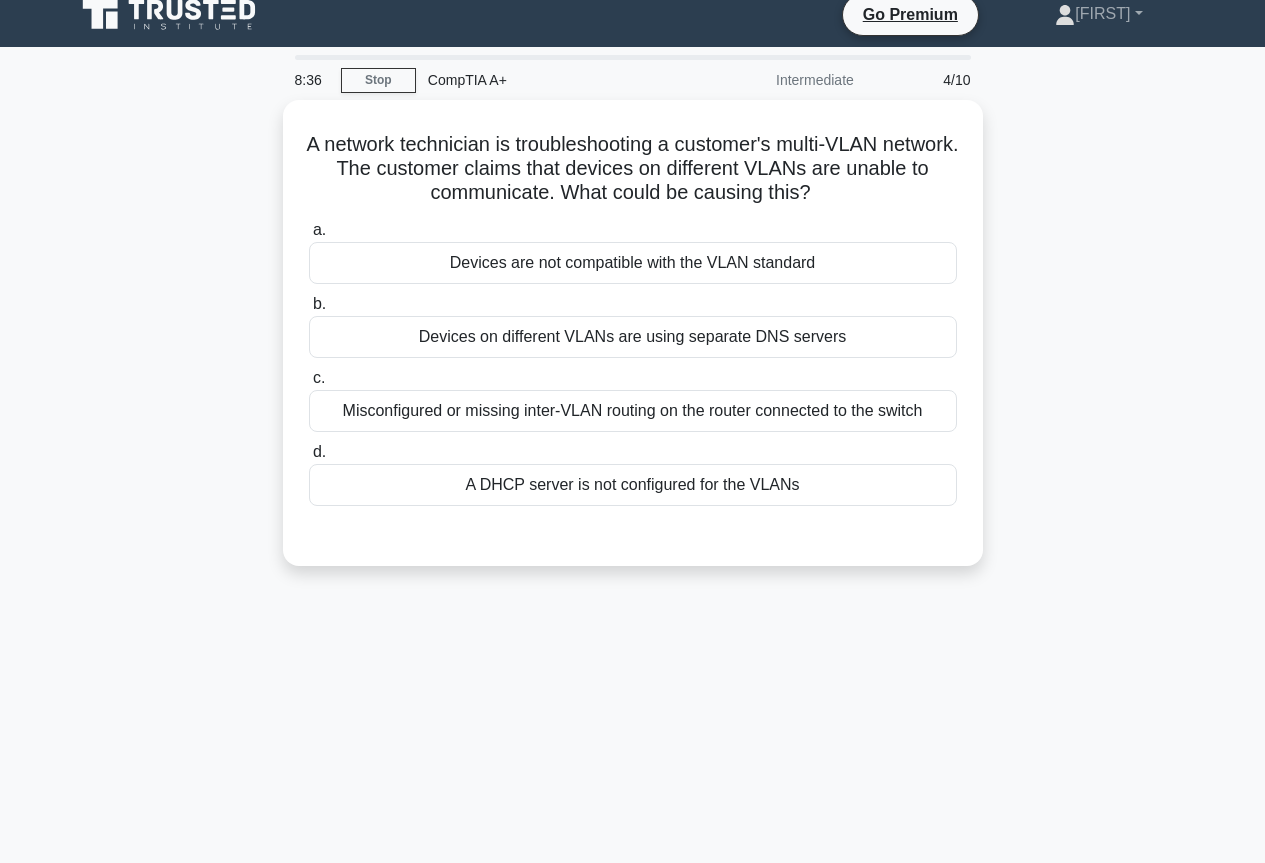 scroll, scrollTop: 0, scrollLeft: 0, axis: both 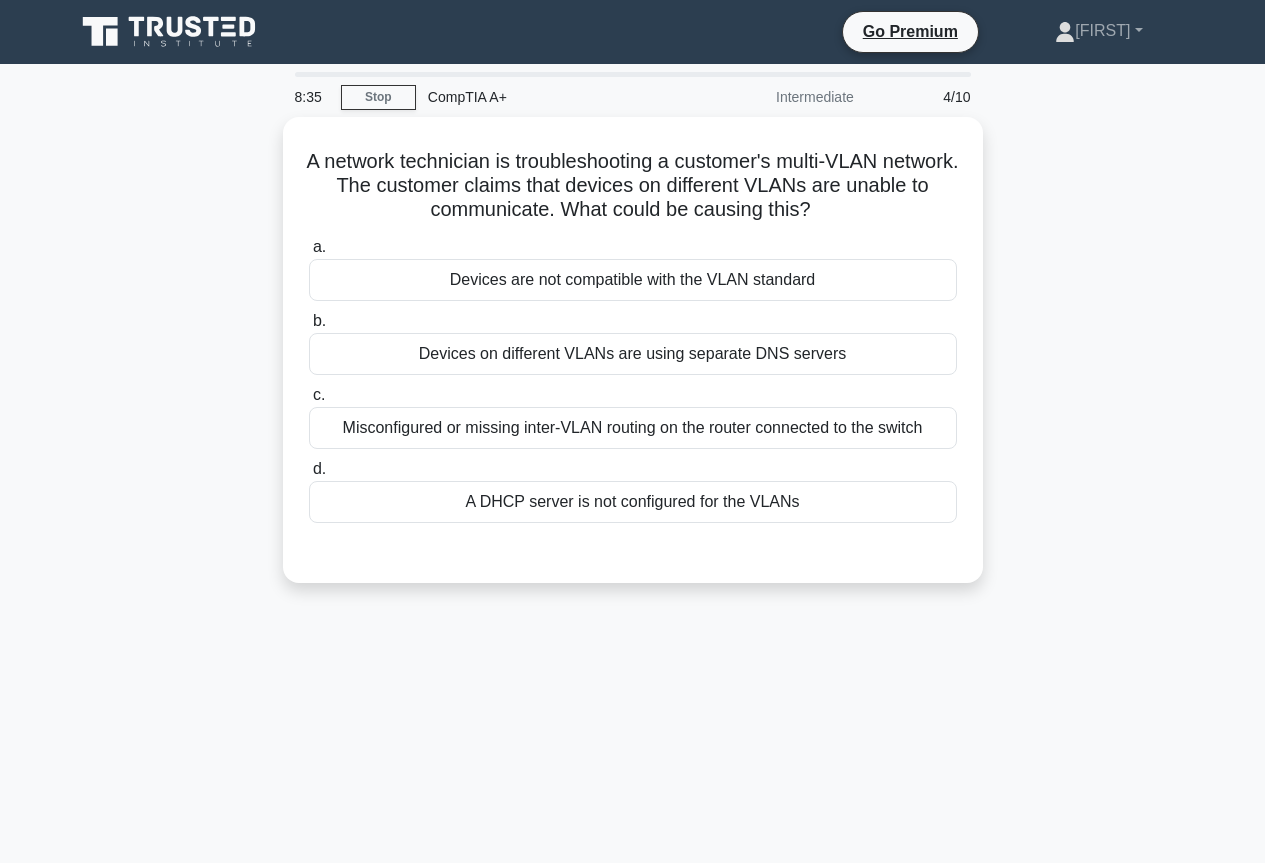 click on "A network technician is troubleshooting a customer's multi-VLAN network. The customer claims that devices on different VLANs are unable to communicate. What could be causing this?
.spinner_0XTQ{transform-origin:center;animation:spinner_y6GP .75s linear infinite}@keyframes spinner_y6GP{100%{transform:rotate(360deg)}}
a.
Devices are not compatible with the VLAN standard" at bounding box center (633, 362) 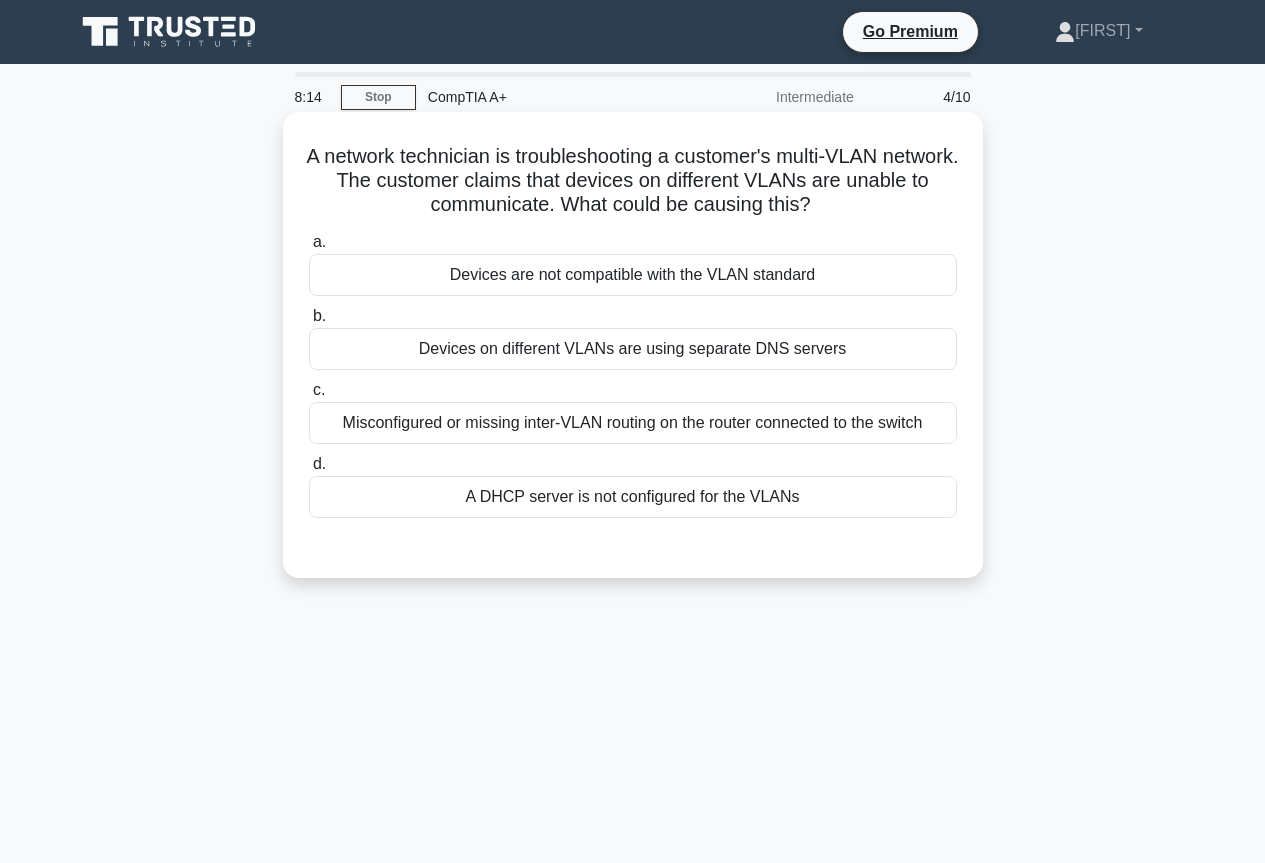 click on "Misconfigured or missing inter-VLAN routing on the router connected to the switch" at bounding box center (633, 423) 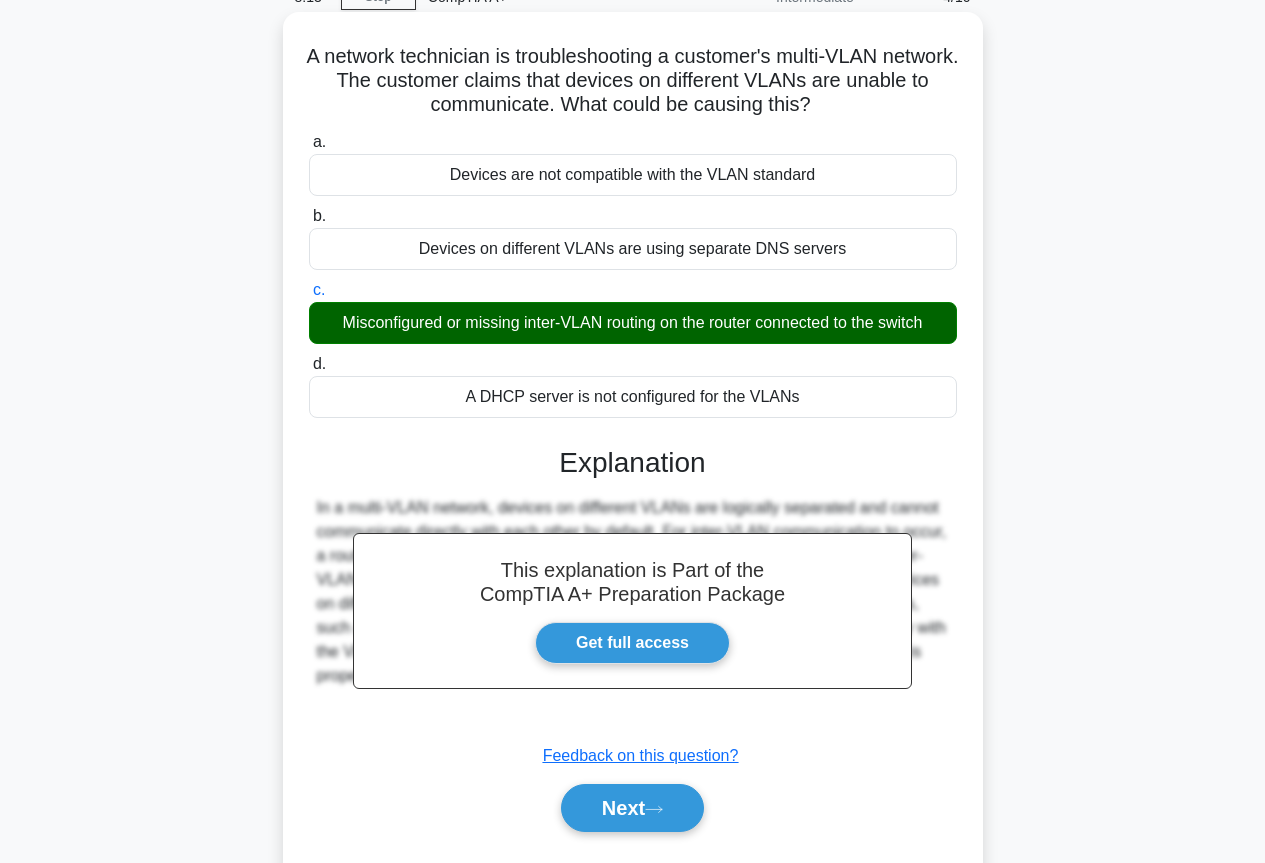 scroll, scrollTop: 217, scrollLeft: 0, axis: vertical 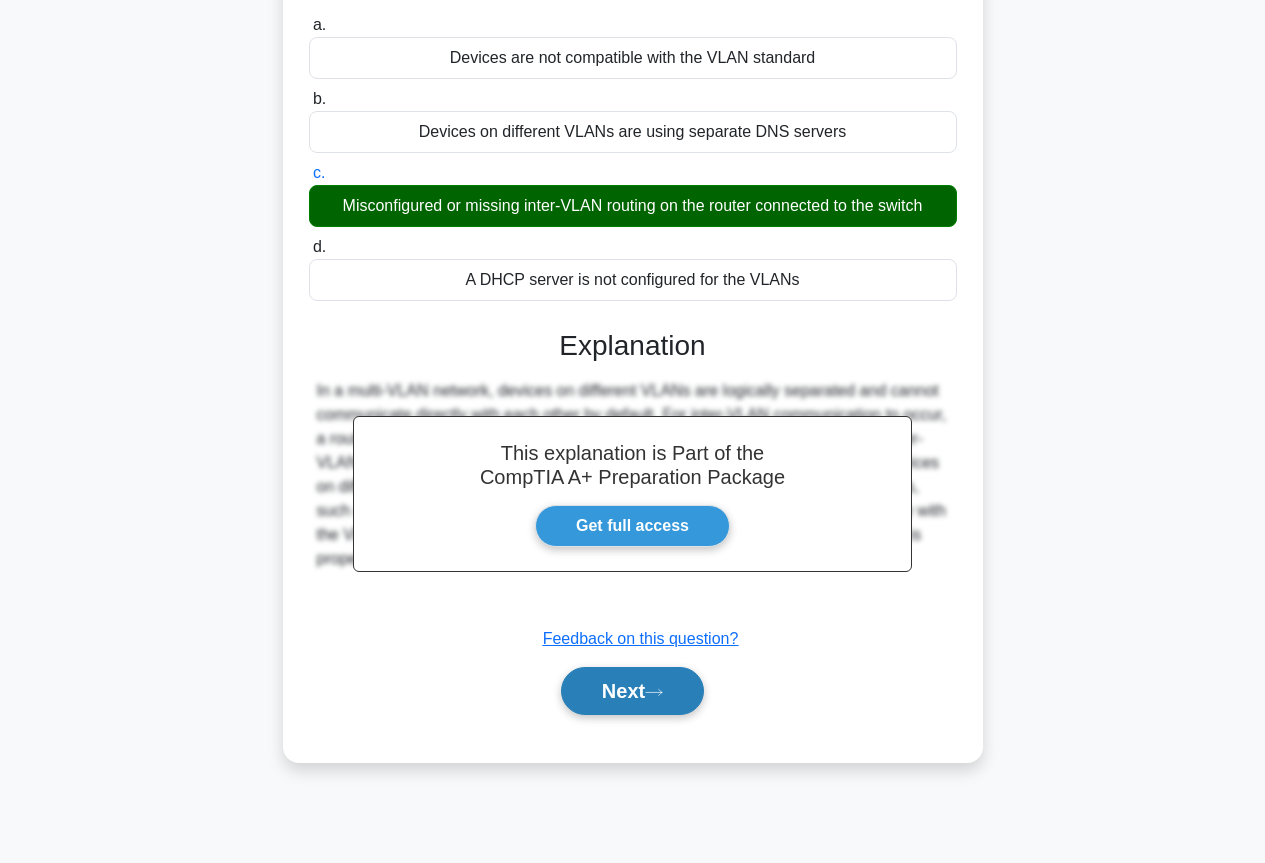 click on "Next" at bounding box center [632, 691] 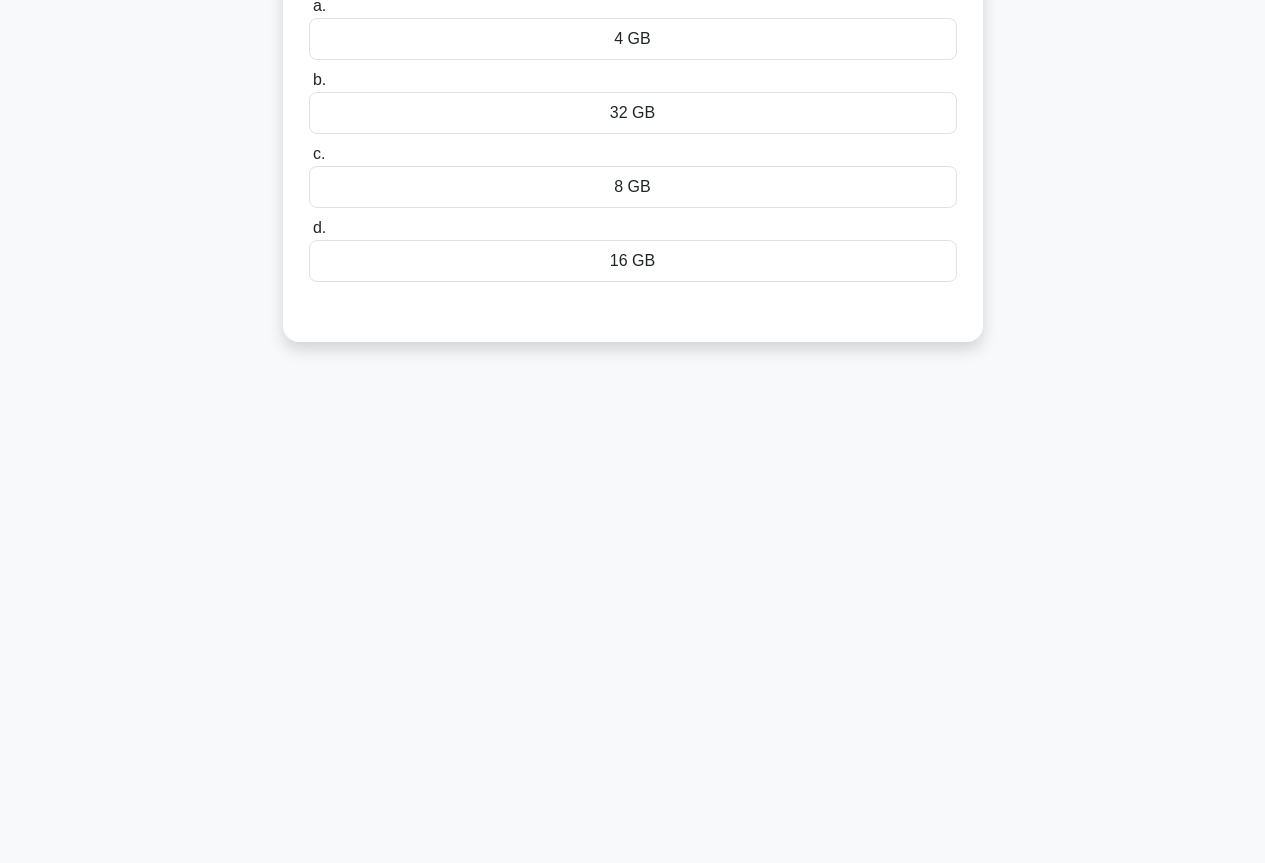 scroll, scrollTop: 0, scrollLeft: 0, axis: both 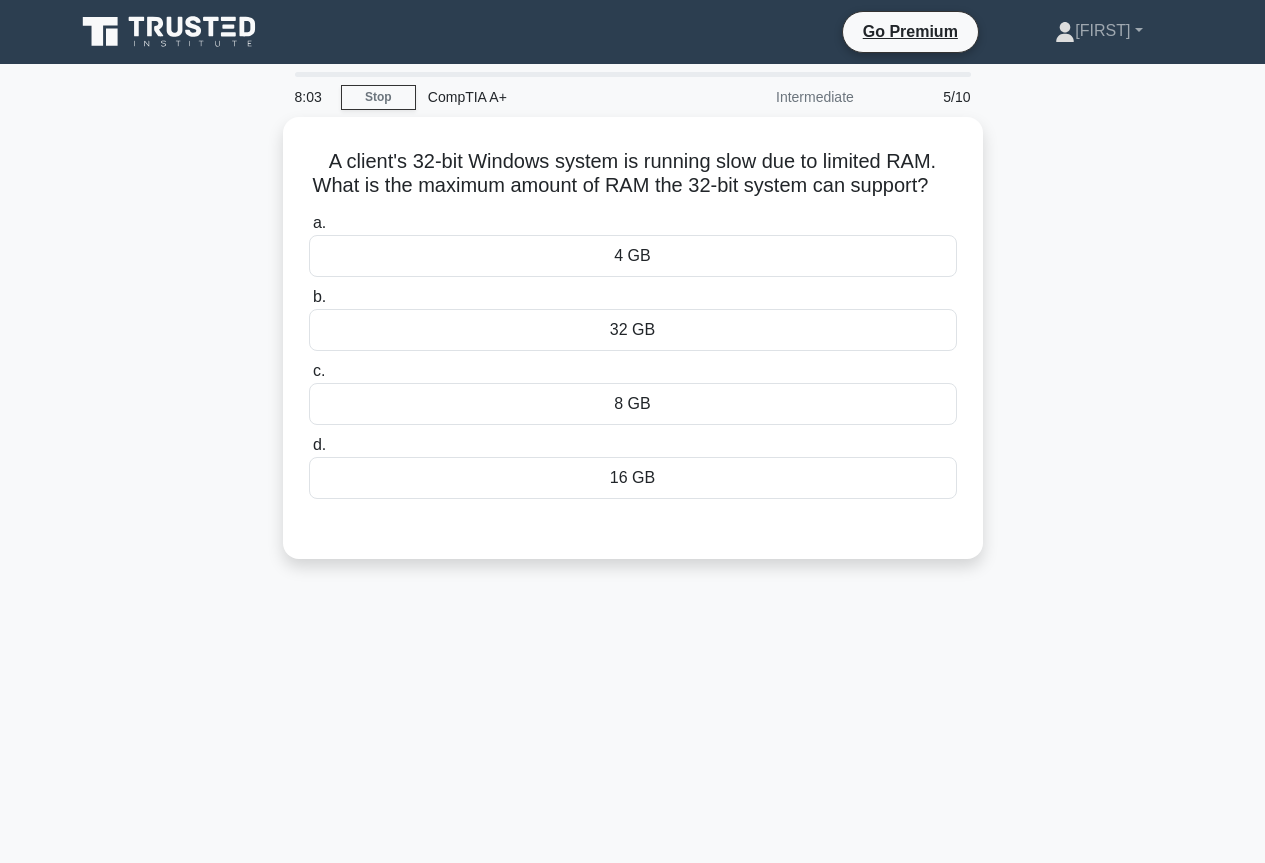 click on "8:03
Stop
CompTIA A+
Intermediate
5/10
A client's 32-bit Windows system is running slow due to limited RAM. What is the maximum amount of RAM the 32-bit system can support?
.spinner_0XTQ{transform-origin:center;animation:spinner_y6GP .75s linear infinite}@keyframes spinner_y6GP{100%{transform:rotate(360deg)}}
a.
b. c. d." at bounding box center [632, 572] 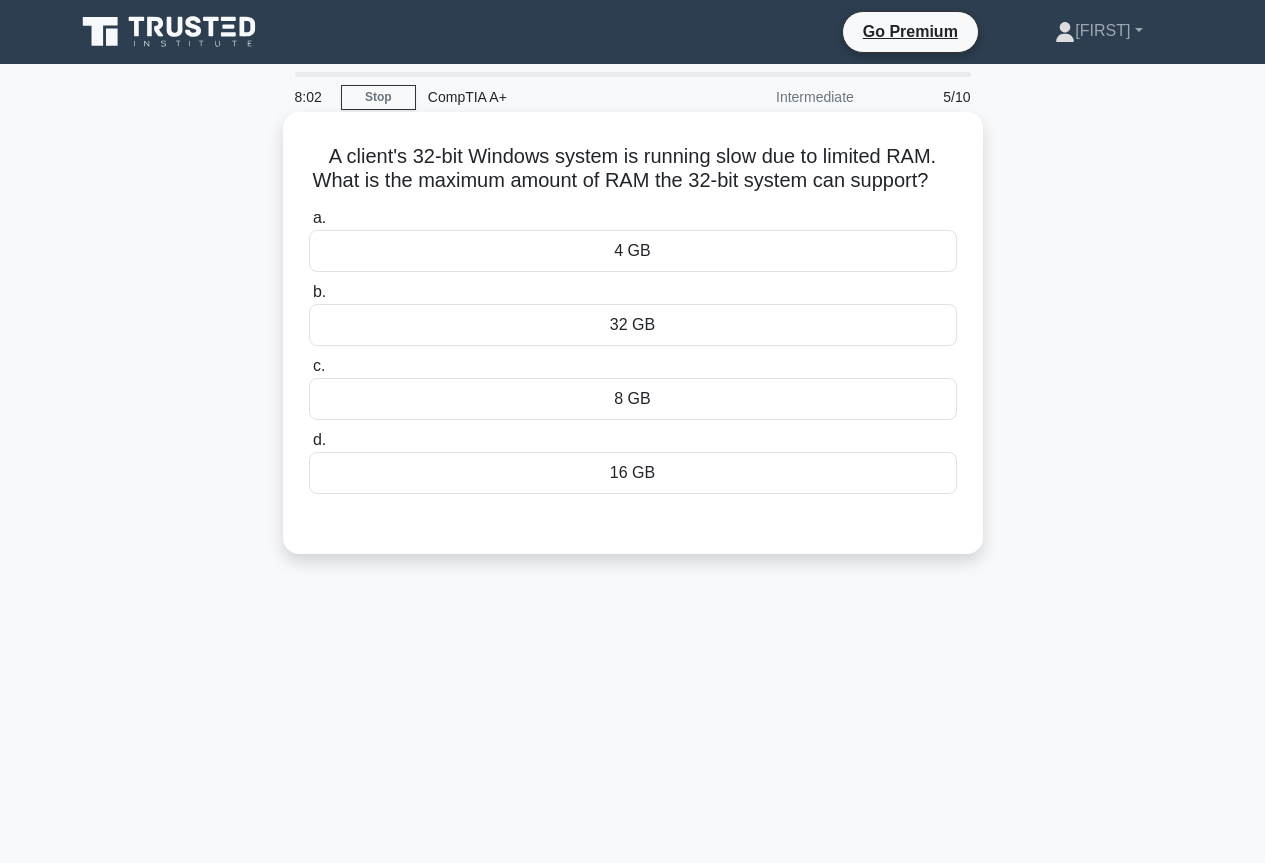 click on "4 GB" at bounding box center (633, 251) 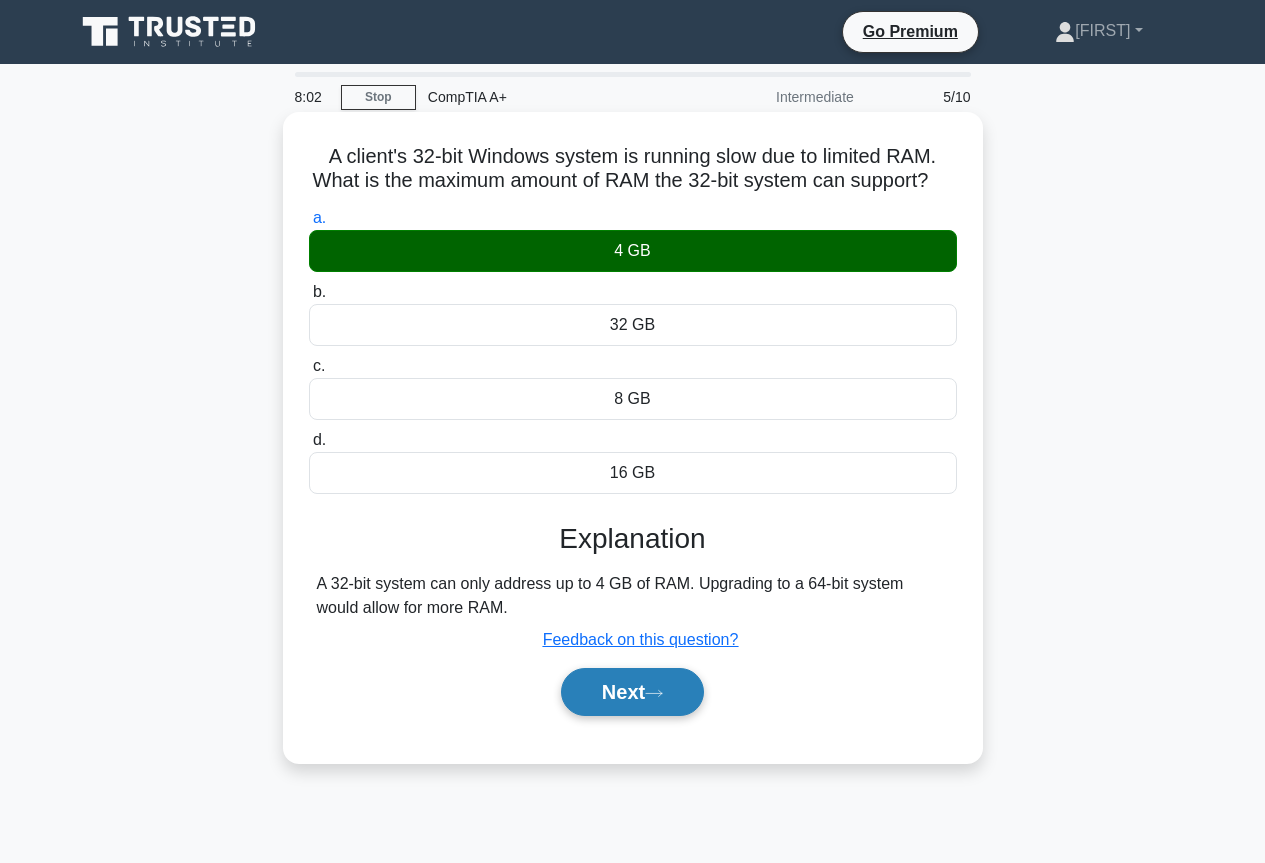 click on "Next" at bounding box center (632, 692) 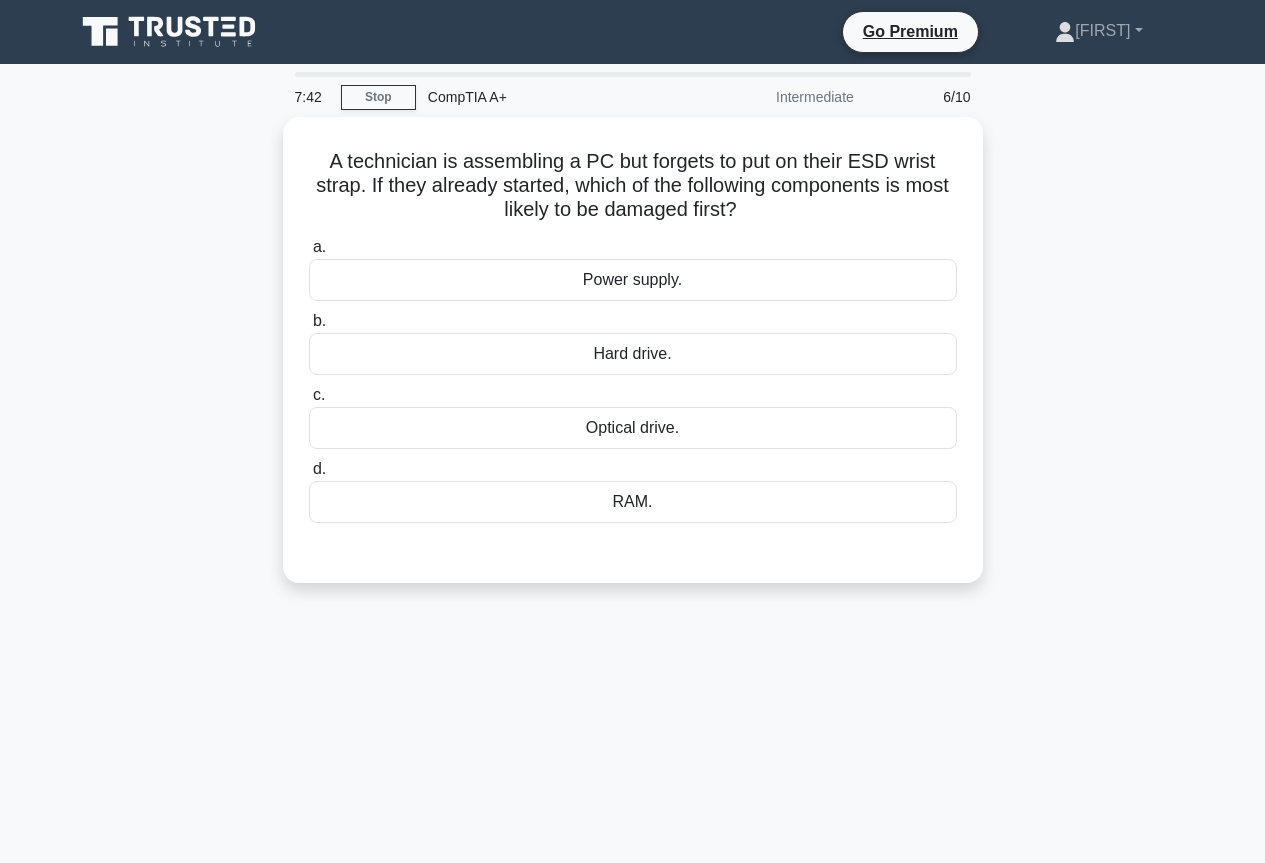 click on "A technician is assembling a PC but forgets to put on their ESD wrist strap. If they already started, which of the following components is most likely to be damaged first?
.spinner_0XTQ{transform-origin:center;animation:spinner_y6GP .75s linear infinite}@keyframes spinner_y6GP{100%{transform:rotate(360deg)}}
a.
Power supply.
b. c. d." at bounding box center [633, 362] 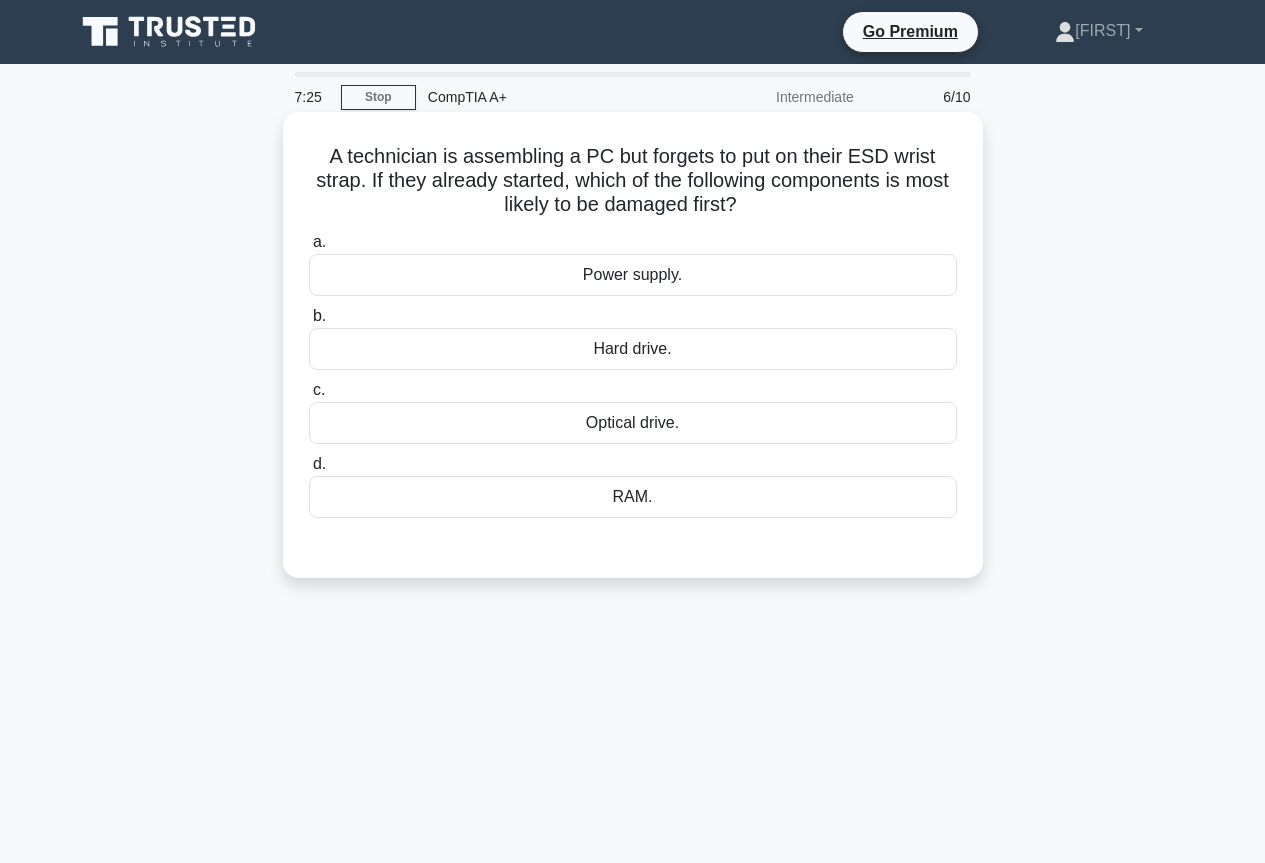 click on "Power supply." at bounding box center (633, 275) 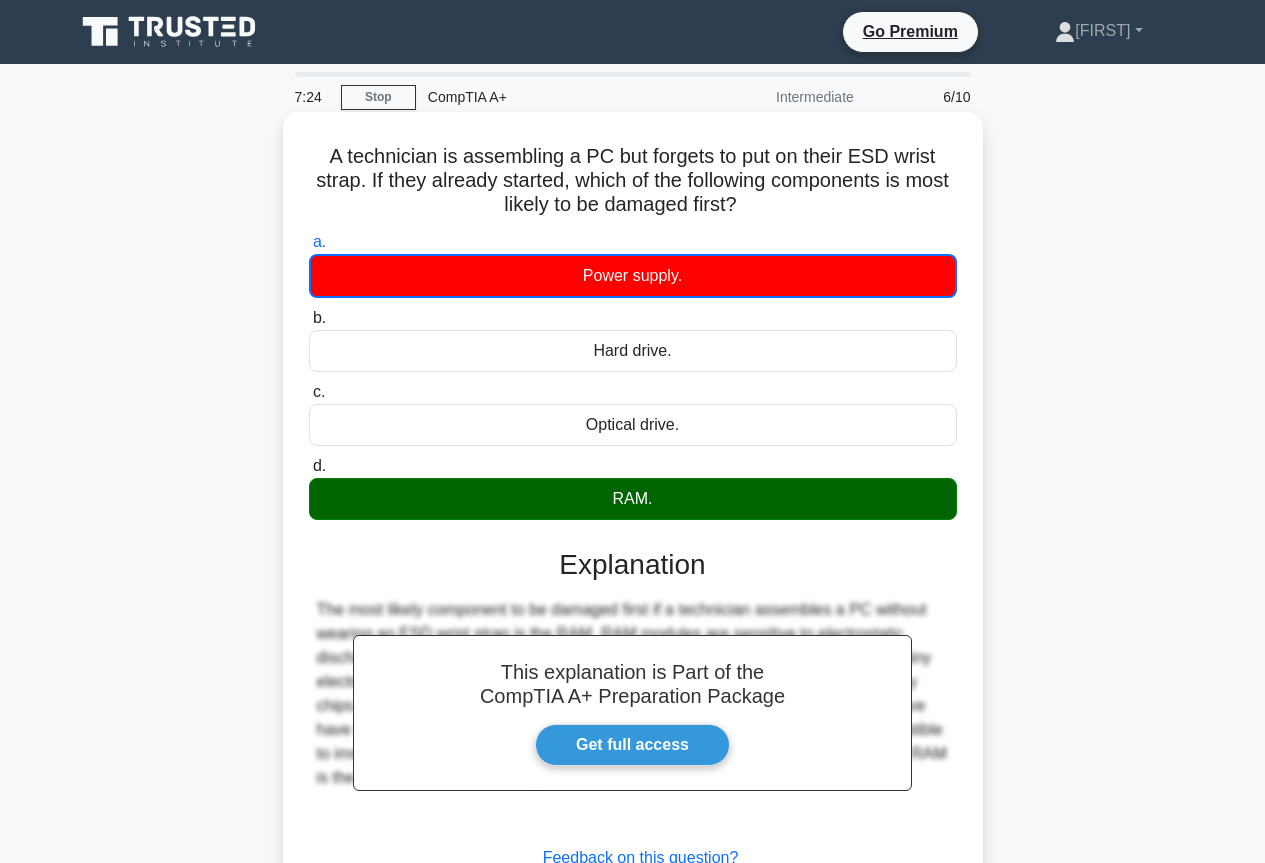 scroll, scrollTop: 217, scrollLeft: 0, axis: vertical 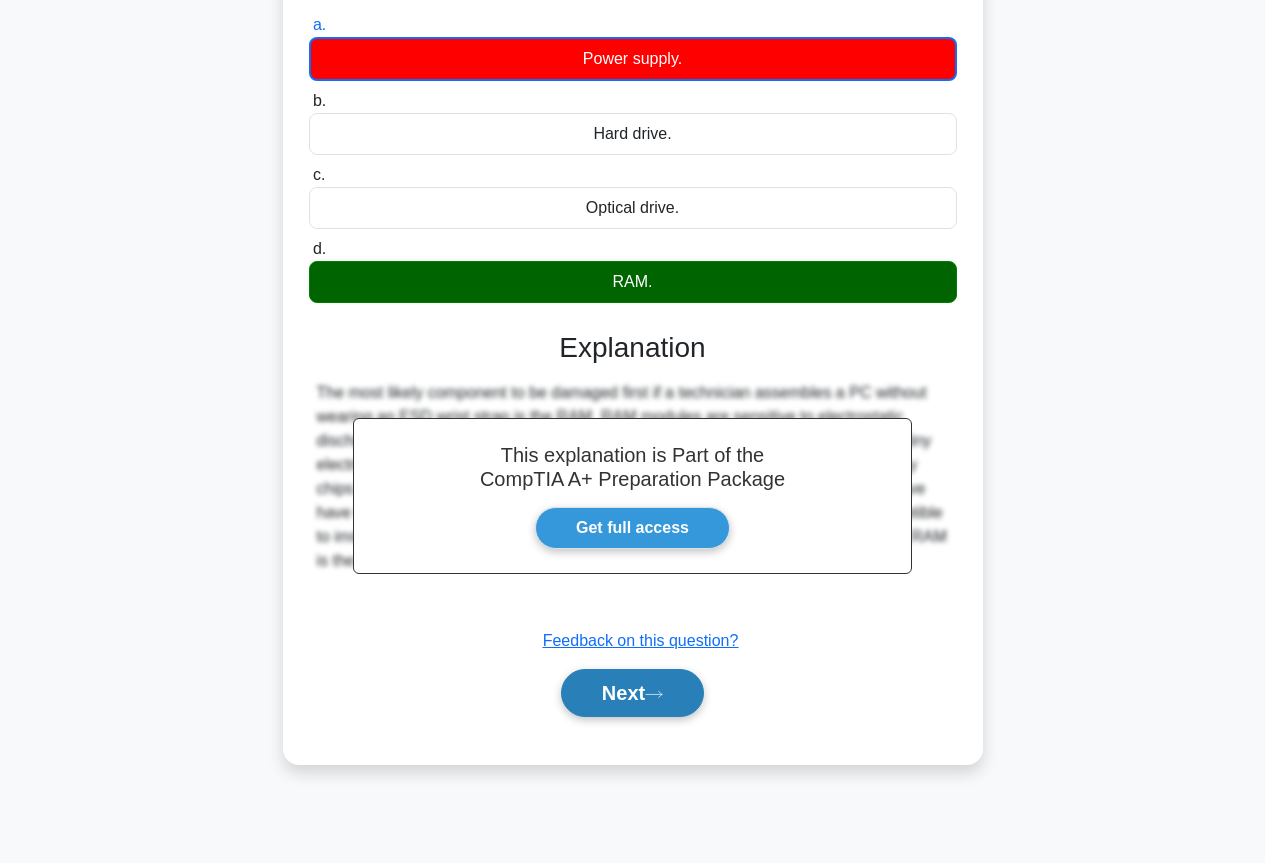 click on "Next" at bounding box center (632, 693) 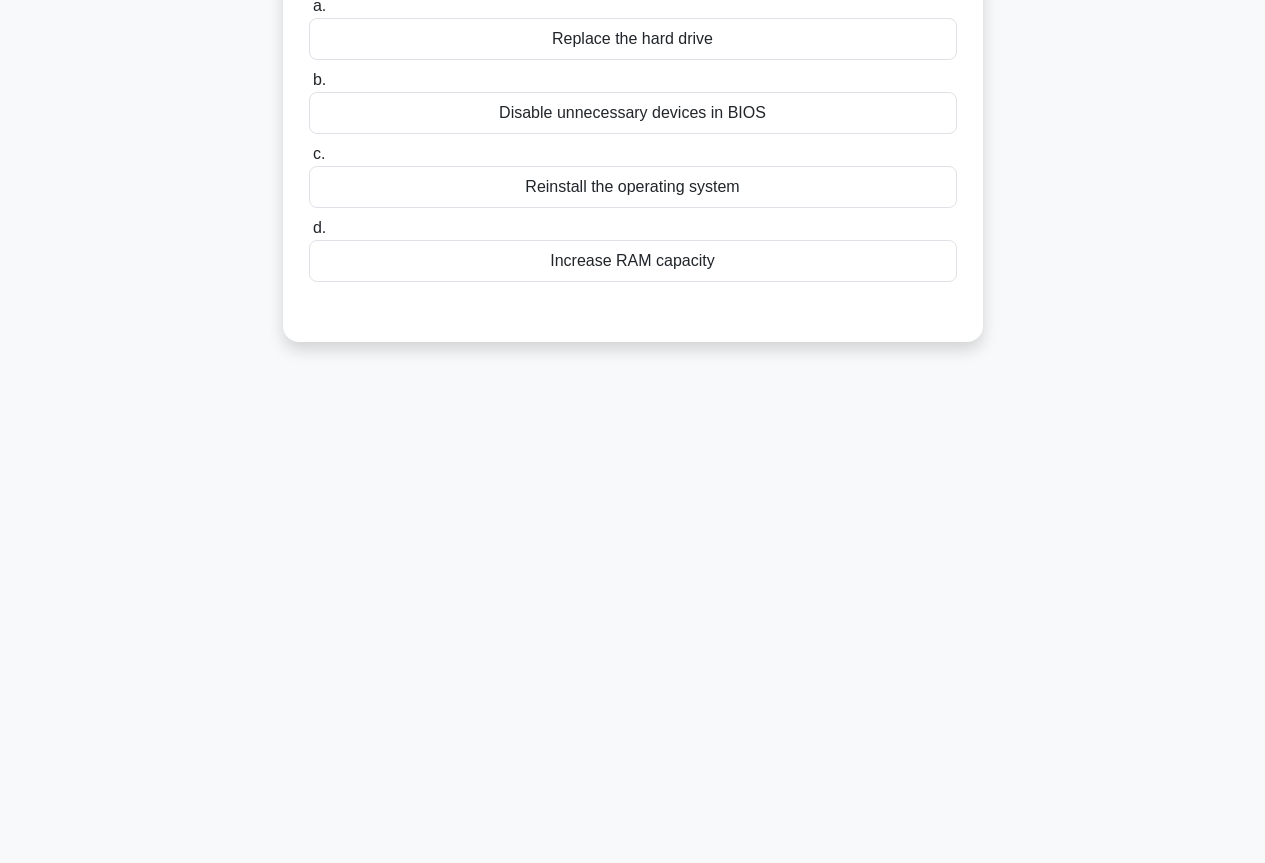 scroll, scrollTop: 0, scrollLeft: 0, axis: both 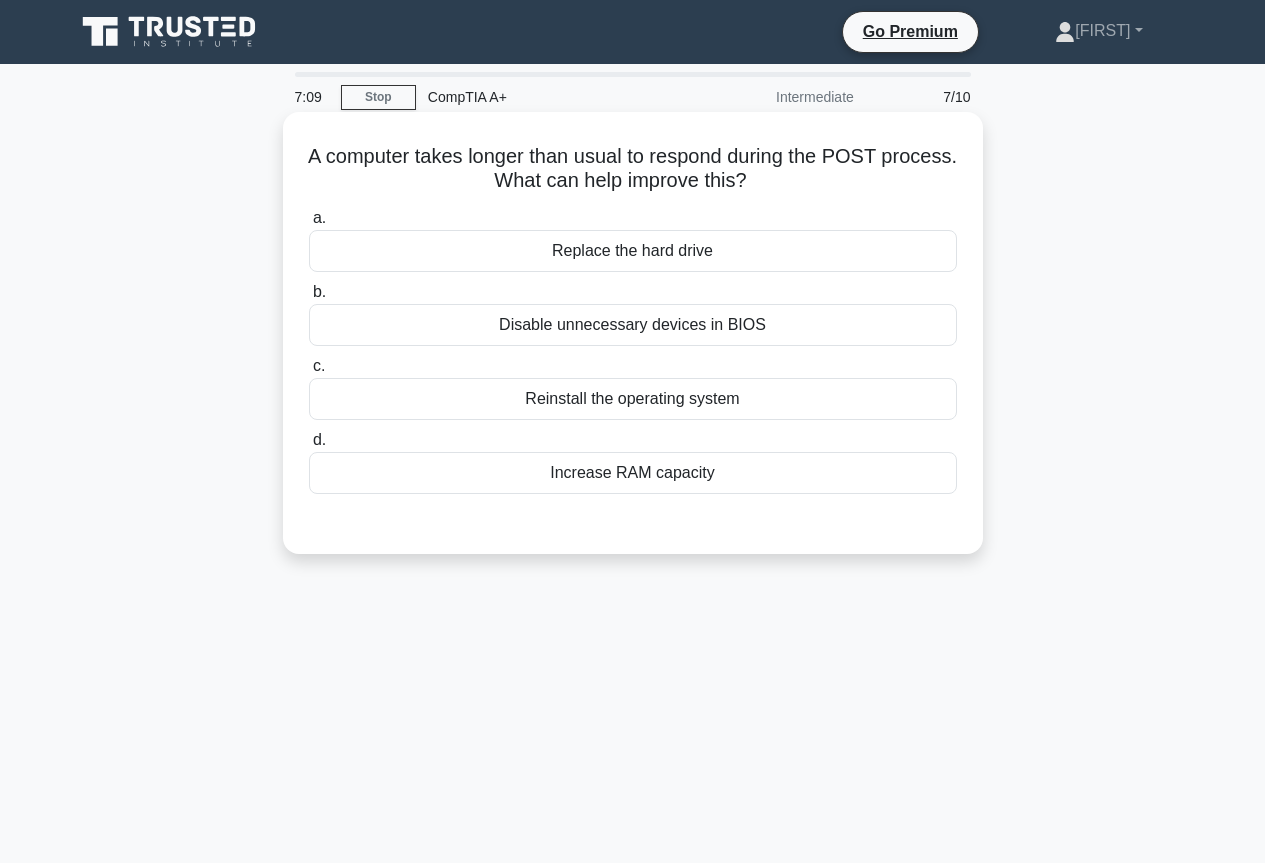 click on "Increase RAM capacity" at bounding box center (633, 473) 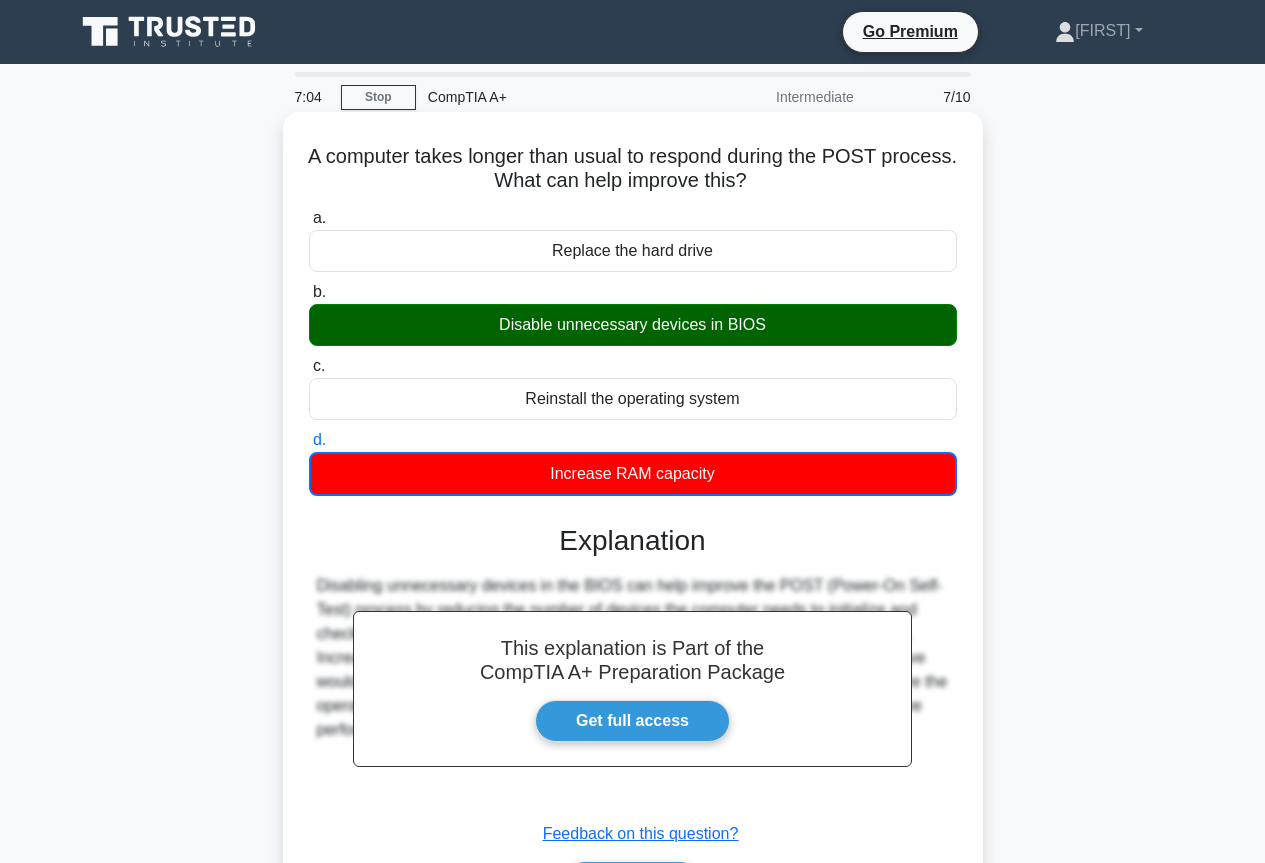 scroll, scrollTop: 217, scrollLeft: 0, axis: vertical 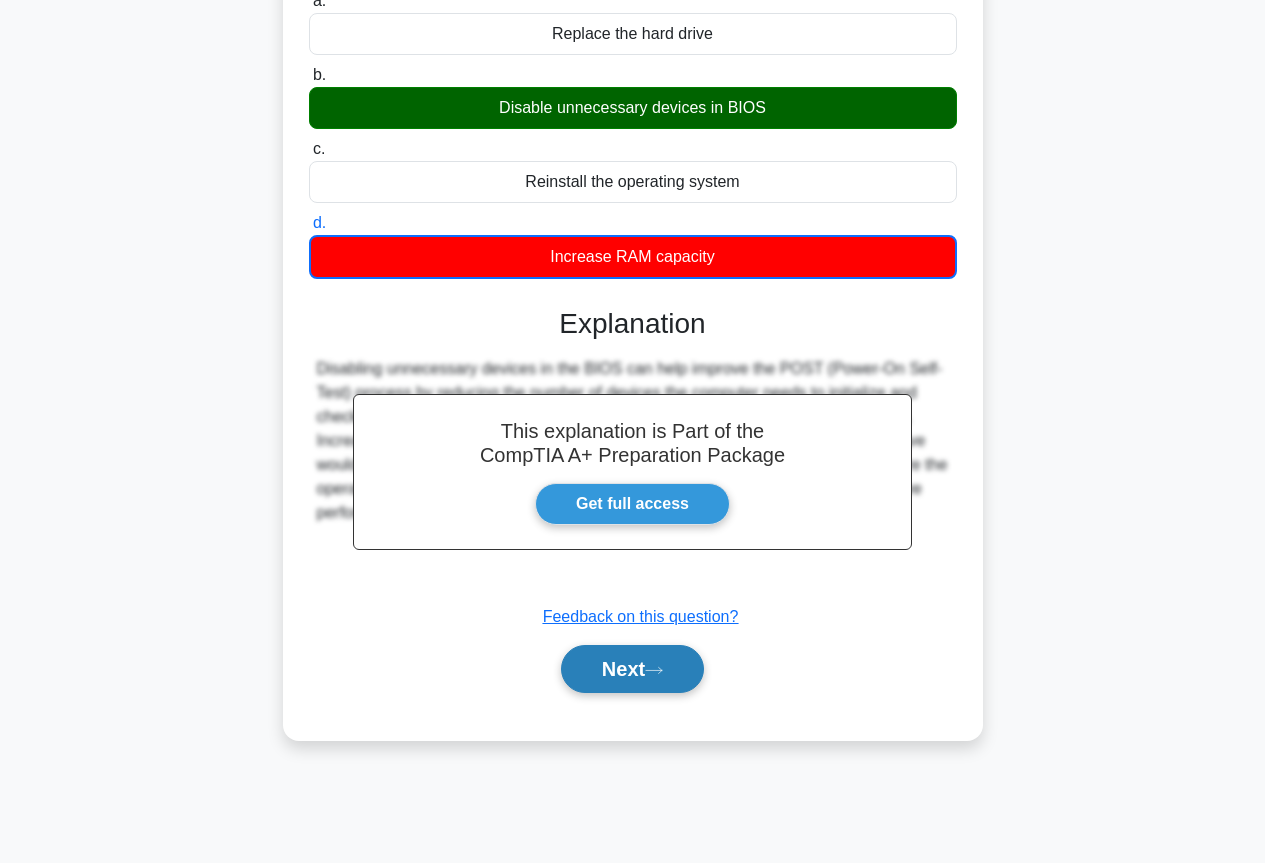 click 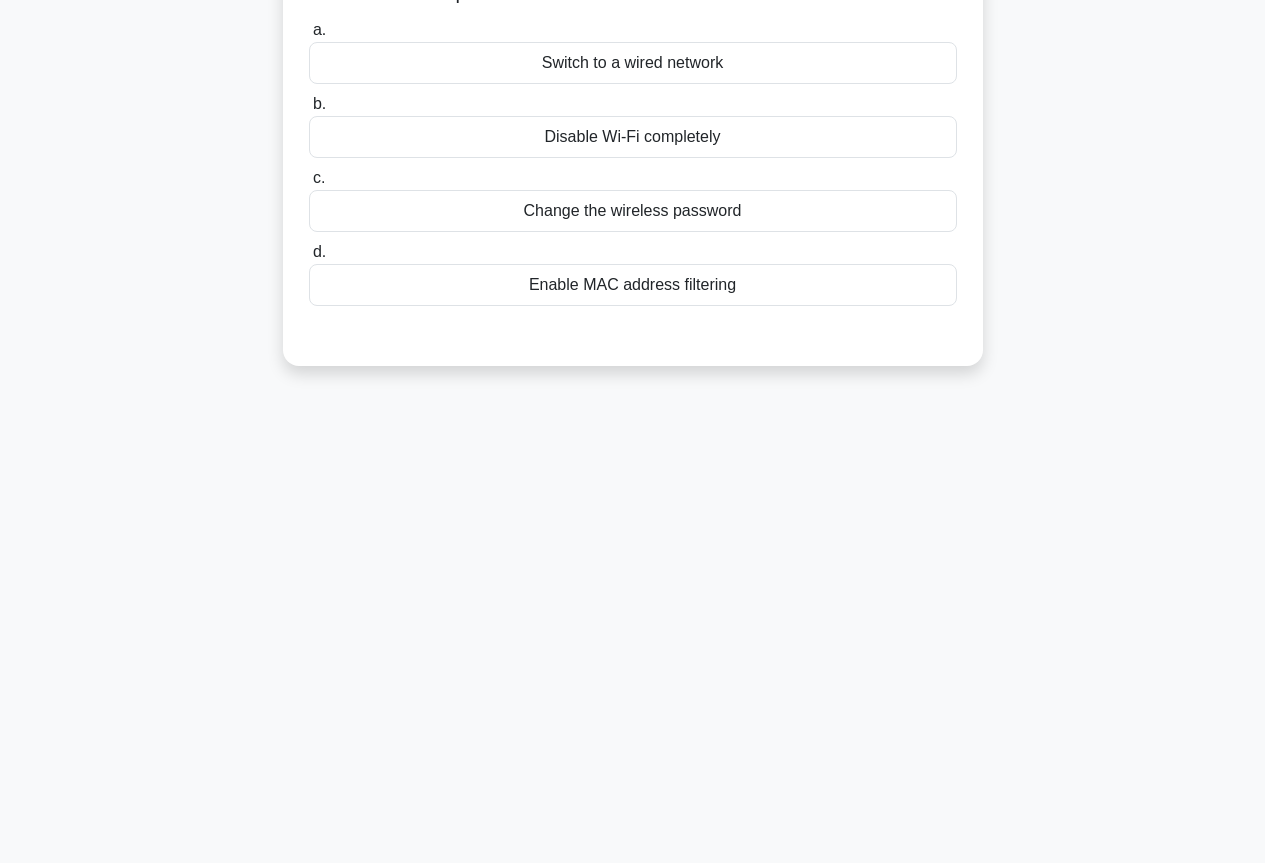 scroll, scrollTop: 0, scrollLeft: 0, axis: both 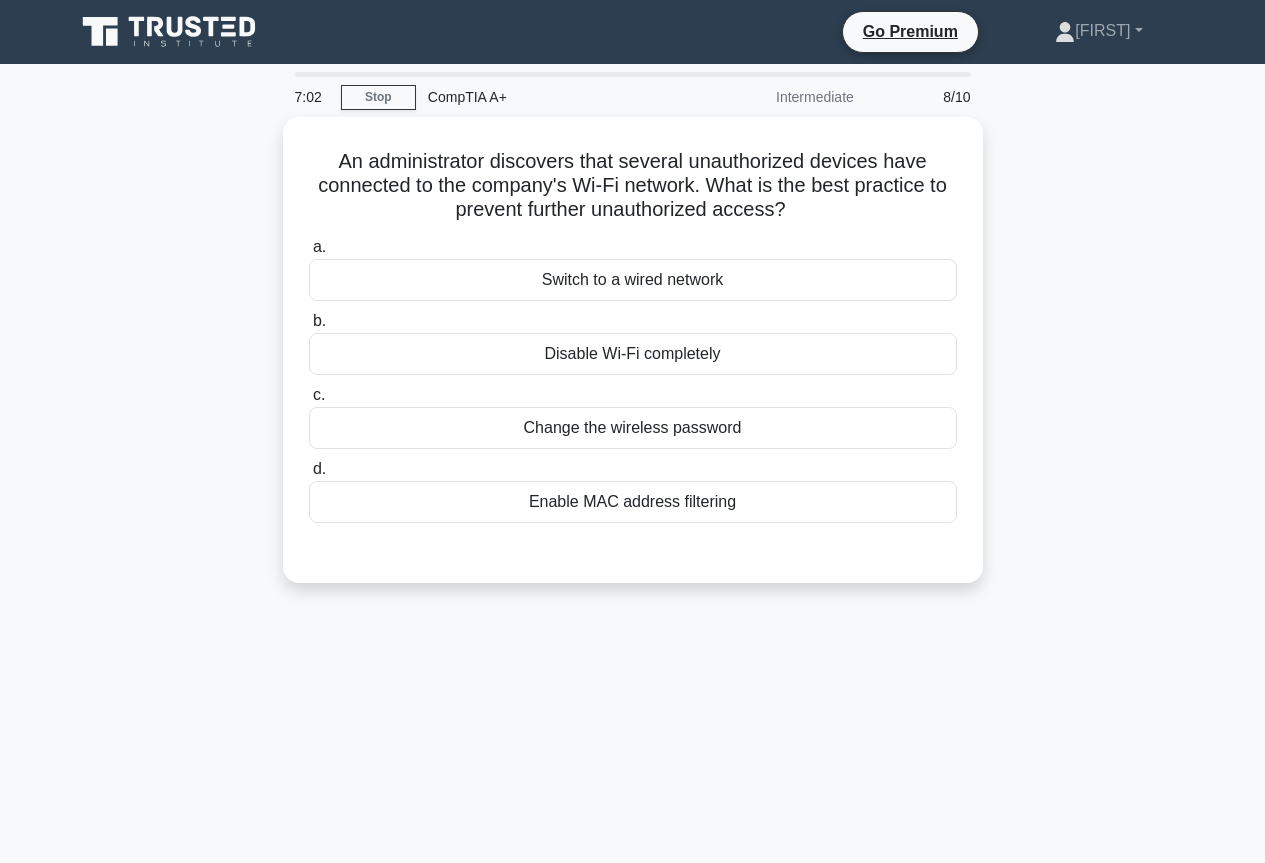 click on "An administrator discovers that several unauthorized devices have connected to the company's Wi-Fi network. What is the best practice to prevent further unauthorized access?
.spinner_0XTQ{transform-origin:center;animation:spinner_y6GP .75s linear infinite}@keyframes spinner_y6GP{100%{transform:rotate(360deg)}}
a.
Switch to a wired network
b." at bounding box center (633, 362) 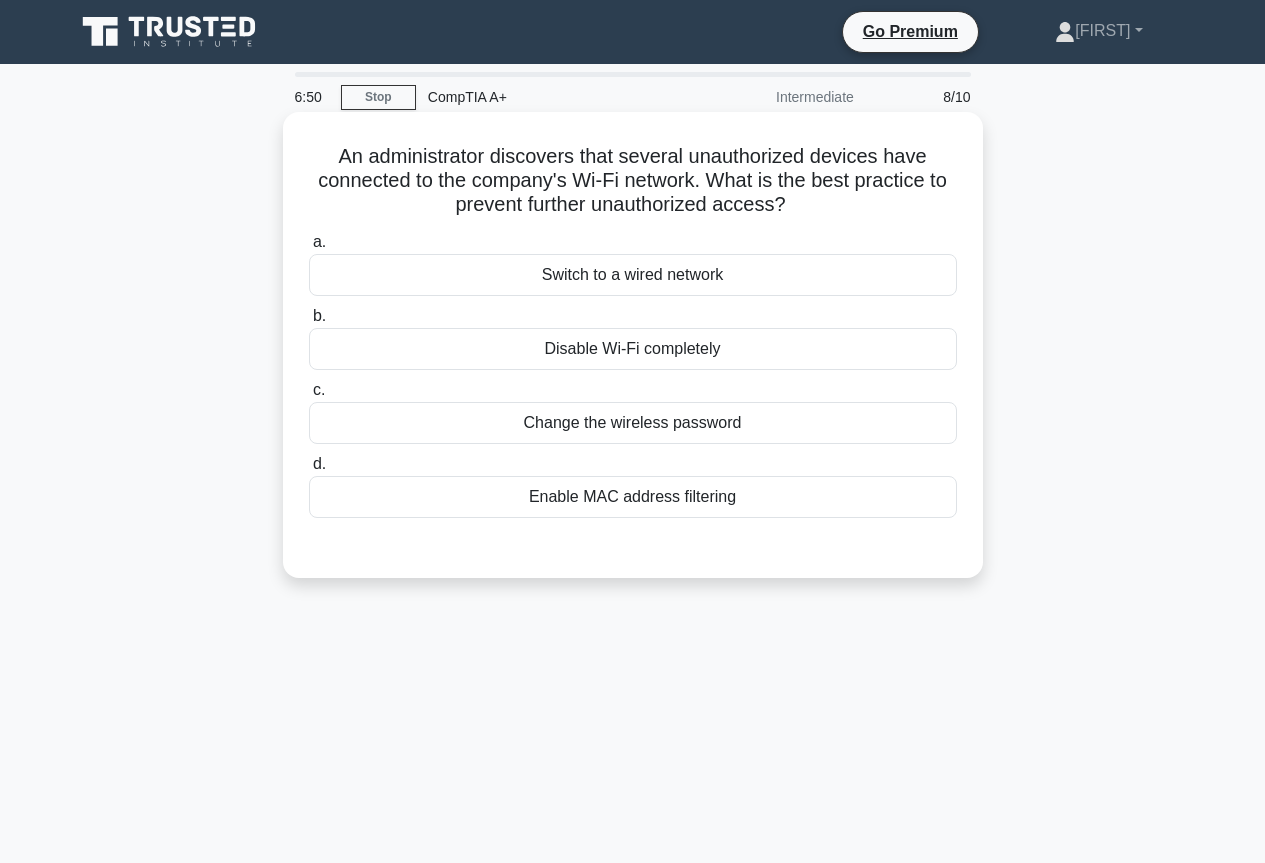 click on "Enable MAC address filtering" at bounding box center (633, 497) 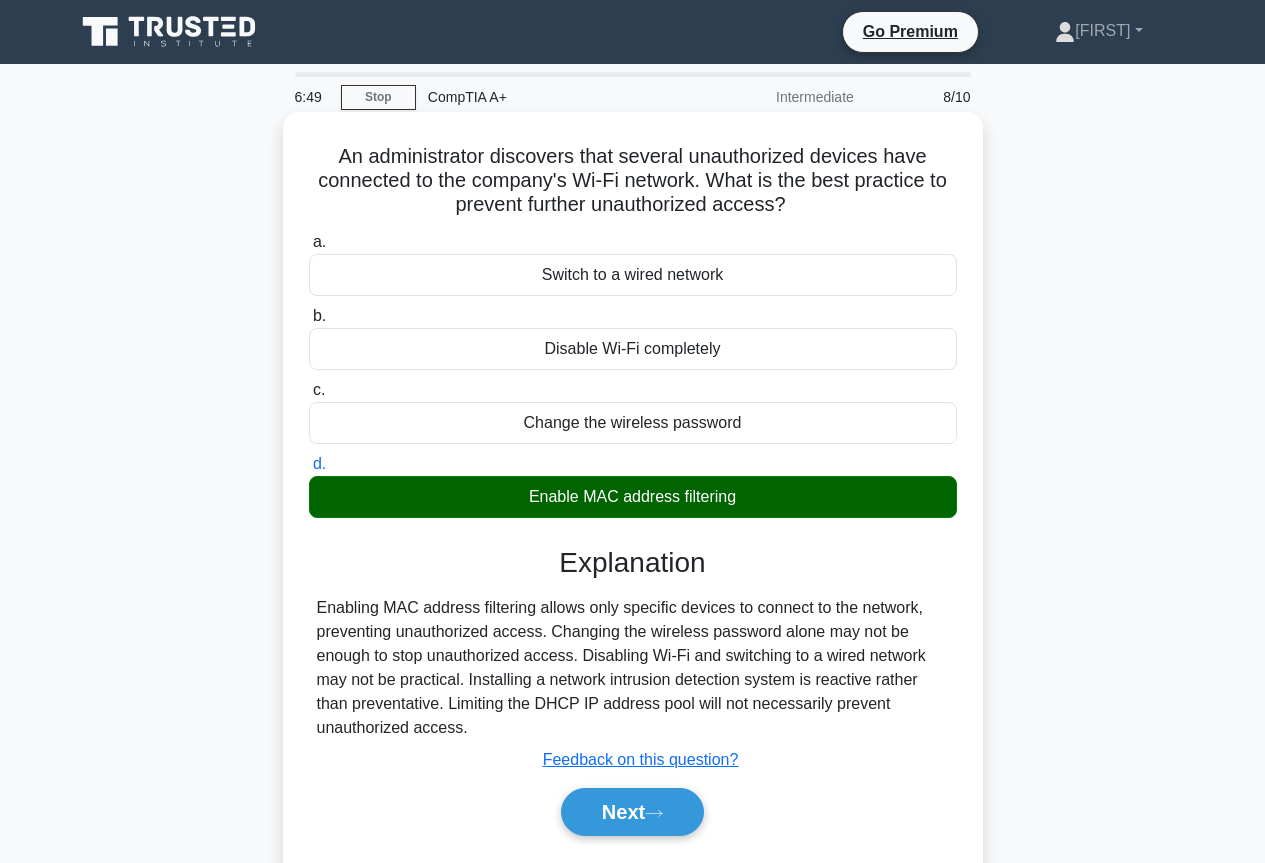 scroll, scrollTop: 217, scrollLeft: 0, axis: vertical 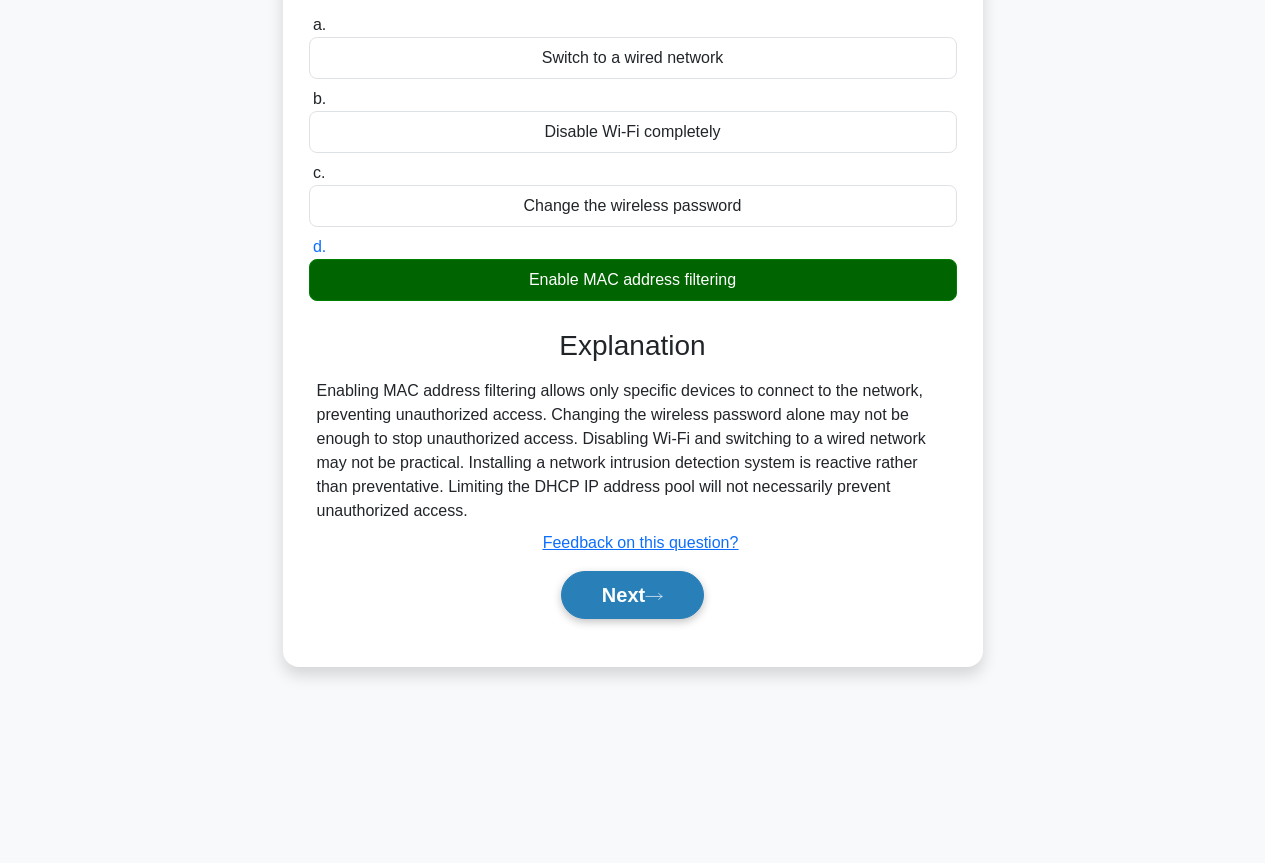 click on "Next" at bounding box center [632, 595] 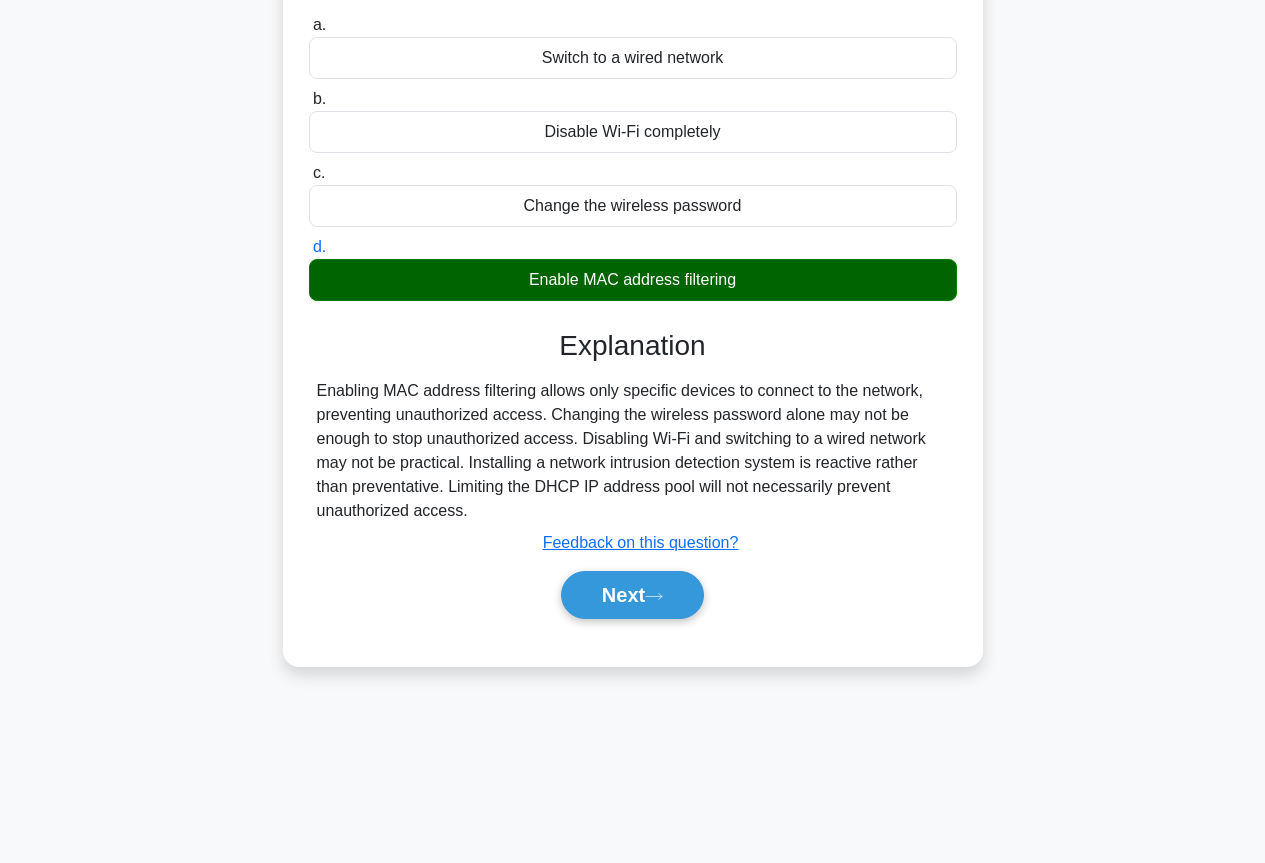 scroll, scrollTop: 0, scrollLeft: 0, axis: both 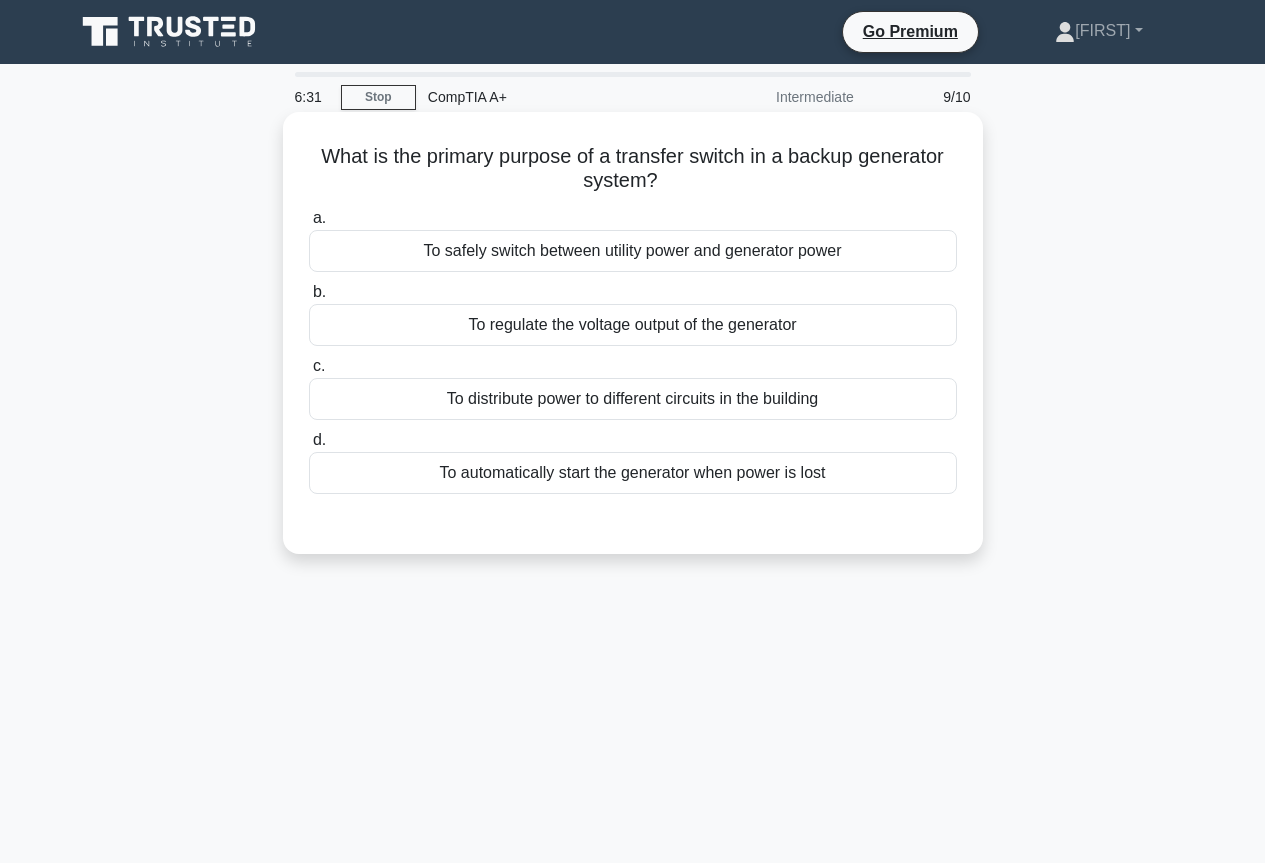 click on "To automatically start the generator when power is lost" at bounding box center (633, 473) 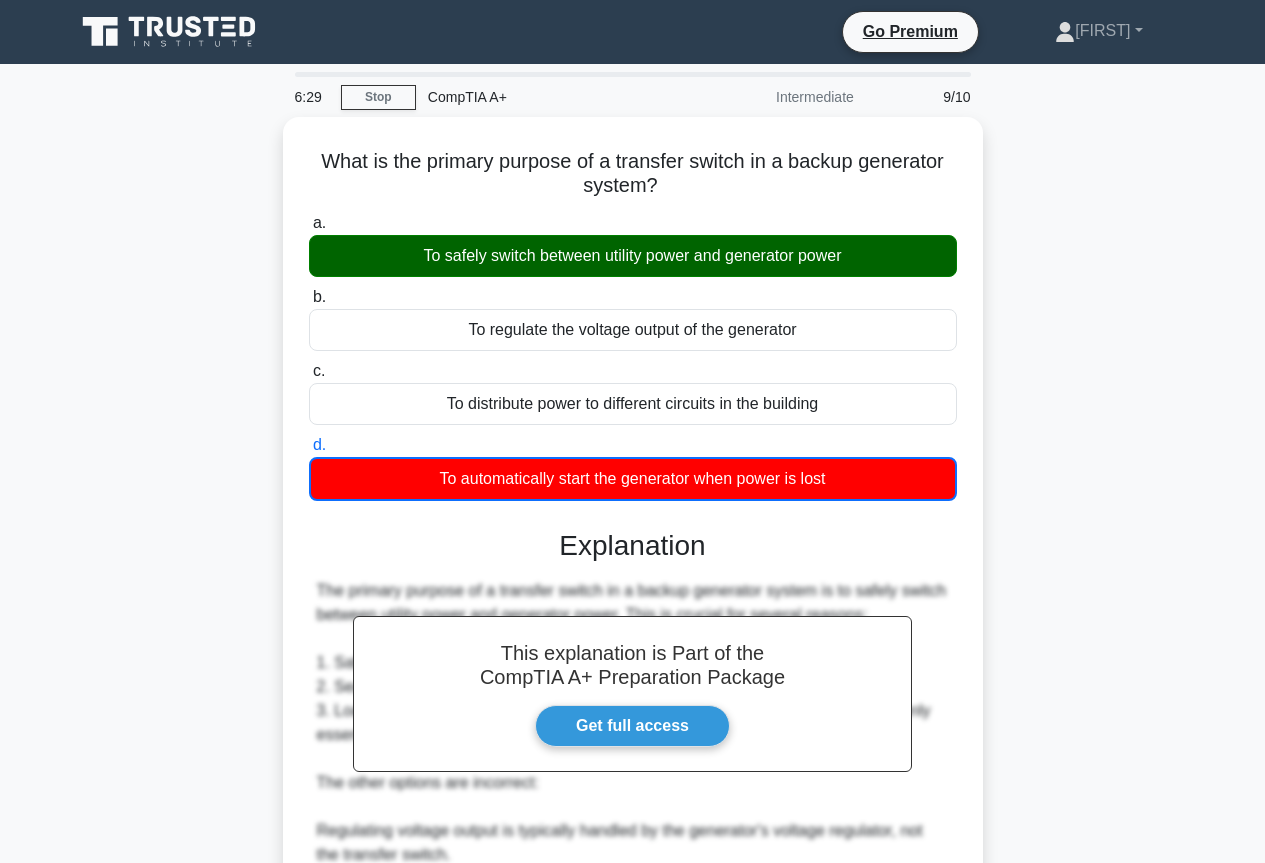 scroll, scrollTop: 300, scrollLeft: 0, axis: vertical 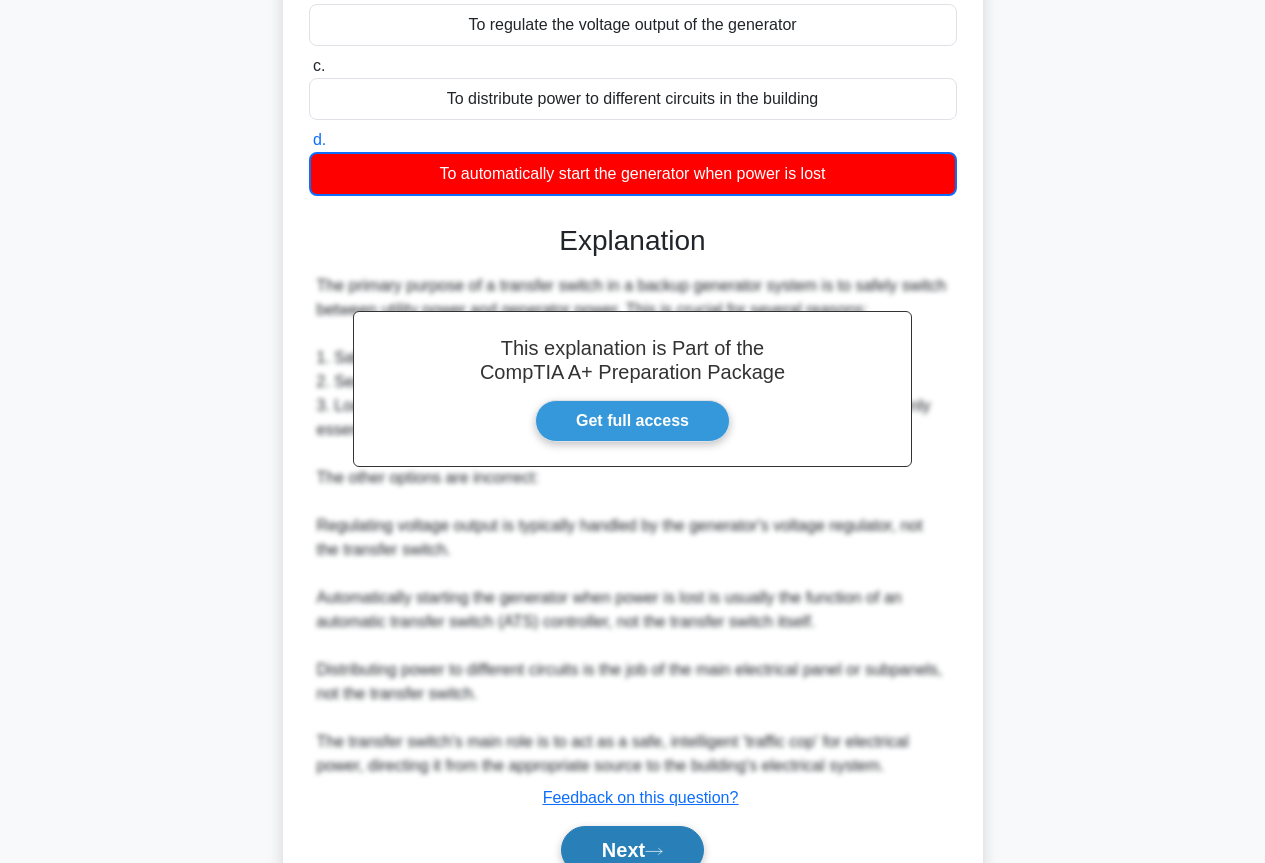 click on "Next" at bounding box center [632, 850] 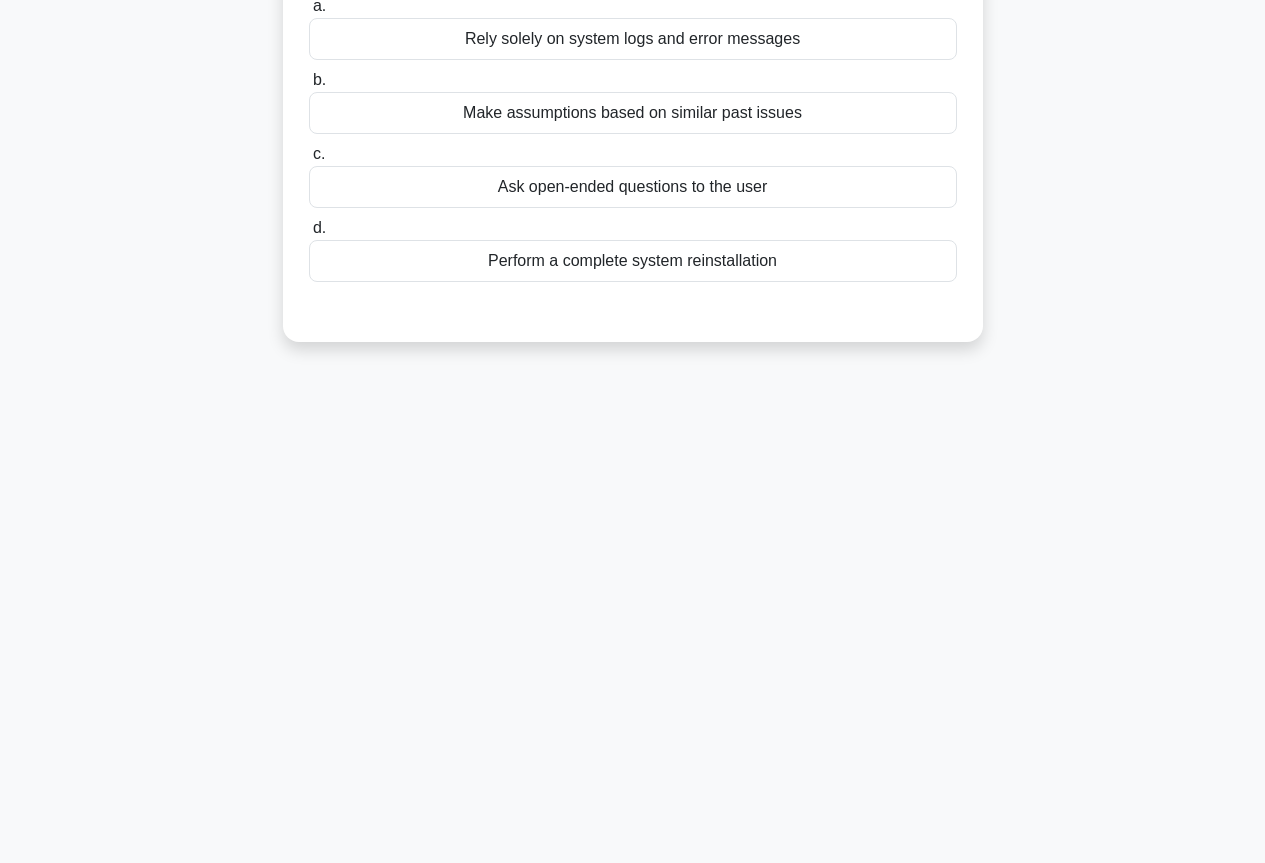 scroll, scrollTop: 0, scrollLeft: 0, axis: both 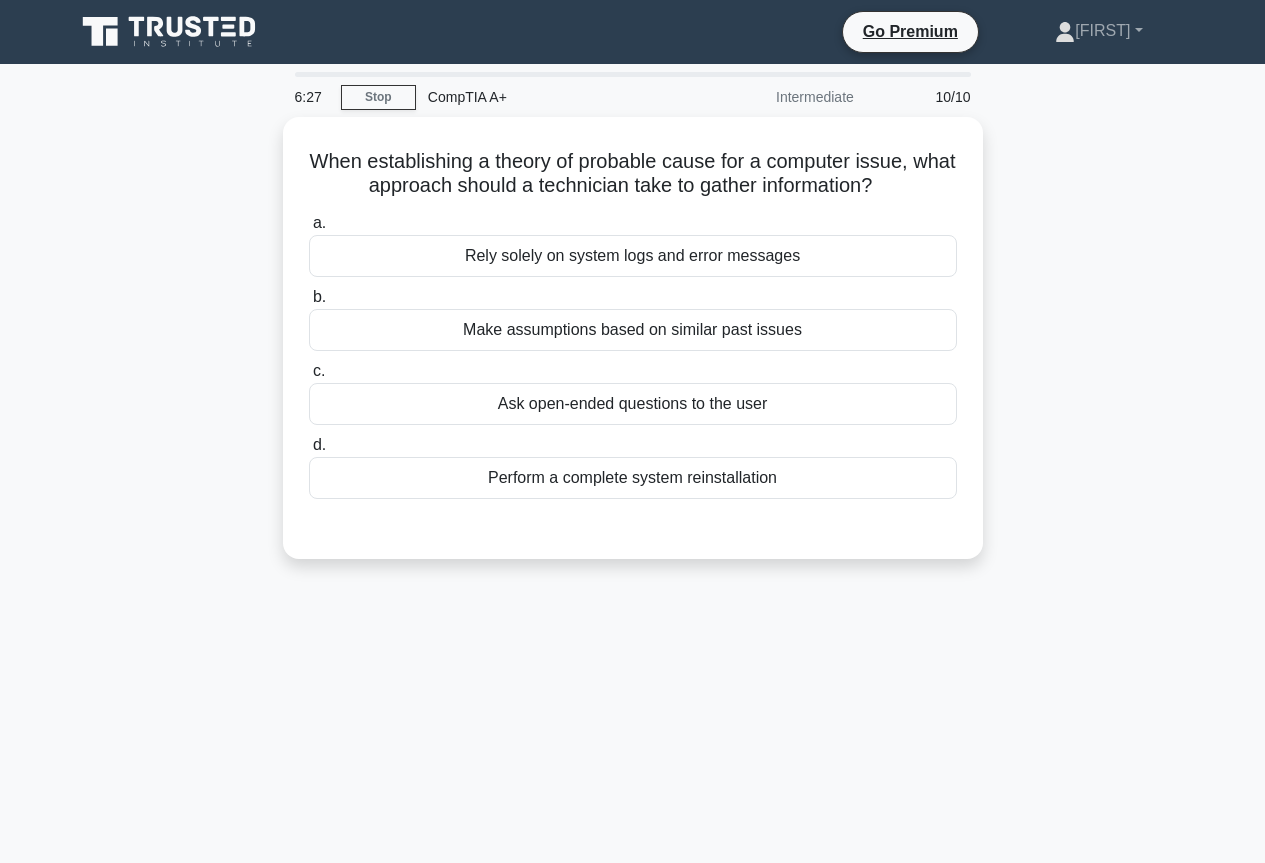 click on "When establishing a theory of probable cause for a computer issue, what approach should a technician take to gather information?
.spinner_0XTQ{transform-origin:center;animation:spinner_y6GP .75s linear infinite}@keyframes spinner_y6GP{100%{transform:rotate(360deg)}}
a.
Rely solely on system logs and error messages
b." at bounding box center [633, 350] 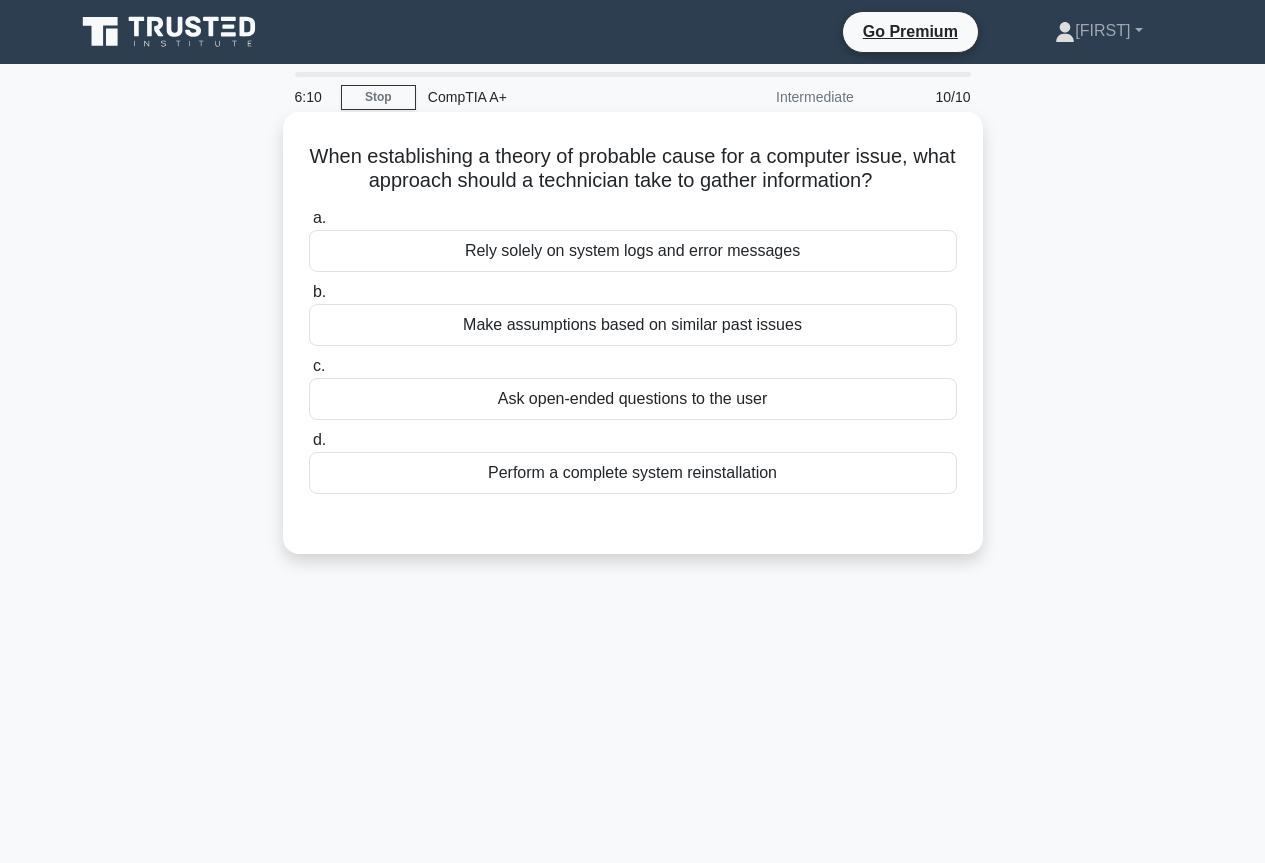 click on "Rely solely on system logs and error messages" at bounding box center (633, 251) 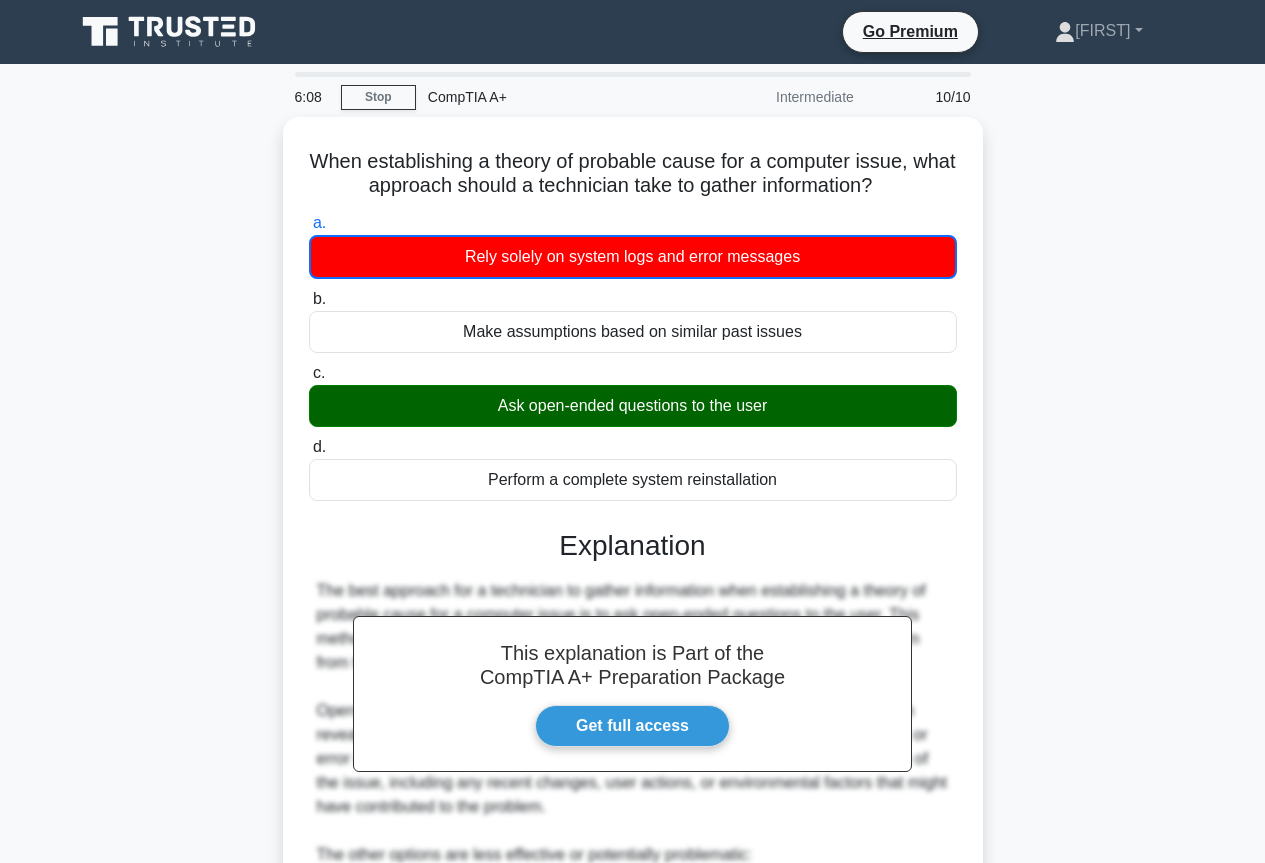 scroll, scrollTop: 400, scrollLeft: 0, axis: vertical 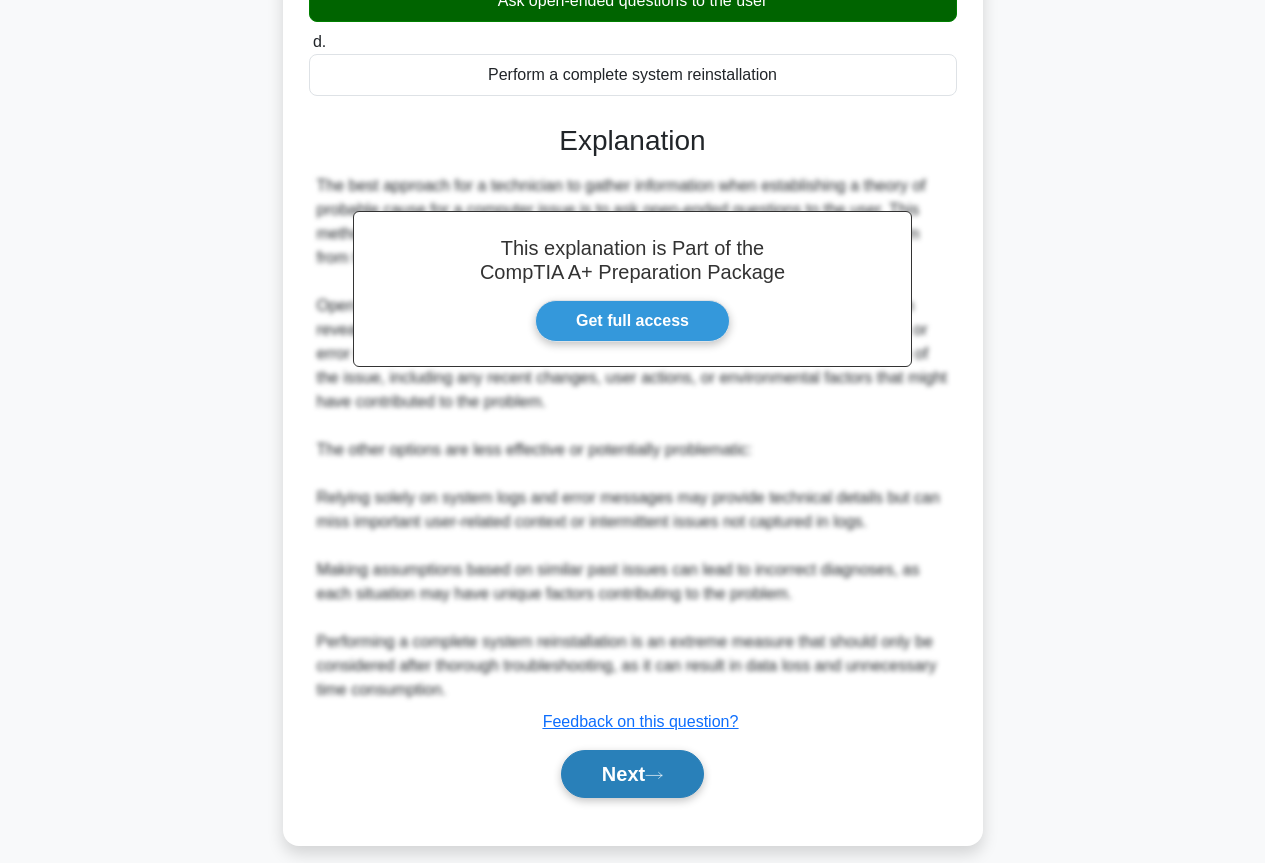 click on "Next" at bounding box center [632, 774] 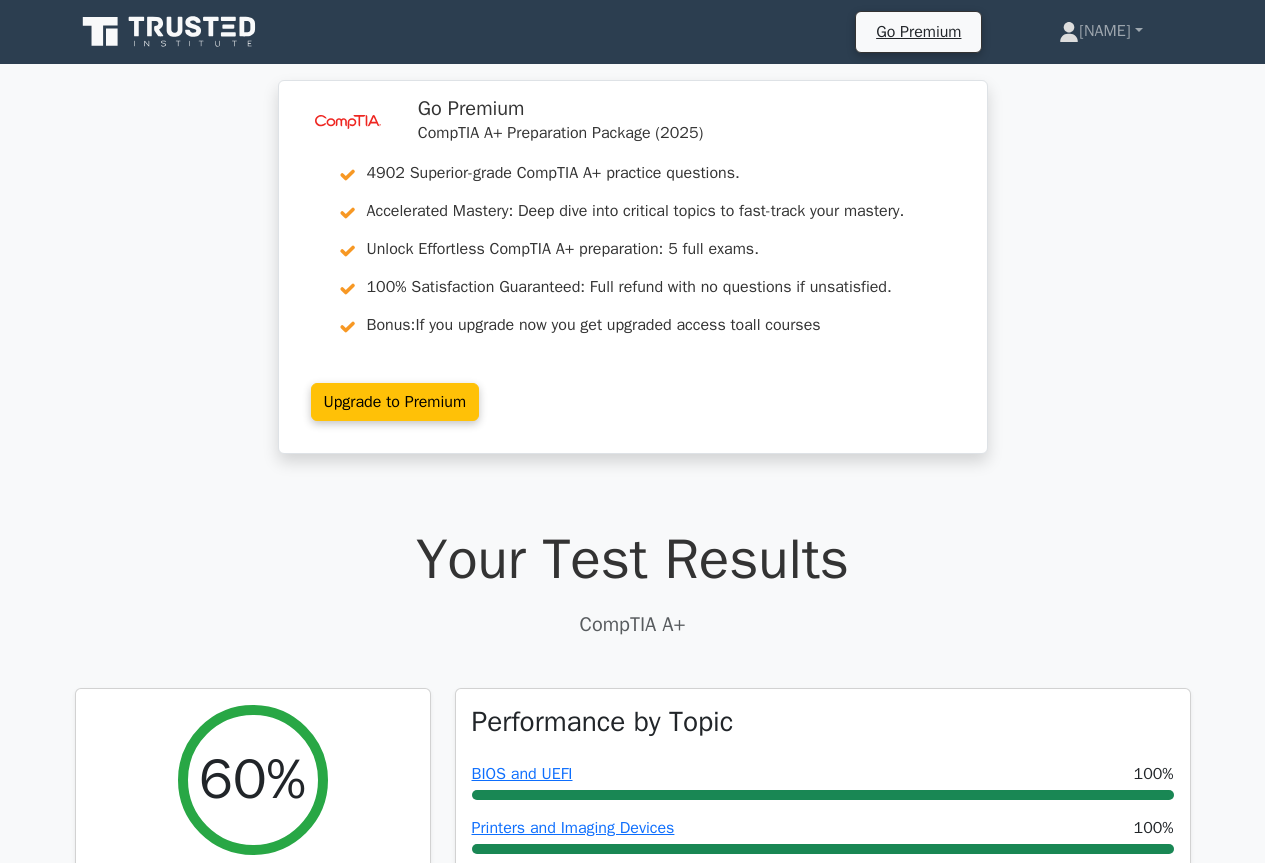 scroll, scrollTop: 0, scrollLeft: 0, axis: both 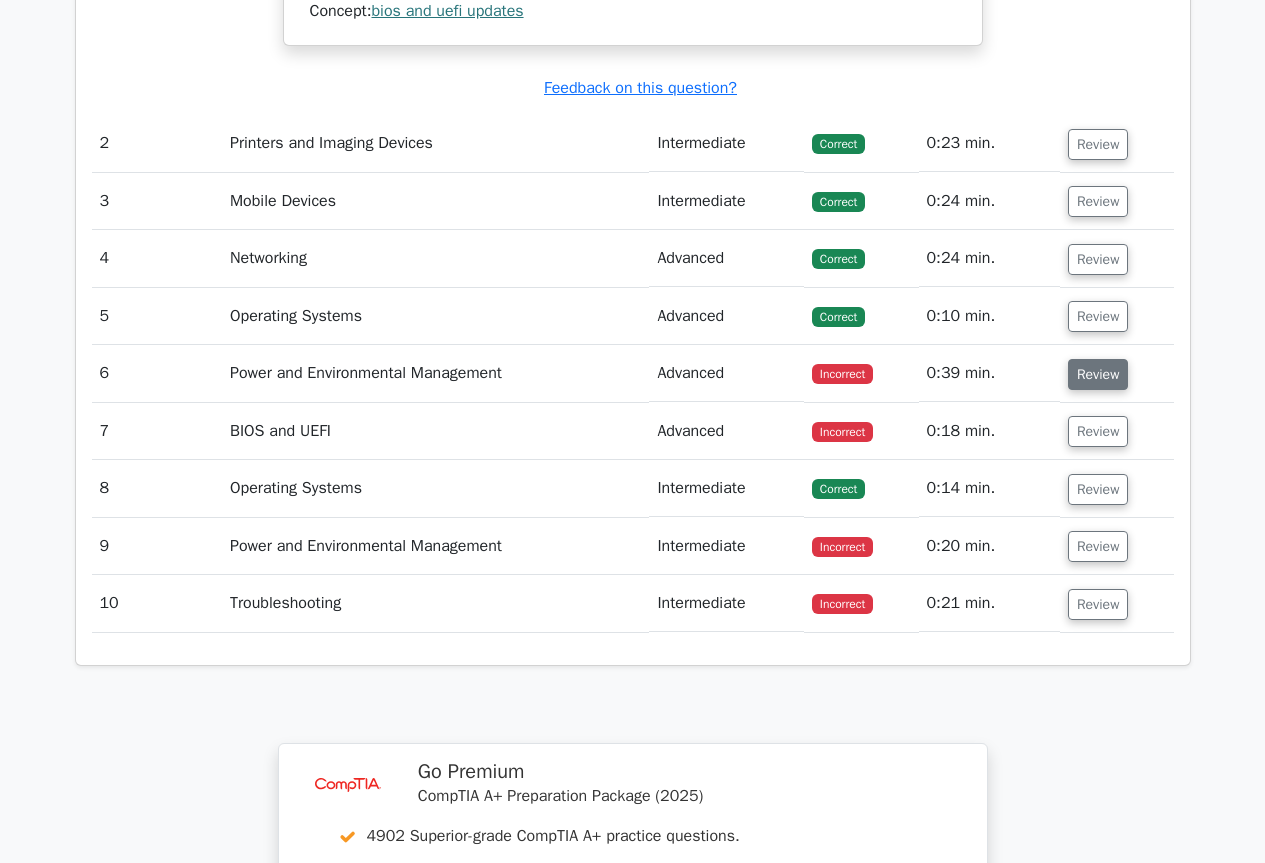 click on "Review" at bounding box center [1098, 374] 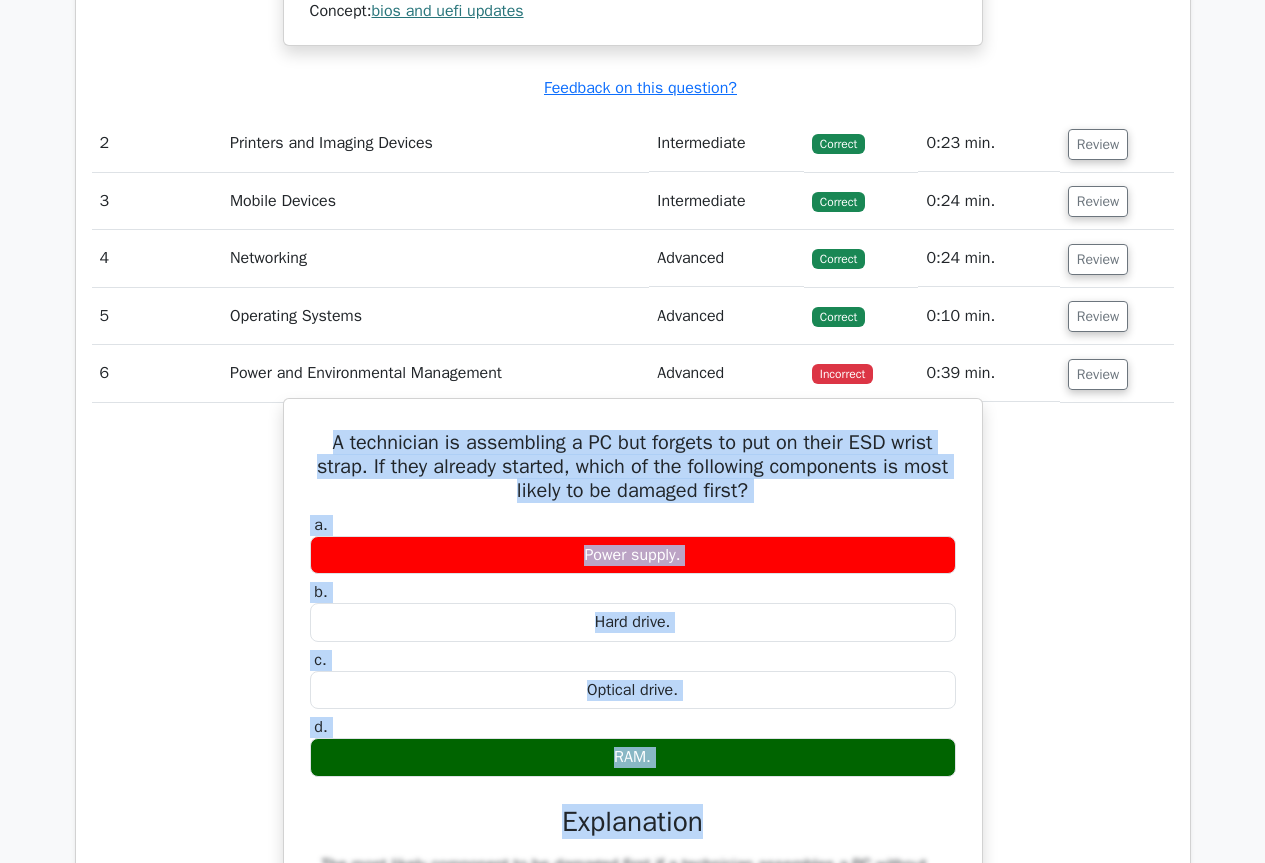 drag, startPoint x: 323, startPoint y: 441, endPoint x: 825, endPoint y: 788, distance: 610.25653 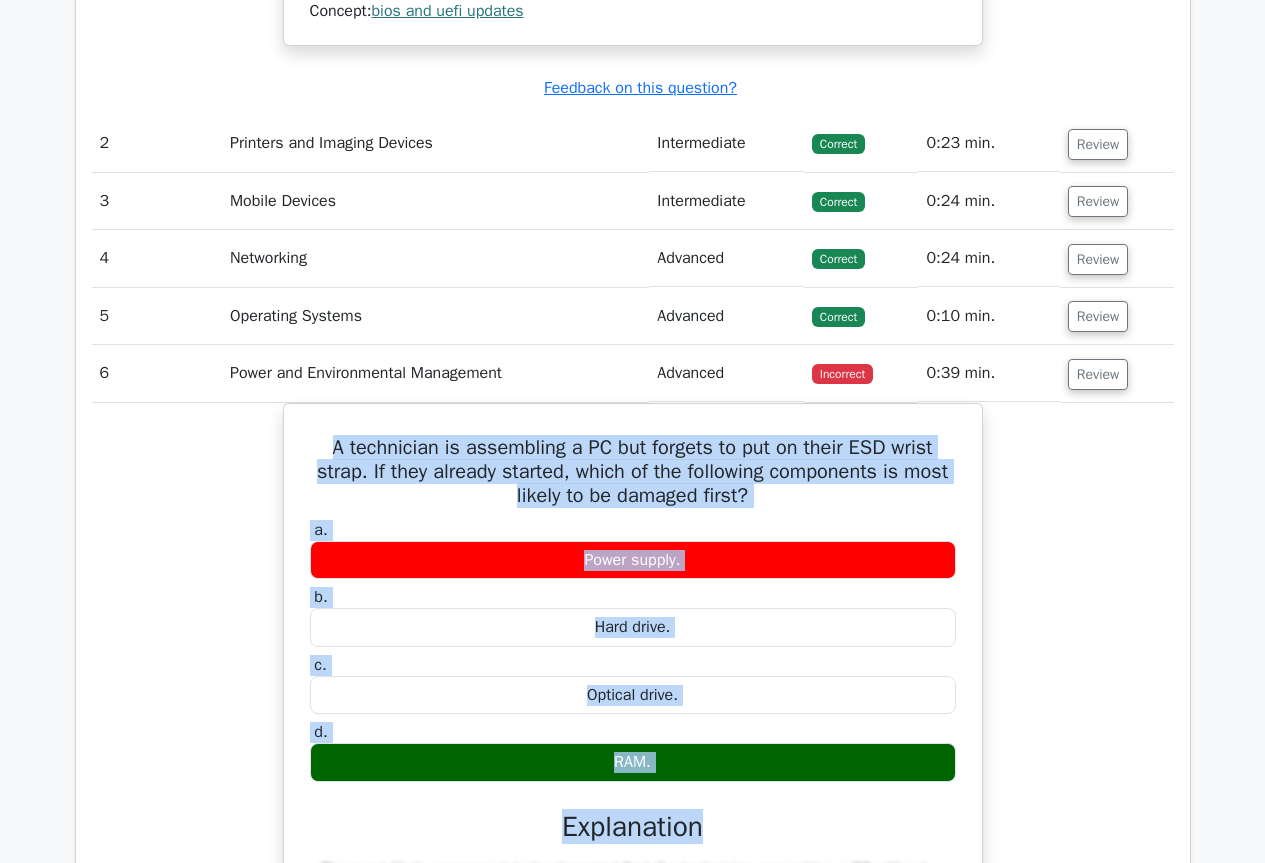 click on "A technician is assembling a PC but forgets to put on their ESD wrist strap. If they already started, which of the following components is most likely to be damaged first?
a.
Power supply.
b.
c. d." at bounding box center (633, 796) 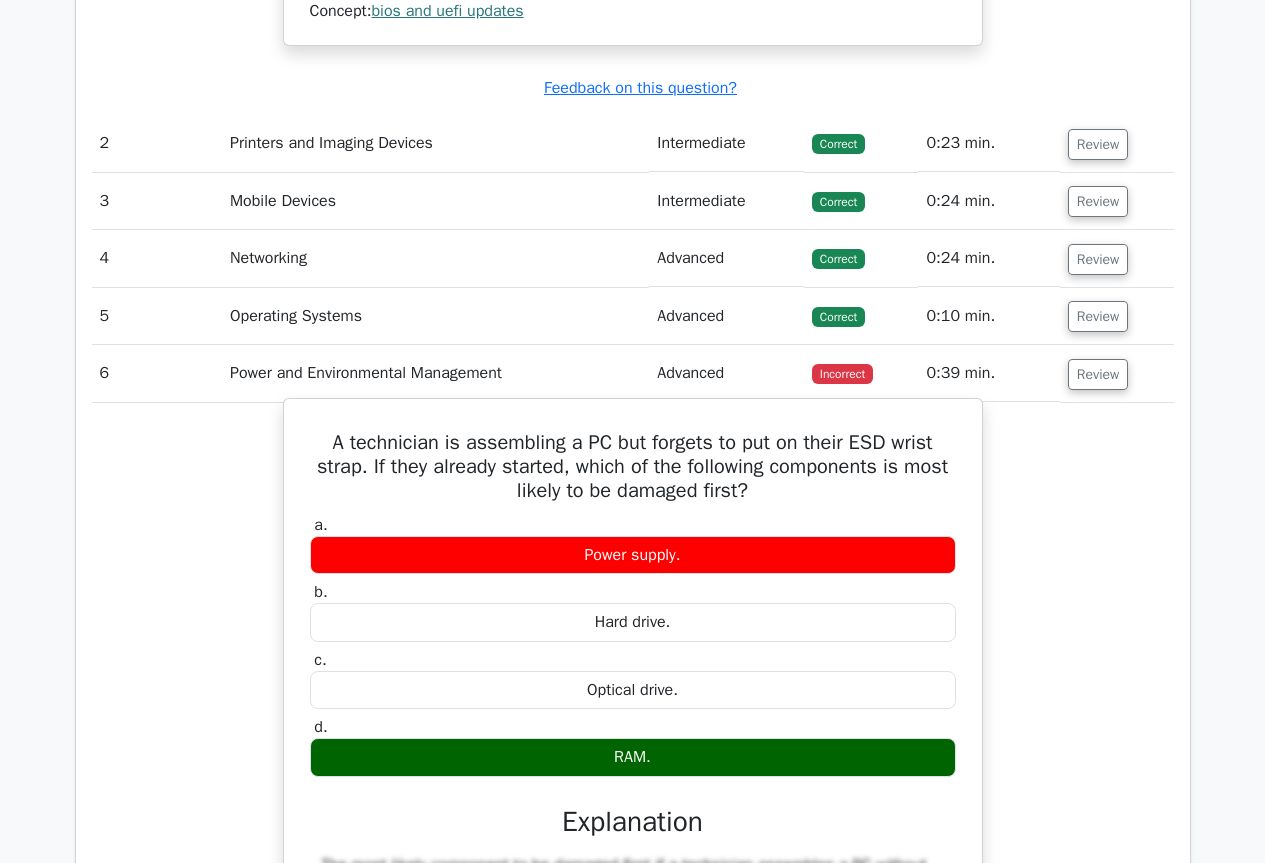 drag, startPoint x: 327, startPoint y: 439, endPoint x: 710, endPoint y: 694, distance: 460.1239 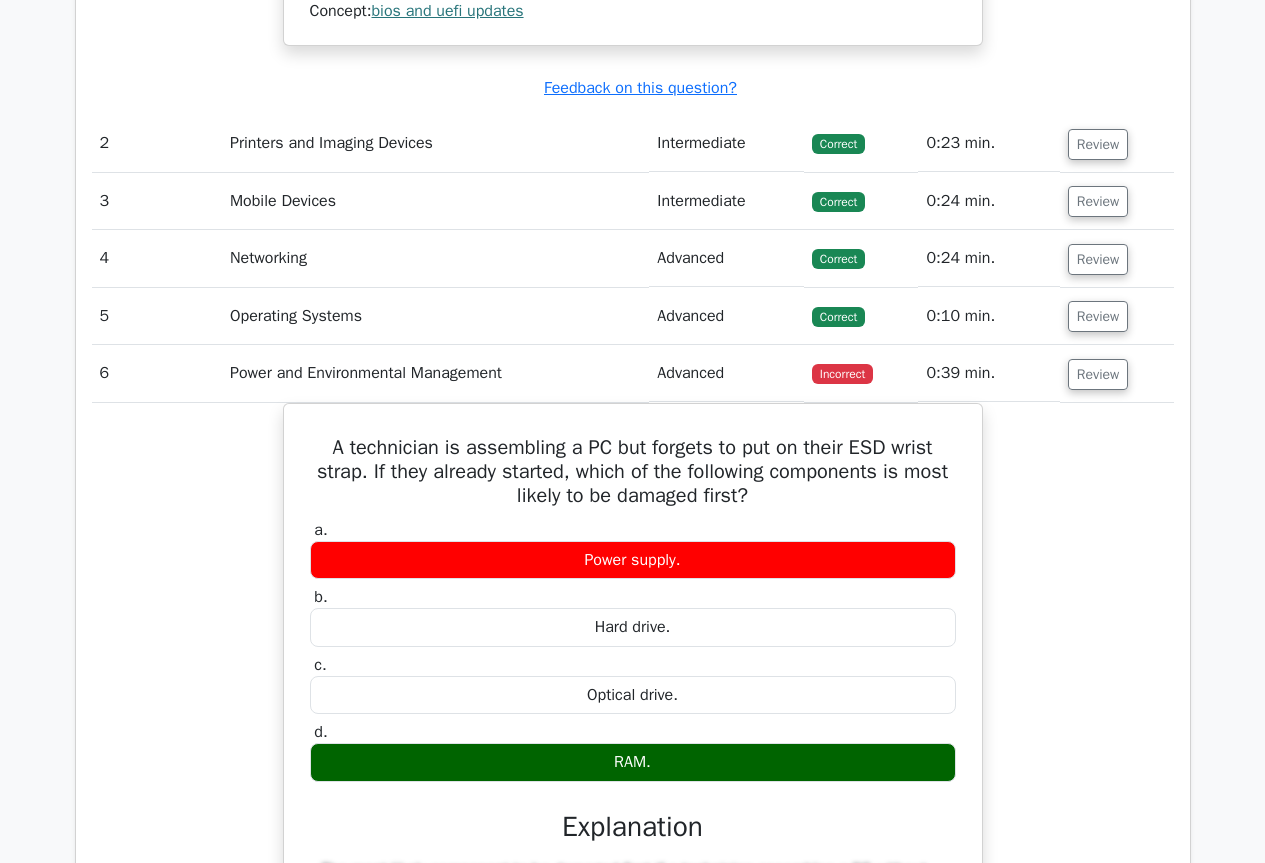 click on "A technician is assembling a PC but forgets to put on their ESD wrist strap. If they already started, which of the following components is most likely to be damaged first?
a.
Power supply.
b.
c. d." at bounding box center (633, 796) 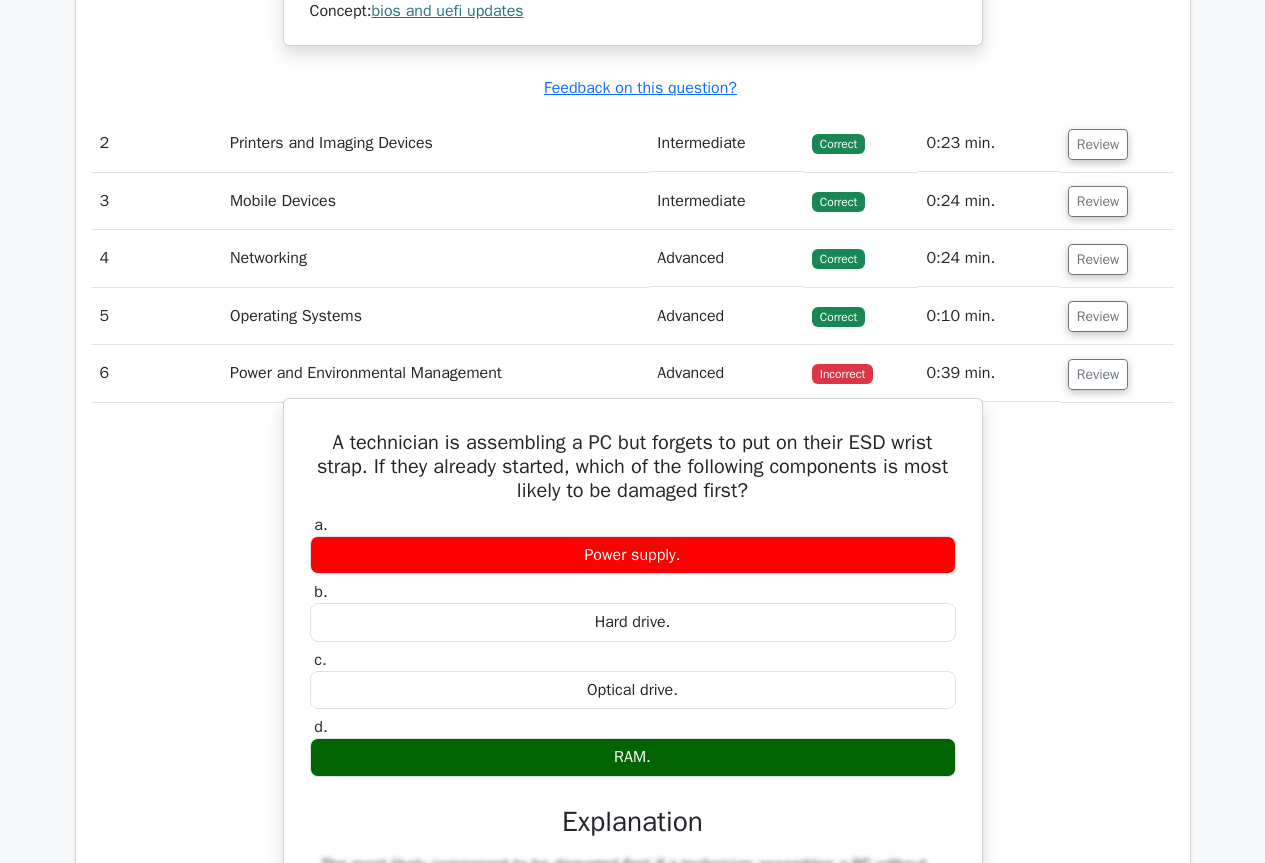 drag, startPoint x: 321, startPoint y: 445, endPoint x: 672, endPoint y: 749, distance: 464.34576 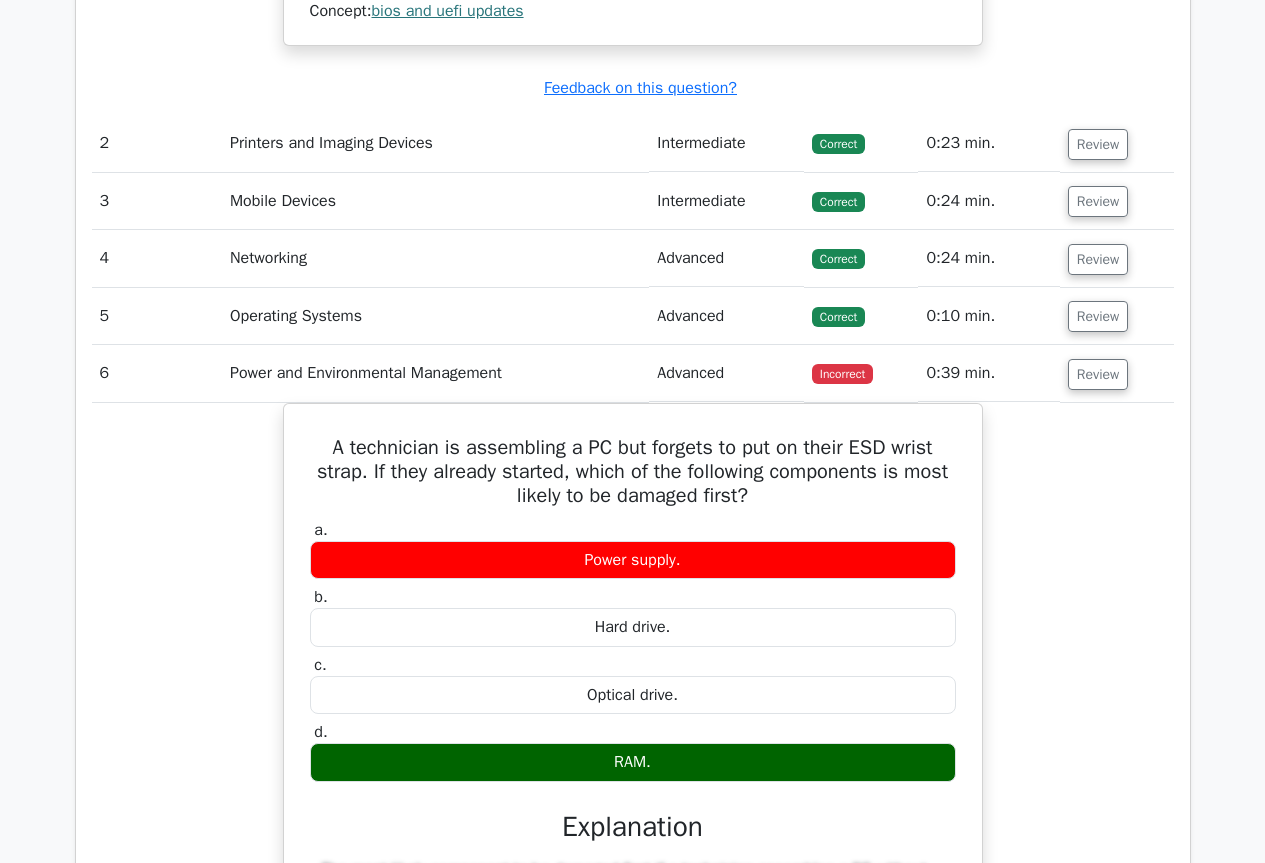 click on "A technician is assembling a PC but forgets to put on their ESD wrist strap. If they already started, which of the following components is most likely to be damaged first?
a.
Power supply.
b.
c. d." at bounding box center (633, 796) 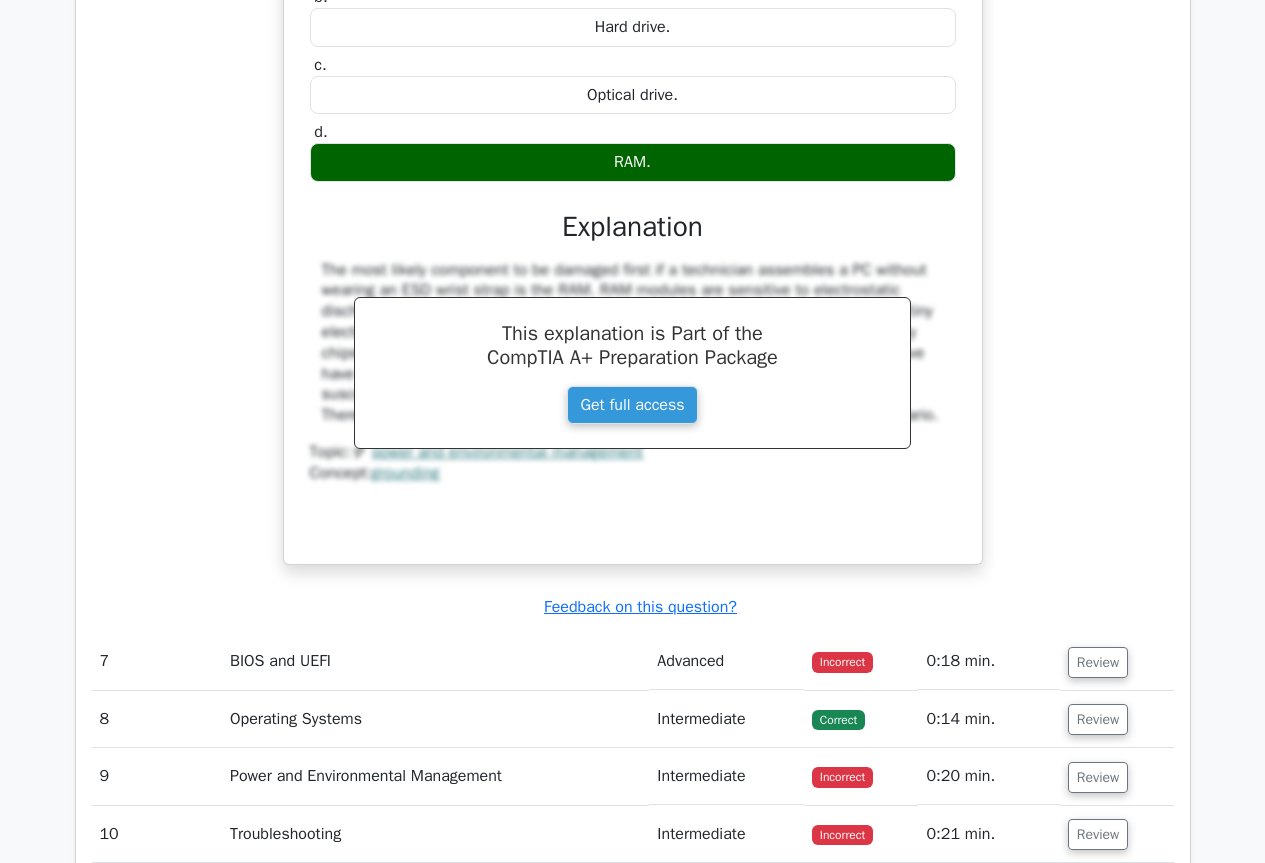 scroll, scrollTop: 3600, scrollLeft: 0, axis: vertical 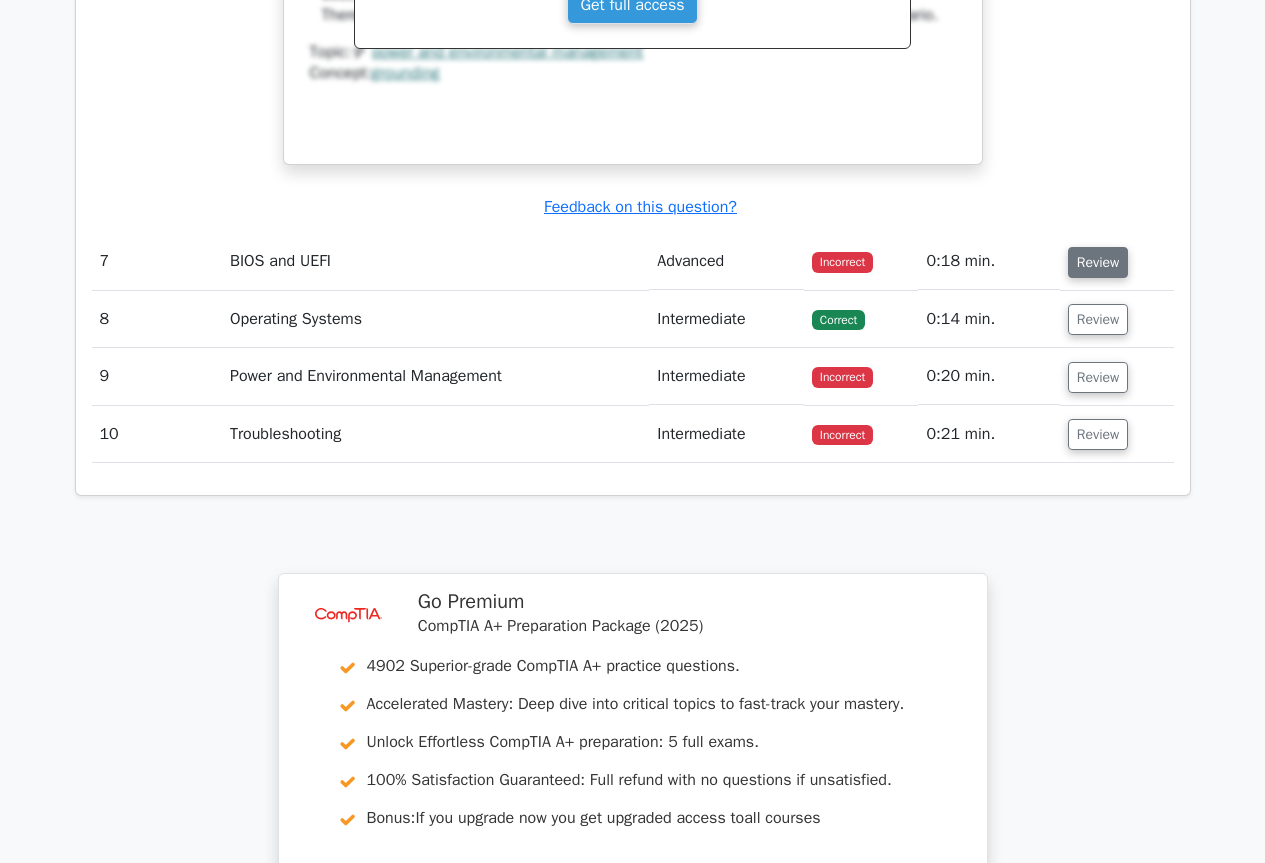 click on "Review" at bounding box center [1098, 262] 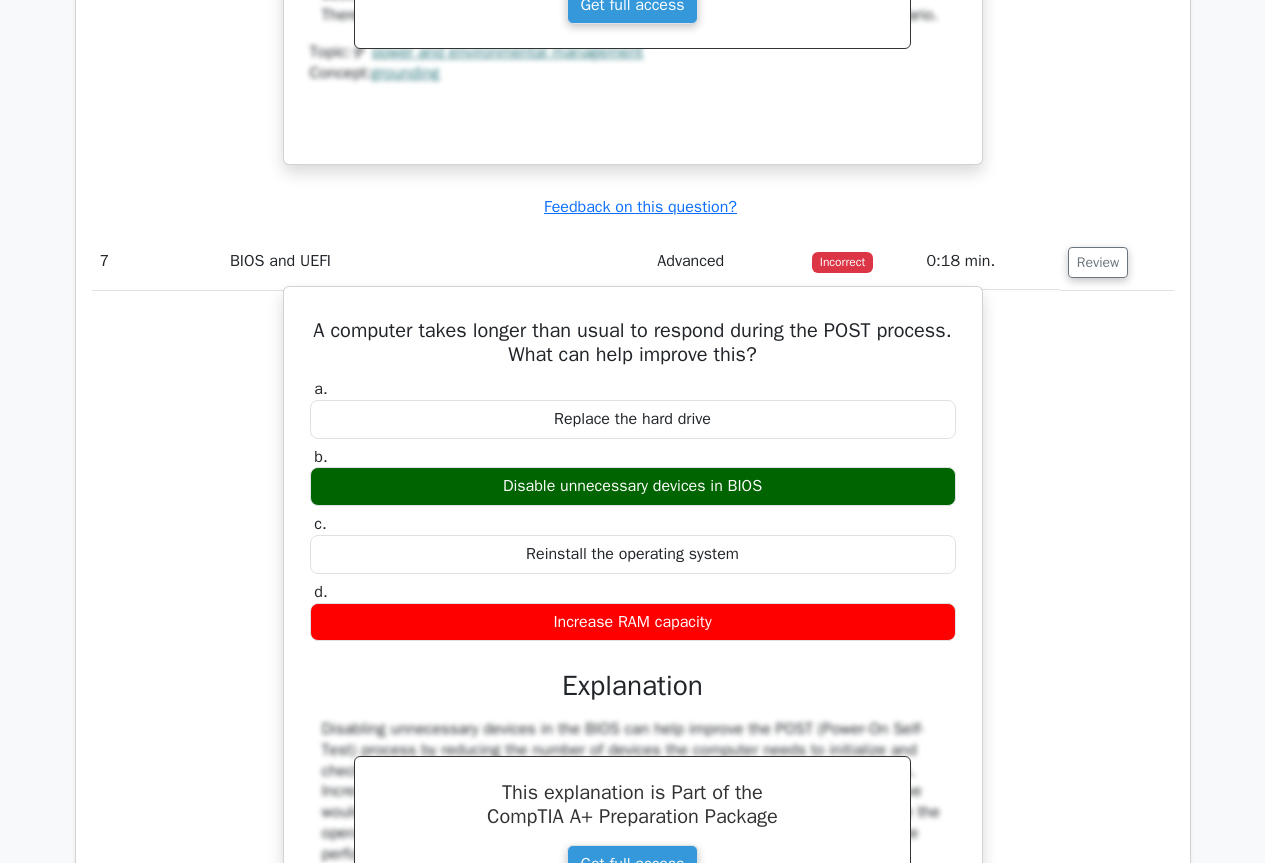 drag, startPoint x: 344, startPoint y: 328, endPoint x: 727, endPoint y: 631, distance: 488.36258 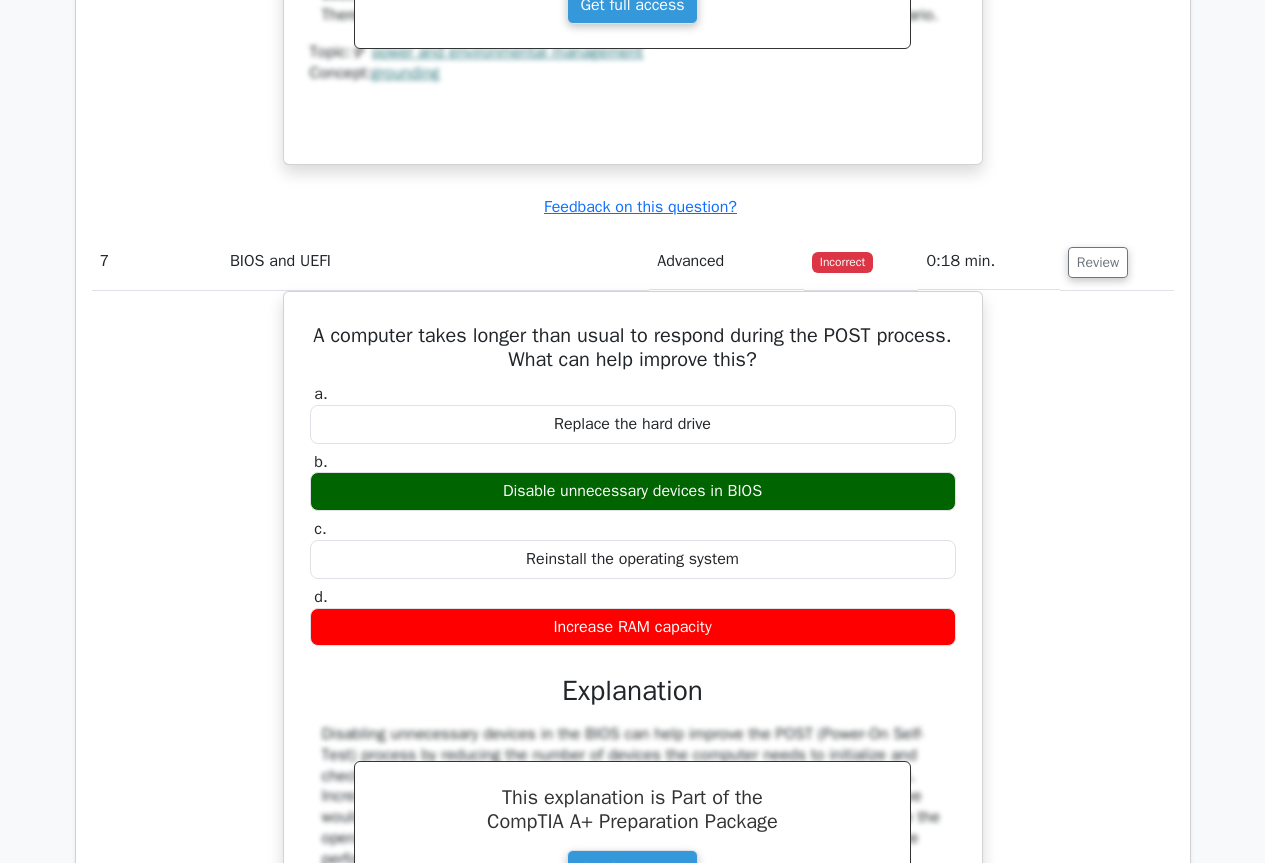click on "A computer takes longer than usual to respond during the POST process. What can help improve this?
a.
Replace the hard drive
b.
c. d." at bounding box center [633, 672] 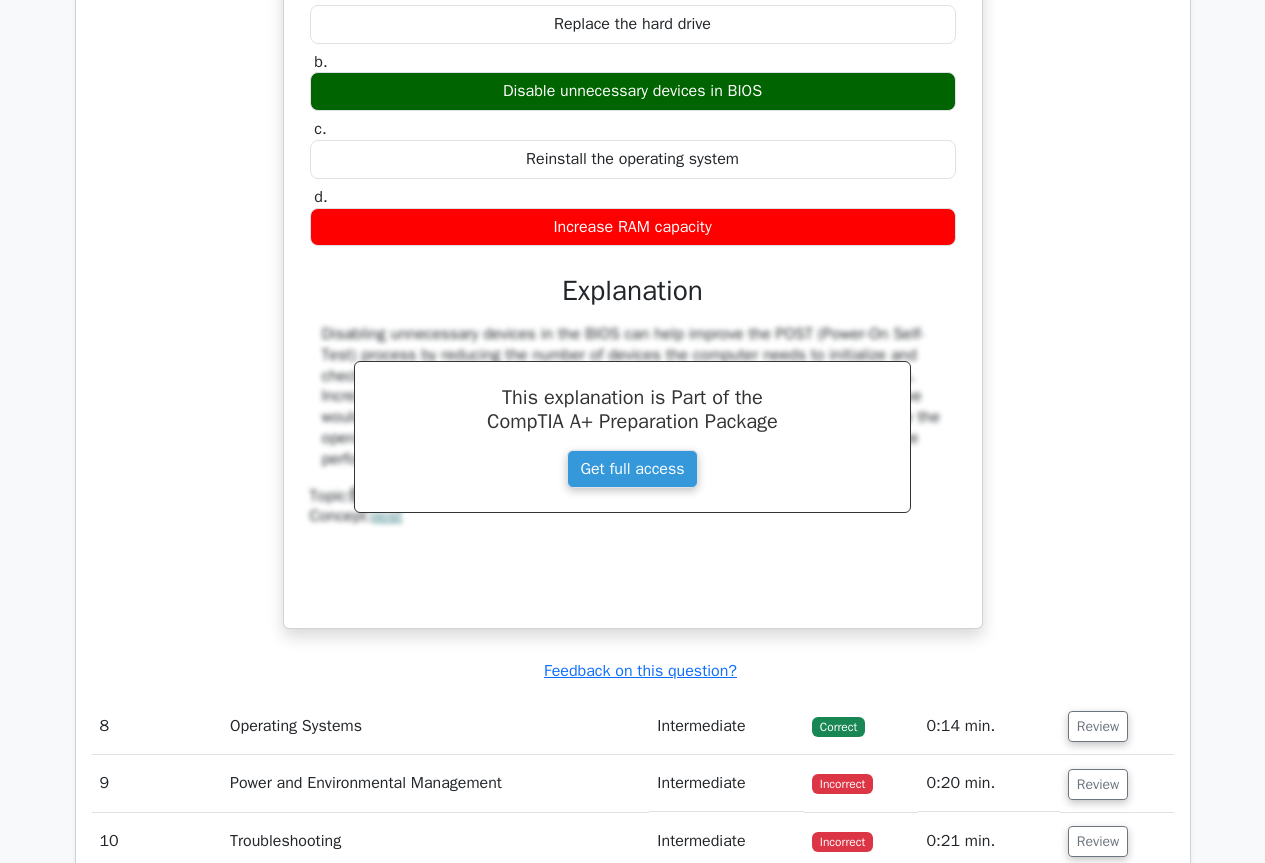 scroll, scrollTop: 3800, scrollLeft: 0, axis: vertical 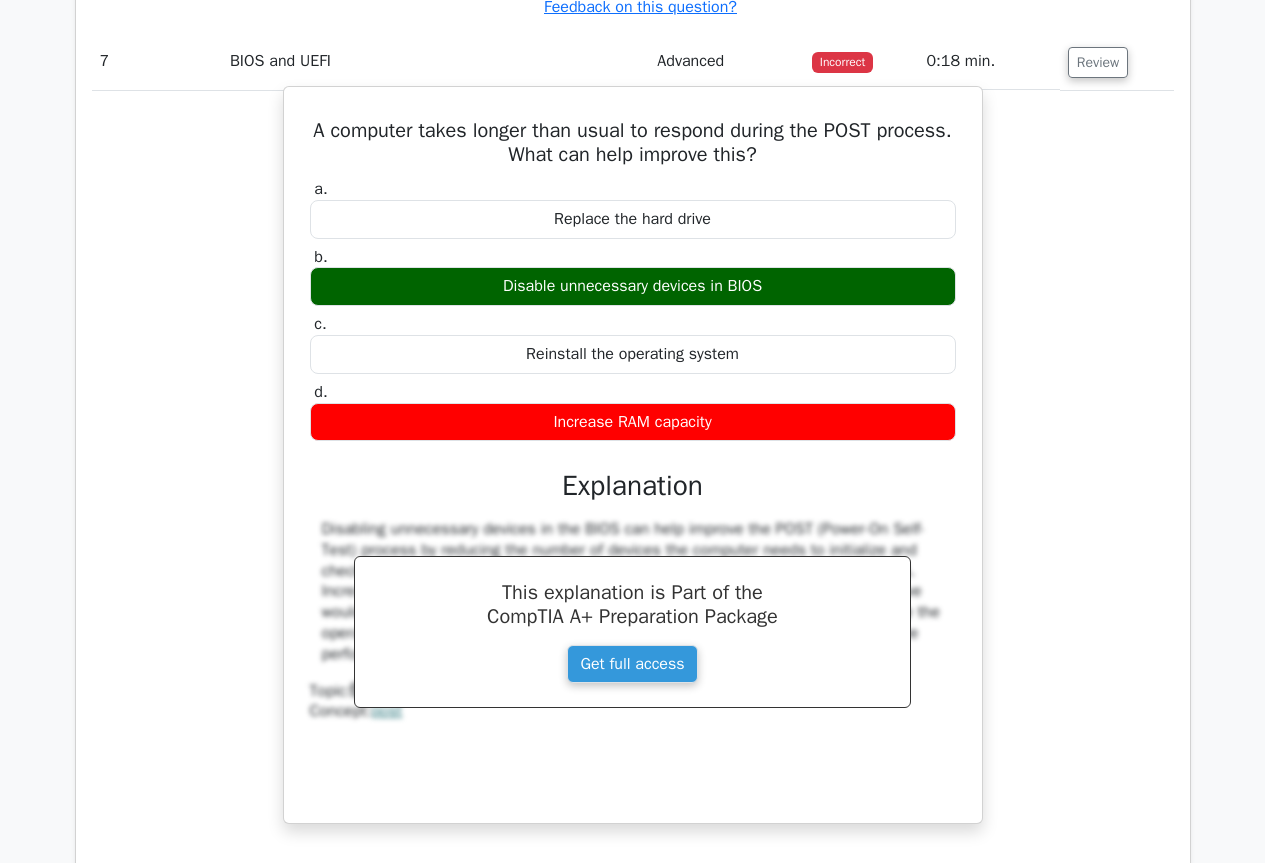 drag, startPoint x: 349, startPoint y: 127, endPoint x: 730, endPoint y: 410, distance: 474.6051 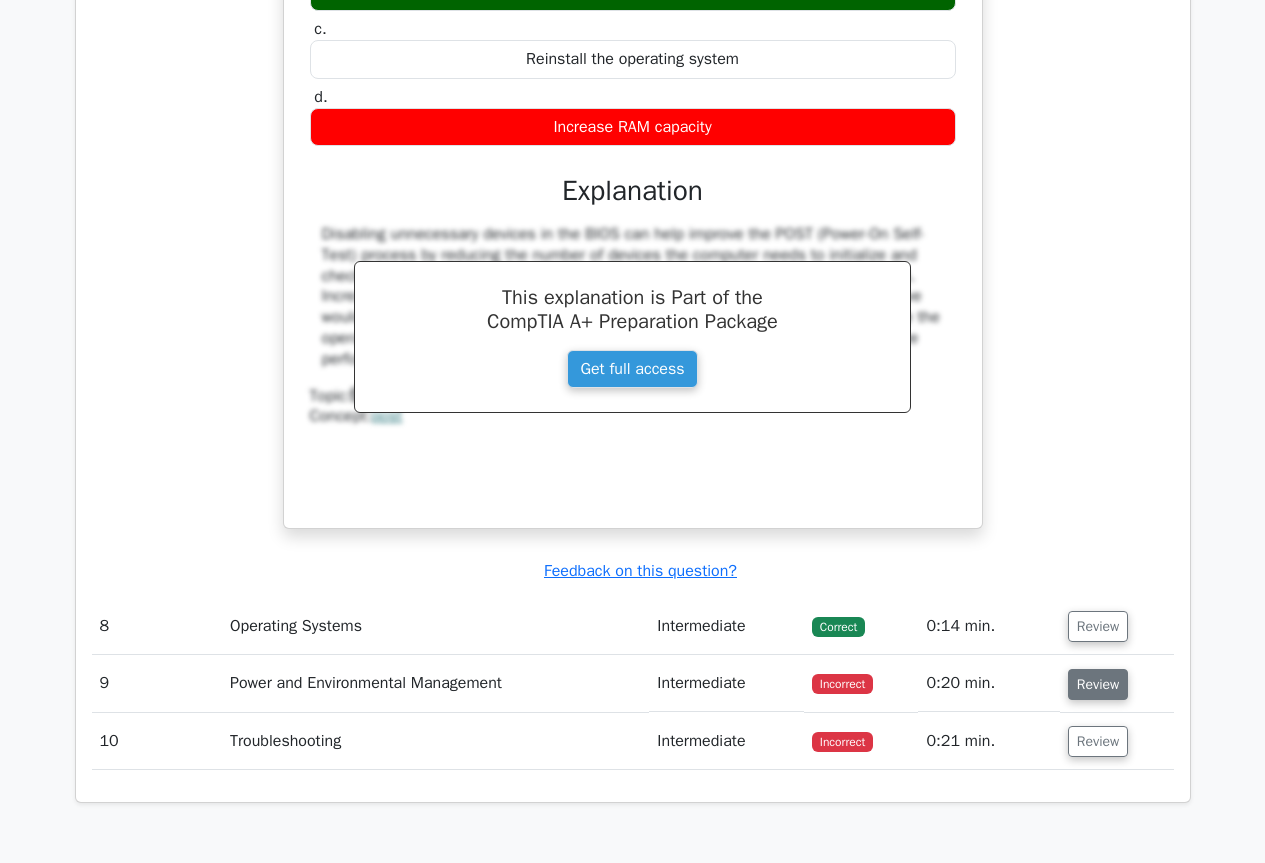 click on "Review" at bounding box center [1098, 684] 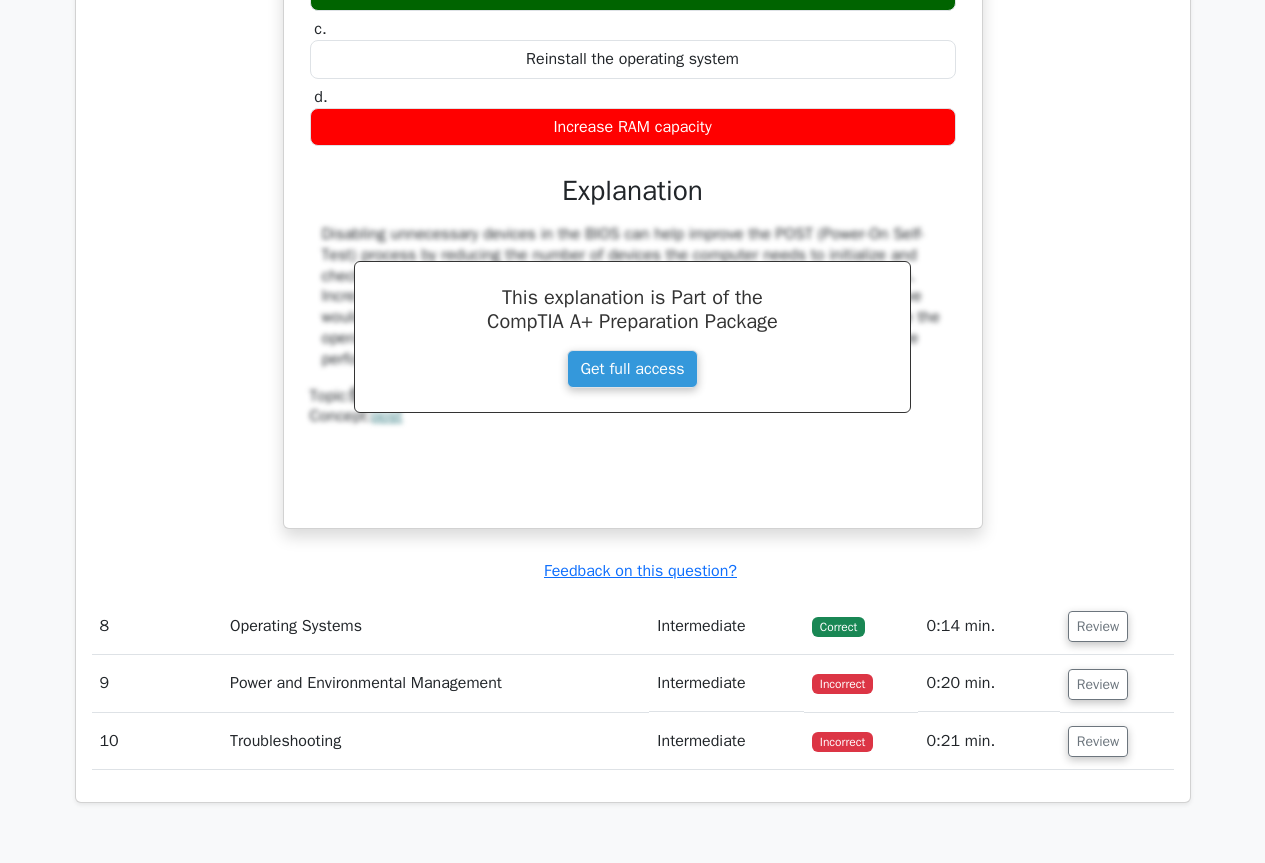 scroll, scrollTop: 4400, scrollLeft: 0, axis: vertical 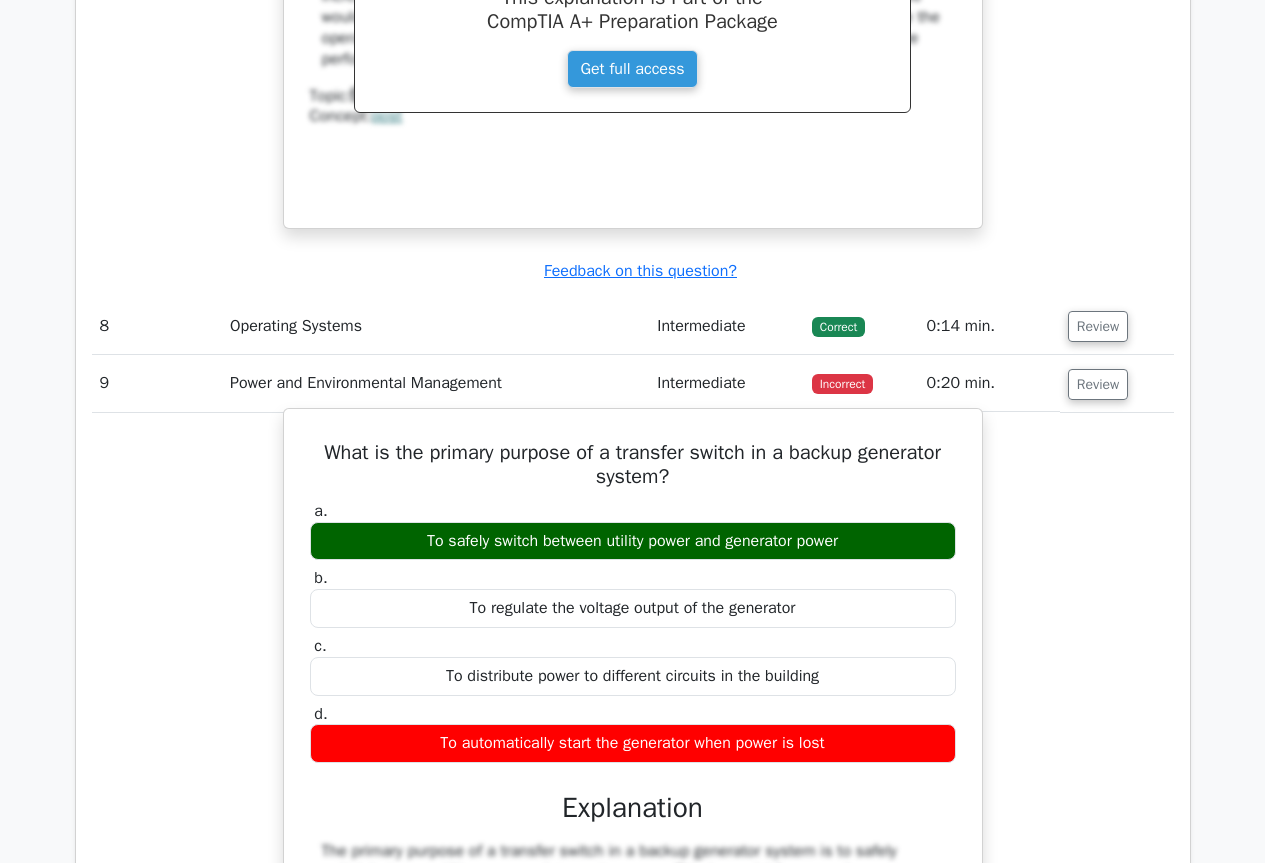 drag, startPoint x: 315, startPoint y: 448, endPoint x: 845, endPoint y: 765, distance: 617.567 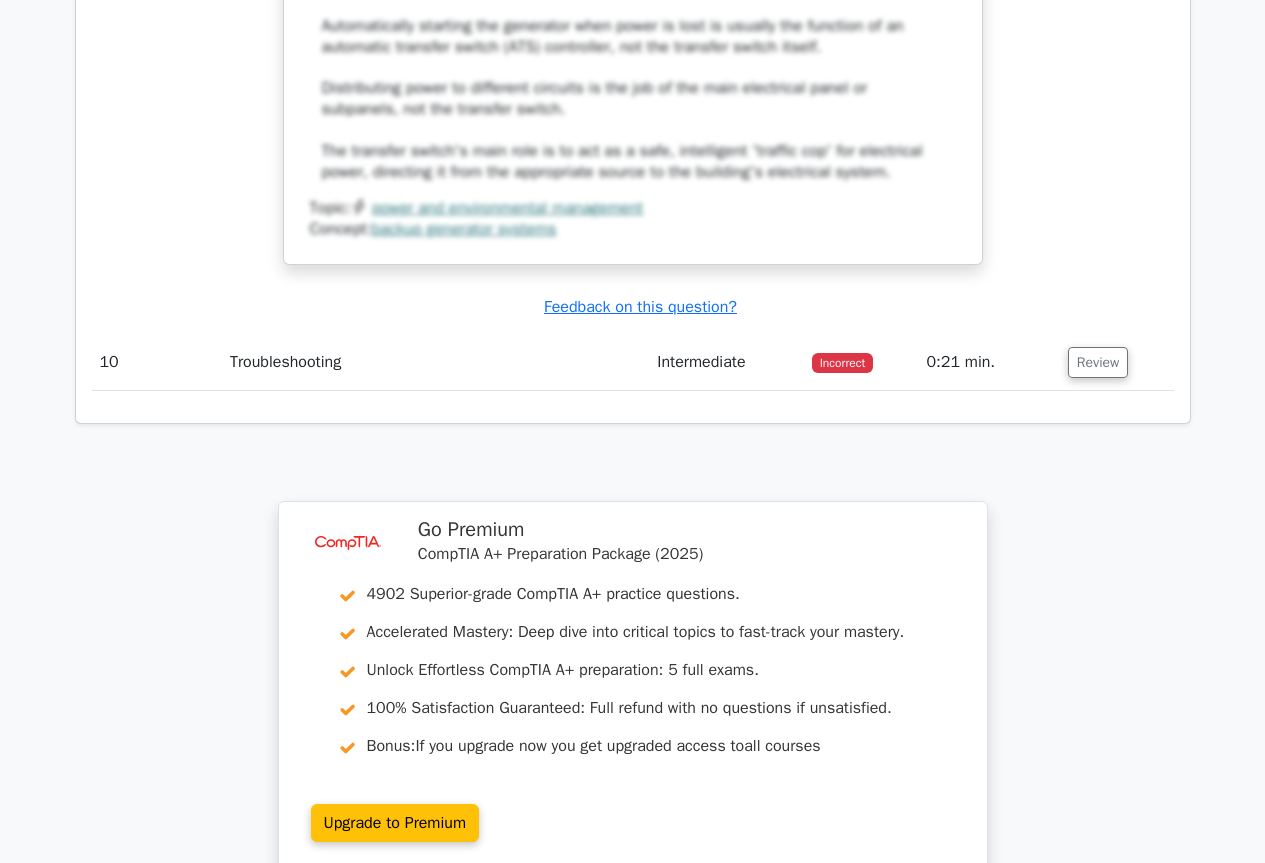 scroll, scrollTop: 5600, scrollLeft: 0, axis: vertical 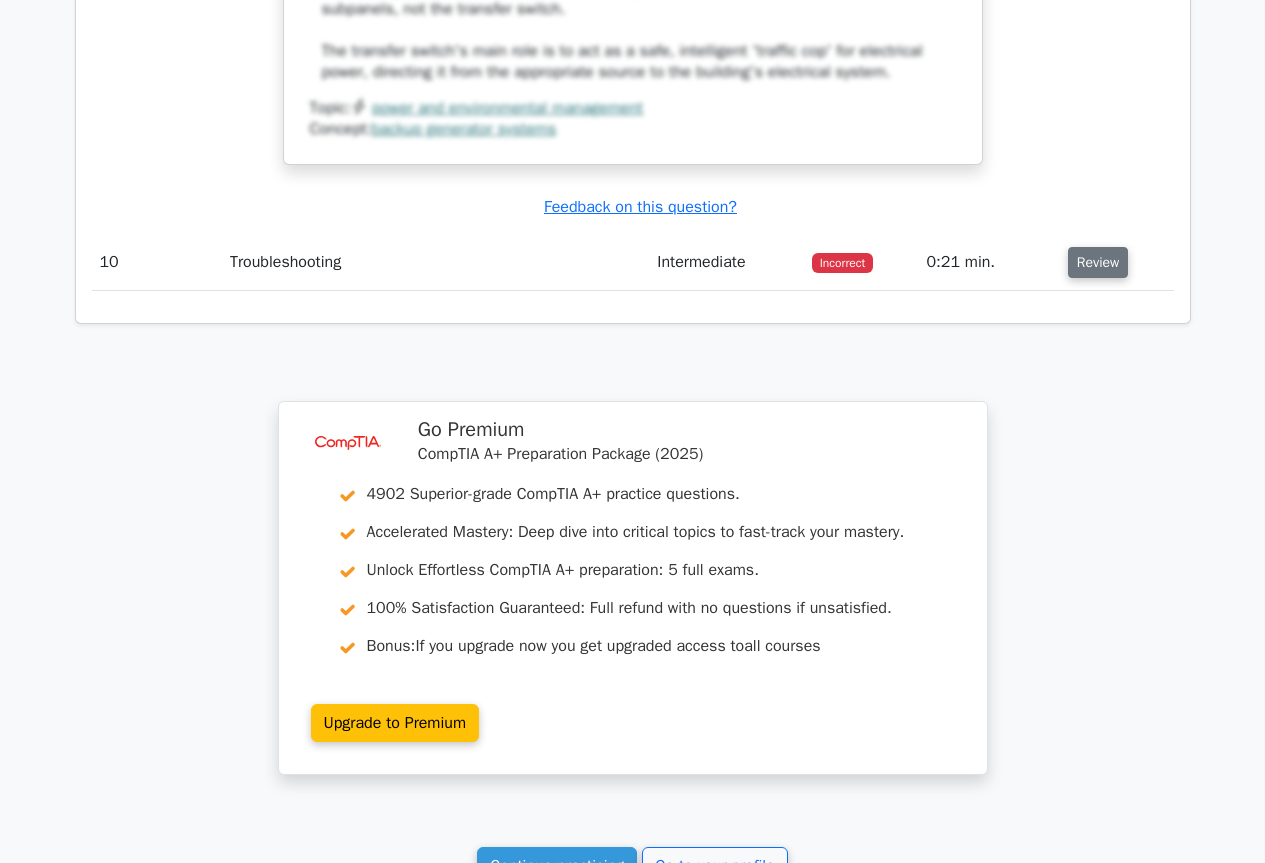 click on "Review" at bounding box center (1098, 262) 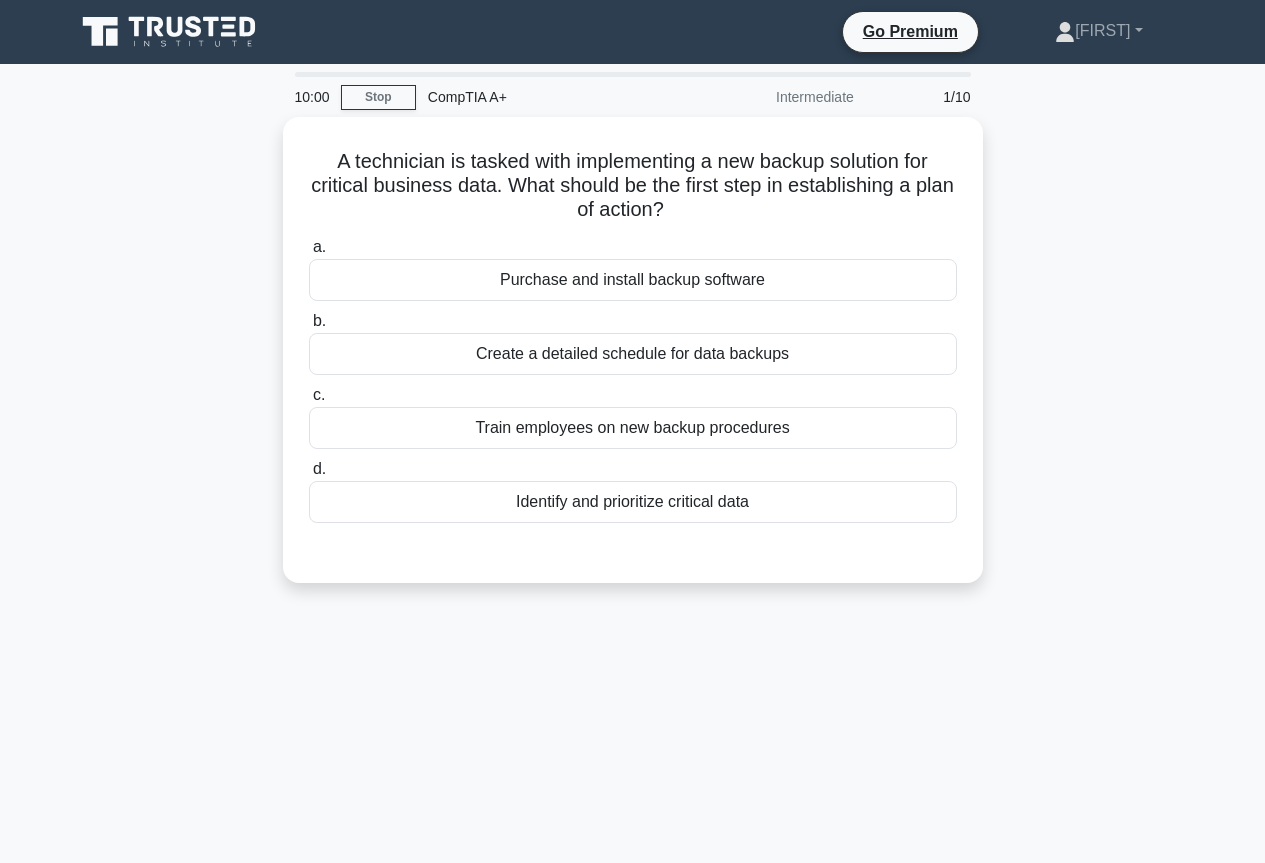 scroll, scrollTop: 0, scrollLeft: 0, axis: both 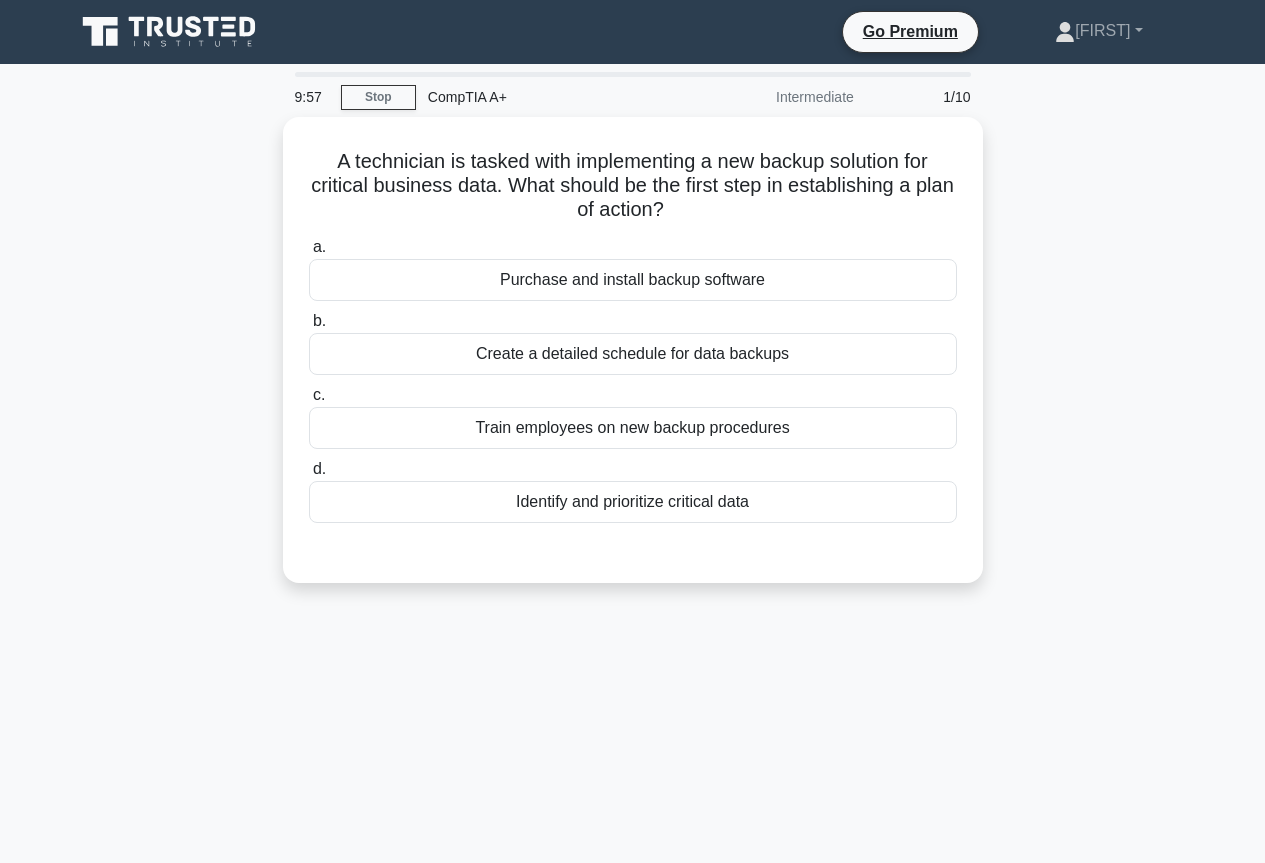 click on "A technician is tasked with implementing a new backup solution for critical business data. What should be the first step in establishing a plan of action?
.spinner_0XTQ{transform-origin:center;animation:spinner_y6GP .75s linear infinite}@keyframes spinner_y6GP{100%{transform:rotate(360deg)}}
a.
Purchase and install backup software
b. c. d." at bounding box center (633, 362) 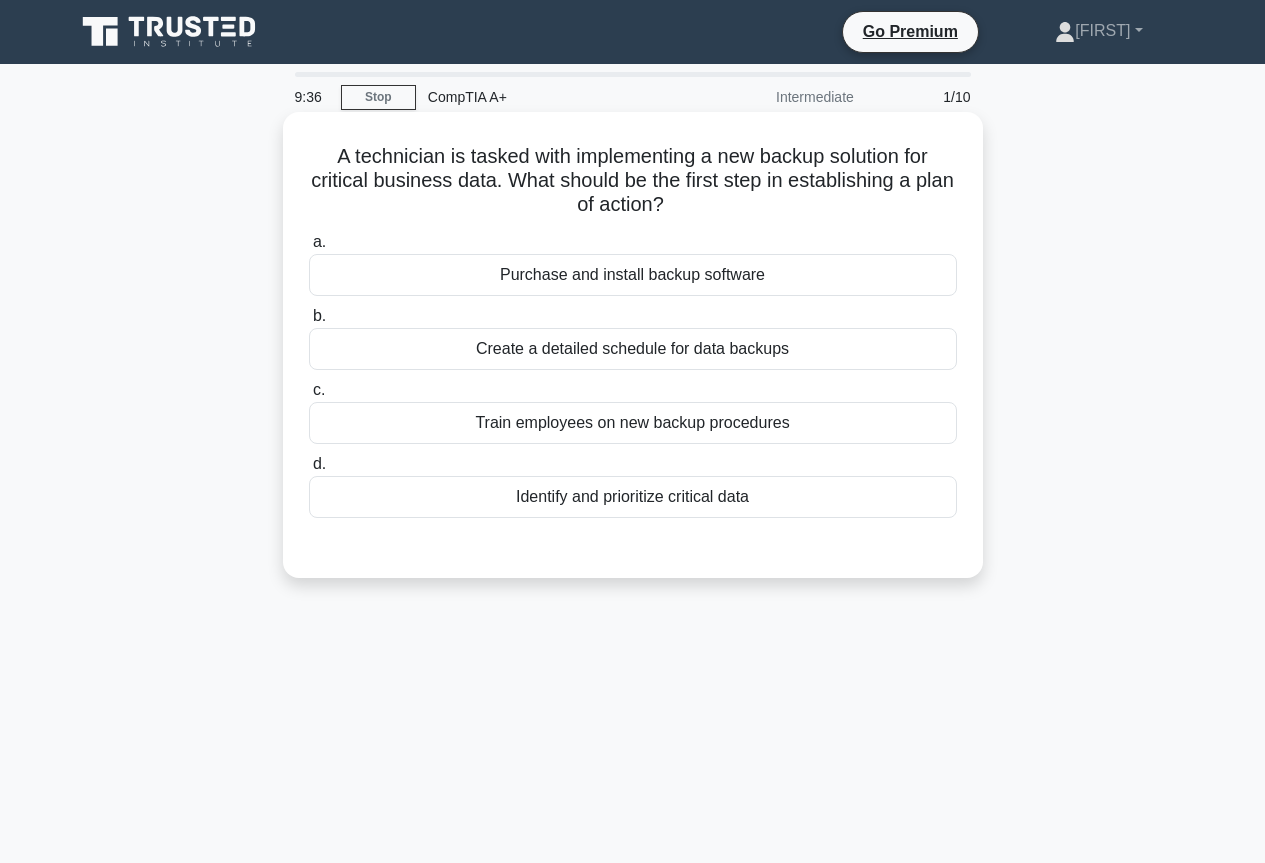 click on "Purchase and install backup software" at bounding box center (633, 275) 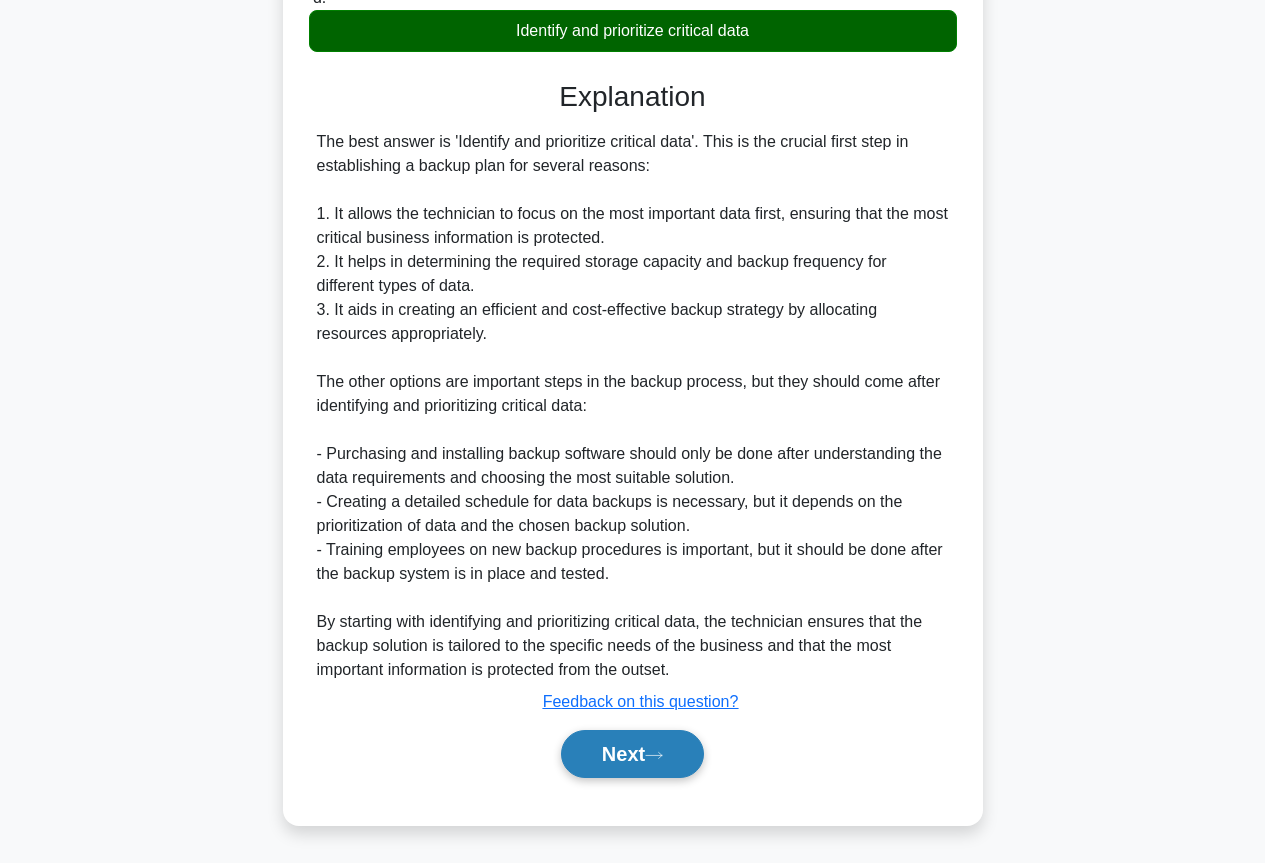 click on "Next" at bounding box center (632, 754) 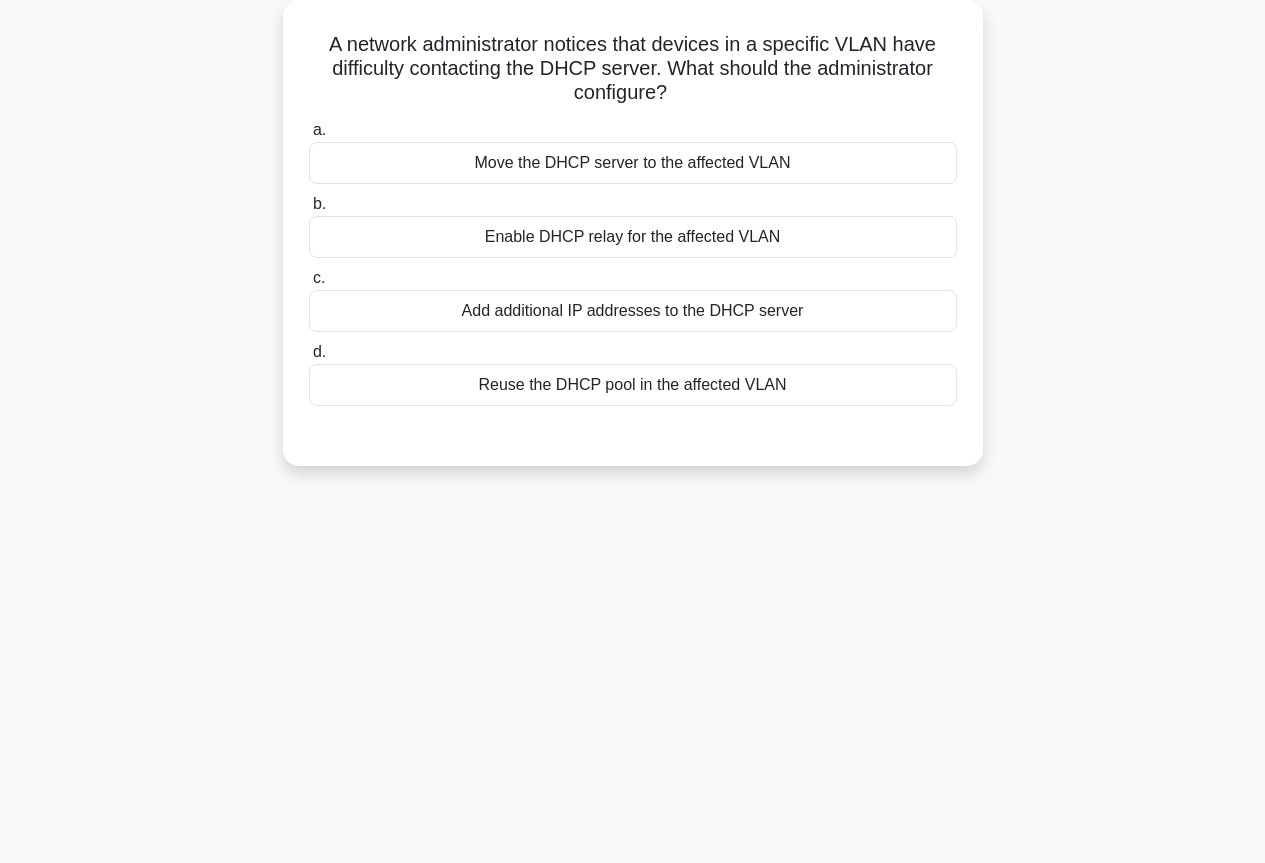 scroll, scrollTop: 0, scrollLeft: 0, axis: both 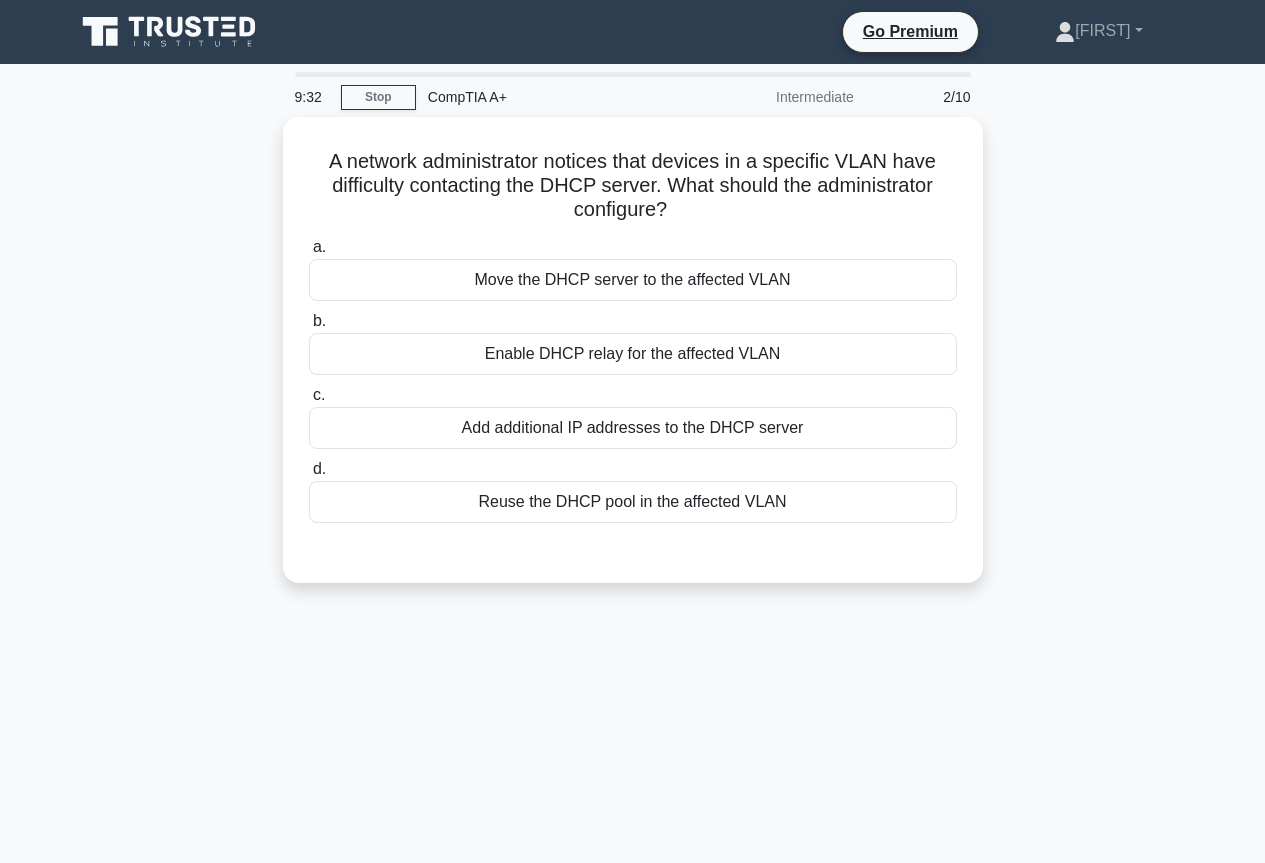 click on "A network administrator notices that devices in a specific VLAN have difficulty contacting the DHCP server. What should the administrator configure?
.spinner_0XTQ{transform-origin:center;animation:spinner_y6GP .75s linear infinite}@keyframes spinner_y6GP{100%{transform:rotate(360deg)}}
a.
Move the DHCP server to the affected VLAN
b. c. d." at bounding box center (633, 362) 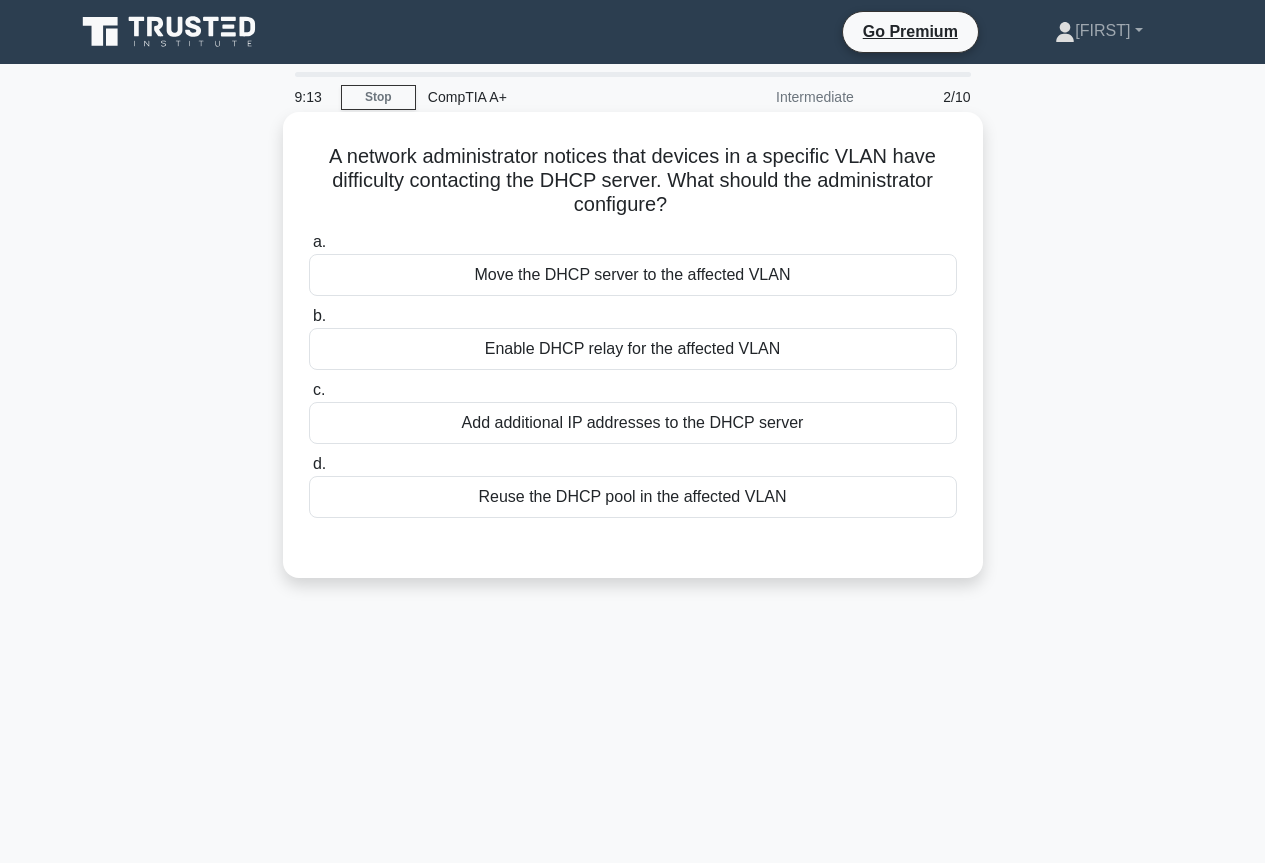 click on "Enable DHCP relay for the affected VLAN" at bounding box center (633, 349) 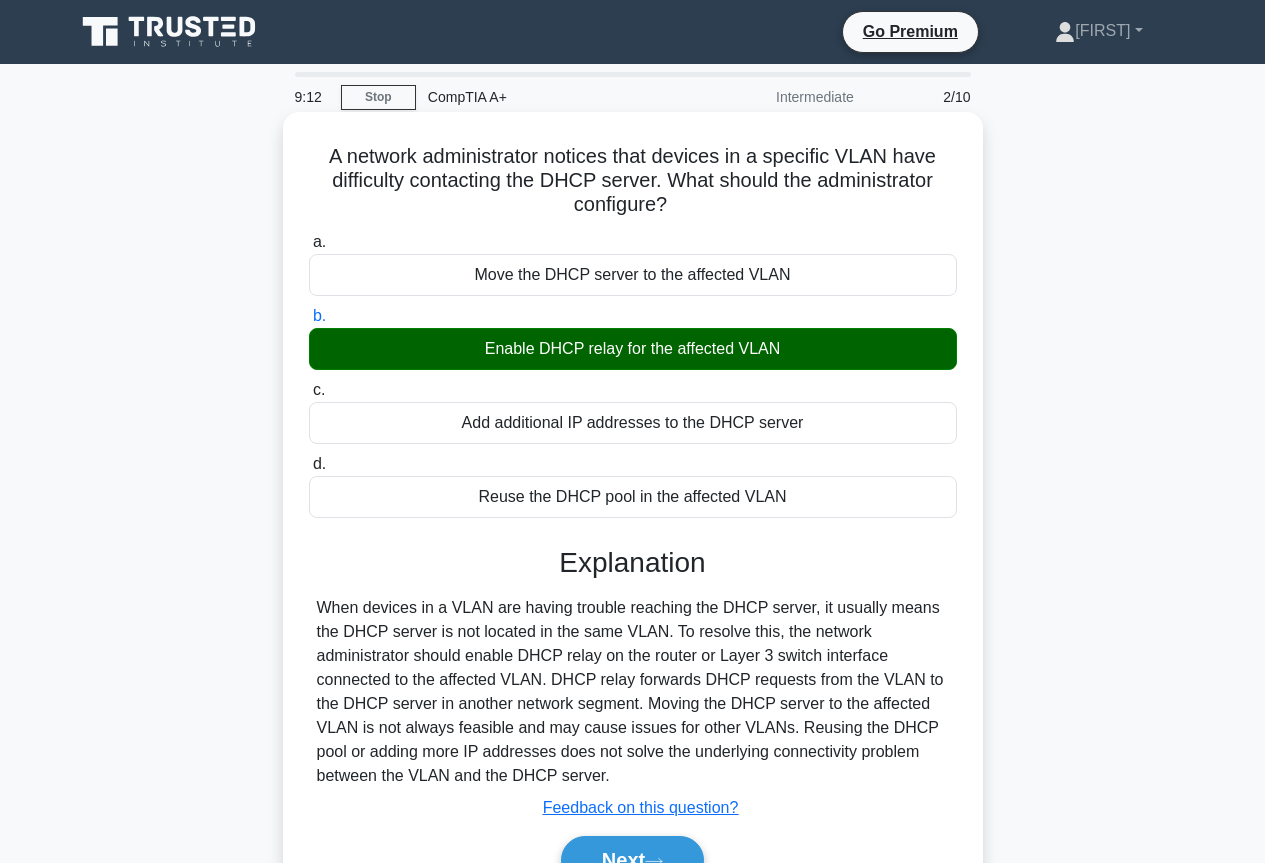 scroll, scrollTop: 217, scrollLeft: 0, axis: vertical 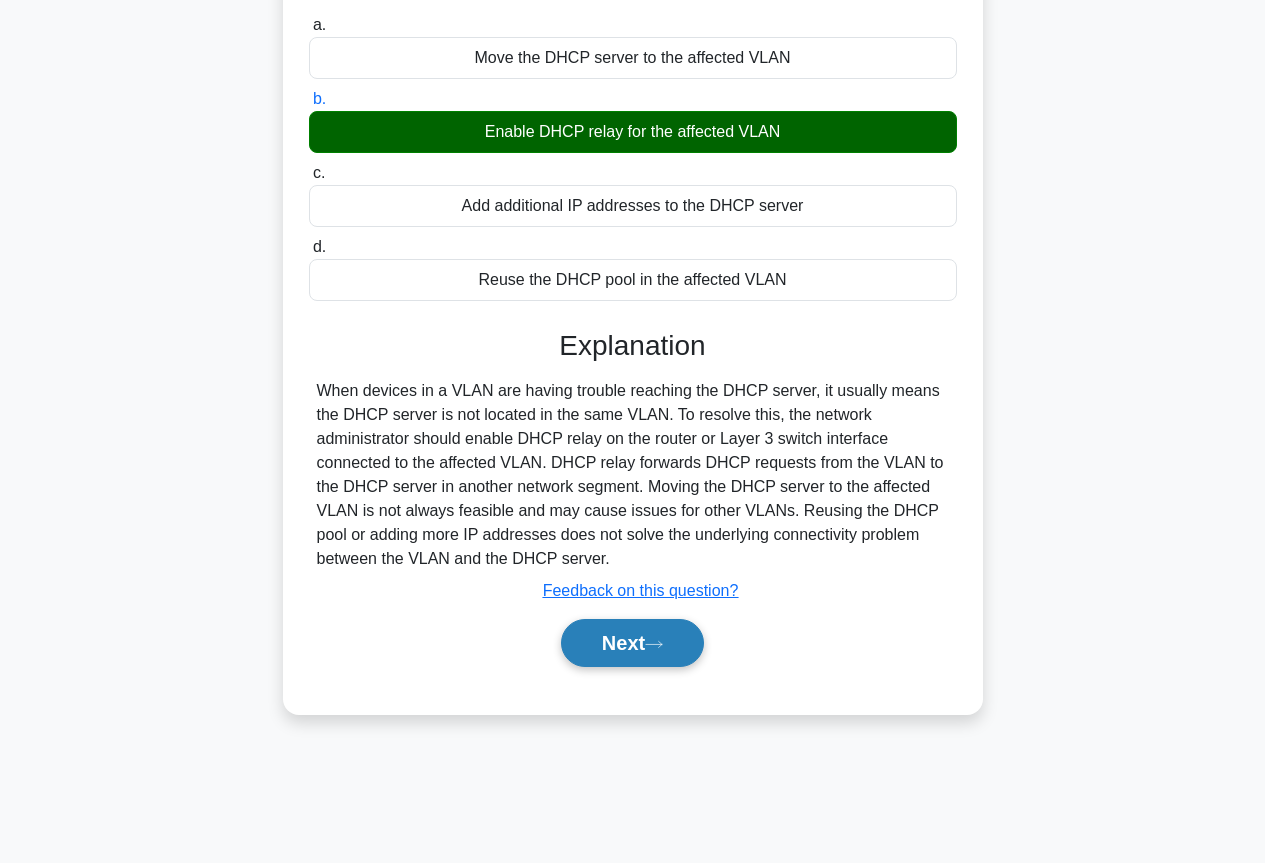 click on "Next" at bounding box center [632, 643] 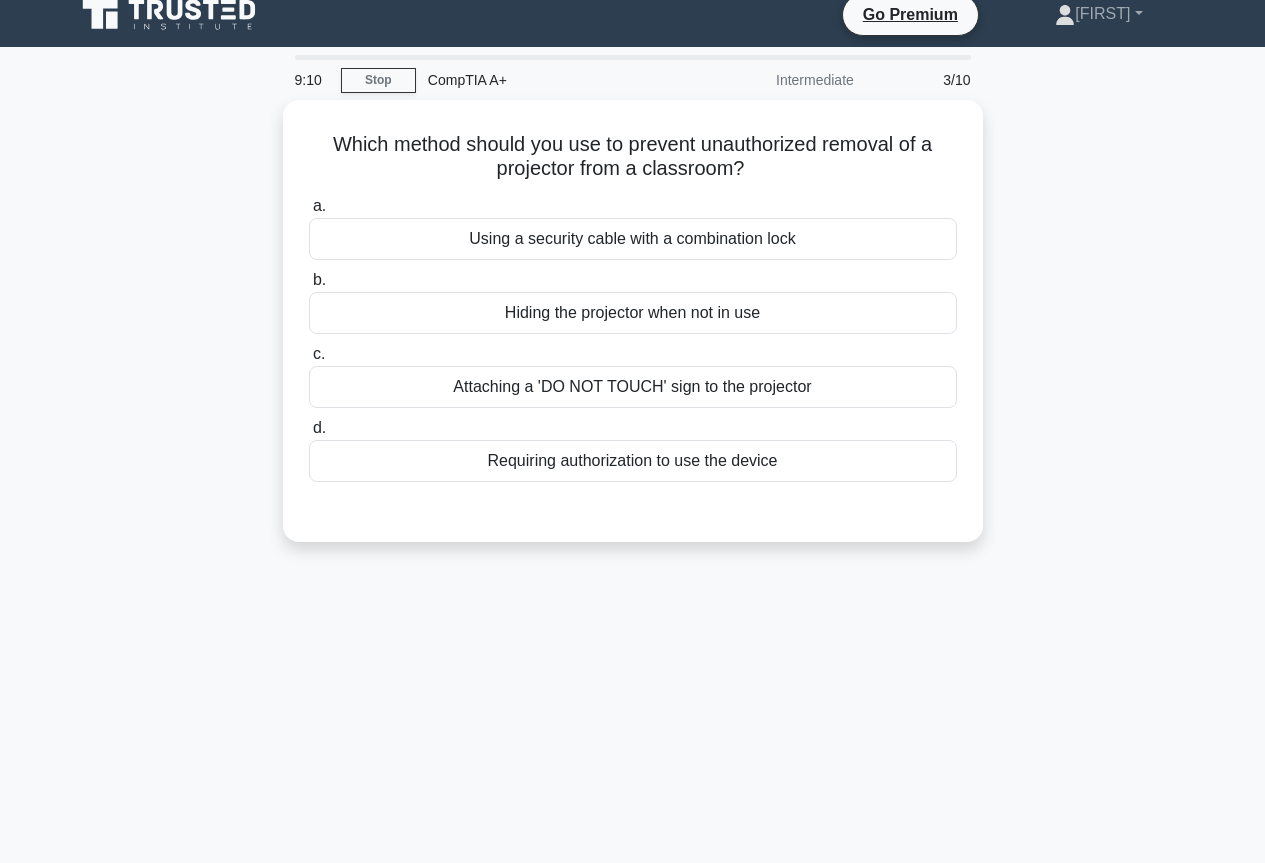 scroll, scrollTop: 0, scrollLeft: 0, axis: both 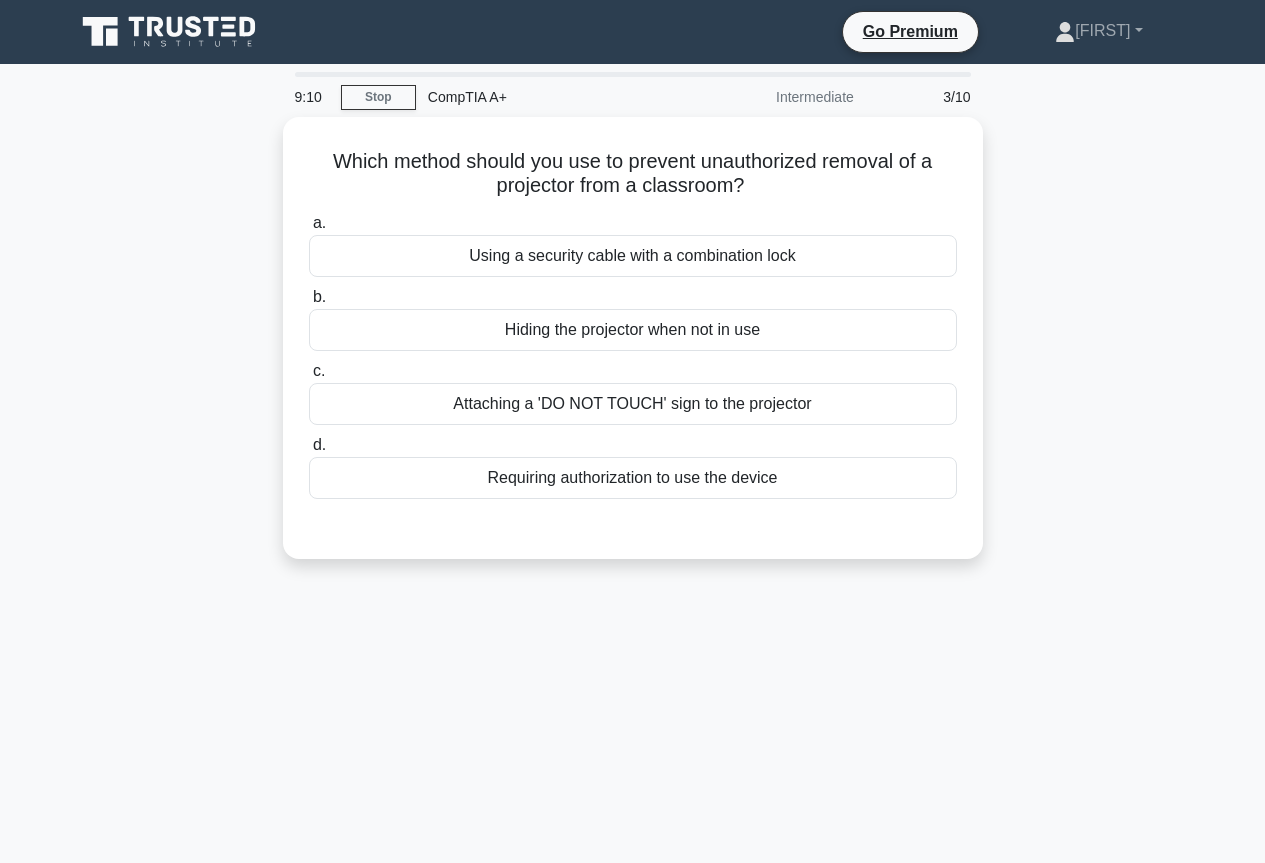 click on "Which method should you use to prevent unauthorized removal of a projector from a classroom?
.spinner_0XTQ{transform-origin:center;animation:spinner_y6GP .75s linear infinite}@keyframes spinner_y6GP{100%{transform:rotate(360deg)}}
a.
Using a security cable with a combination lock
b. c. d." at bounding box center [633, 350] 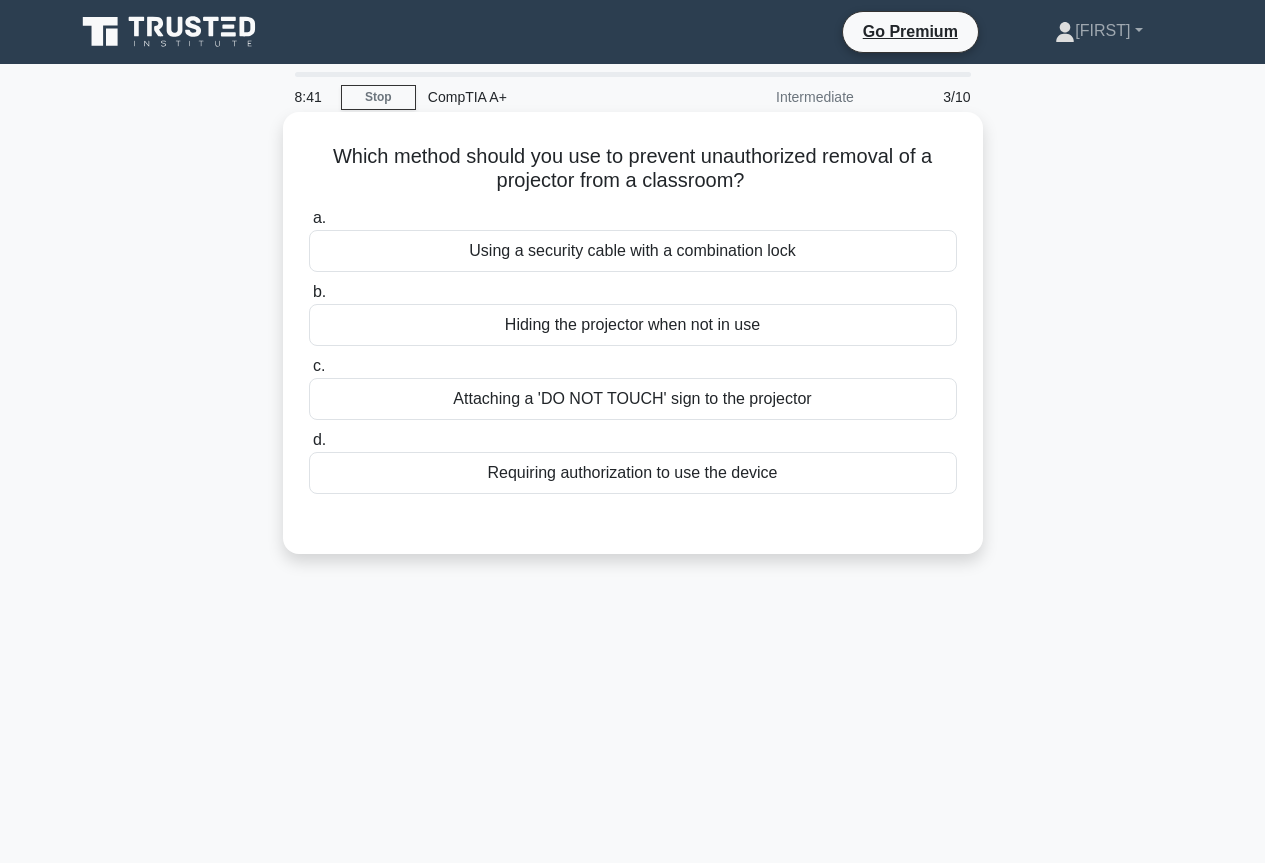 click on "Requiring authorization to use the device" at bounding box center (633, 473) 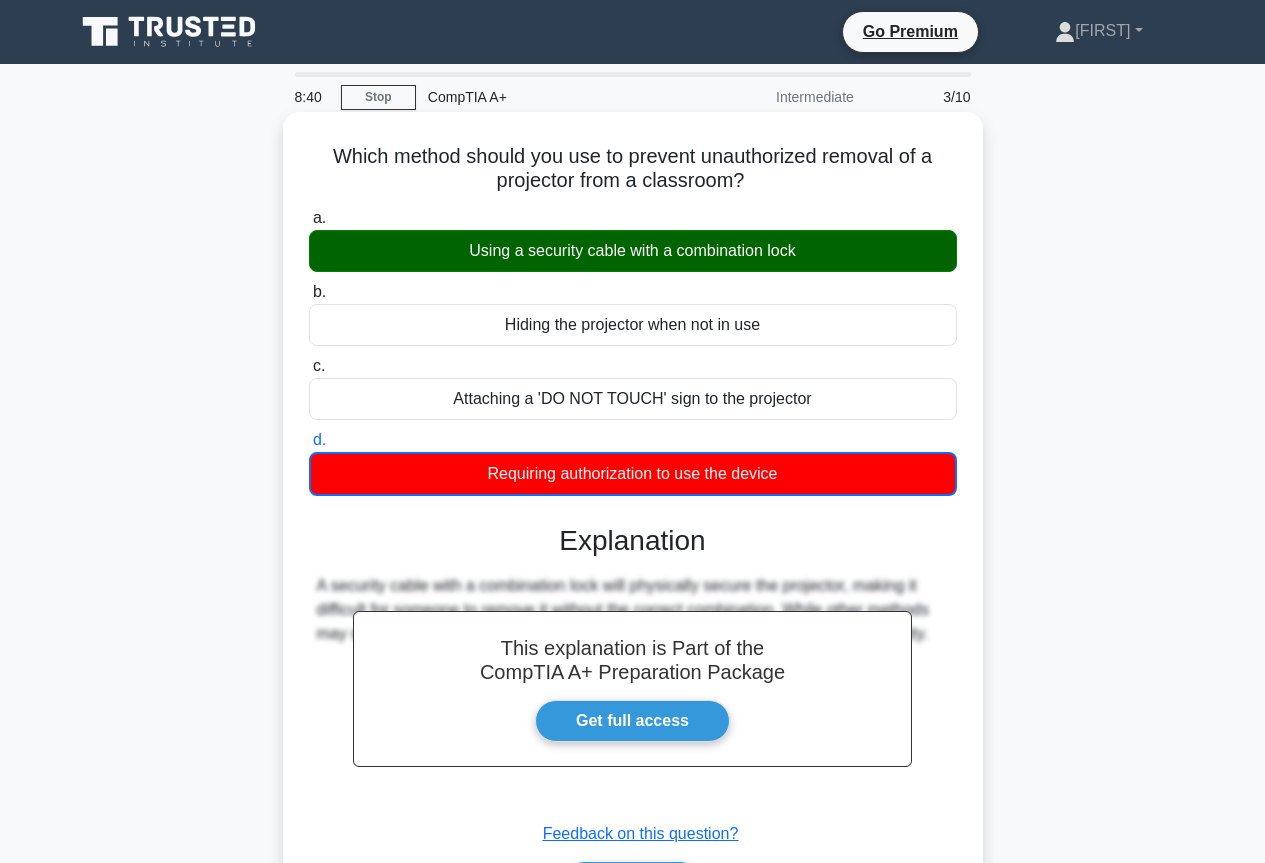 scroll, scrollTop: 217, scrollLeft: 0, axis: vertical 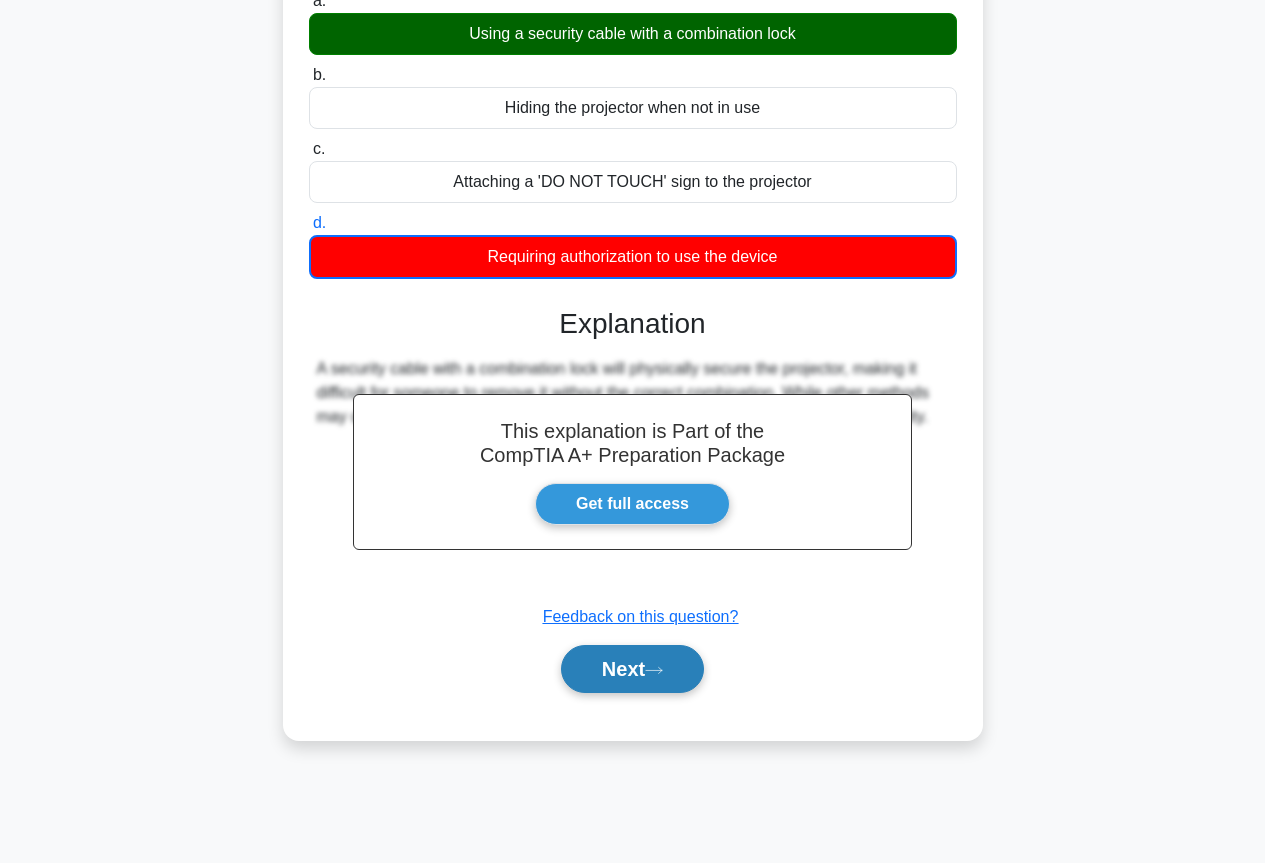 click on "Next" at bounding box center (632, 669) 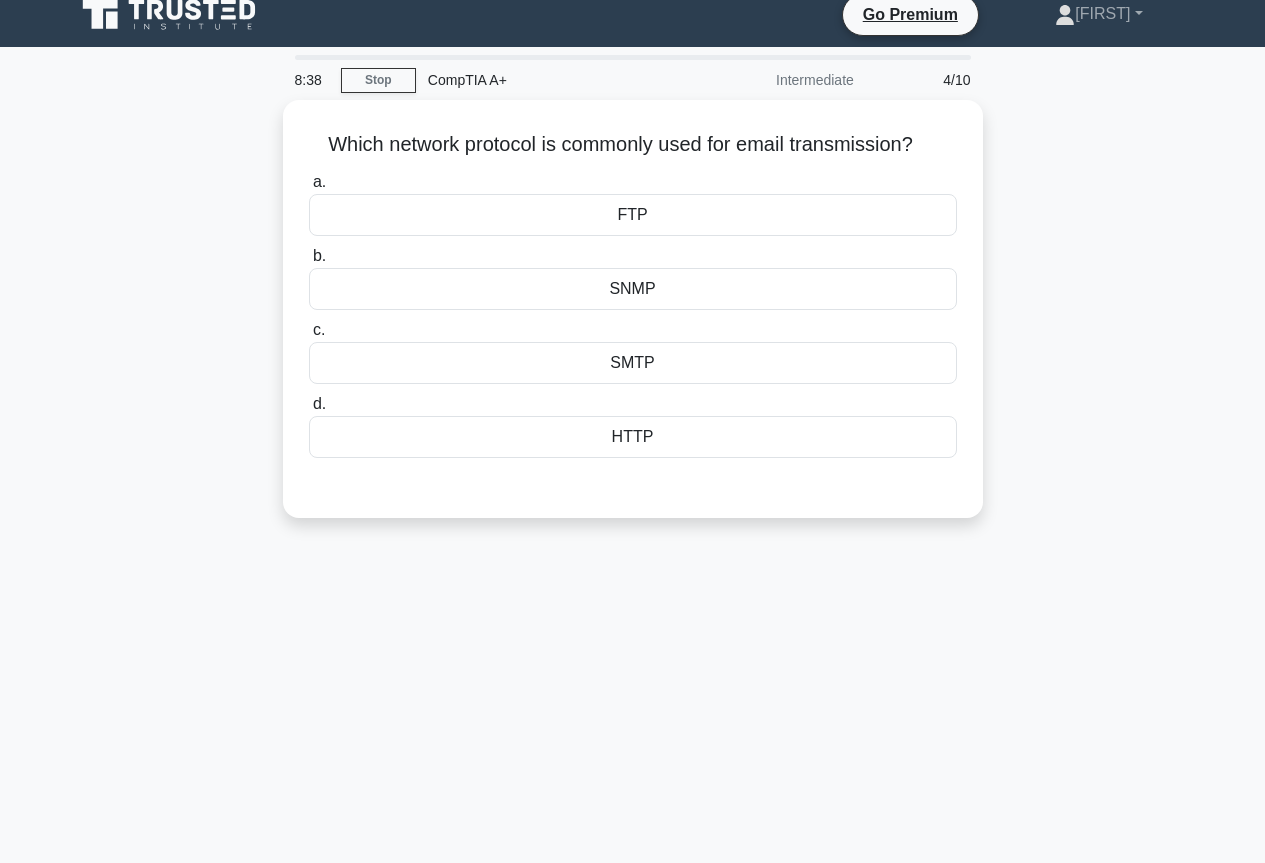 scroll, scrollTop: 0, scrollLeft: 0, axis: both 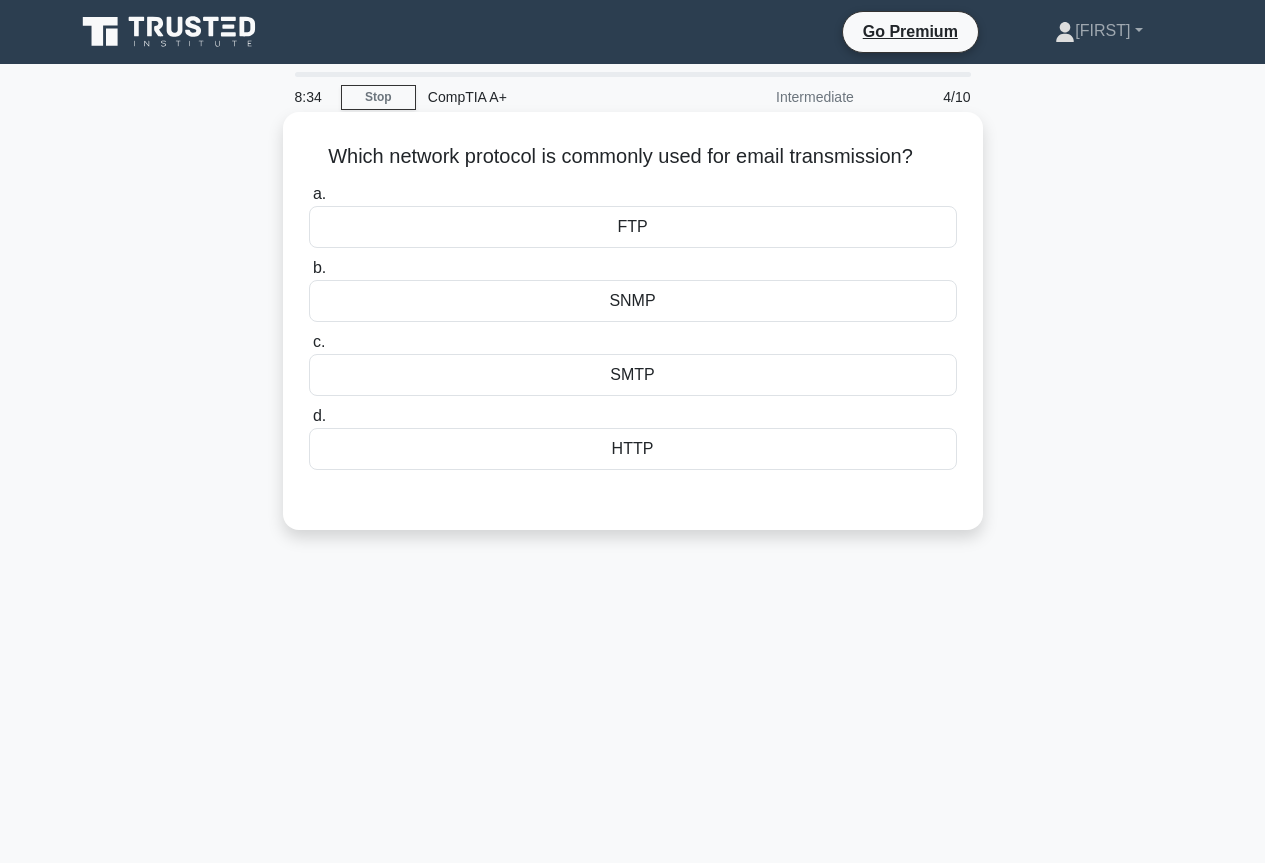 click on "FTP" at bounding box center [633, 227] 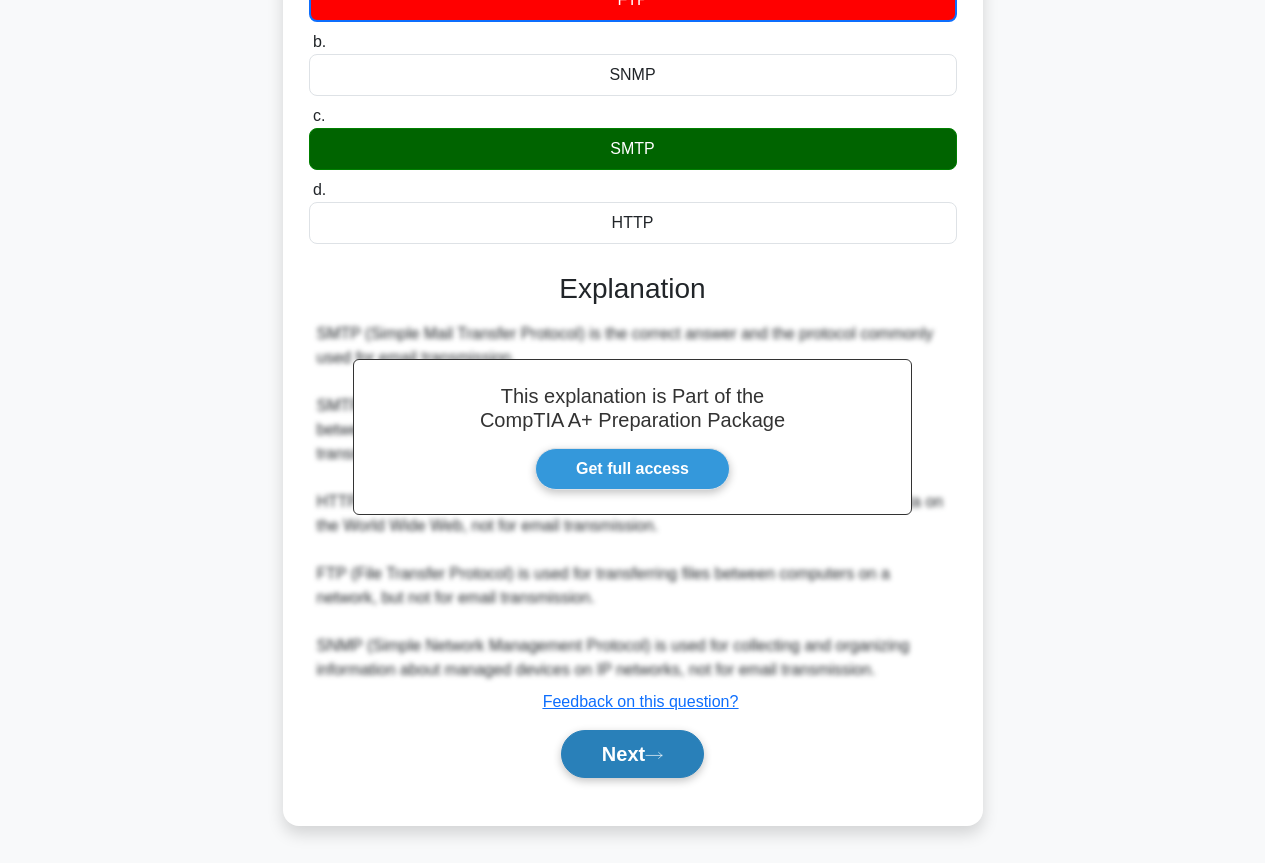 click on "Next" at bounding box center [632, 754] 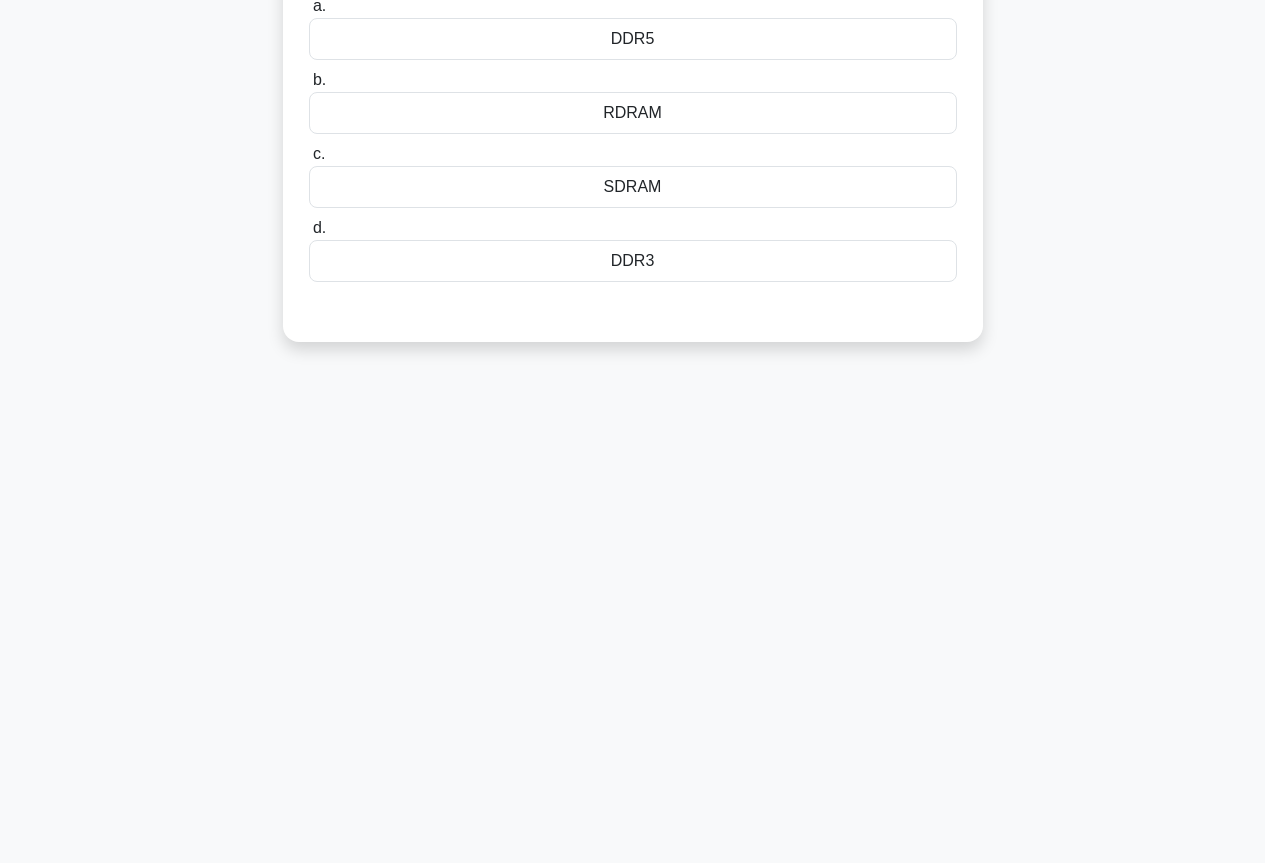 scroll, scrollTop: 17, scrollLeft: 0, axis: vertical 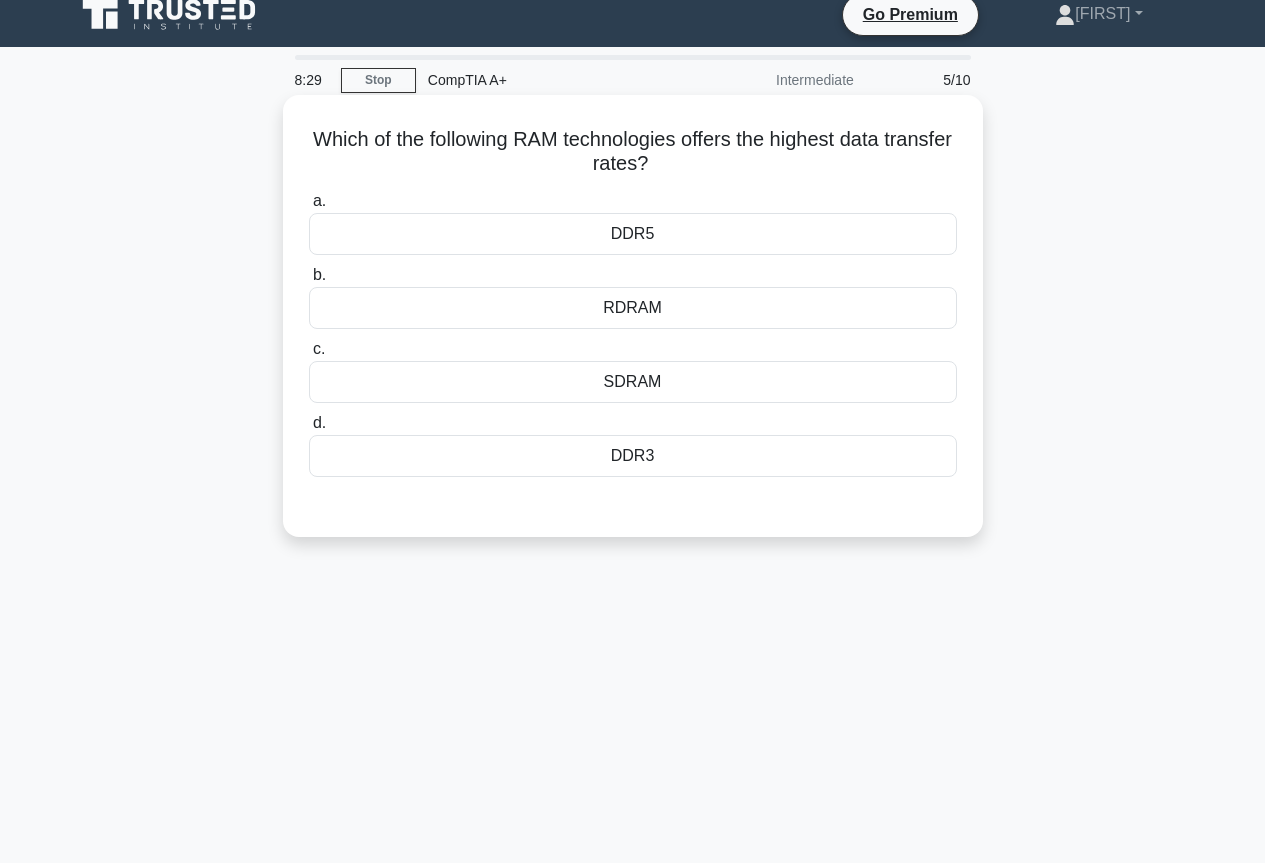 click on "DDR5" at bounding box center (633, 234) 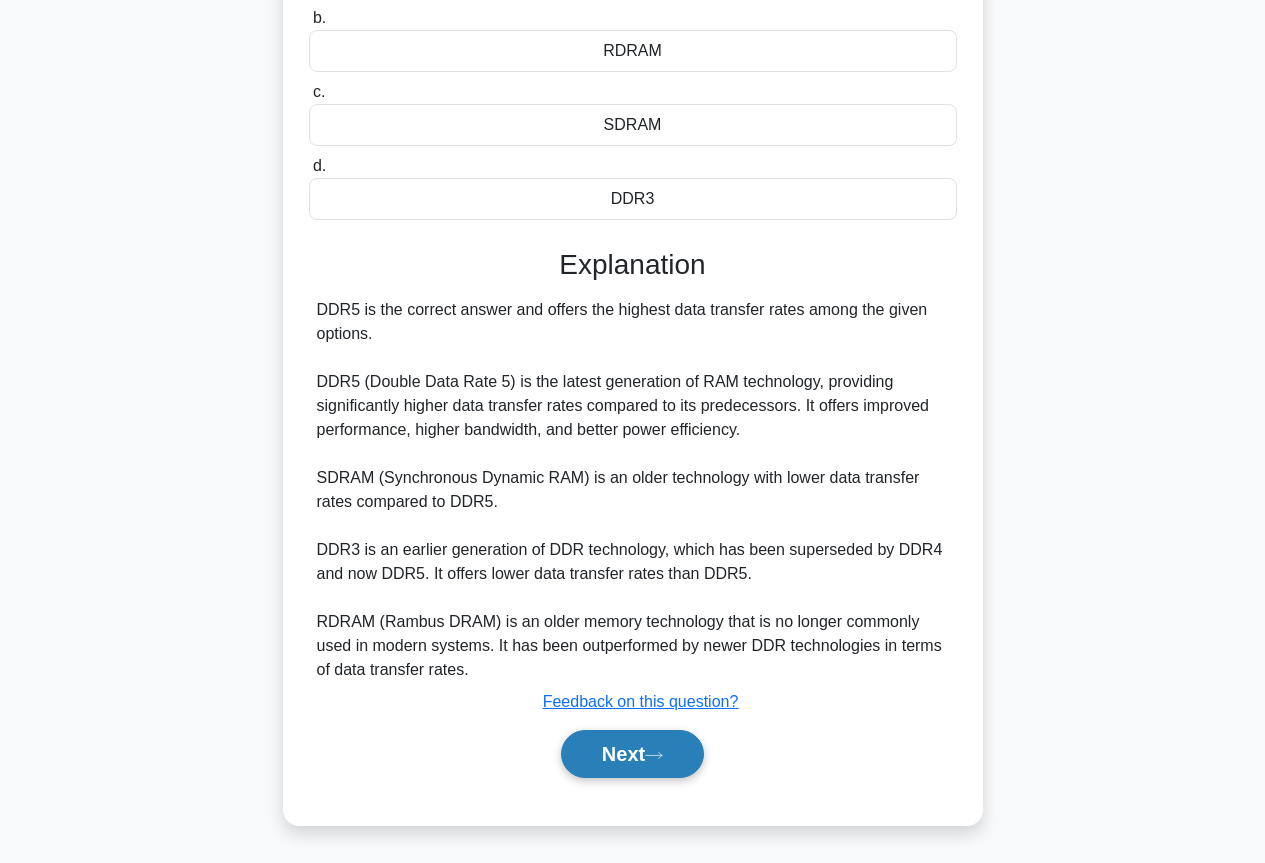 click on "Next" at bounding box center (632, 754) 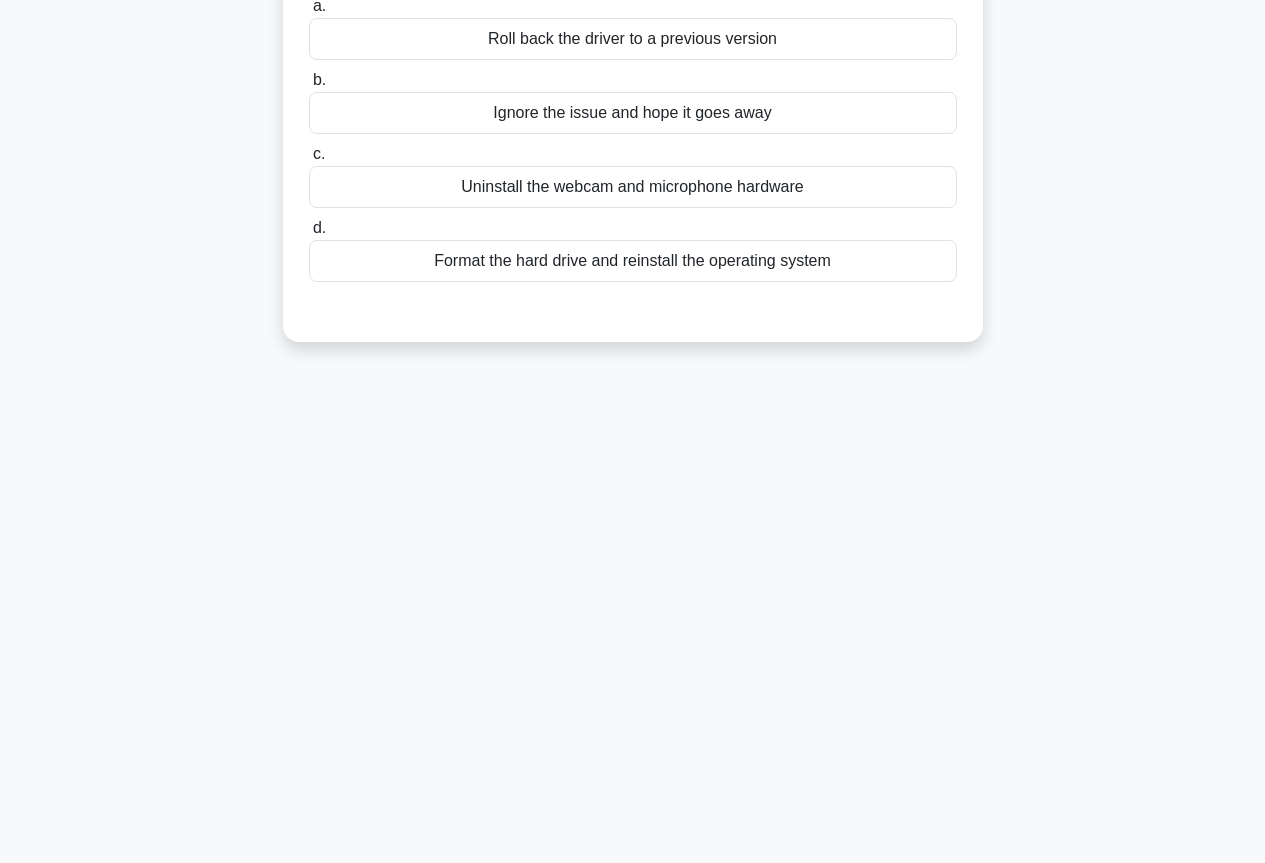 scroll, scrollTop: 0, scrollLeft: 0, axis: both 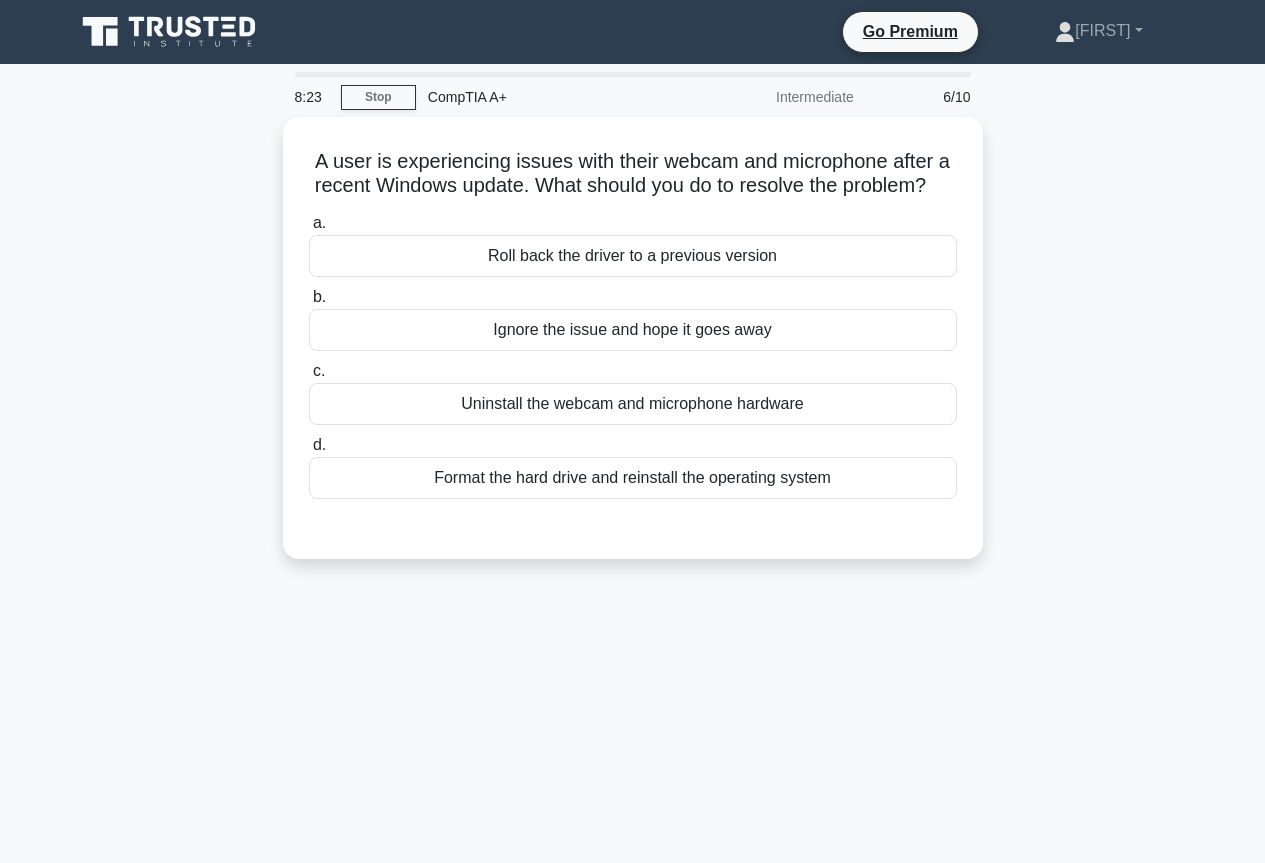 click on "CompTIA A+" at bounding box center (553, 97) 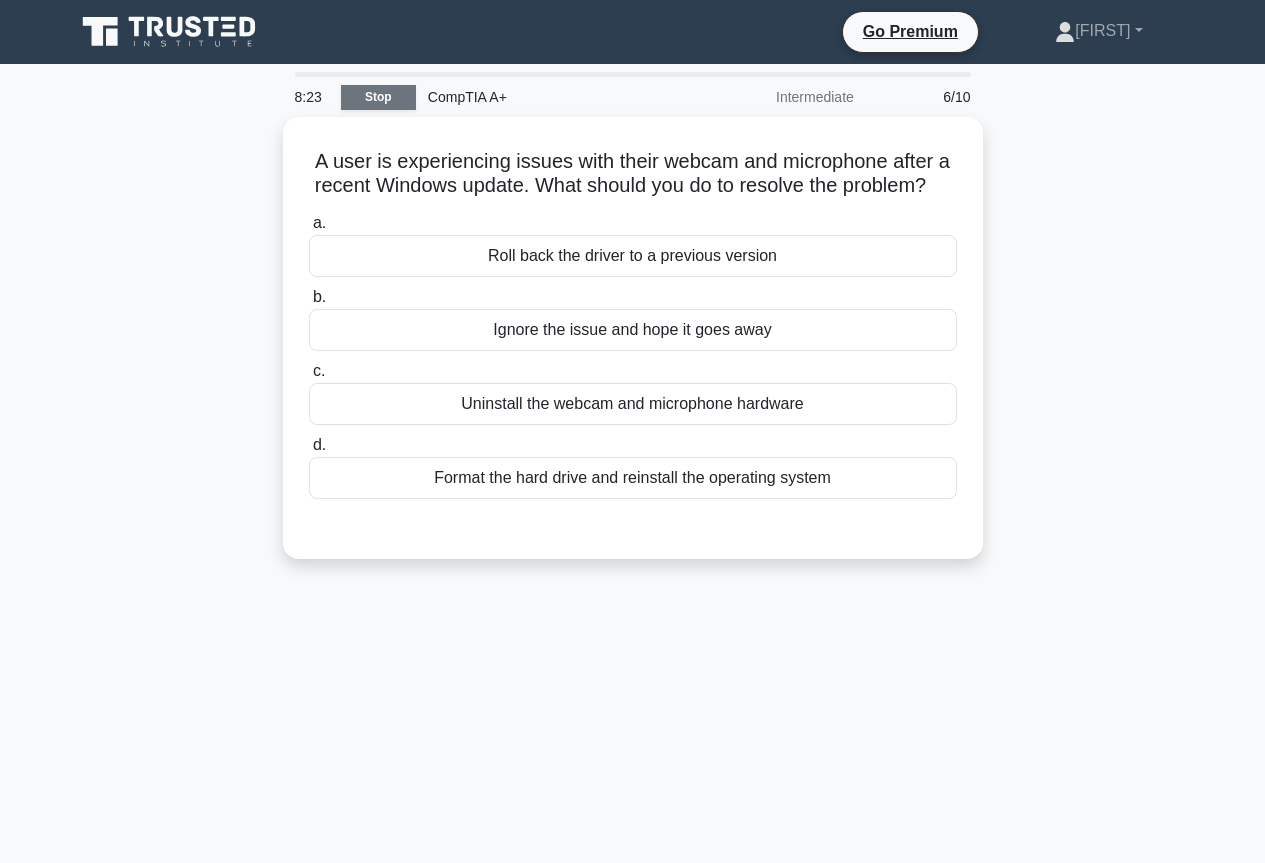 click on "Stop" at bounding box center [378, 97] 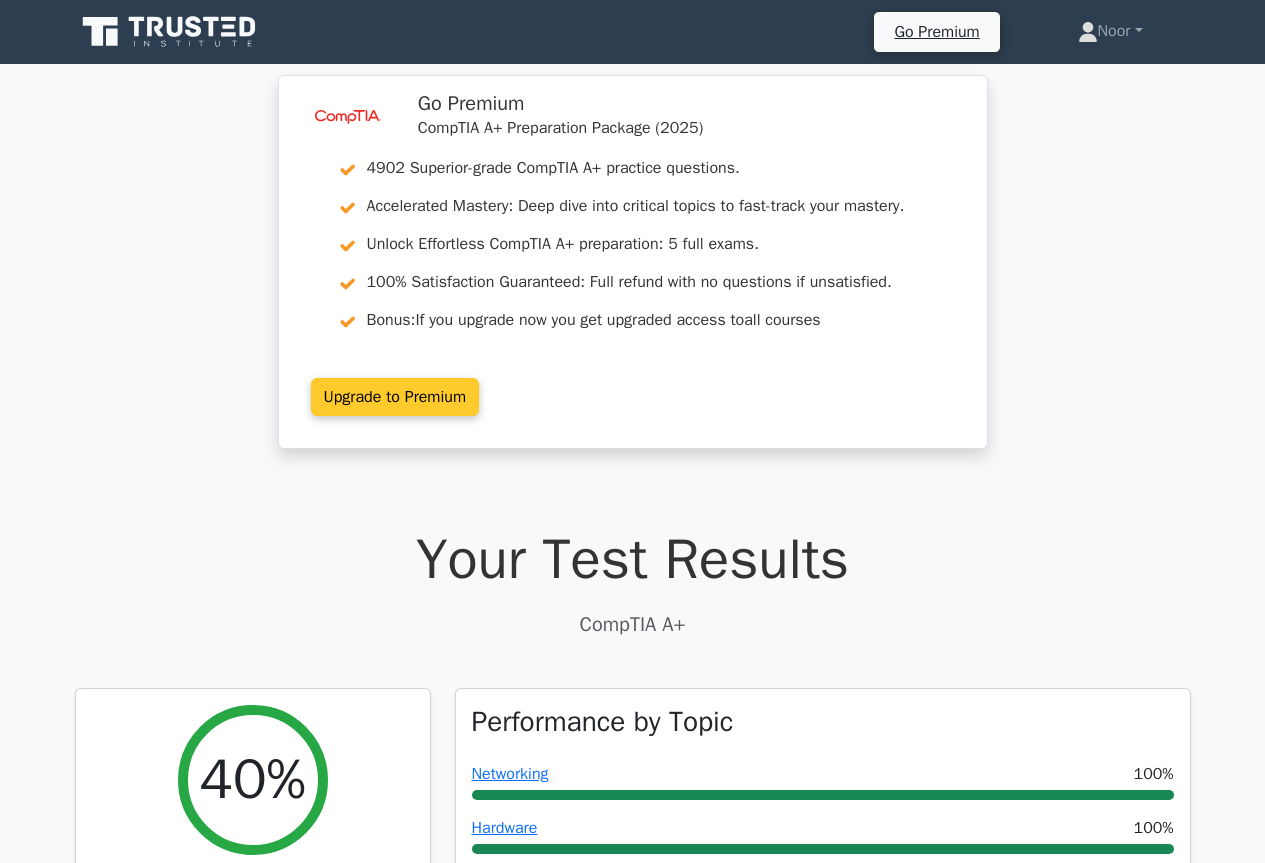 scroll, scrollTop: 300, scrollLeft: 0, axis: vertical 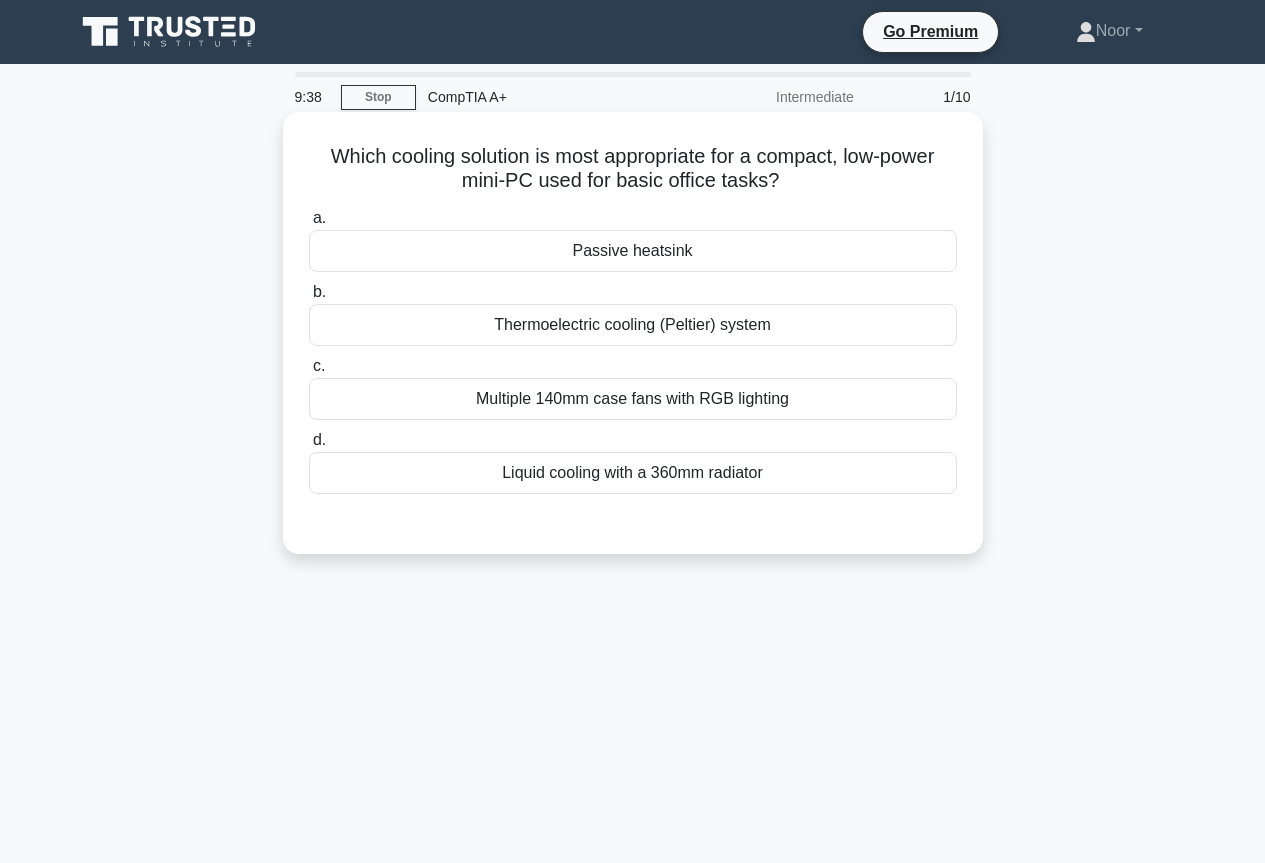 click on "Passive heatsink" at bounding box center [633, 251] 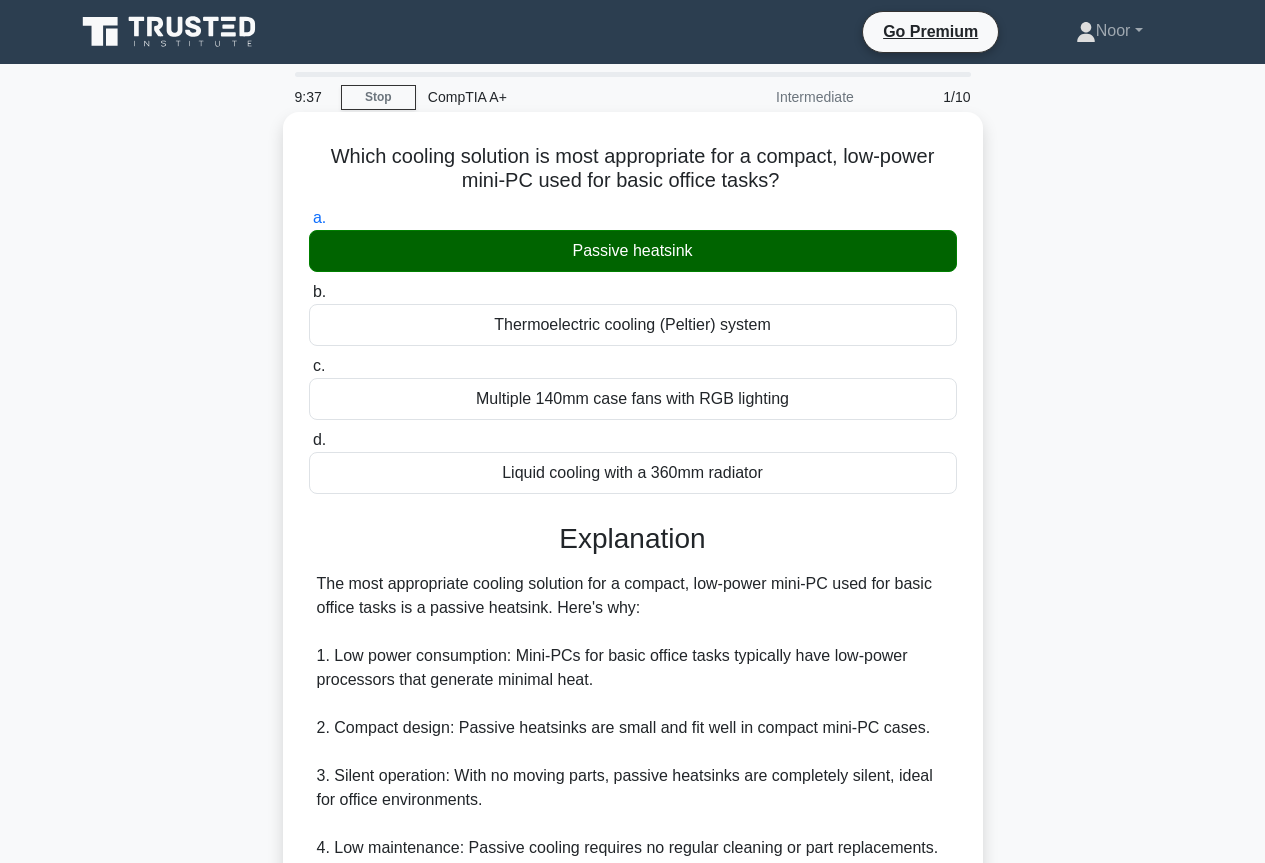 scroll, scrollTop: 400, scrollLeft: 0, axis: vertical 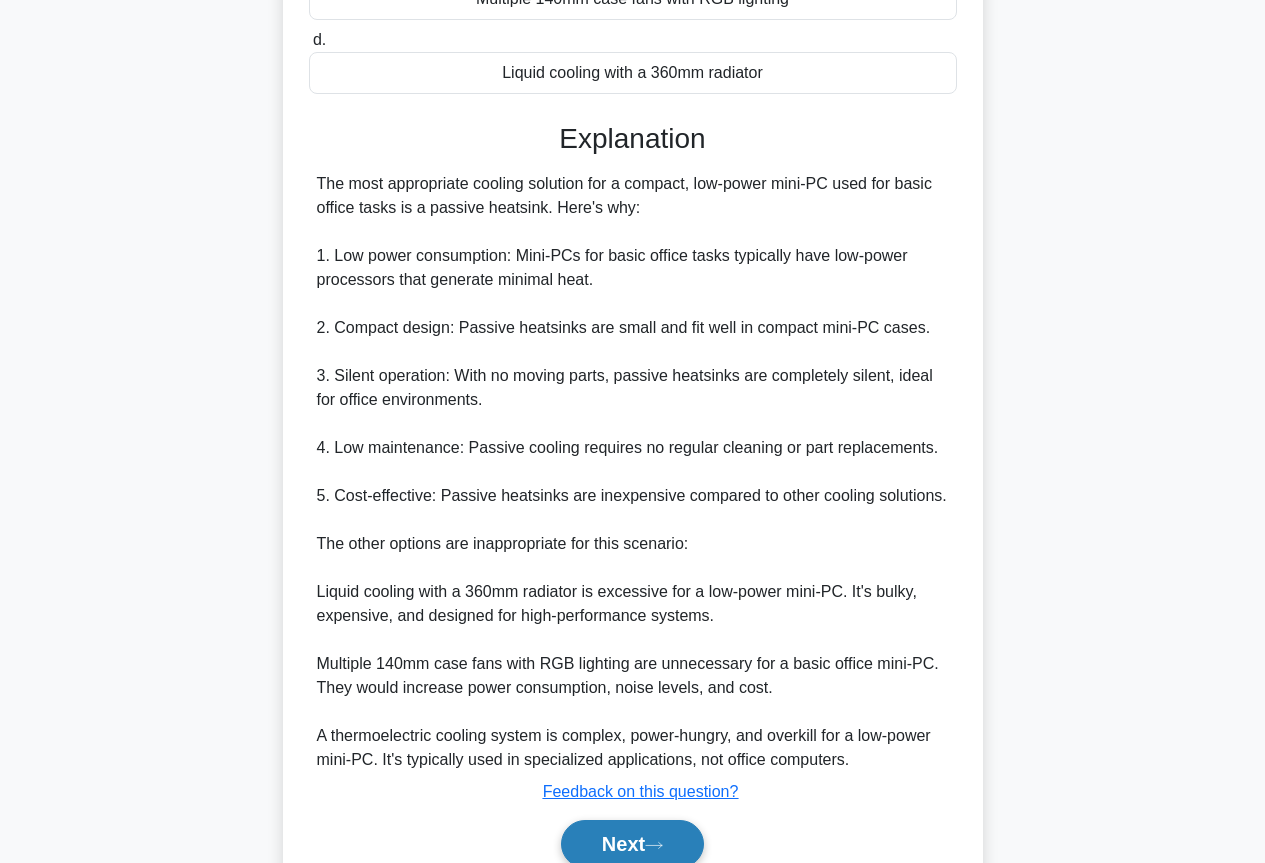 click on "Next" at bounding box center (632, 844) 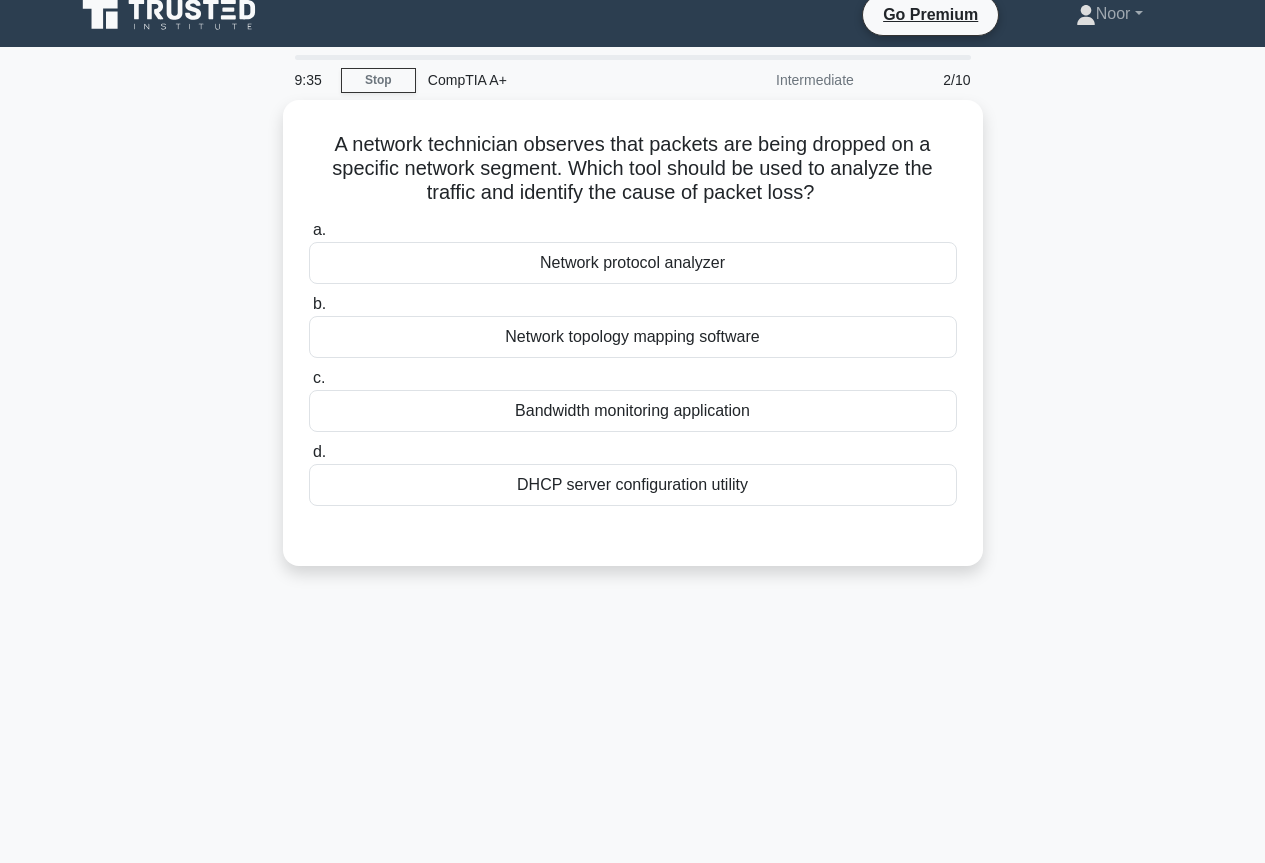 scroll, scrollTop: 0, scrollLeft: 0, axis: both 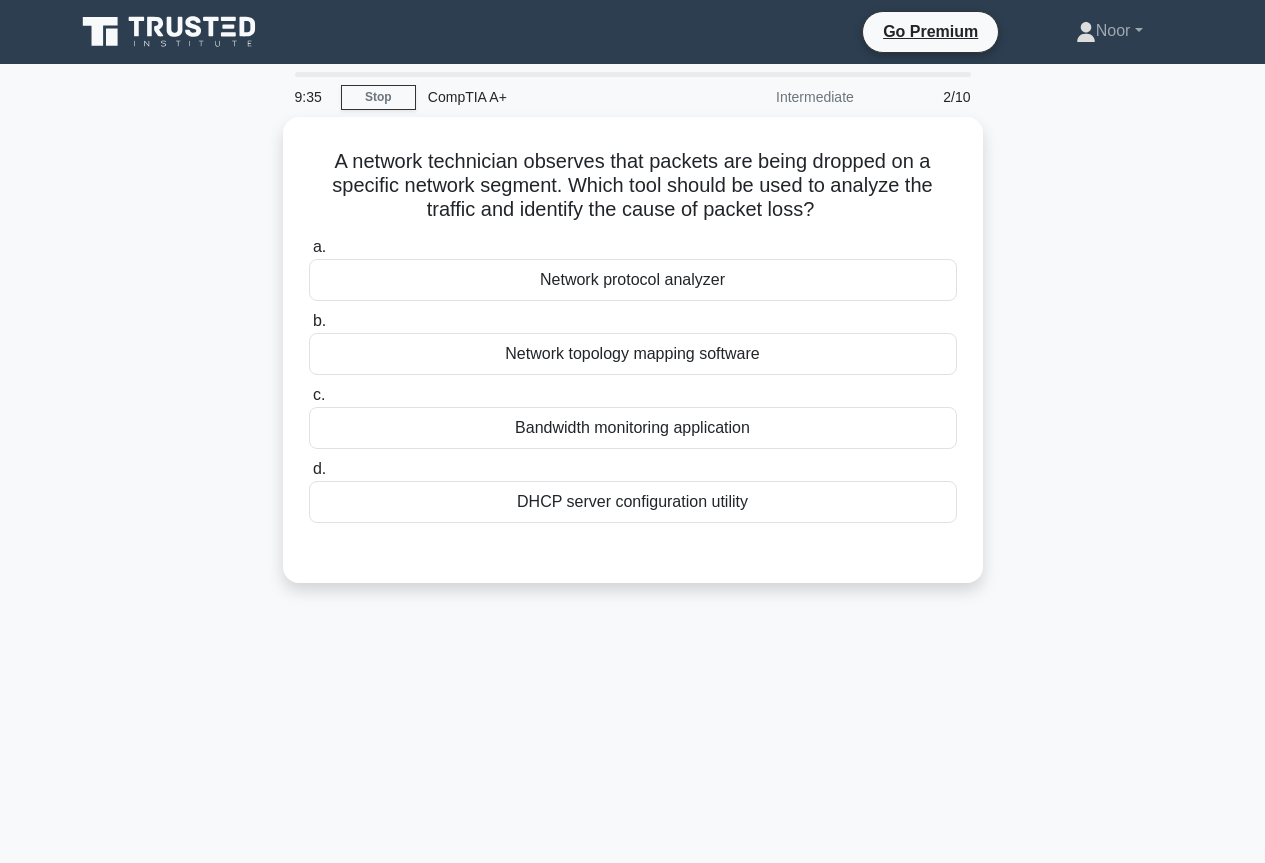 click on "A network technician observes that packets are being dropped on a specific network segment. Which tool should be used to analyze the traffic and identify the cause of packet loss?
.spinner_0XTQ{transform-origin:center;animation:spinner_y6GP .75s linear infinite}@keyframes spinner_y6GP{100%{transform:rotate(360deg)}}
a.
[TOOL]
b. c. d." at bounding box center (633, 362) 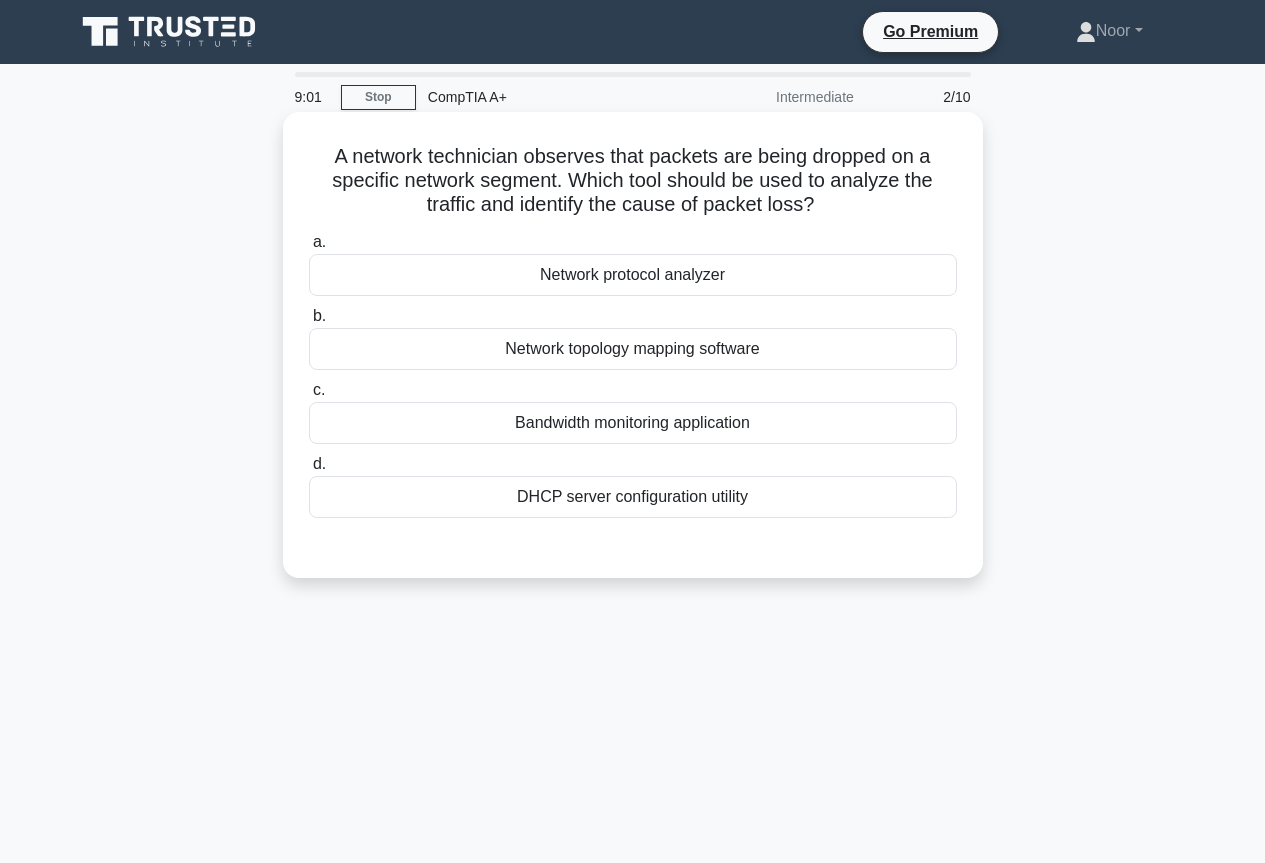 click on "Network topology mapping software" at bounding box center [633, 349] 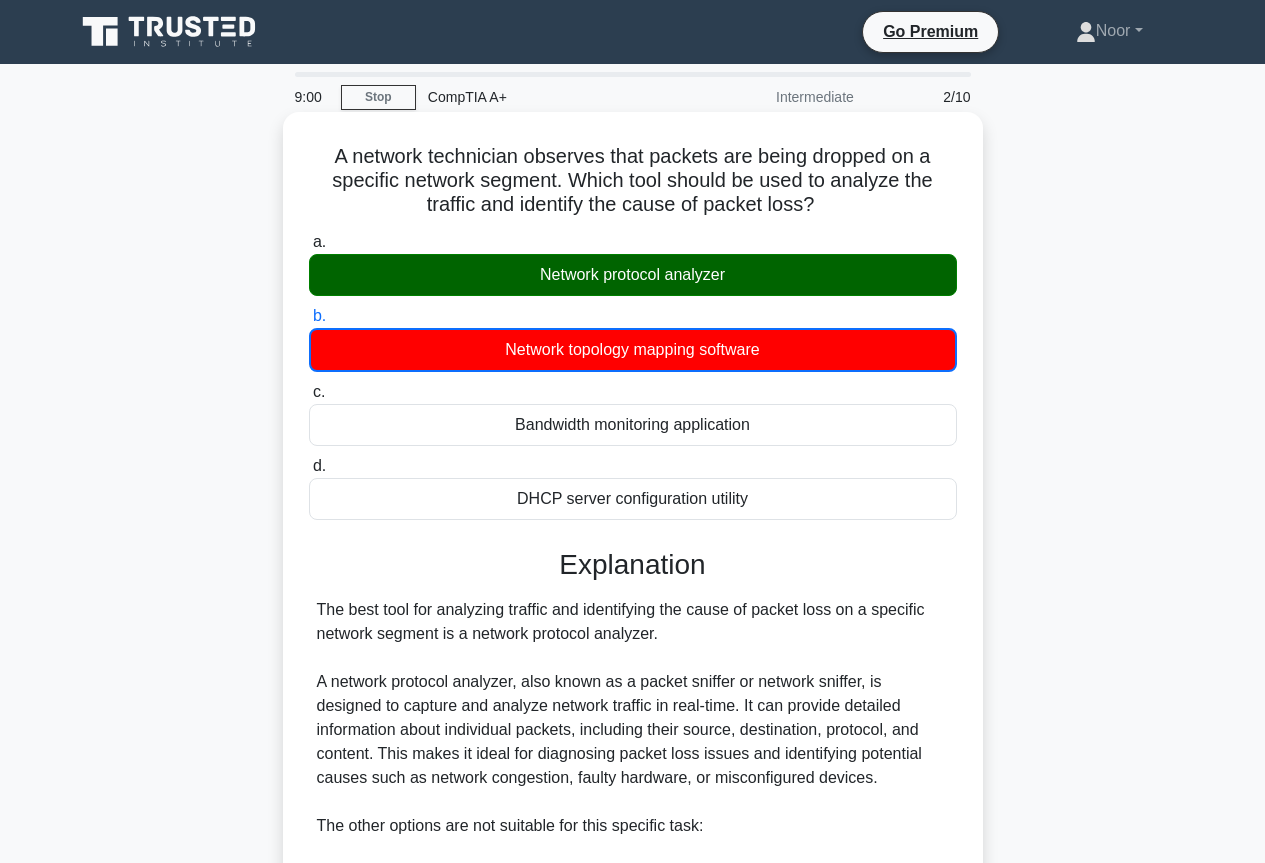 scroll, scrollTop: 397, scrollLeft: 0, axis: vertical 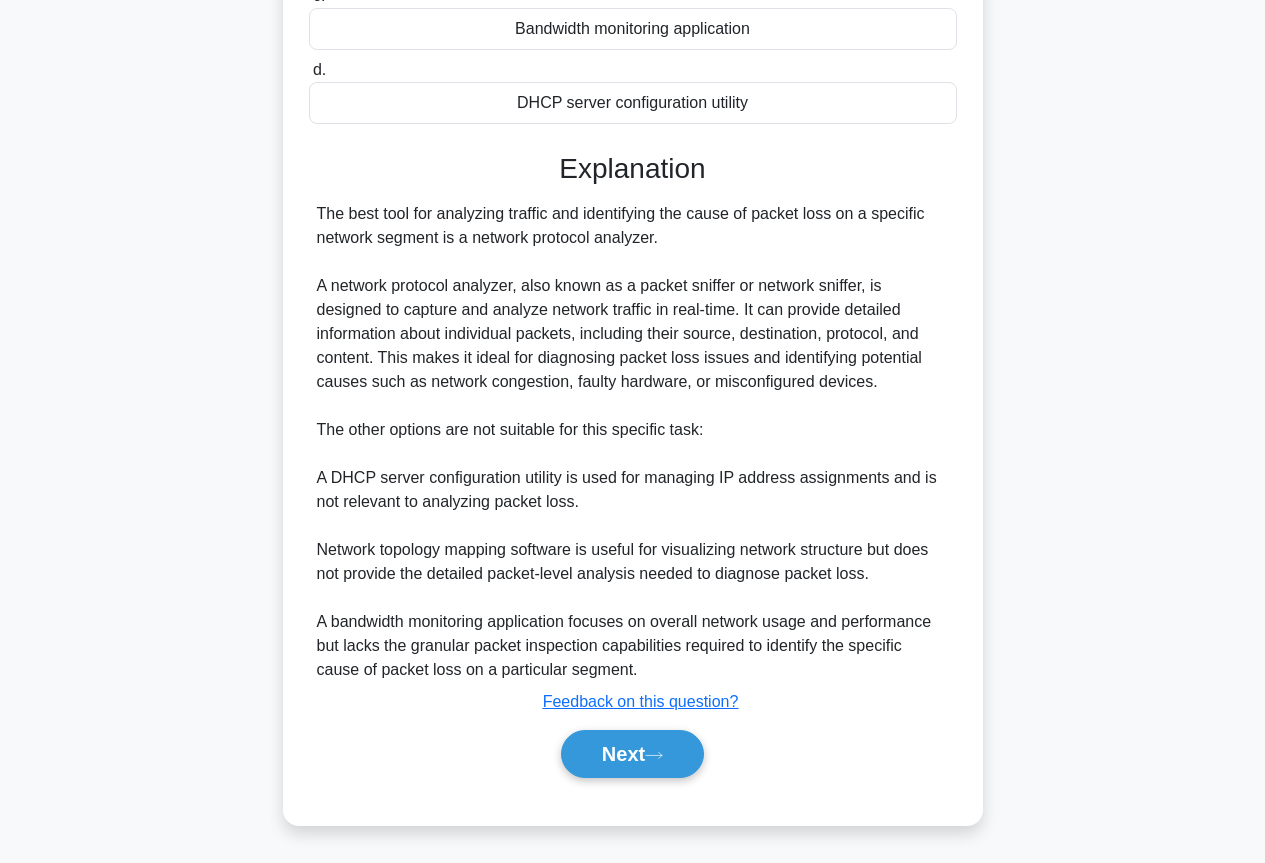 click on "Next" at bounding box center [632, 754] 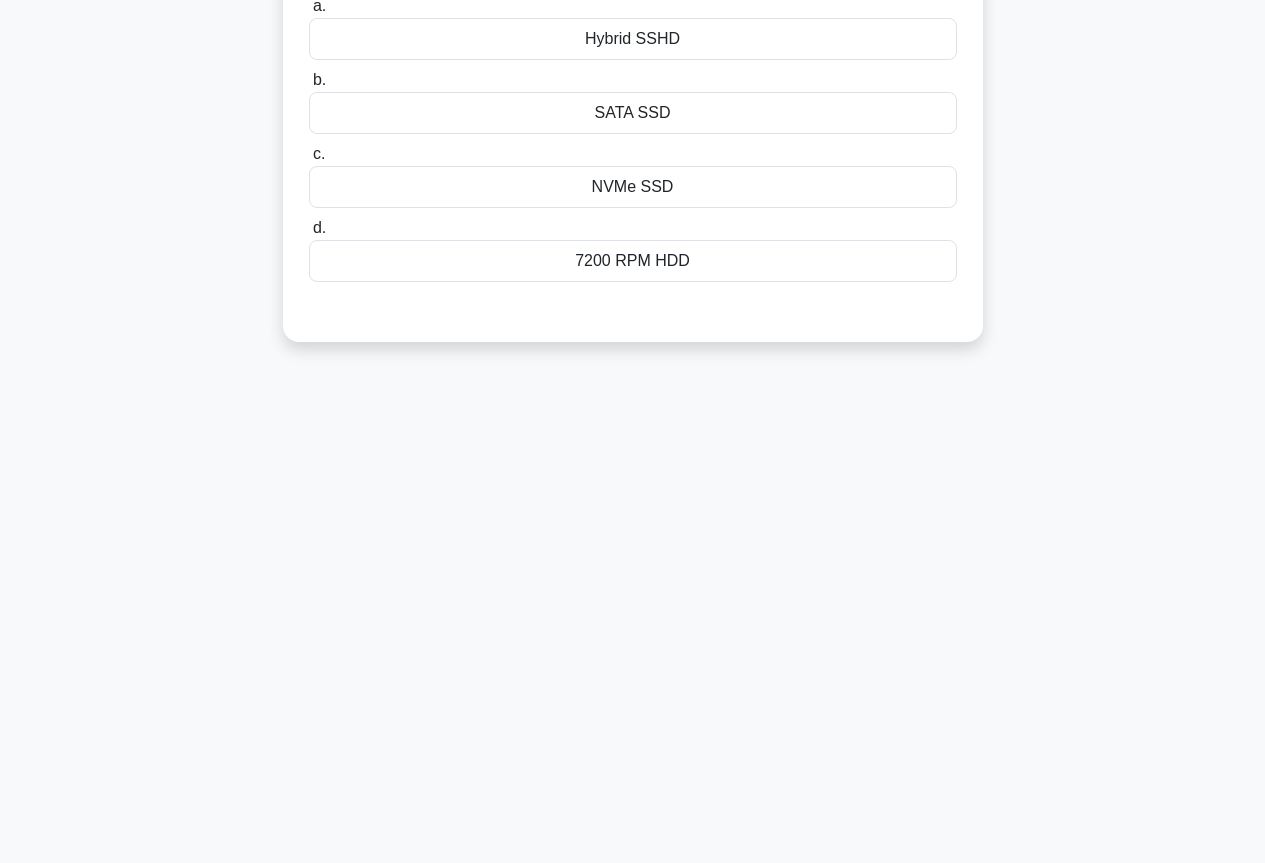 scroll, scrollTop: 0, scrollLeft: 0, axis: both 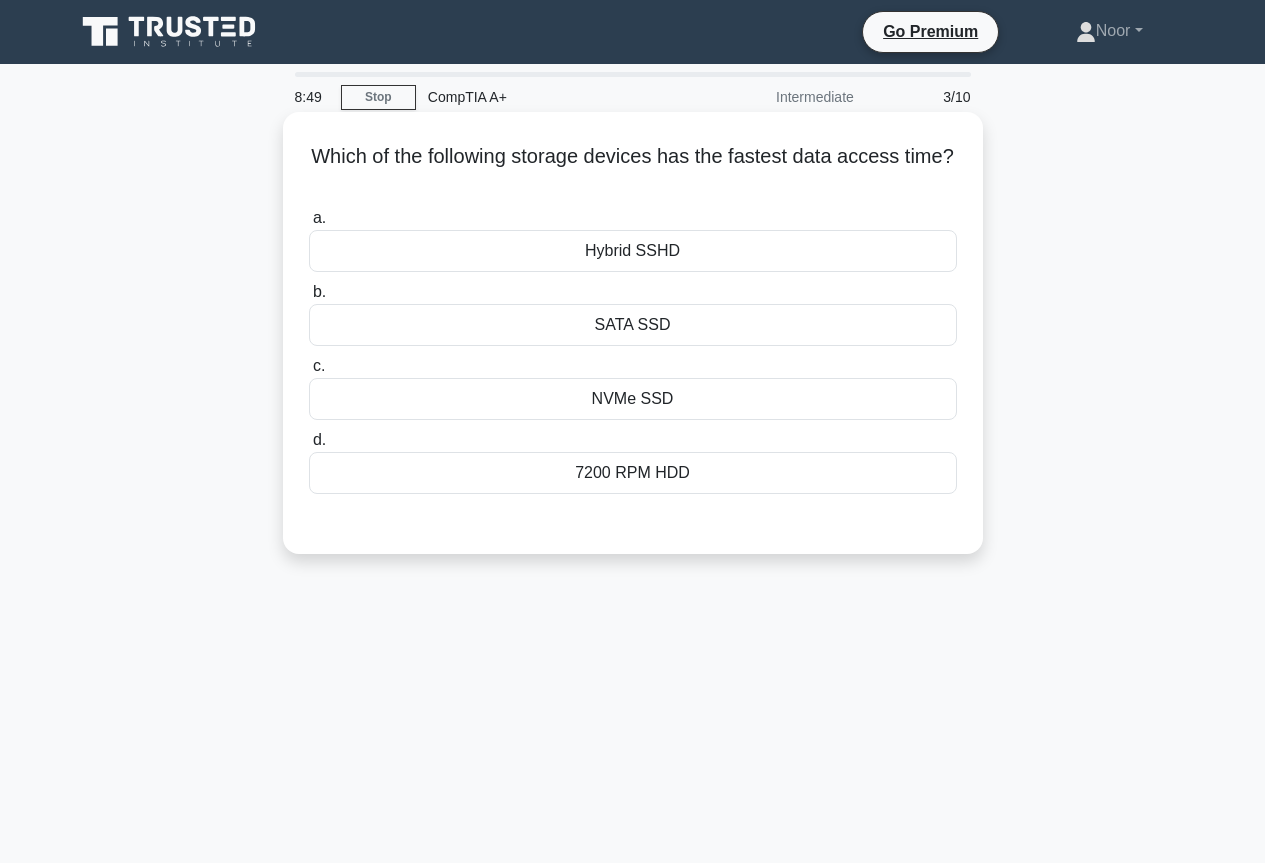 click on "NVMe SSD" at bounding box center [633, 399] 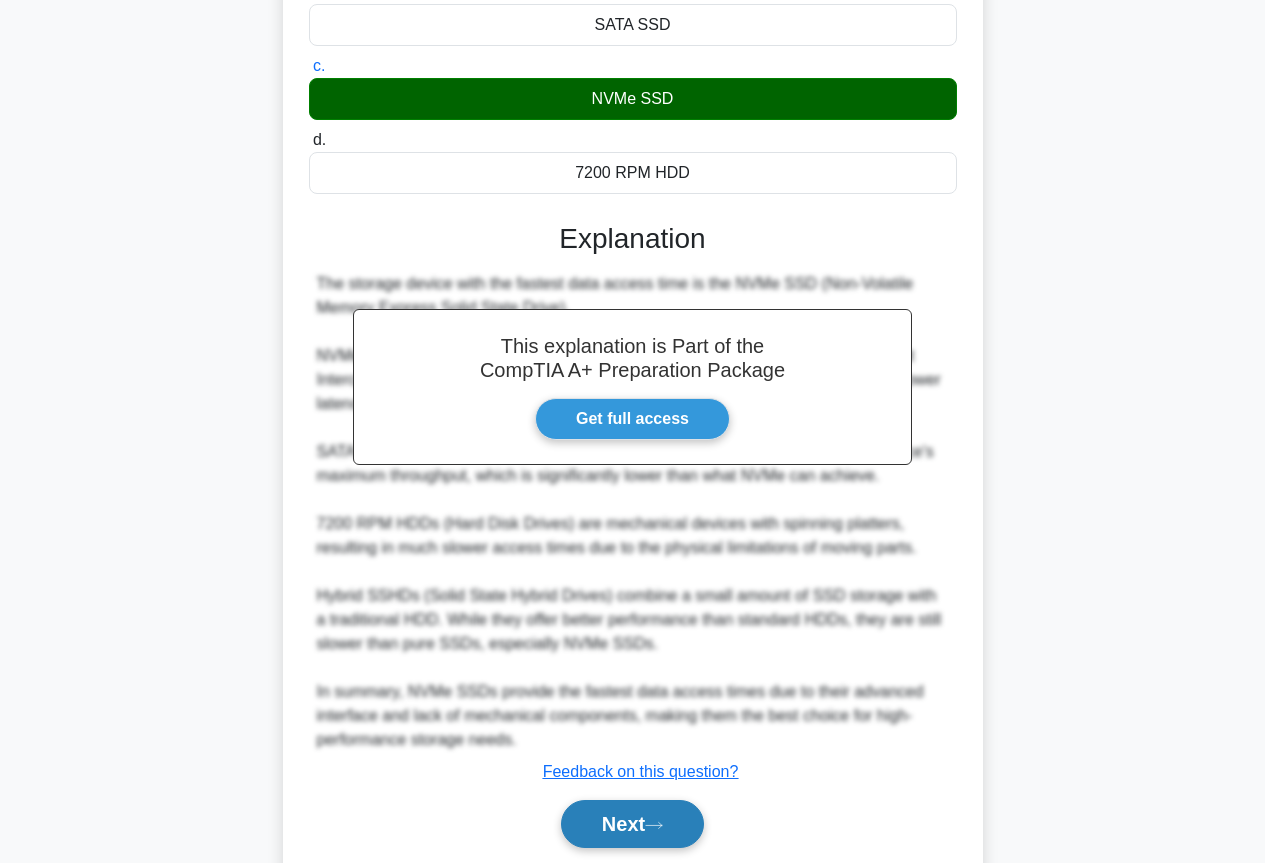 drag, startPoint x: 668, startPoint y: 829, endPoint x: 676, endPoint y: 813, distance: 17.888544 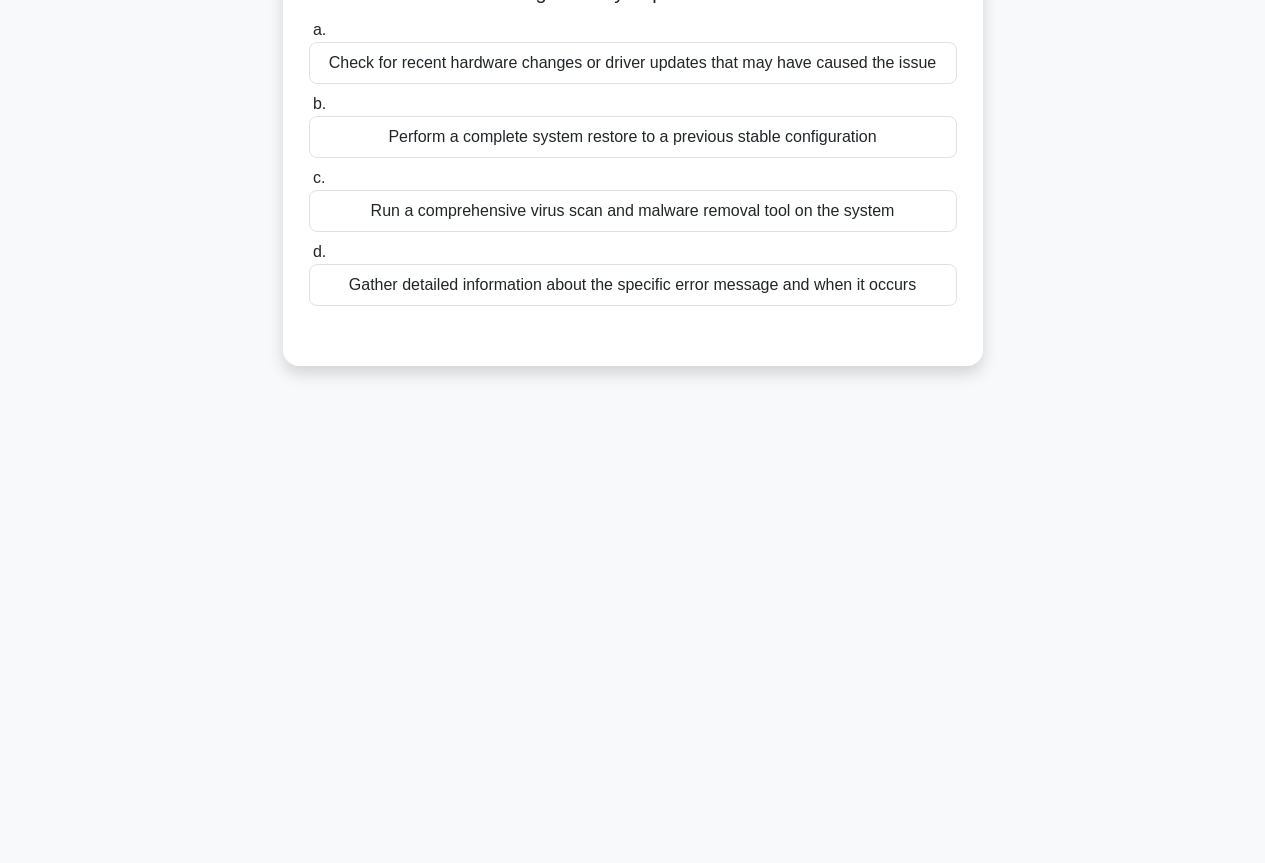 scroll, scrollTop: 17, scrollLeft: 0, axis: vertical 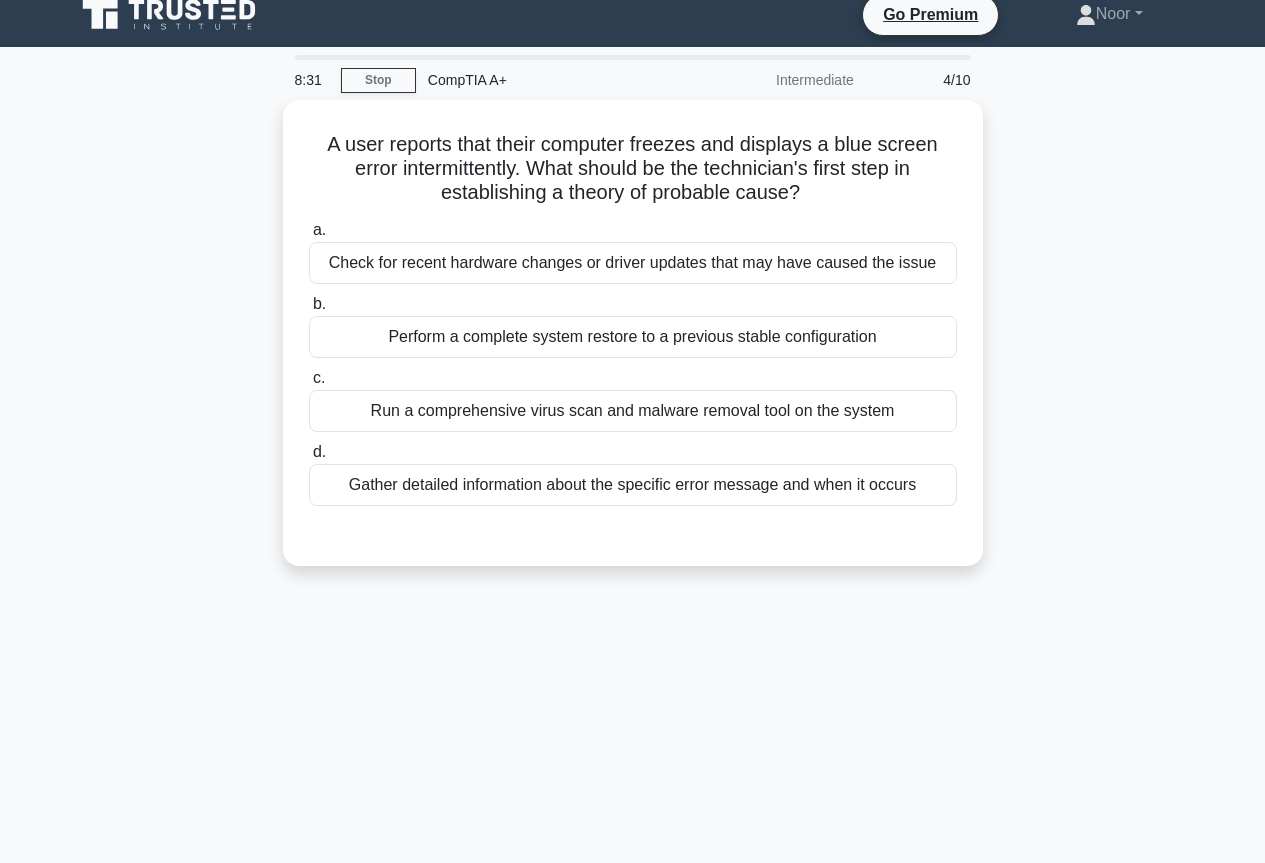 click on "A user reports that their computer freezes and displays a blue screen error intermittently. What should be the technician's first step in establishing a theory of probable cause?
.spinner_0XTQ{transform-origin:center;animation:spinner_y6GP .75s linear infinite}@keyframes spinner_y6GP{100%{transform:rotate(360deg)}}
a.
b. c. d." at bounding box center [633, 345] 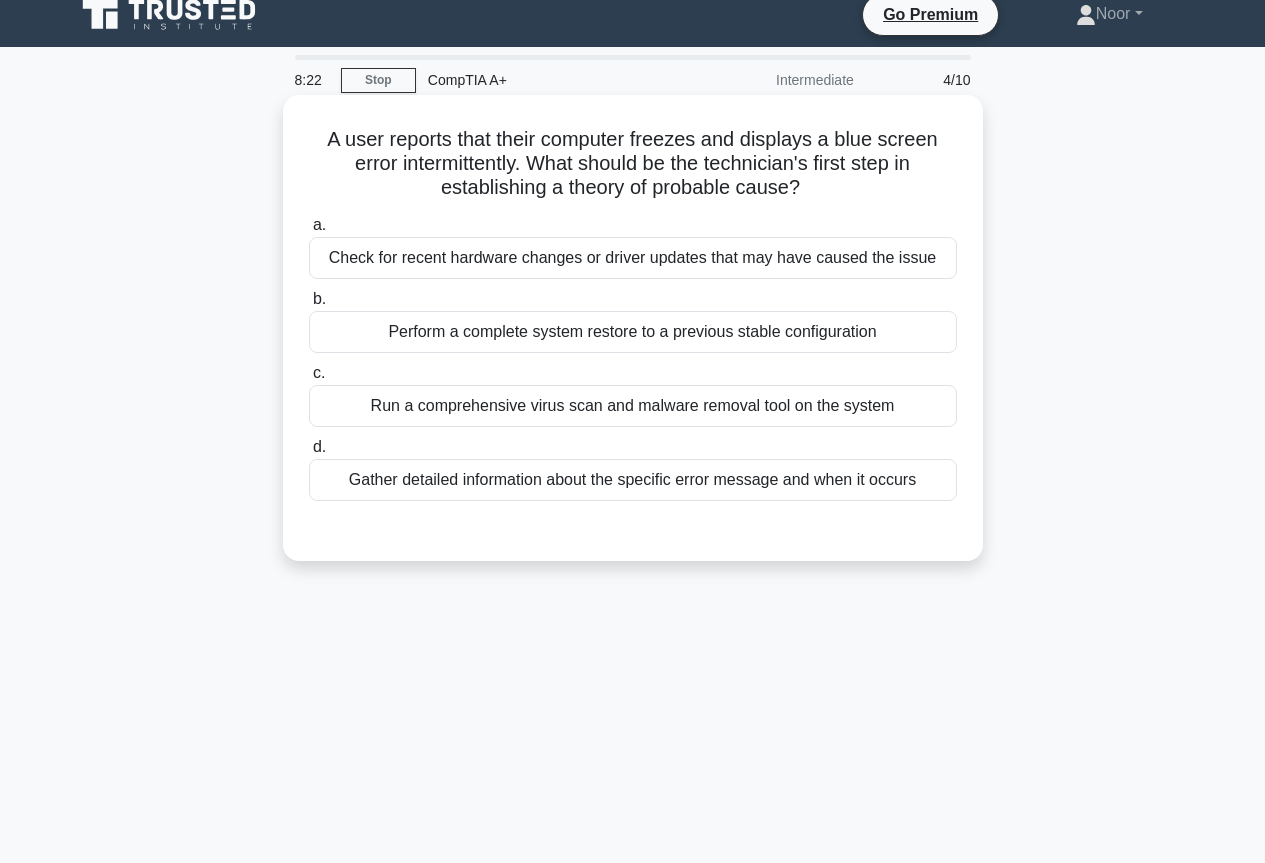 click on "Gather detailed information about the specific error message and when it occurs" at bounding box center (633, 480) 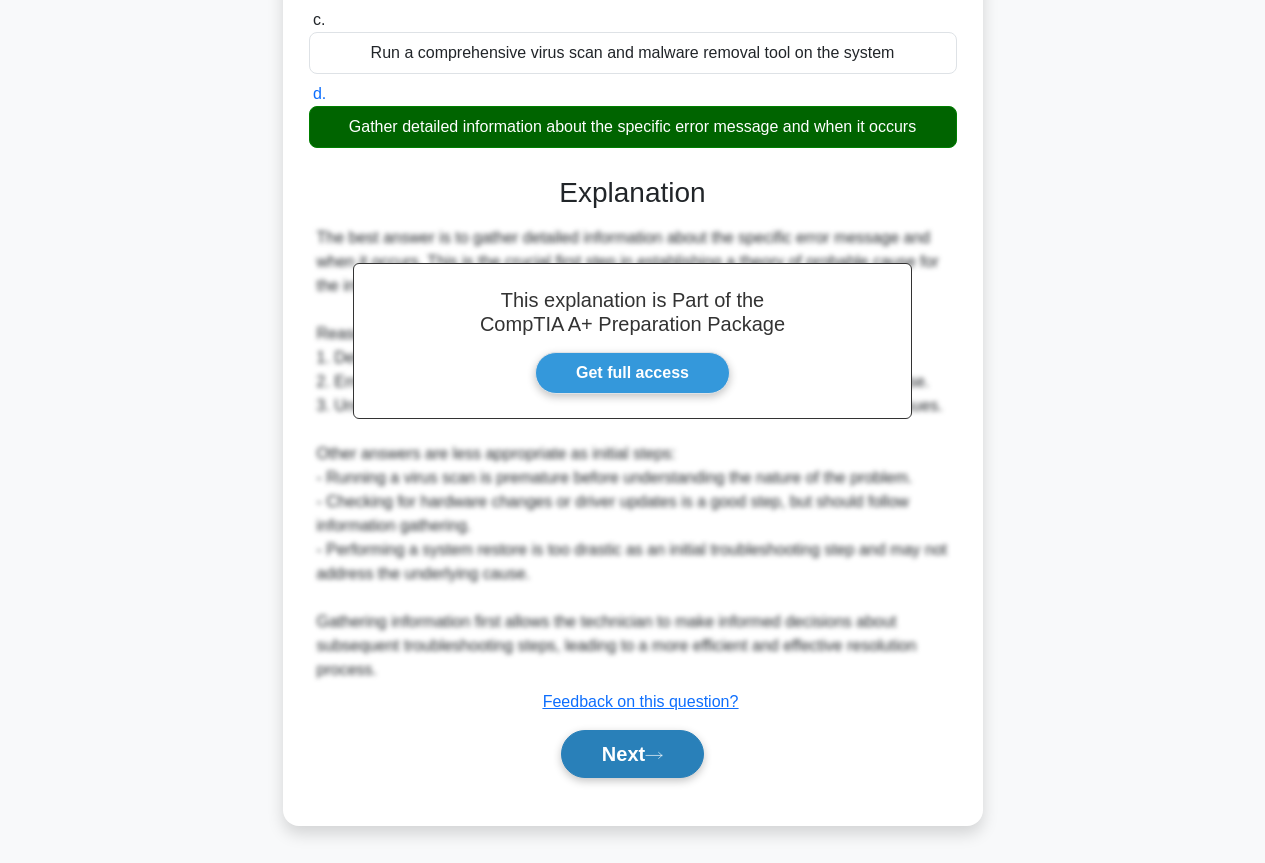 click on "Next" at bounding box center [632, 754] 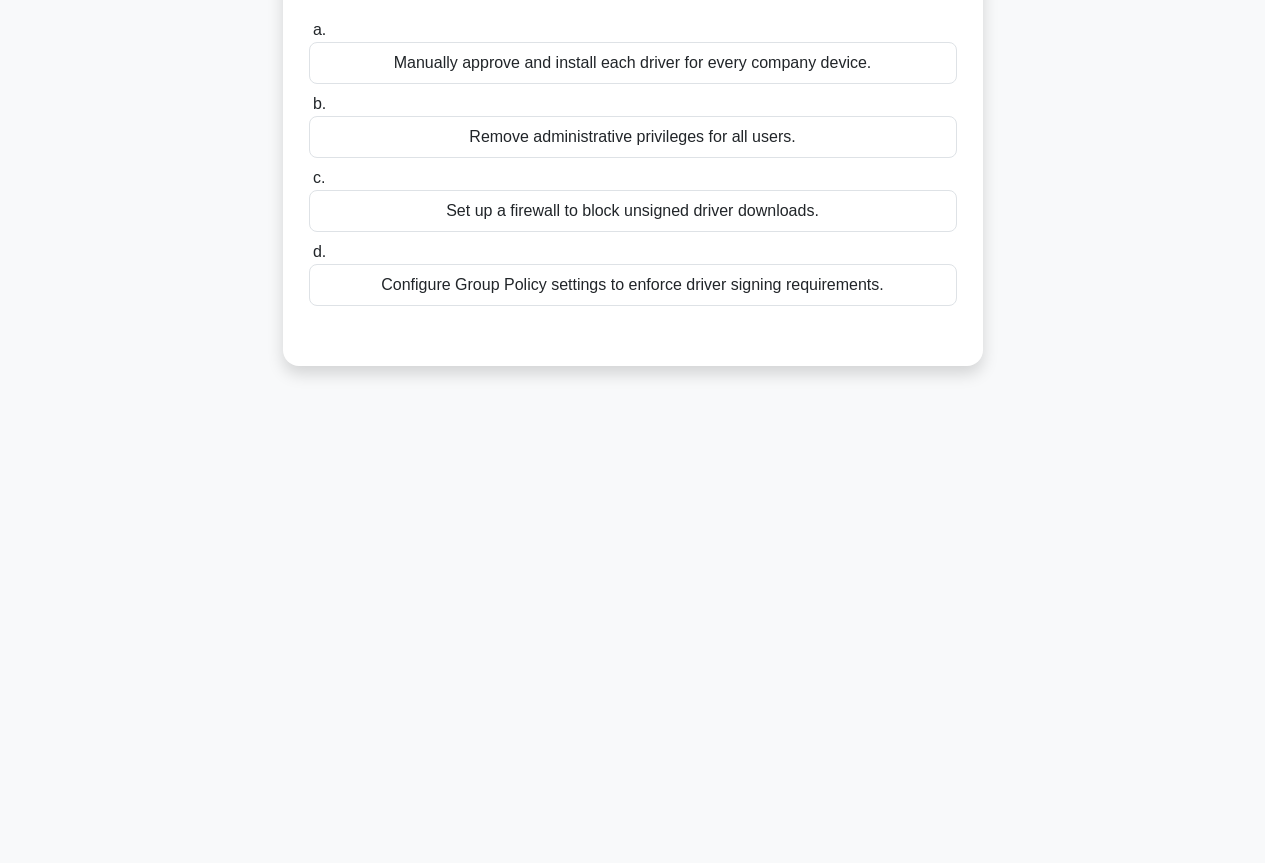 scroll, scrollTop: 0, scrollLeft: 0, axis: both 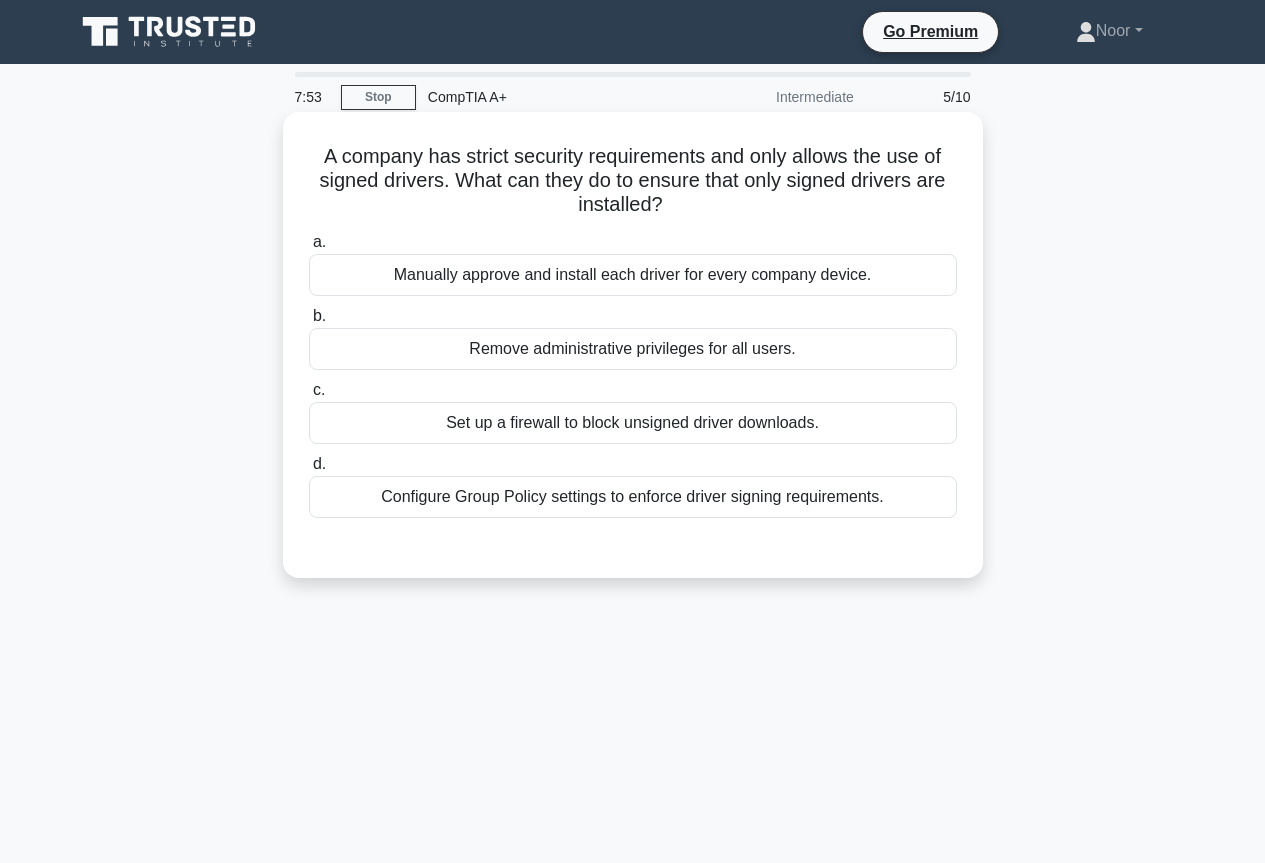 click on "Configure Group Policy settings to enforce driver signing requirements." at bounding box center (633, 497) 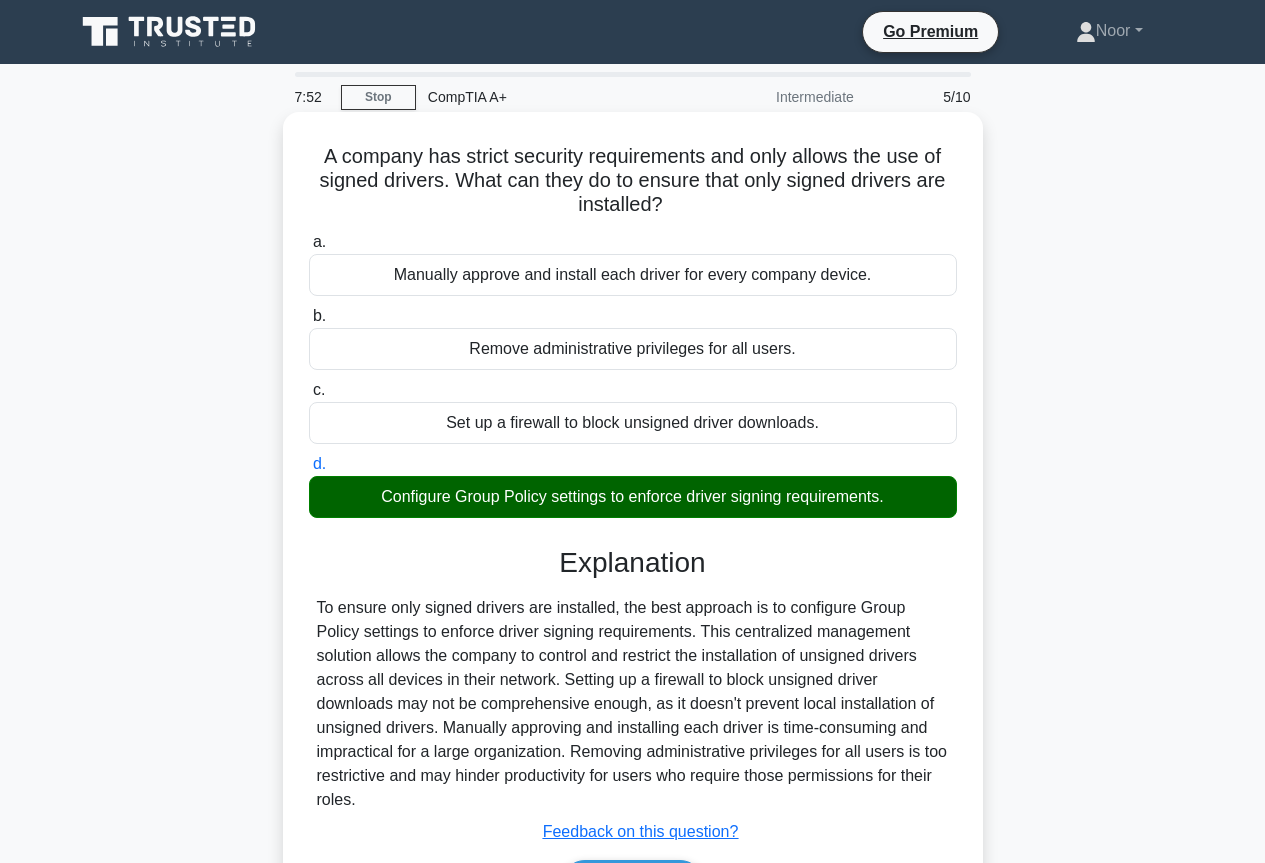 scroll, scrollTop: 217, scrollLeft: 0, axis: vertical 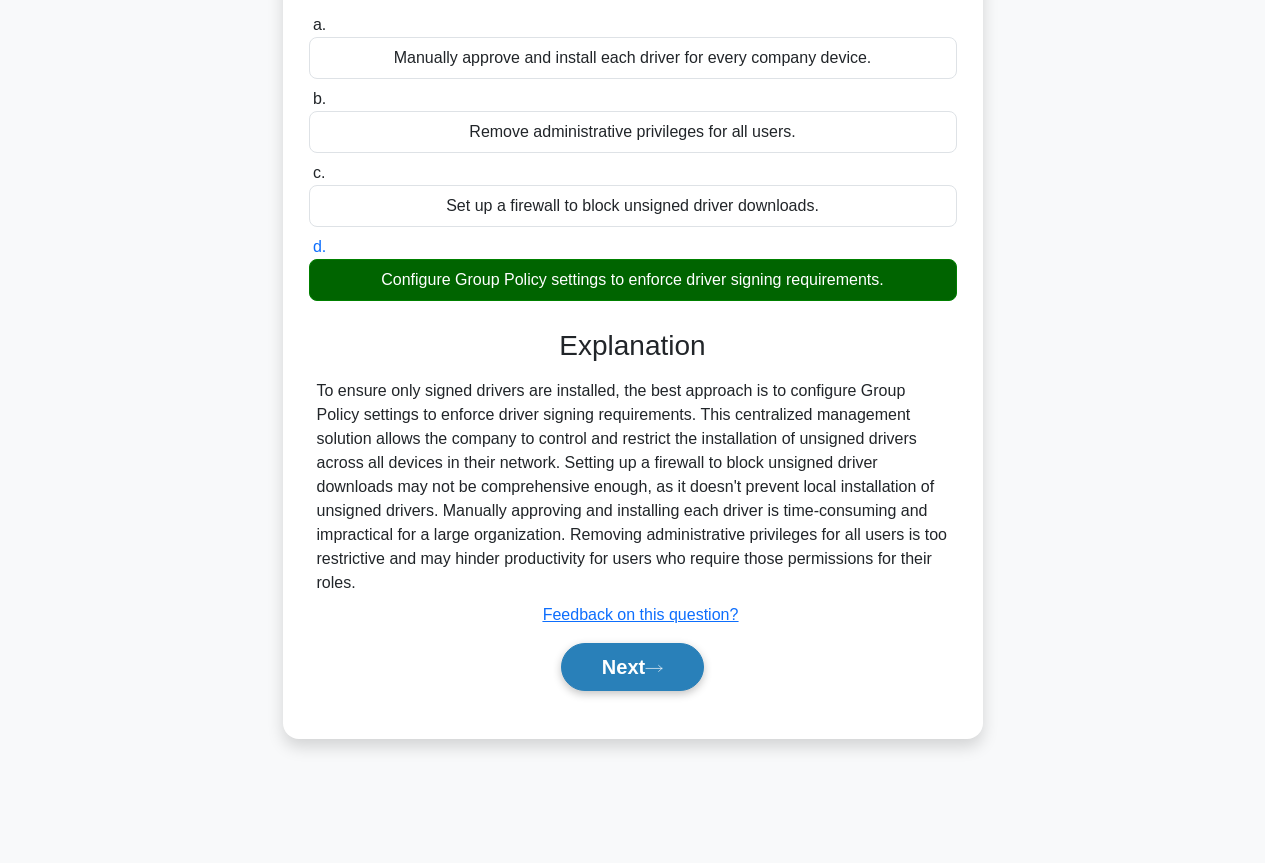 click on "Next" at bounding box center [632, 667] 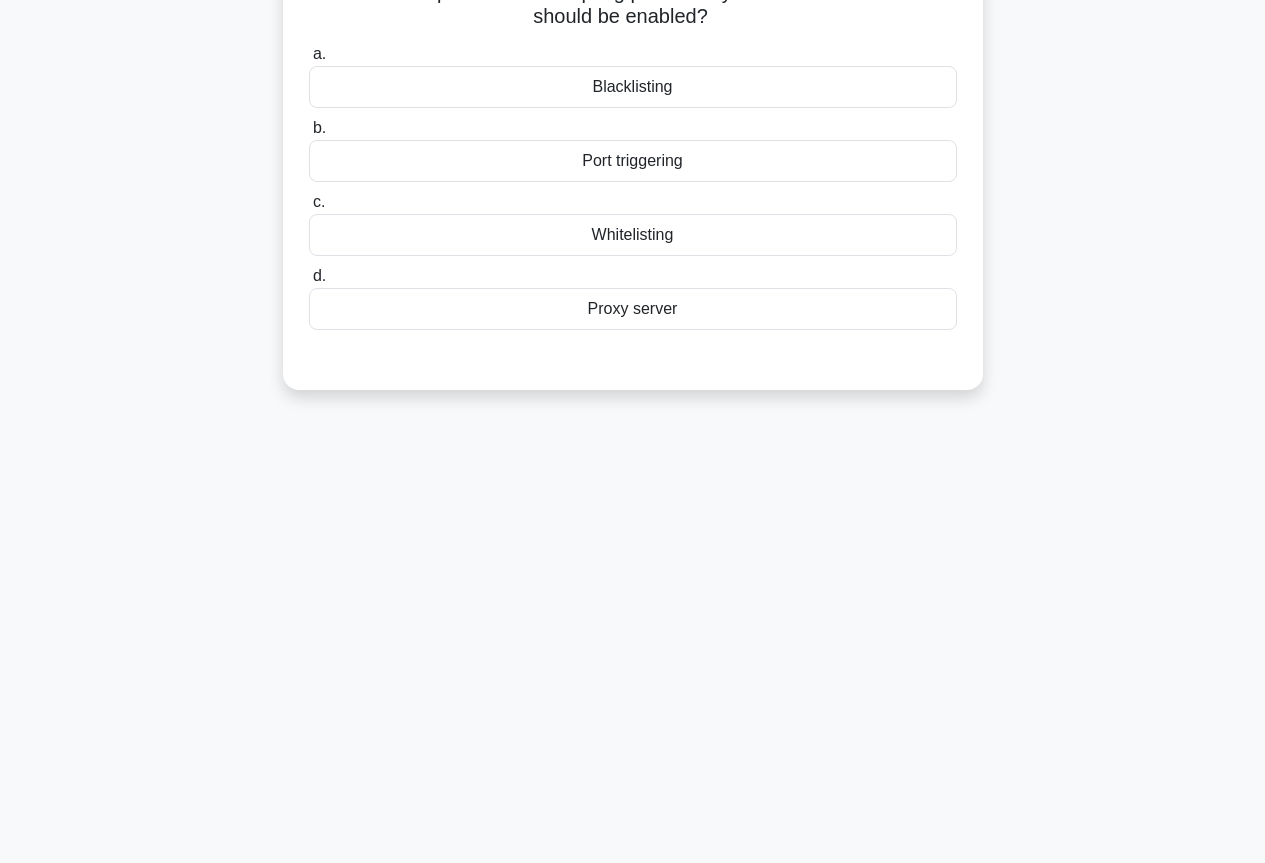 scroll, scrollTop: 0, scrollLeft: 0, axis: both 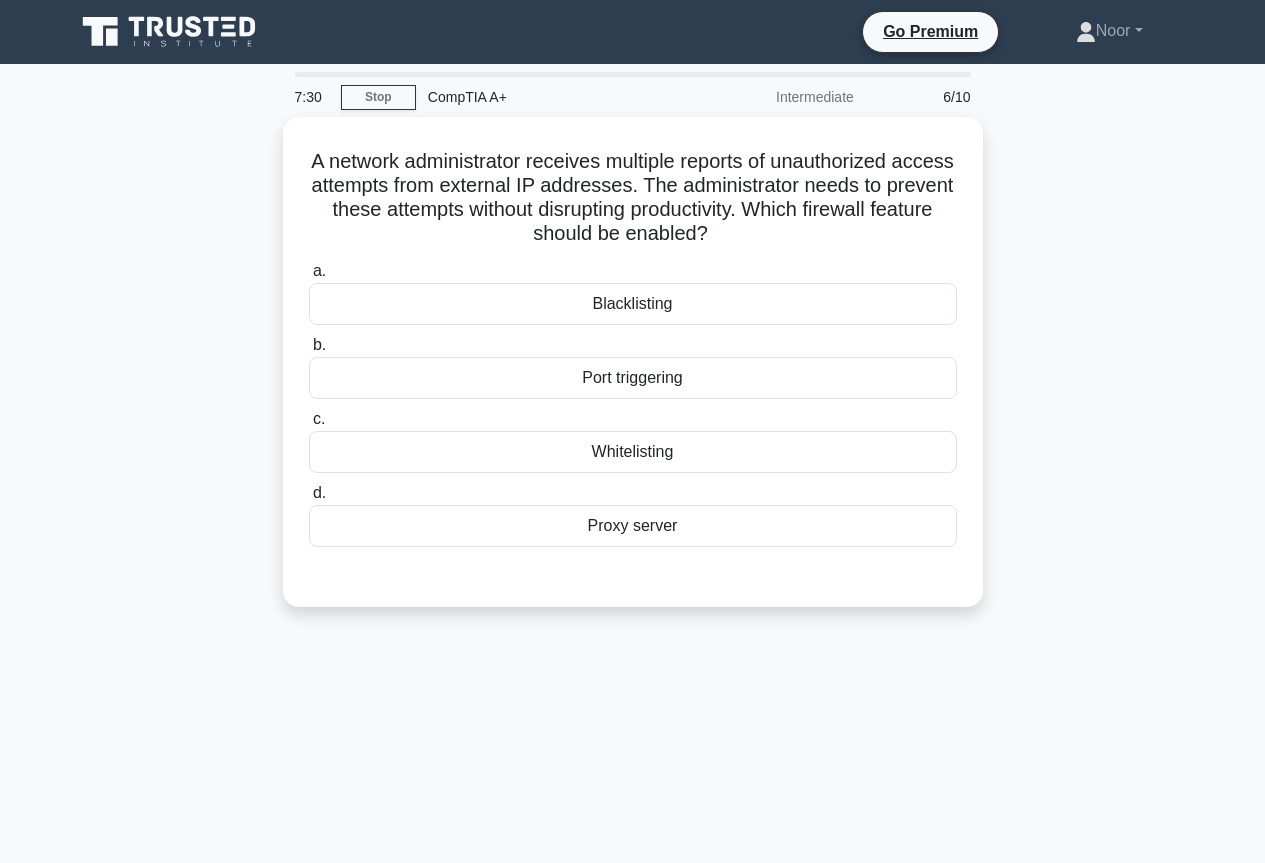 click on "A network administrator receives multiple reports of unauthorized access attempts from external IP addresses. The administrator needs to prevent these attempts without disrupting productivity. Which firewall feature should be enabled?
.spinner_0XTQ{transform-origin:center;animation:spinner_y6GP .75s linear infinite}@keyframes spinner_y6GP{100%{transform:rotate(360deg)}}
a.
Blacklisting
b. c. d." at bounding box center [633, 374] 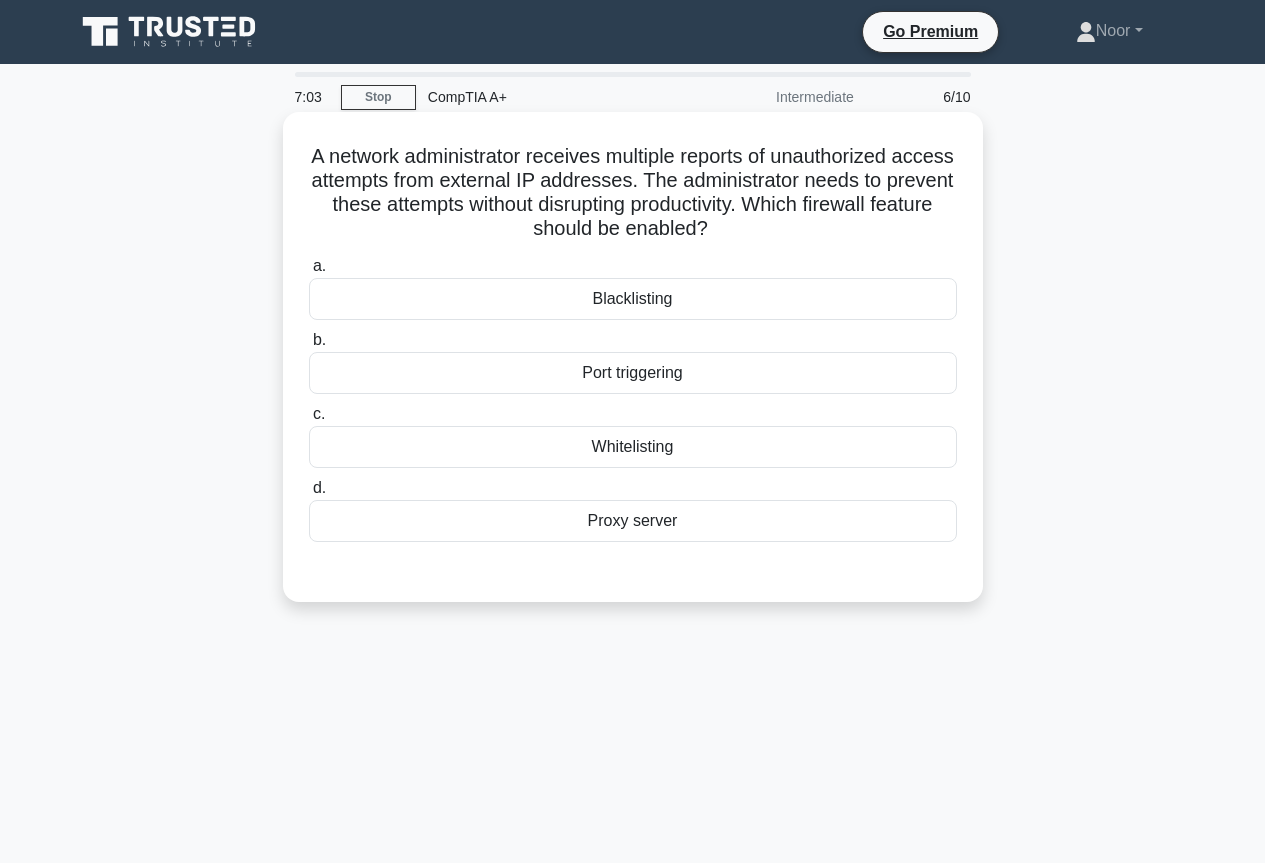 click on "Blacklisting" at bounding box center [633, 299] 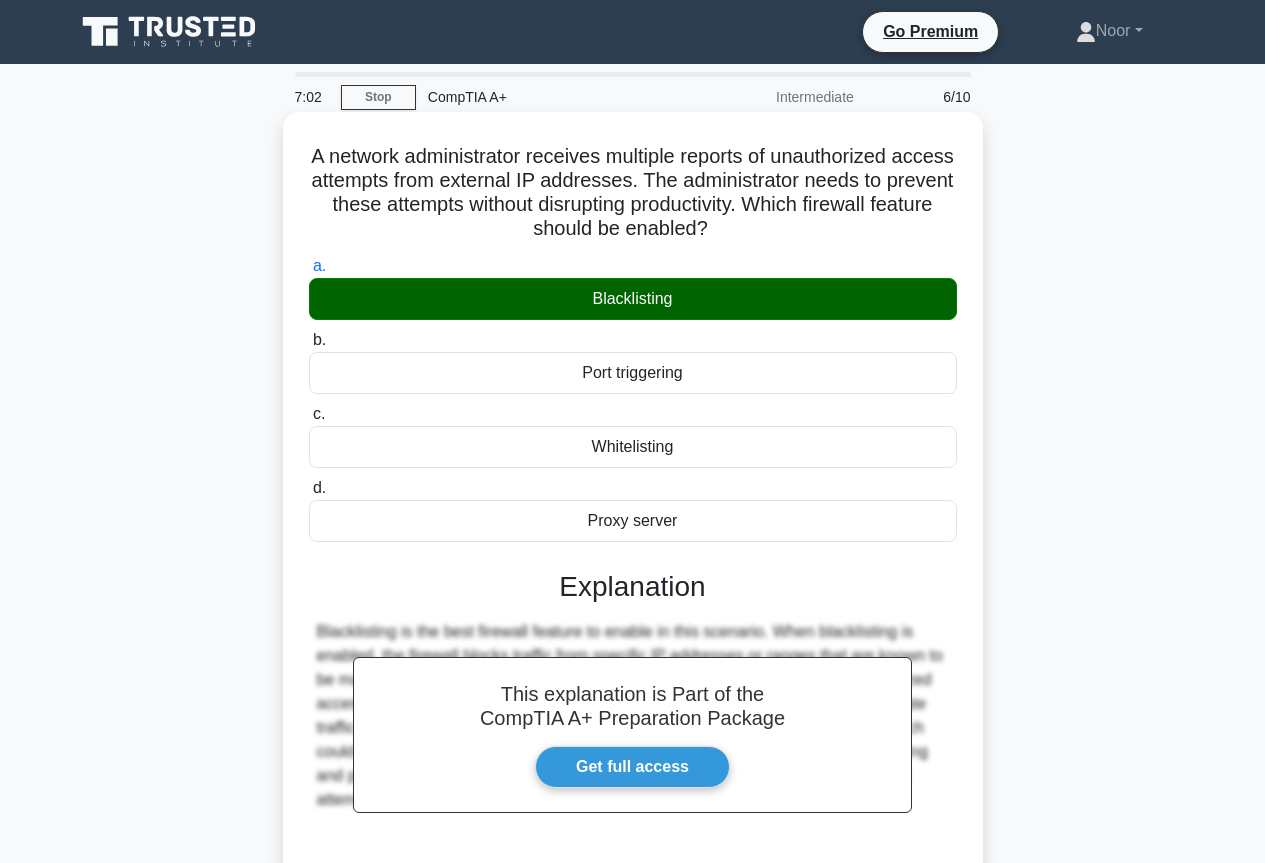 scroll, scrollTop: 200, scrollLeft: 0, axis: vertical 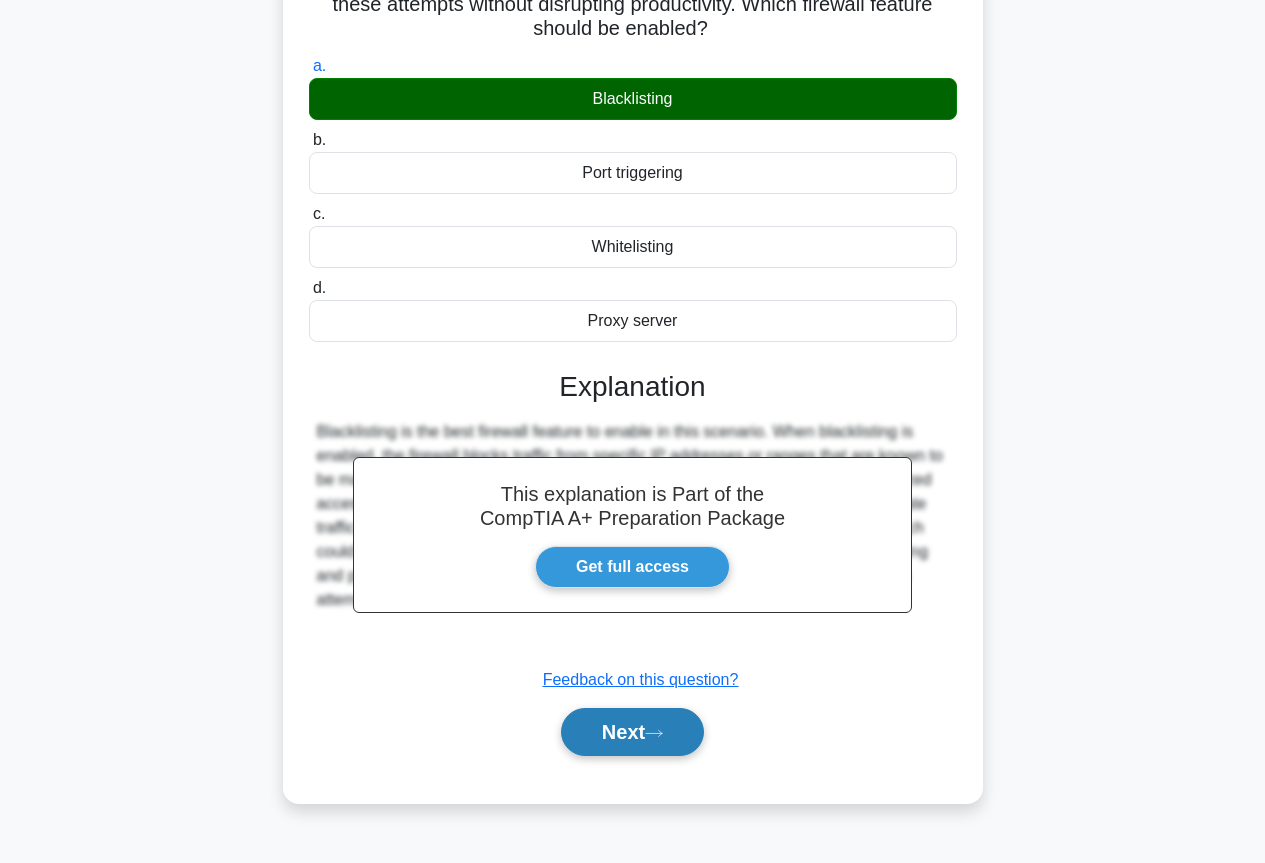 click 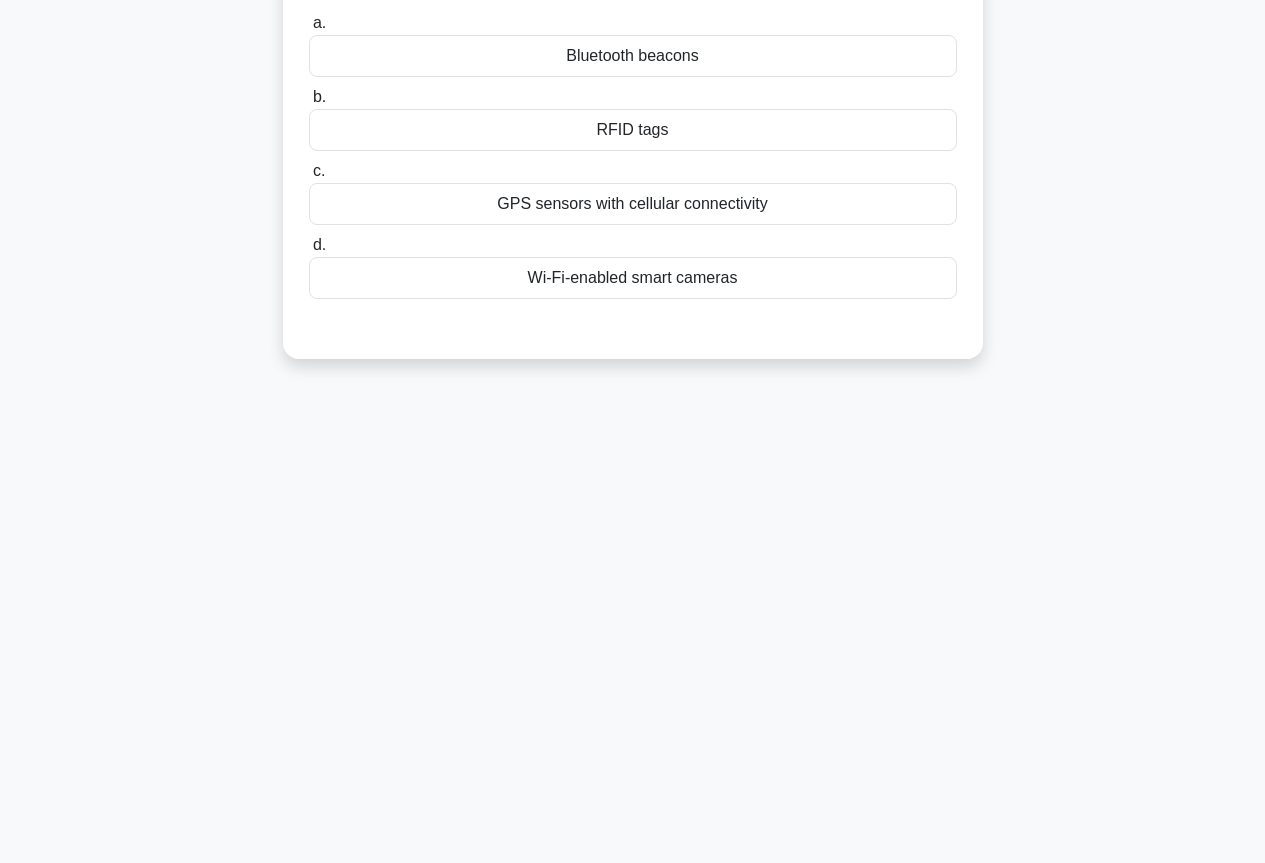 scroll, scrollTop: 0, scrollLeft: 0, axis: both 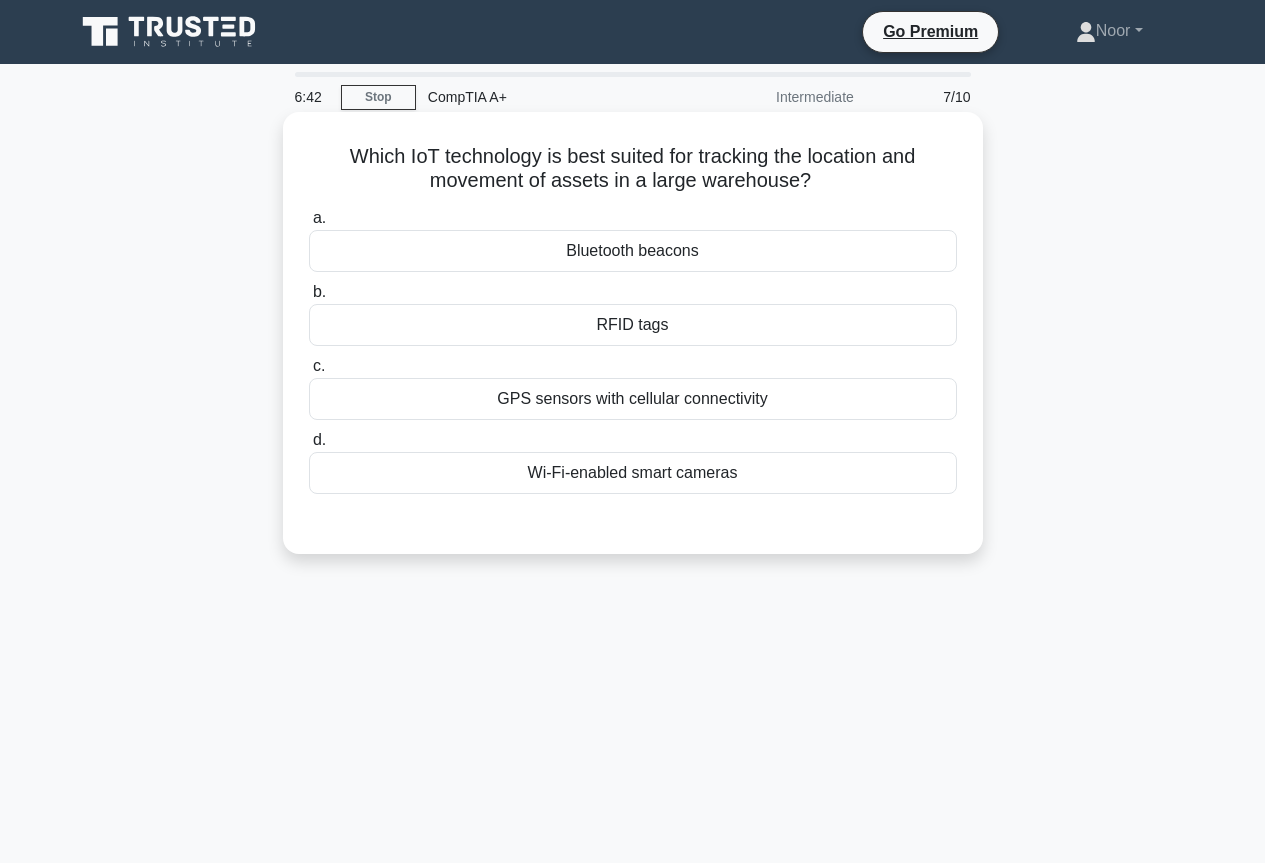click on "GPS sensors with cellular connectivity" at bounding box center [633, 399] 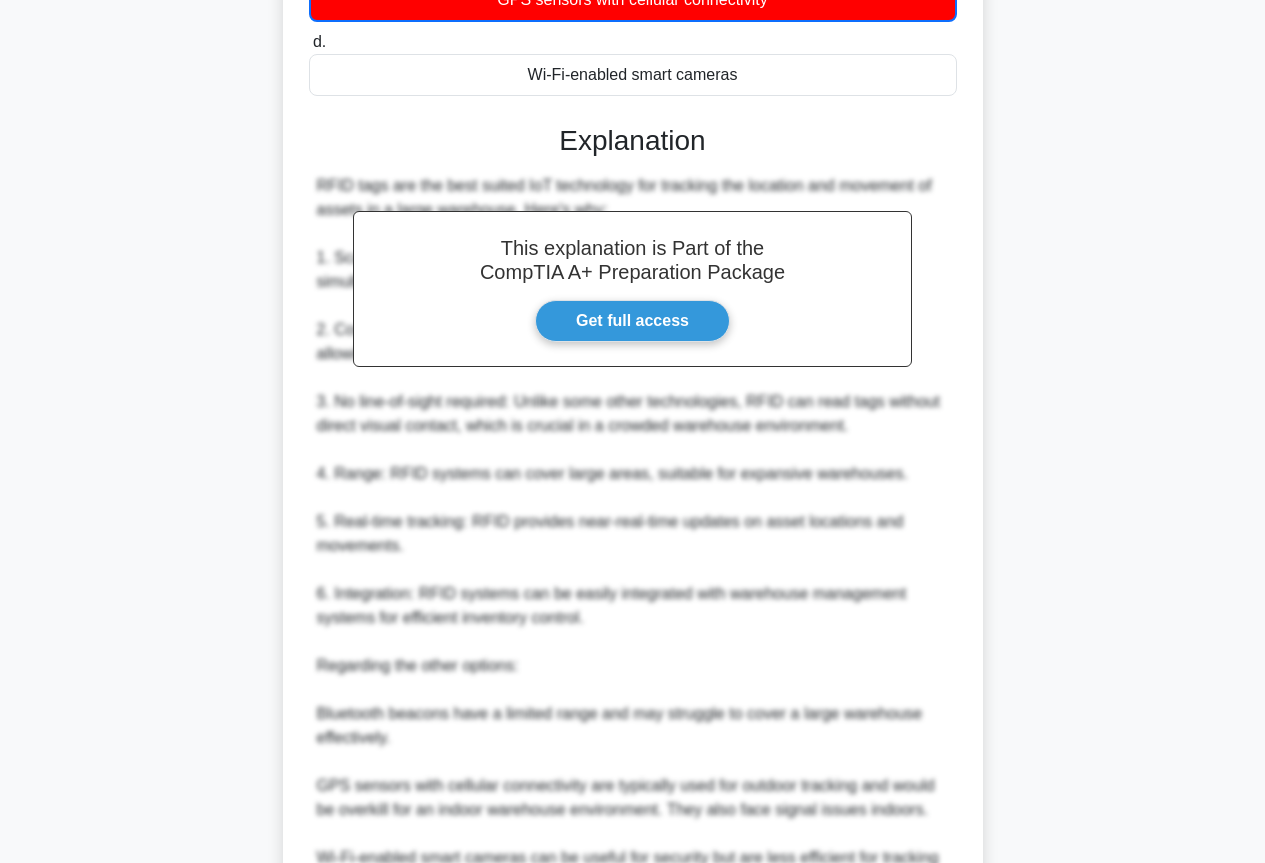 scroll, scrollTop: 0, scrollLeft: 0, axis: both 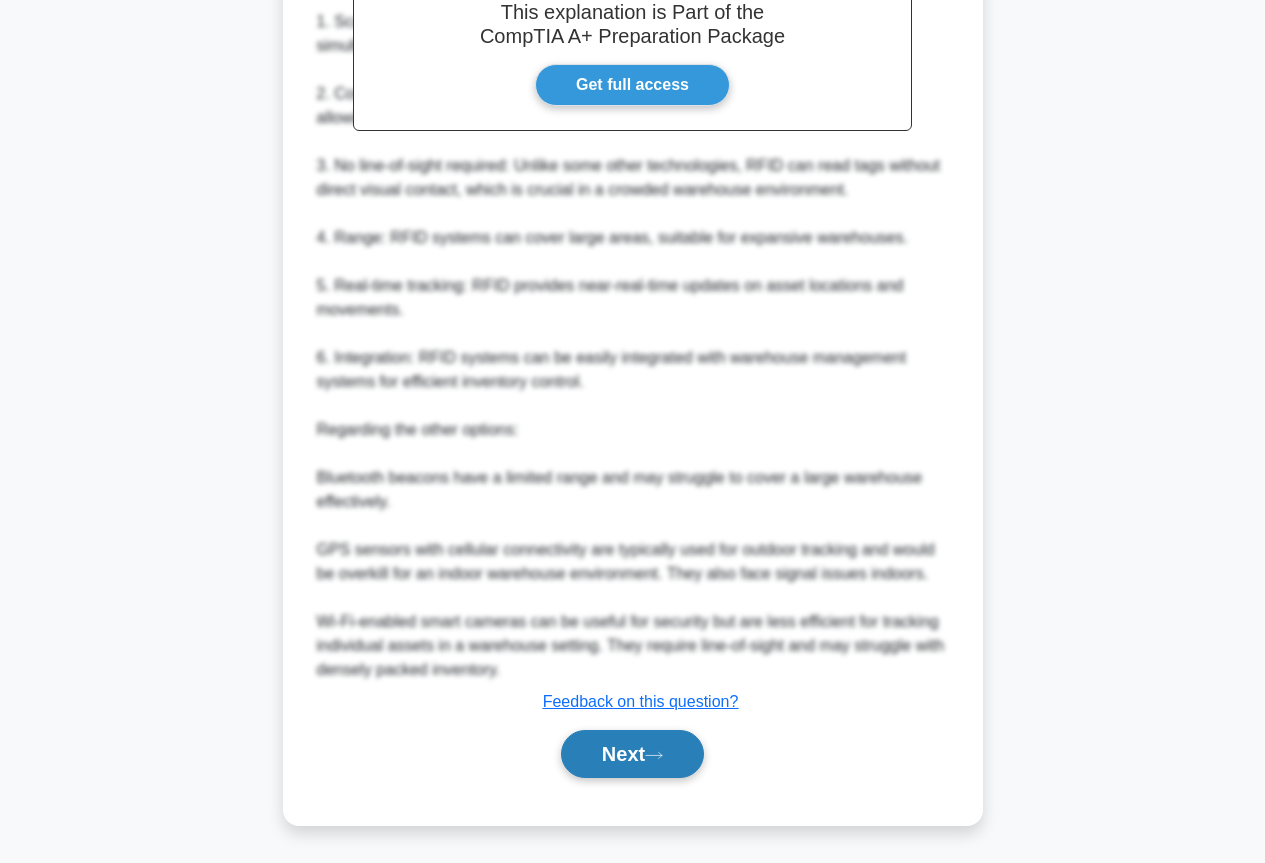 click on "Next" at bounding box center (632, 754) 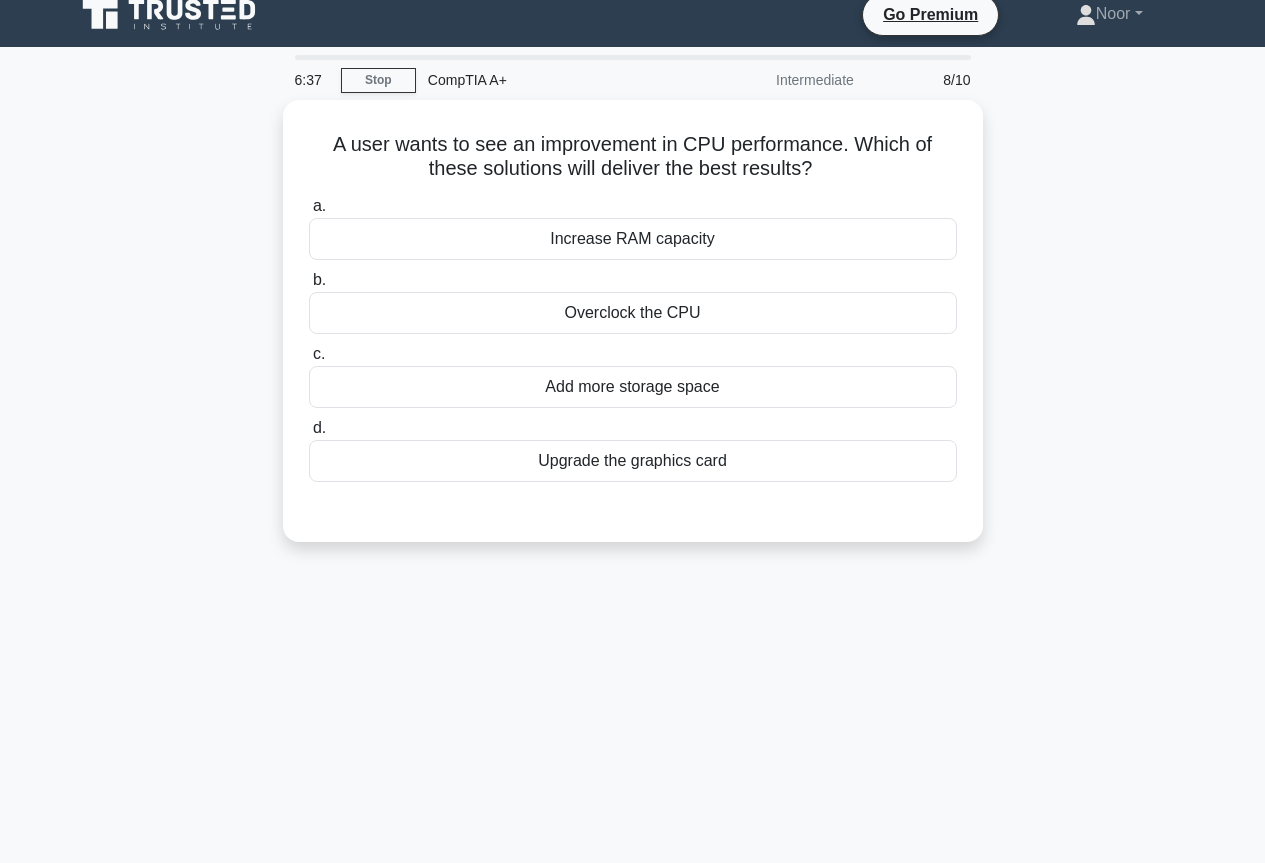 scroll, scrollTop: 0, scrollLeft: 0, axis: both 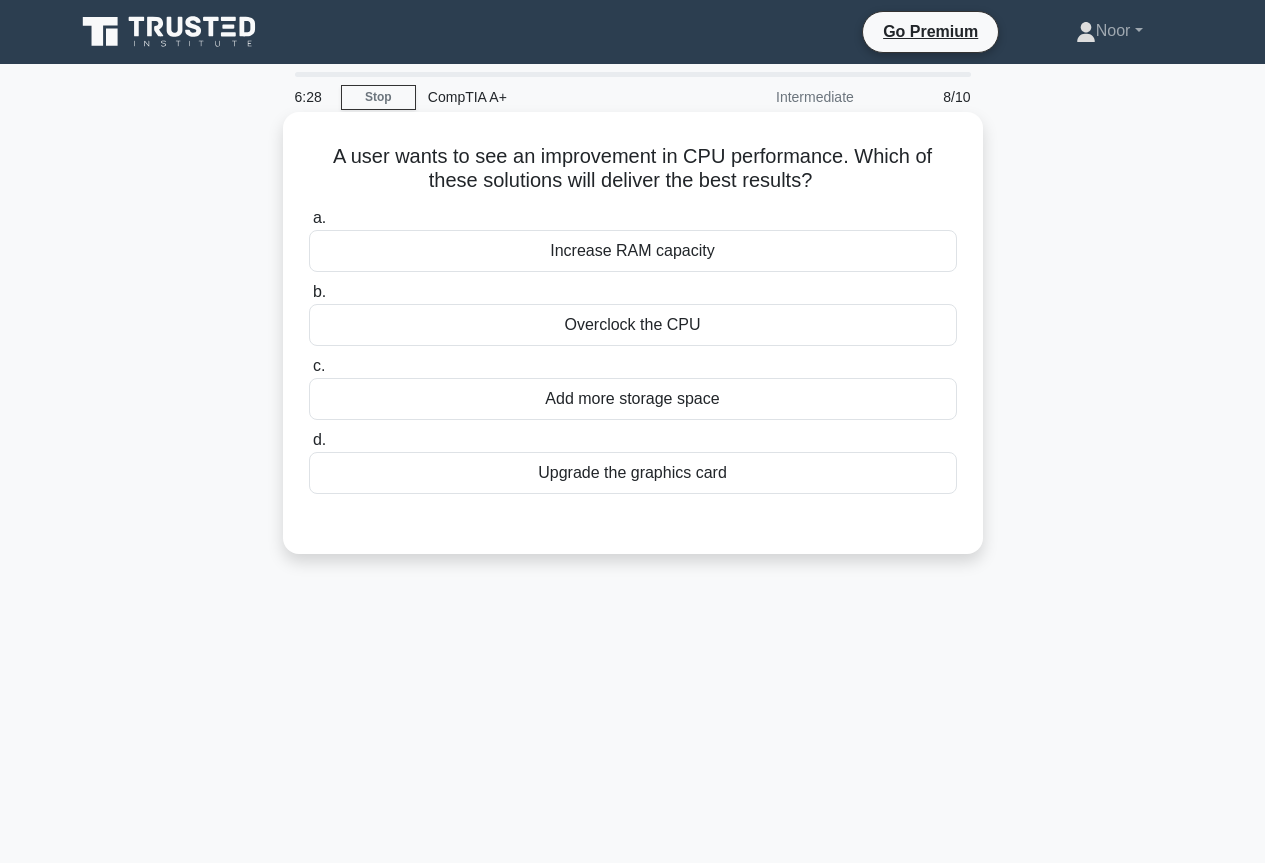 click on "Overclock the CPU" at bounding box center [633, 325] 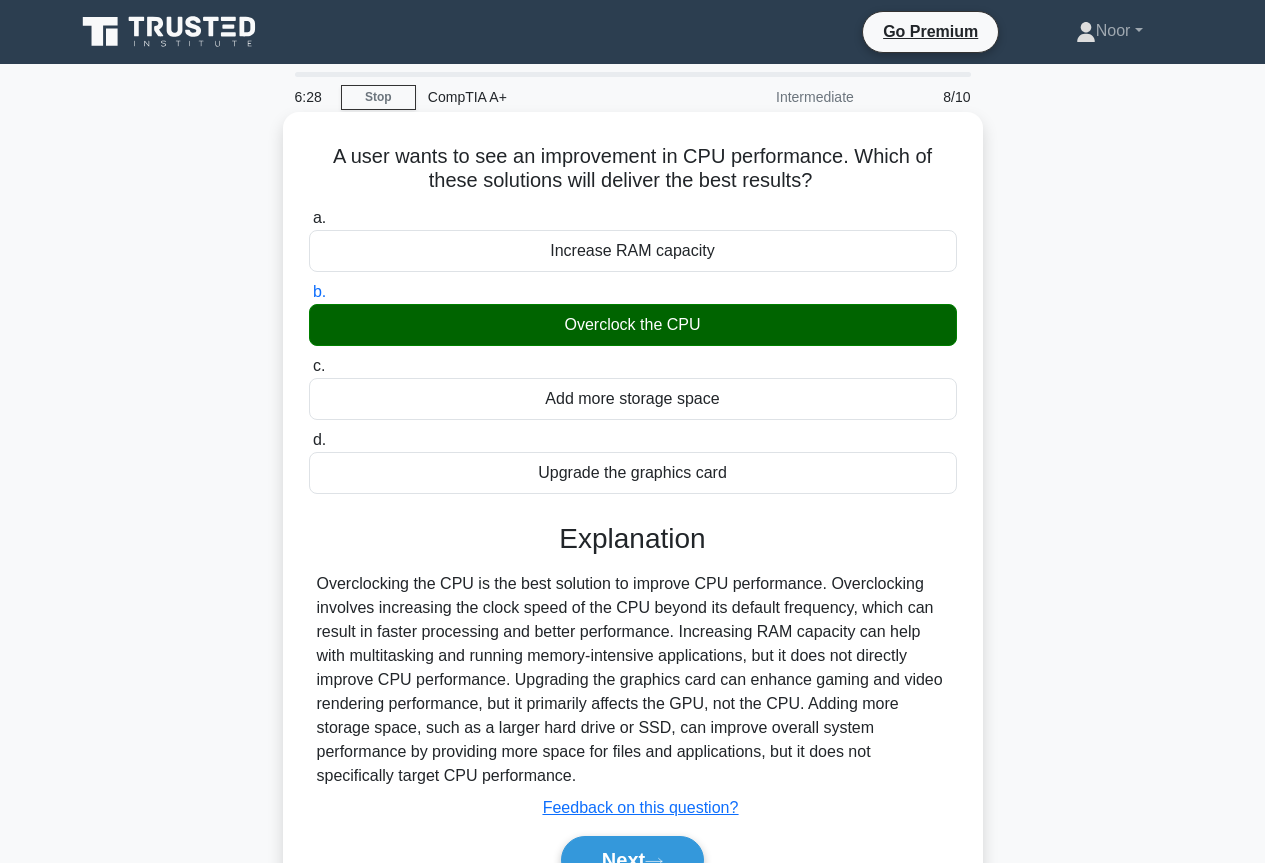 scroll, scrollTop: 217, scrollLeft: 0, axis: vertical 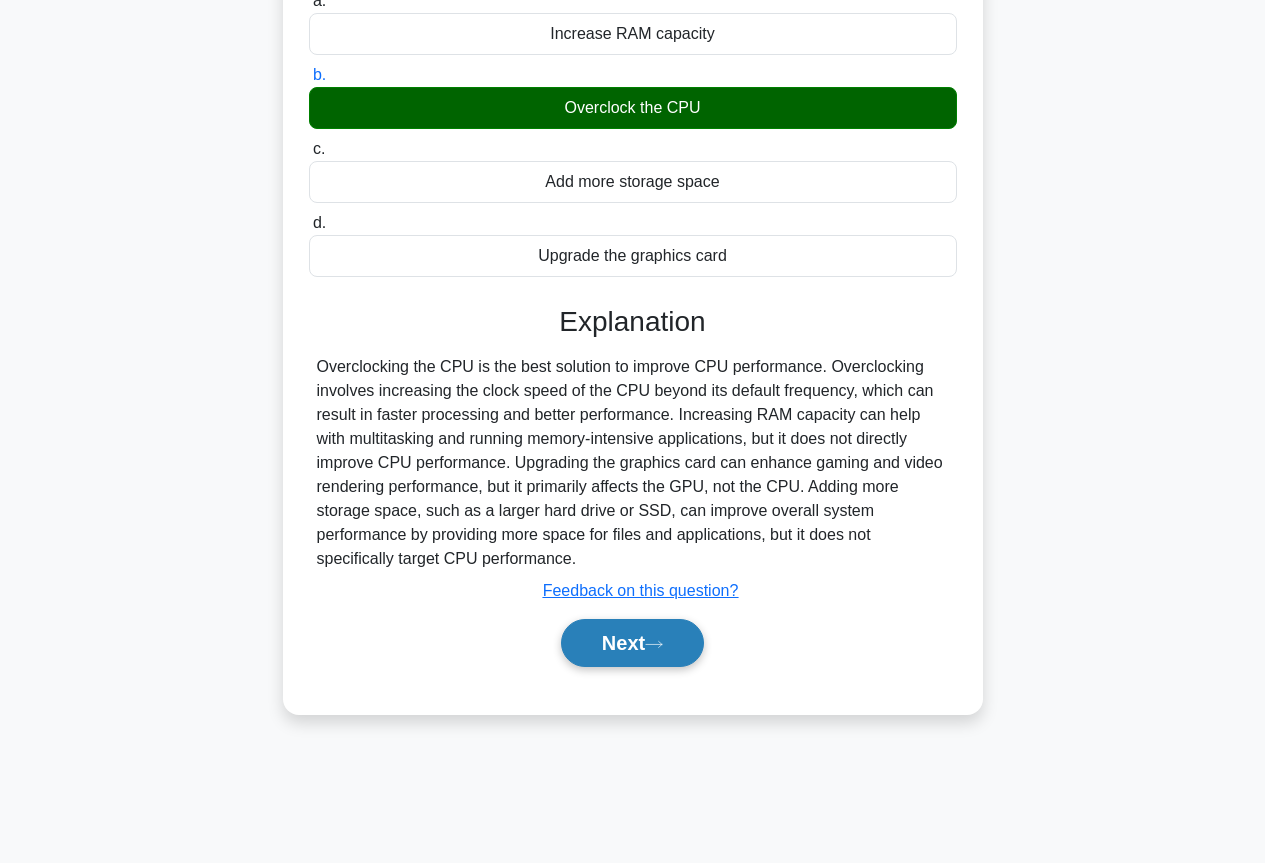 click on "Next" at bounding box center (632, 643) 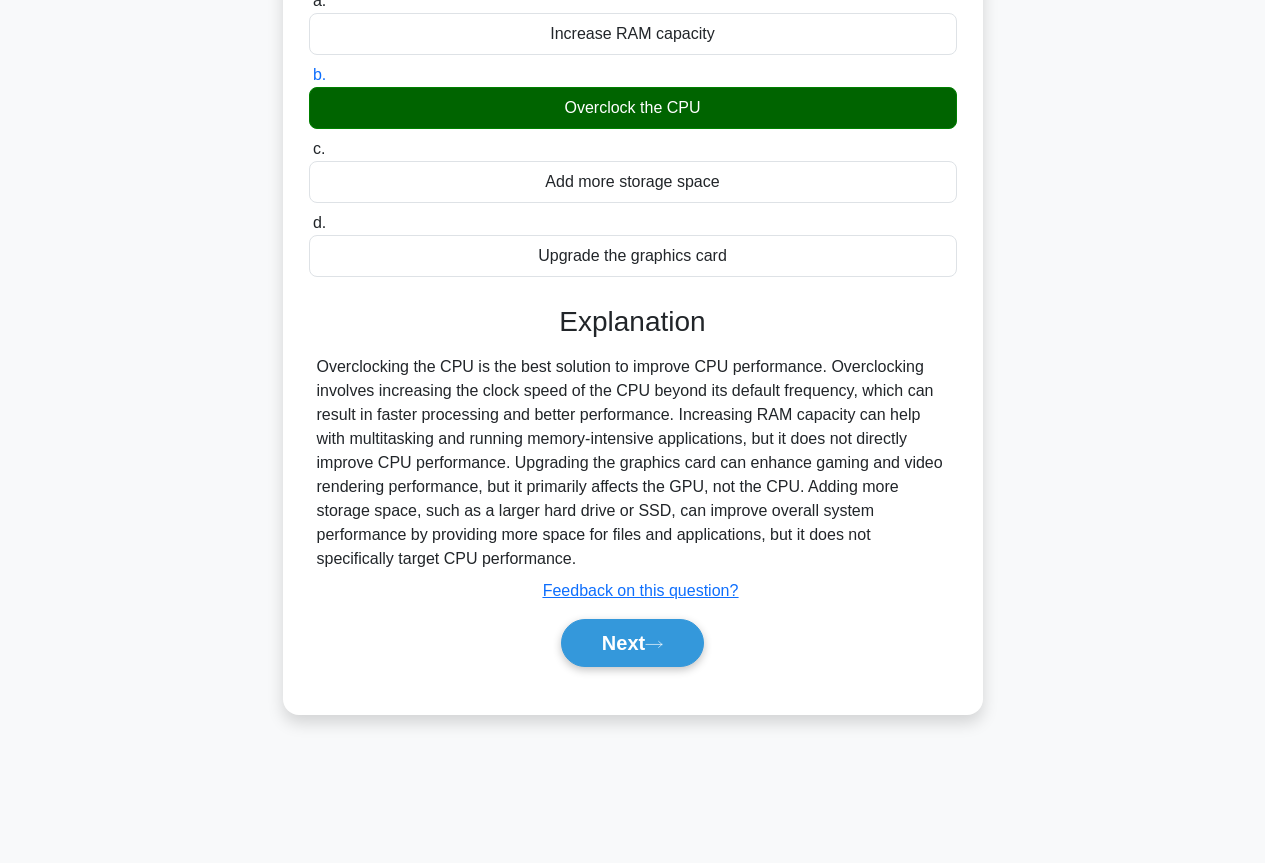 scroll, scrollTop: 0, scrollLeft: 0, axis: both 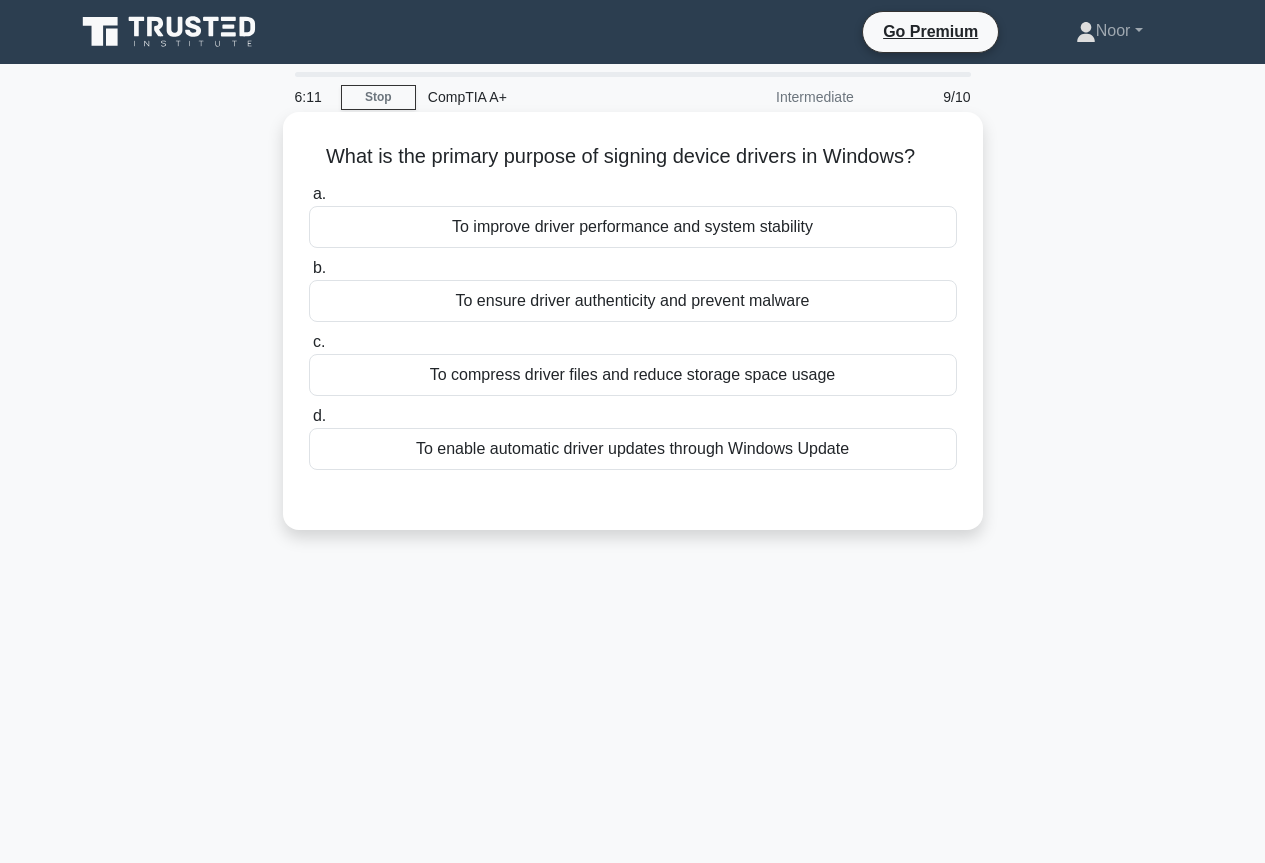 click on "To improve driver performance and system stability" at bounding box center [633, 227] 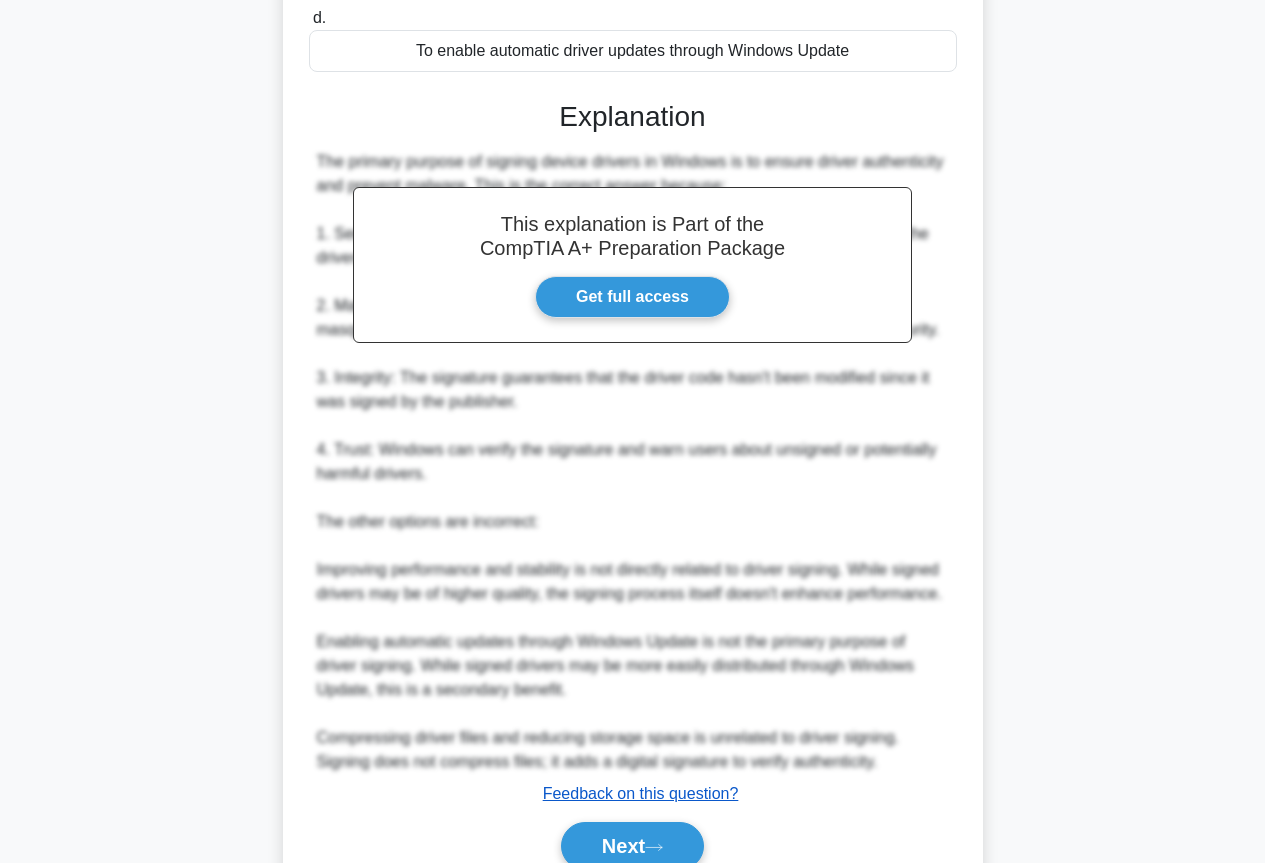 scroll, scrollTop: 493, scrollLeft: 0, axis: vertical 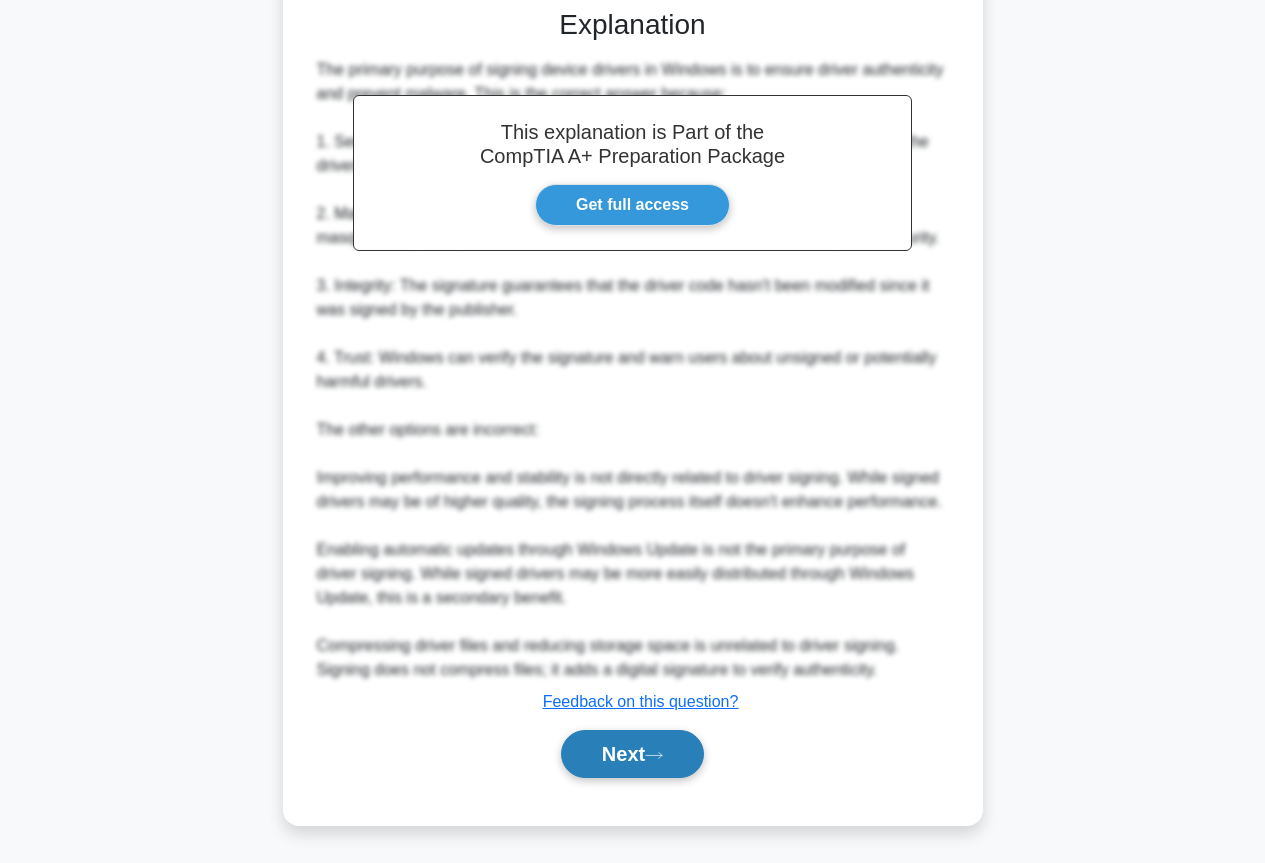 click on "Next" at bounding box center (632, 754) 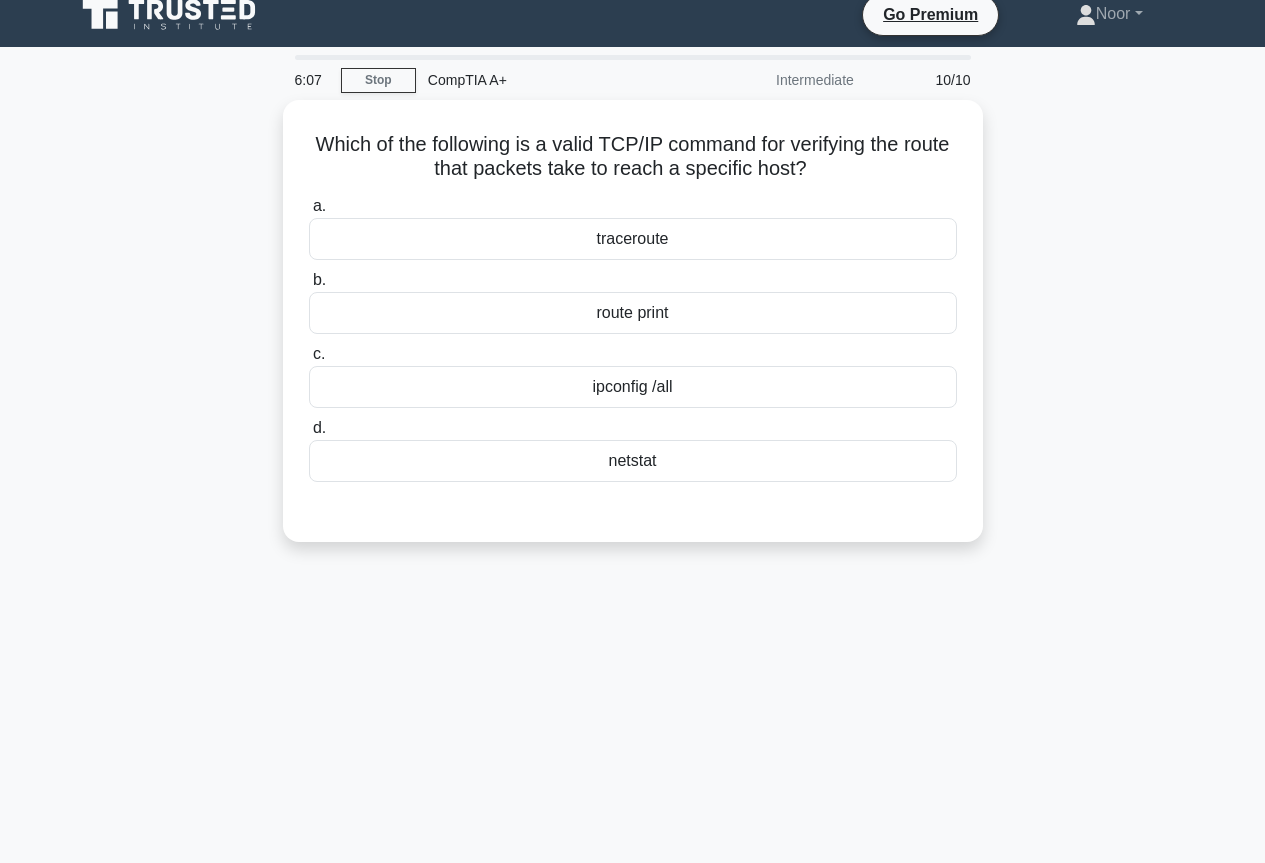 scroll, scrollTop: 0, scrollLeft: 0, axis: both 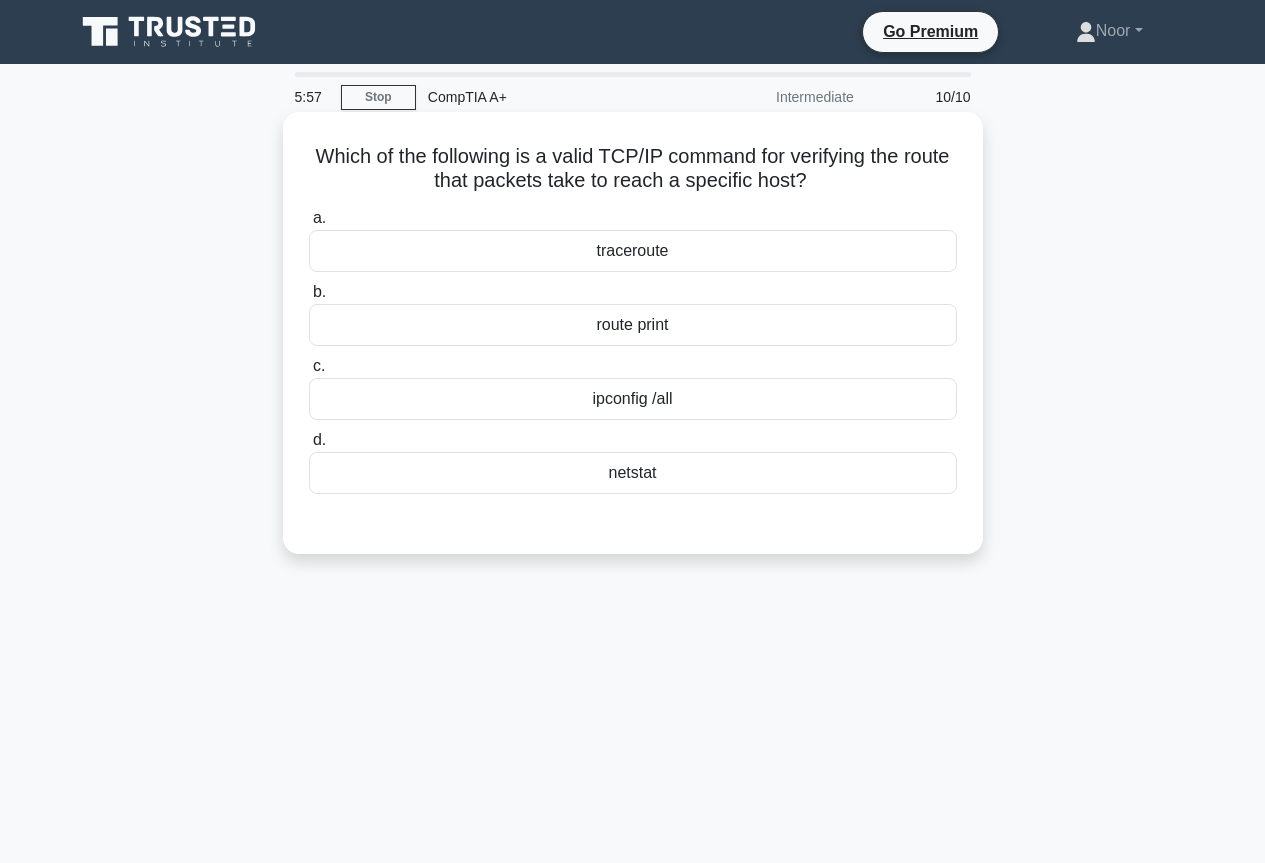 click on "ipconfig /all" at bounding box center [633, 399] 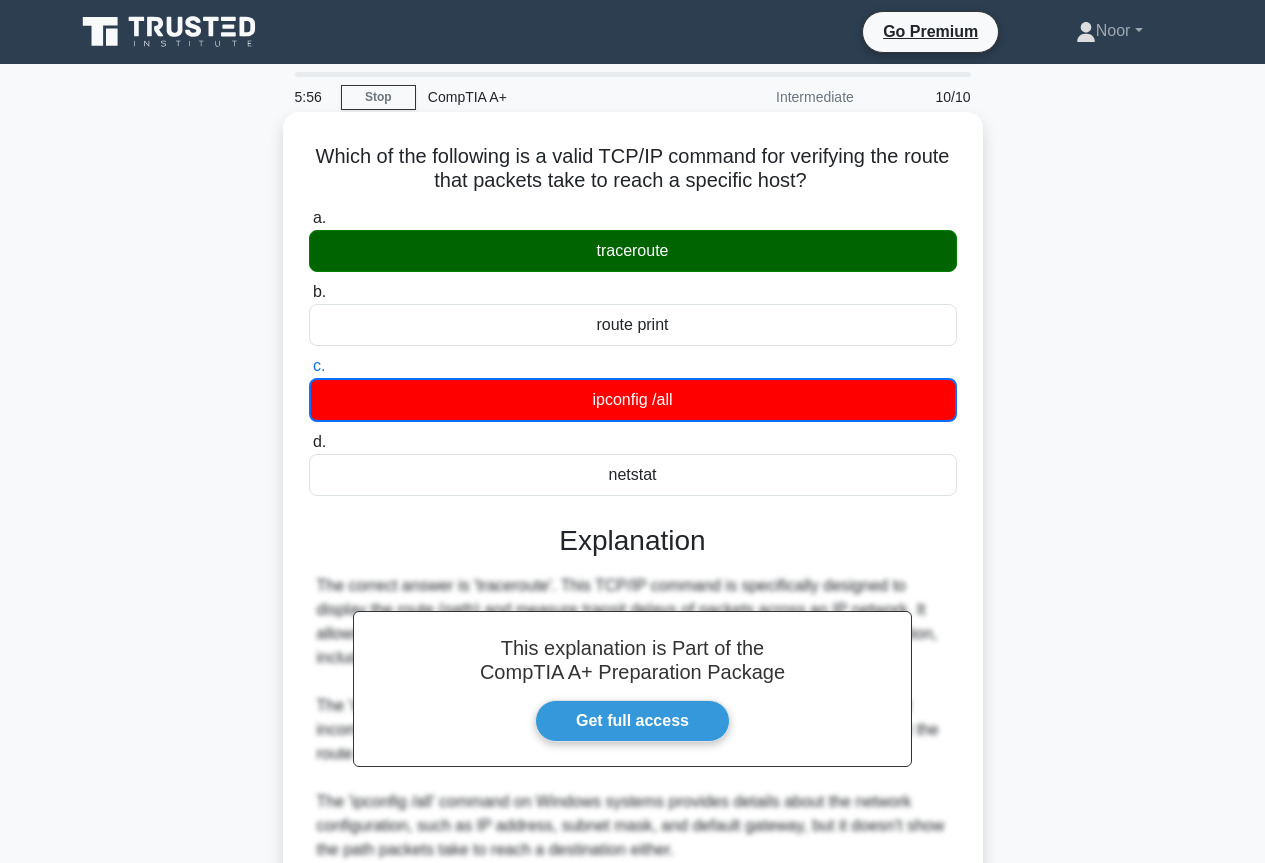 scroll, scrollTop: 253, scrollLeft: 0, axis: vertical 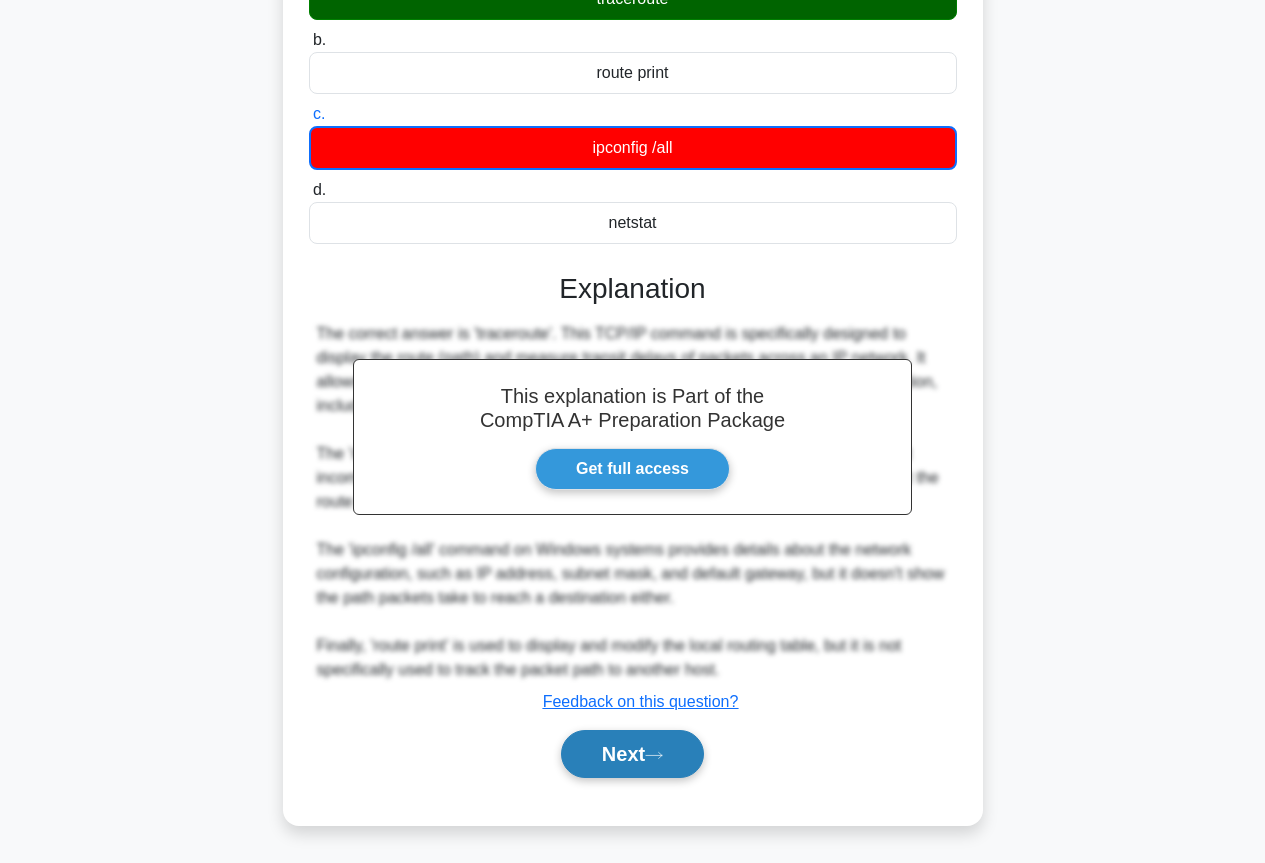 drag, startPoint x: 690, startPoint y: 724, endPoint x: 687, endPoint y: 739, distance: 15.297058 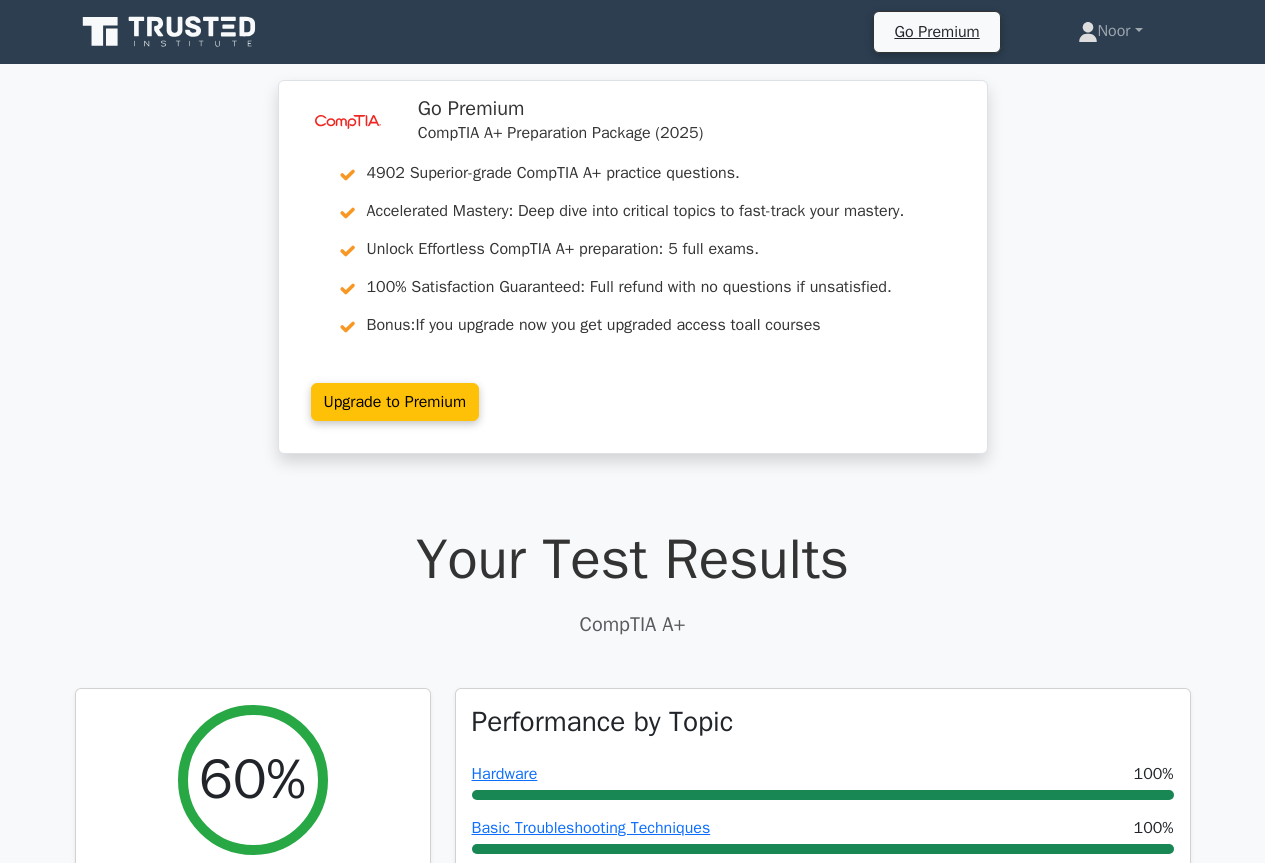 scroll, scrollTop: 0, scrollLeft: 0, axis: both 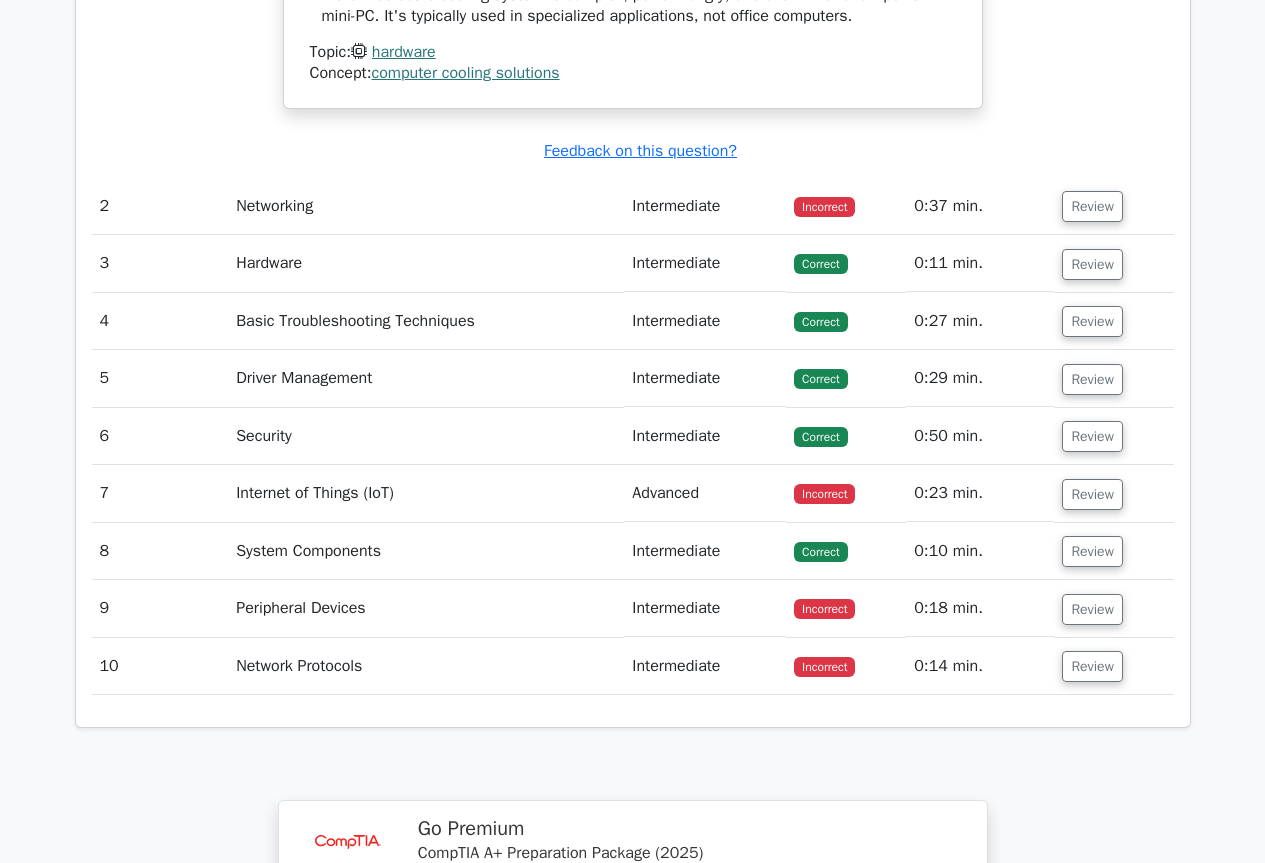 click on "image/svg+xml
Go Premium
CompTIA A+ Preparation Package (2025)
4902 Superior-grade  CompTIA A+ practice questions.
Accelerated Mastery: Deep dive into critical topics to fast-track your mastery.
Bonus:" at bounding box center [632, -648] 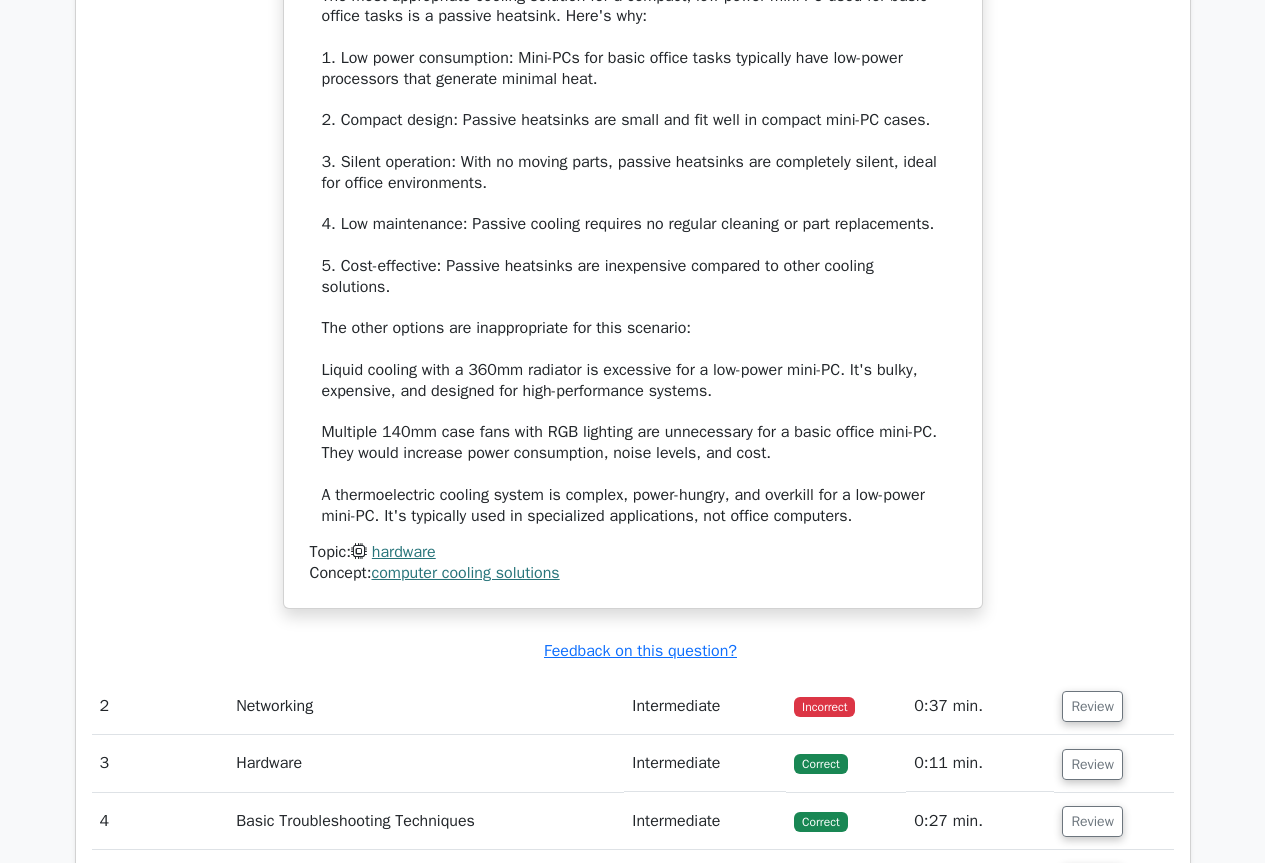 scroll, scrollTop: 2692, scrollLeft: 0, axis: vertical 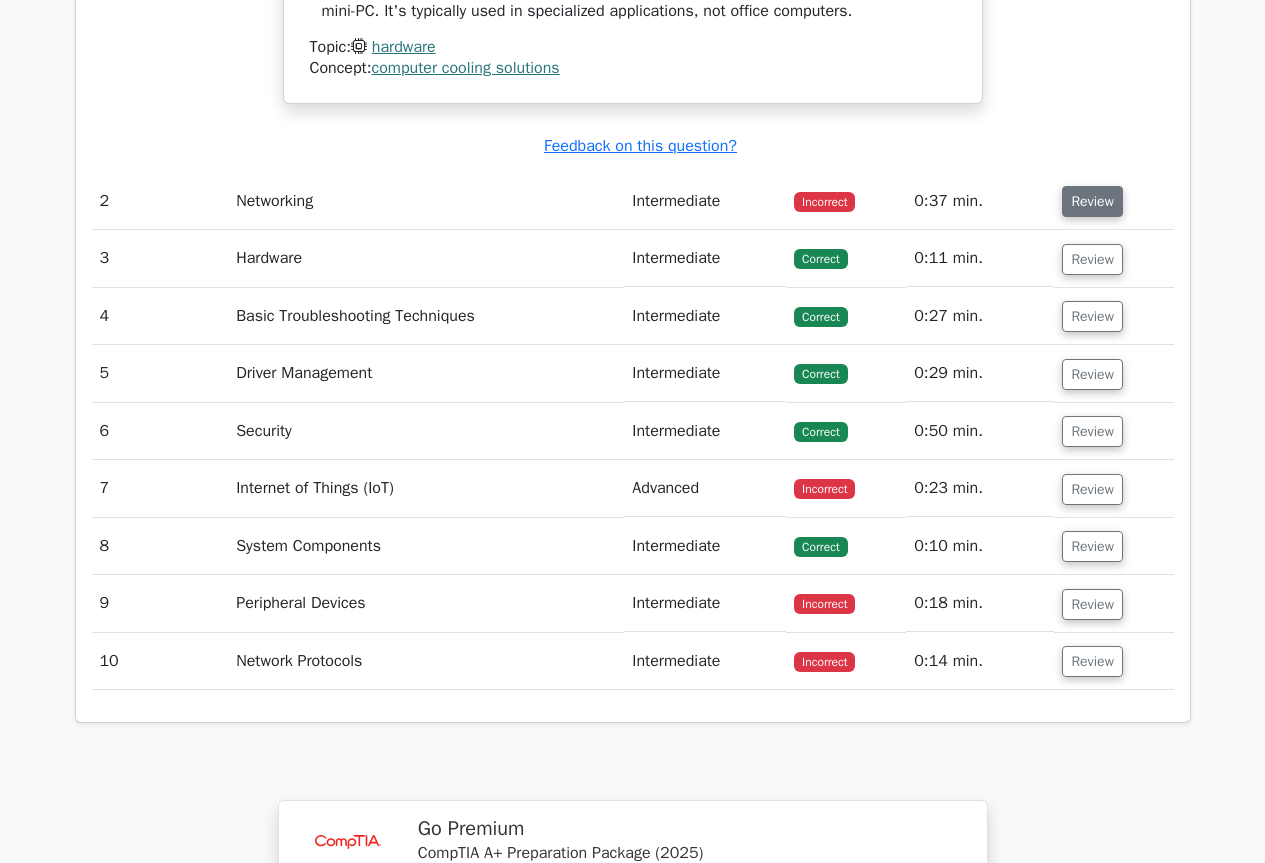click on "Review" at bounding box center (1092, 201) 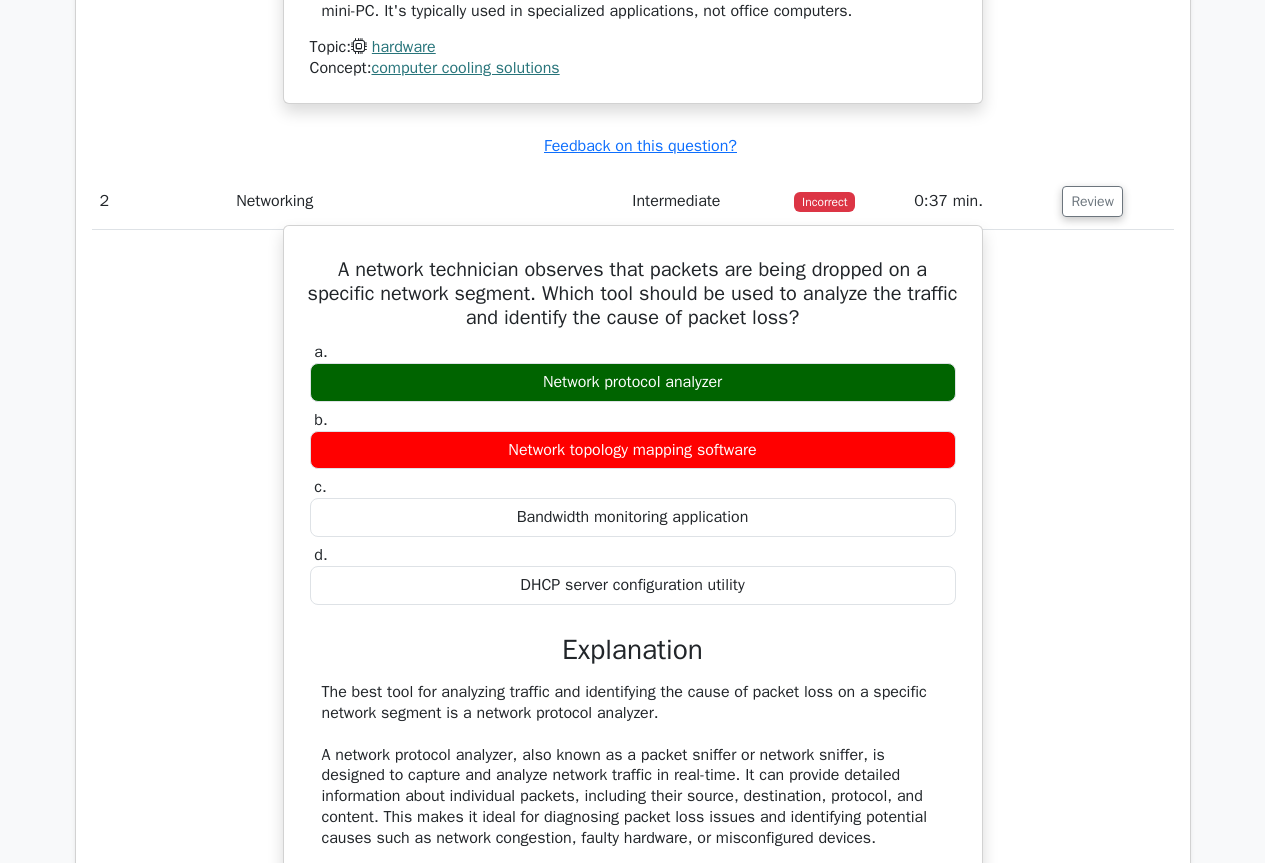 drag, startPoint x: 326, startPoint y: 248, endPoint x: 755, endPoint y: 578, distance: 541.24023 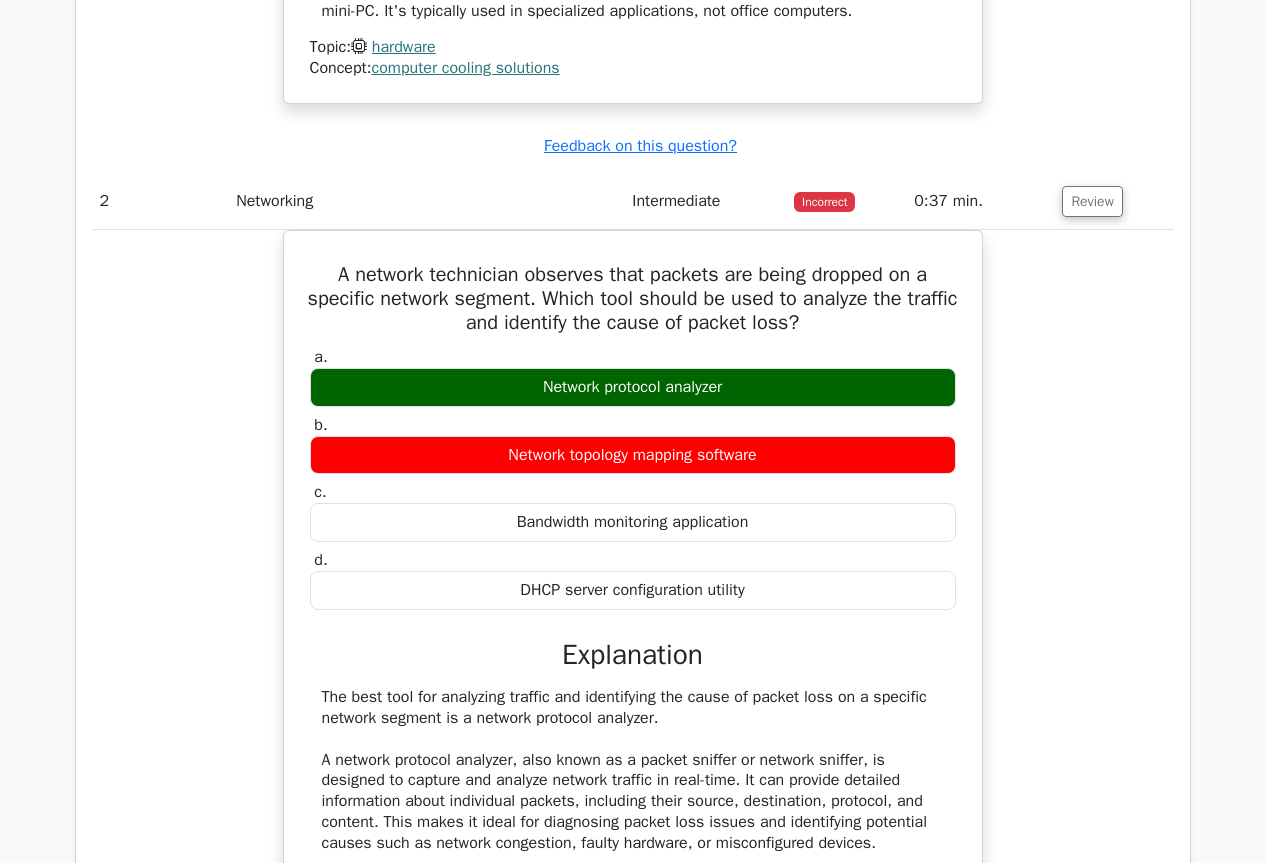click on "A network technician observes that packets are being dropped on a specific network segment. Which tool should be used to analyze the traffic and identify the cause of packet loss?
a.
Network protocol analyzer
b.
c. d." at bounding box center (633, 720) 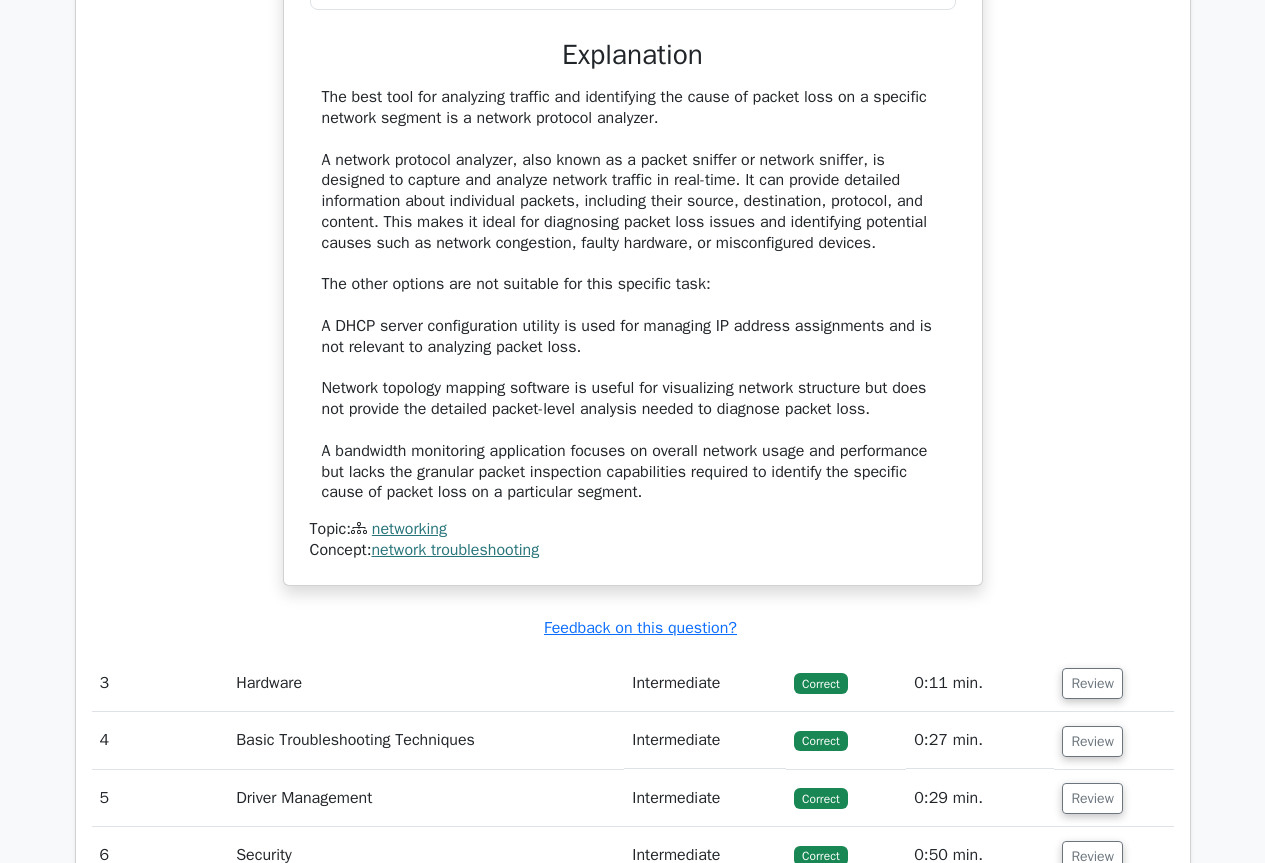 scroll, scrollTop: 3692, scrollLeft: 0, axis: vertical 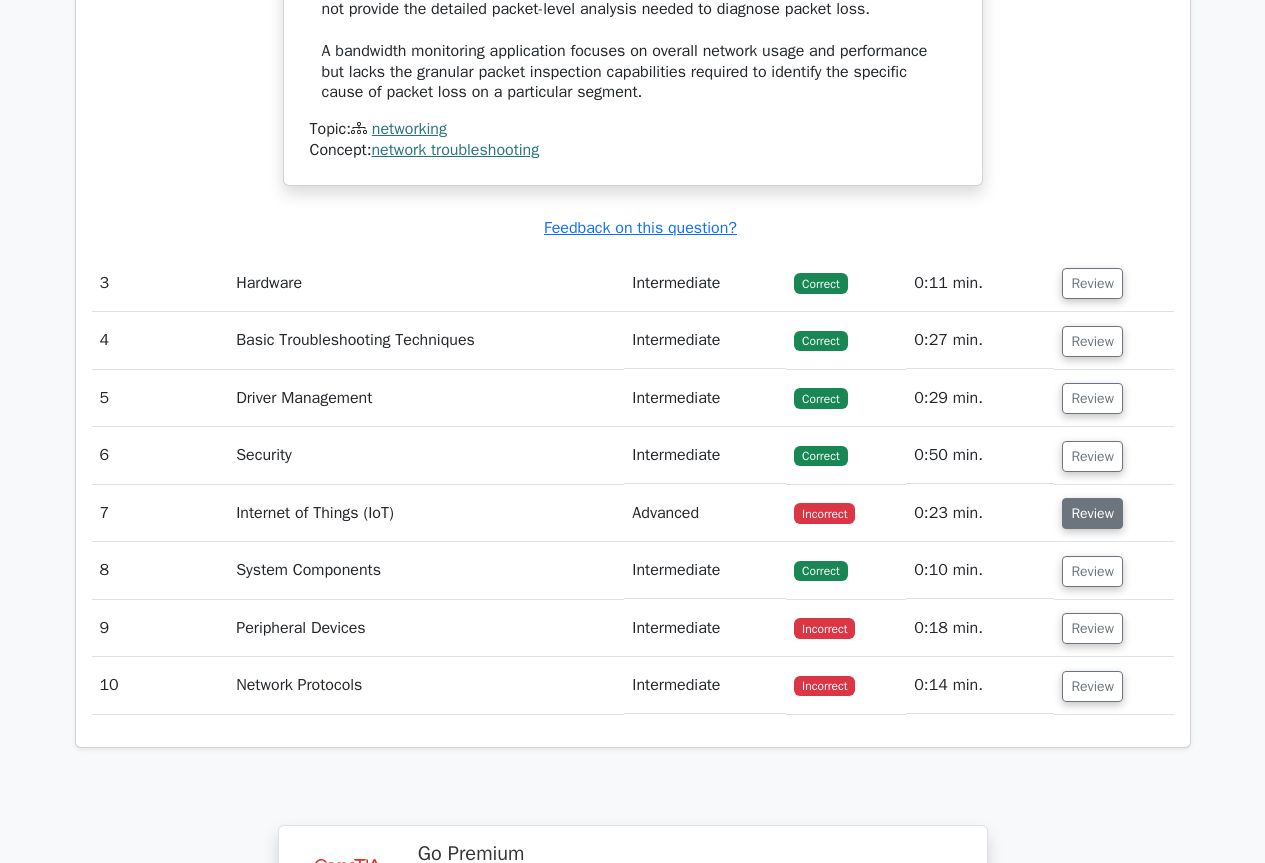 click on "Review" at bounding box center (1092, 513) 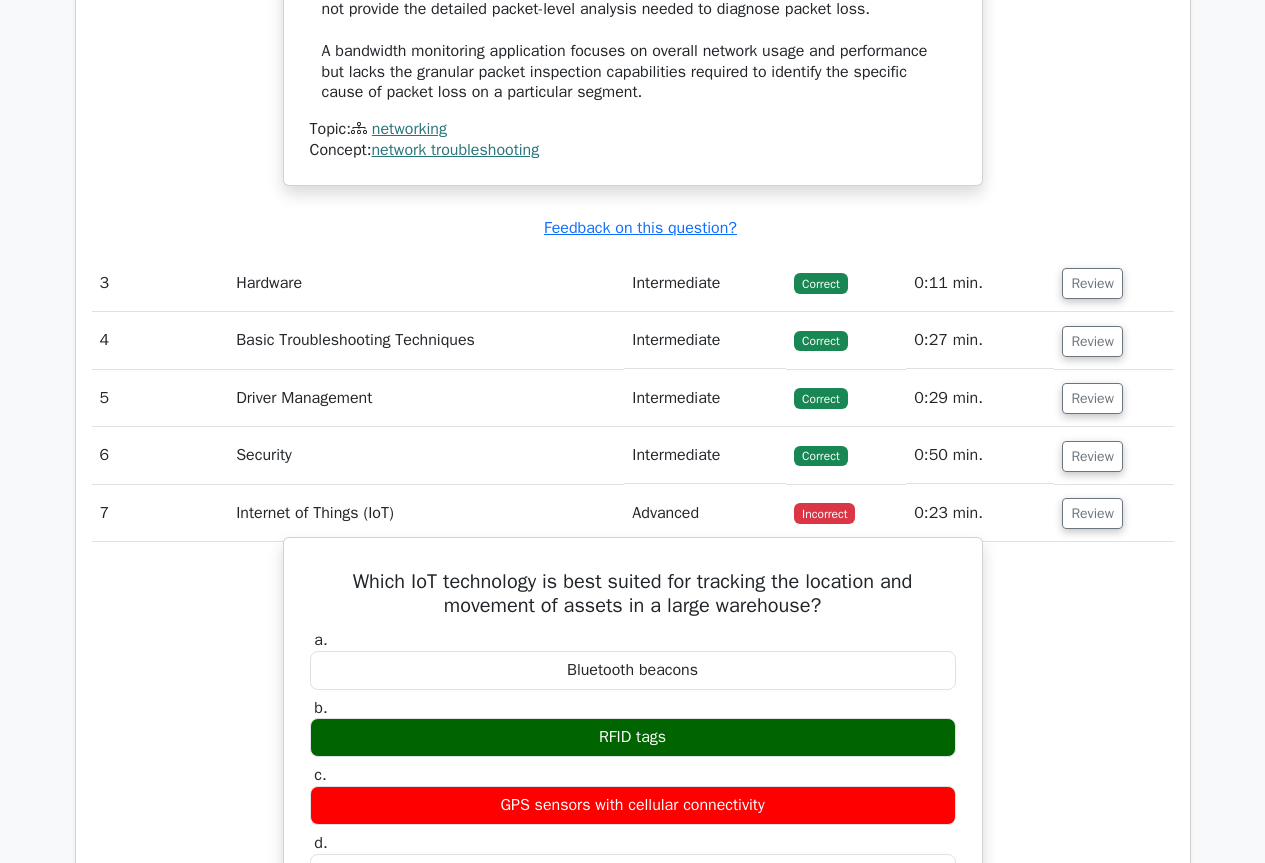 scroll, scrollTop: 3792, scrollLeft: 0, axis: vertical 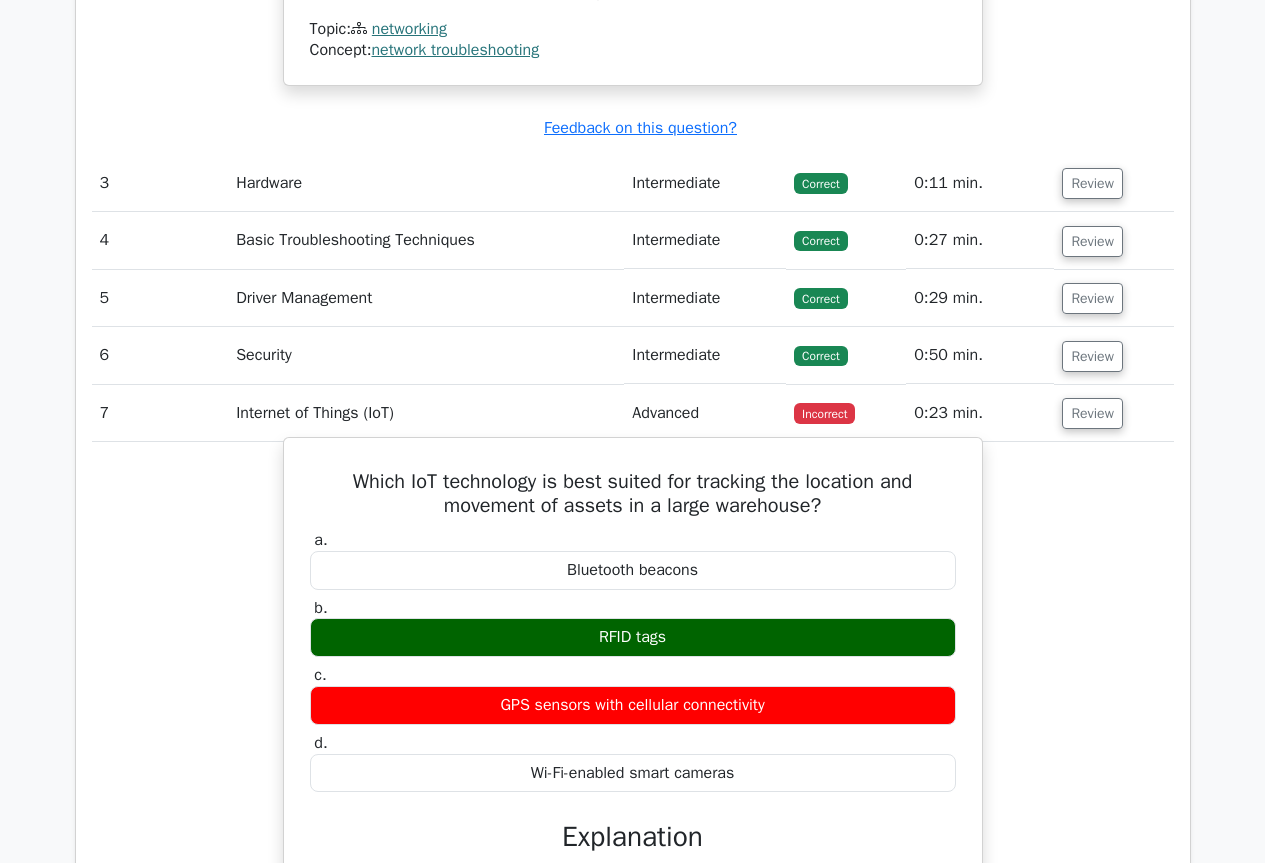 drag, startPoint x: 336, startPoint y: 455, endPoint x: 747, endPoint y: 740, distance: 500.14597 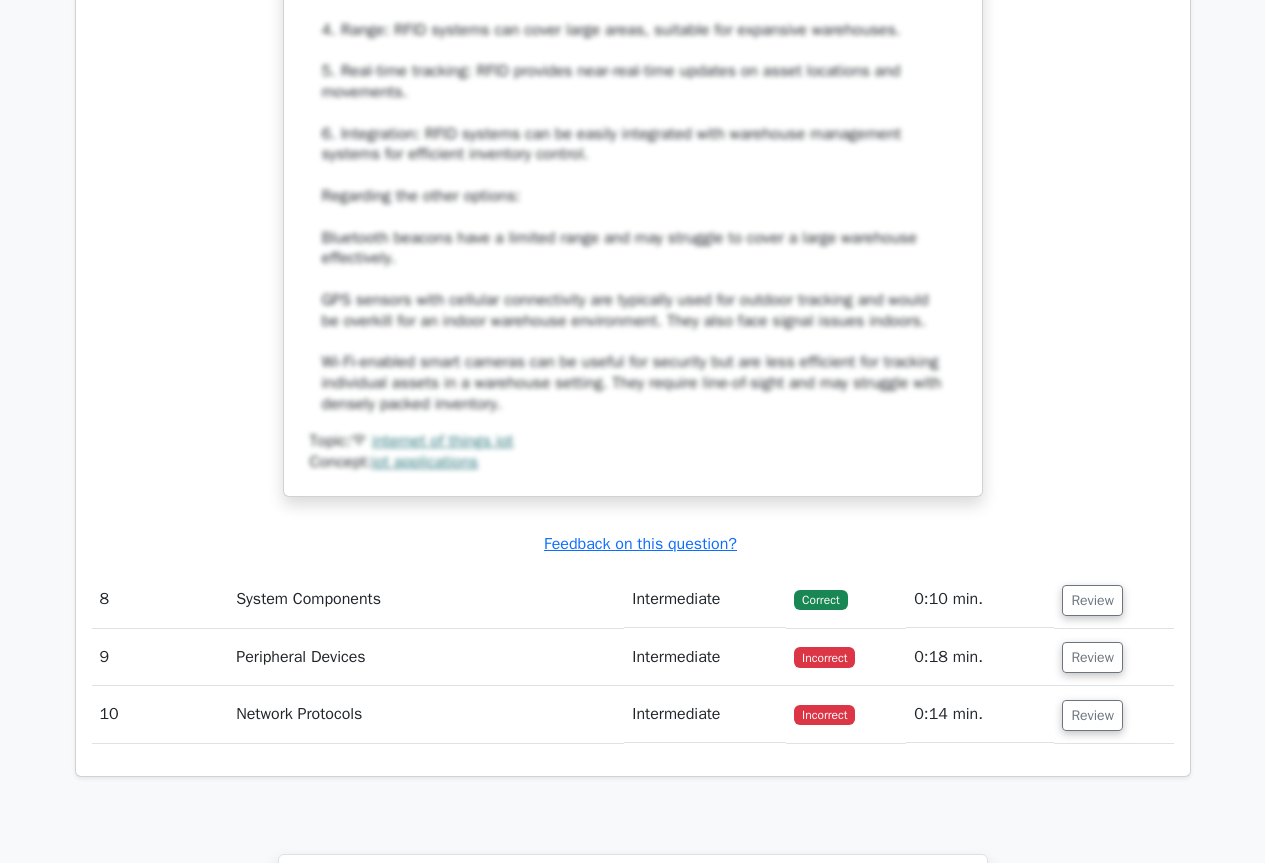 scroll, scrollTop: 5092, scrollLeft: 0, axis: vertical 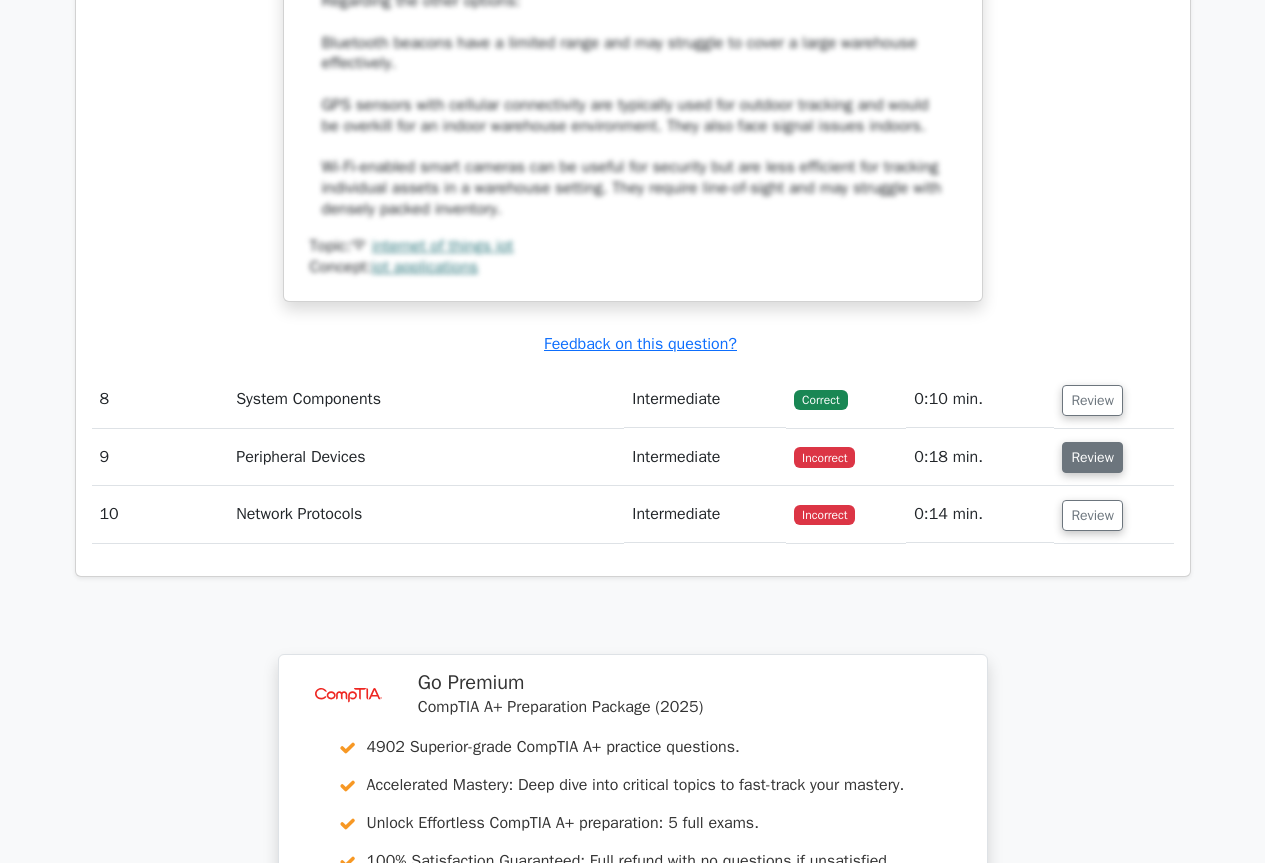 click on "Review" at bounding box center (1092, 457) 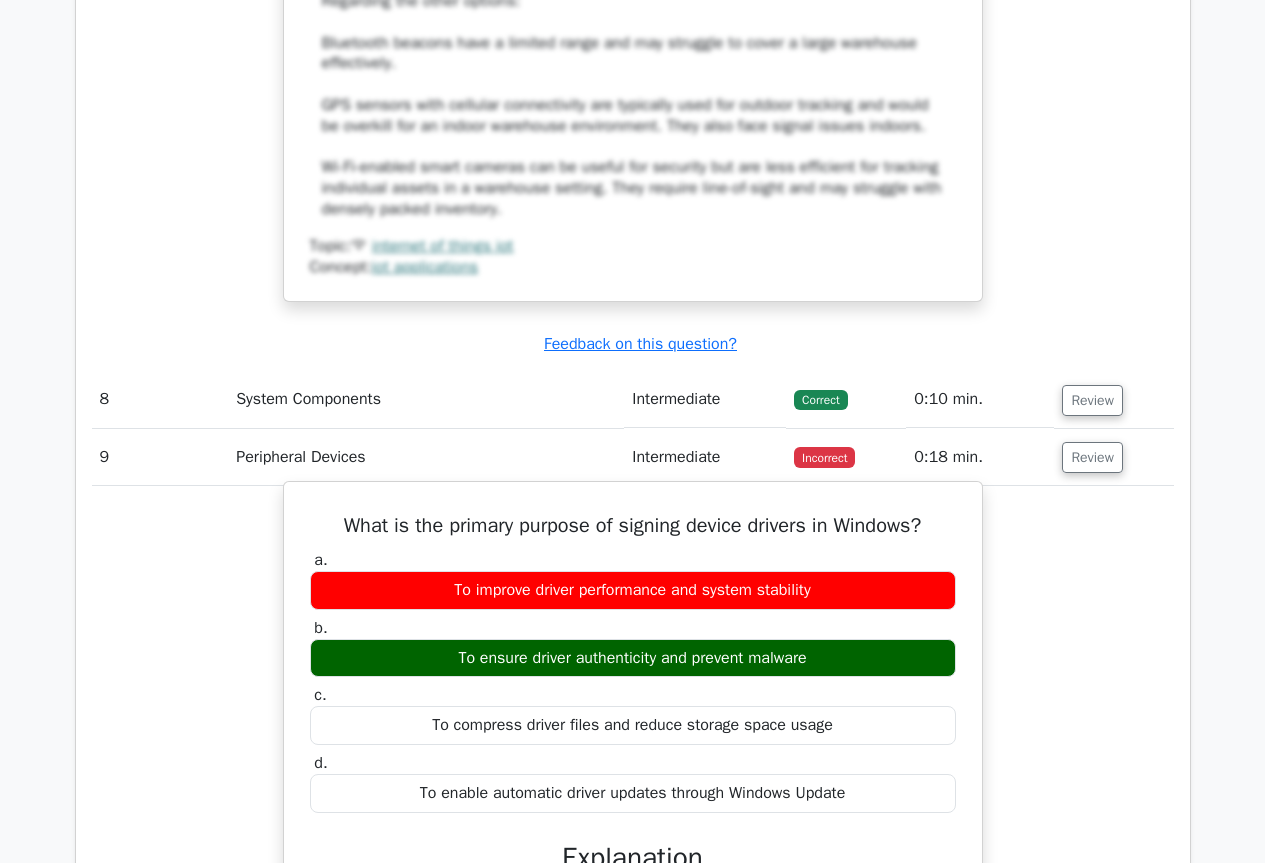 scroll, scrollTop: 5192, scrollLeft: 0, axis: vertical 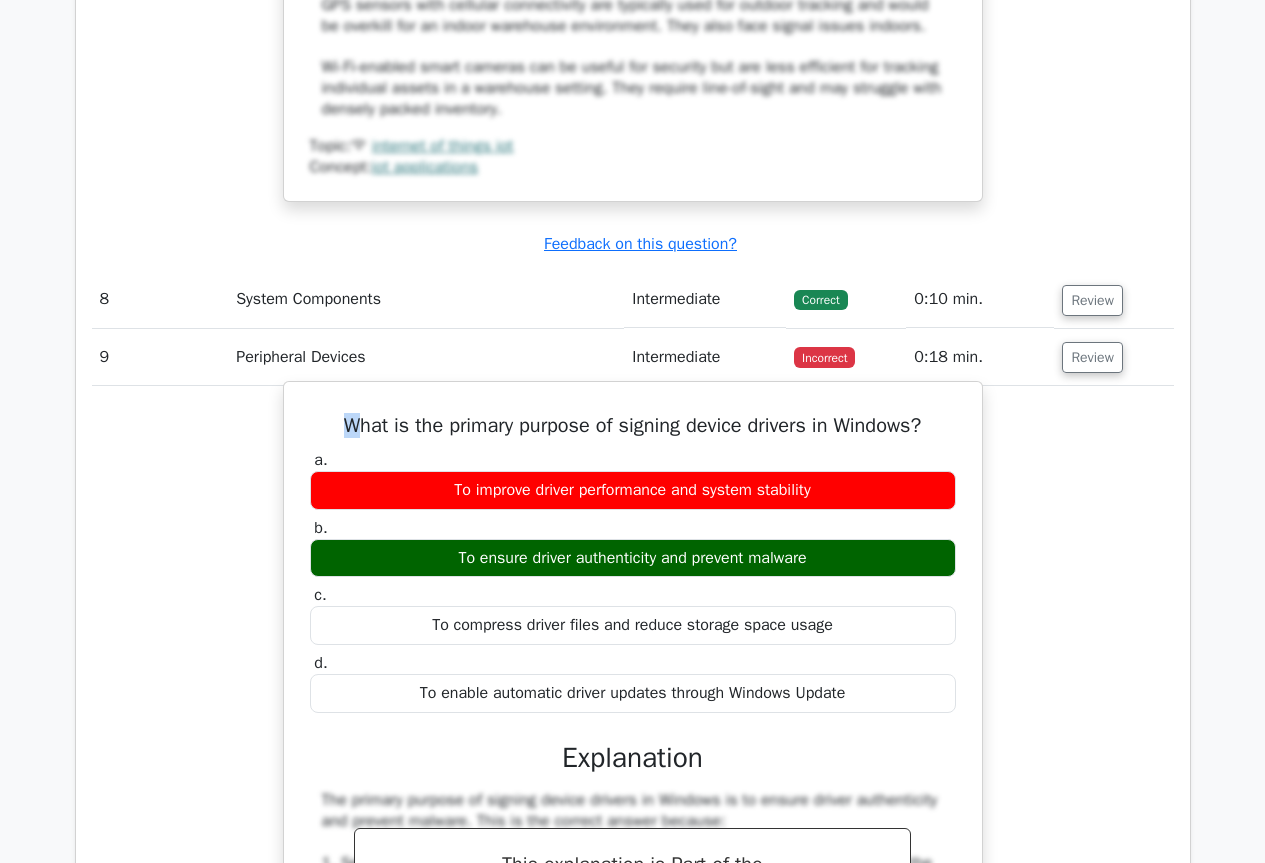 drag, startPoint x: 325, startPoint y: 398, endPoint x: 337, endPoint y: 412, distance: 18.439089 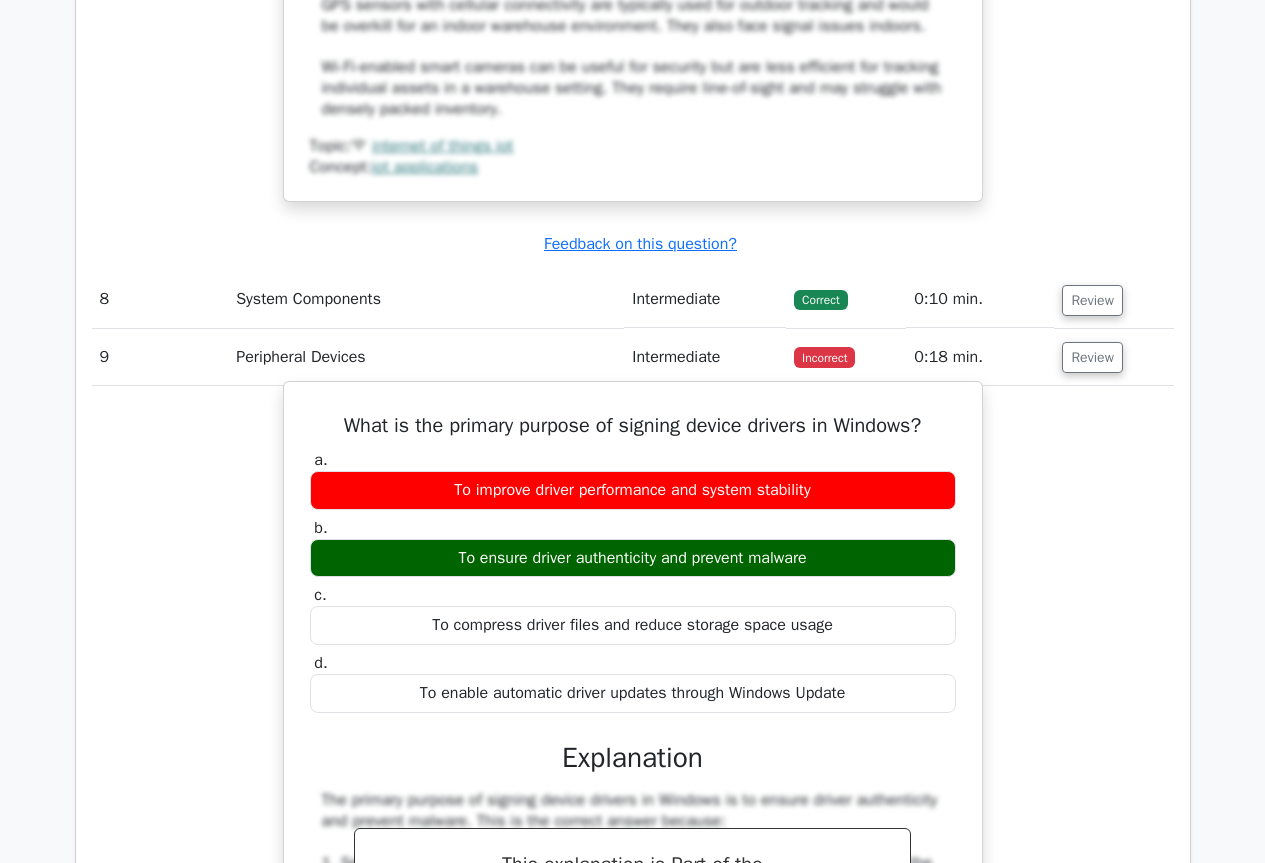 drag, startPoint x: 331, startPoint y: 408, endPoint x: 853, endPoint y: 682, distance: 589.5422 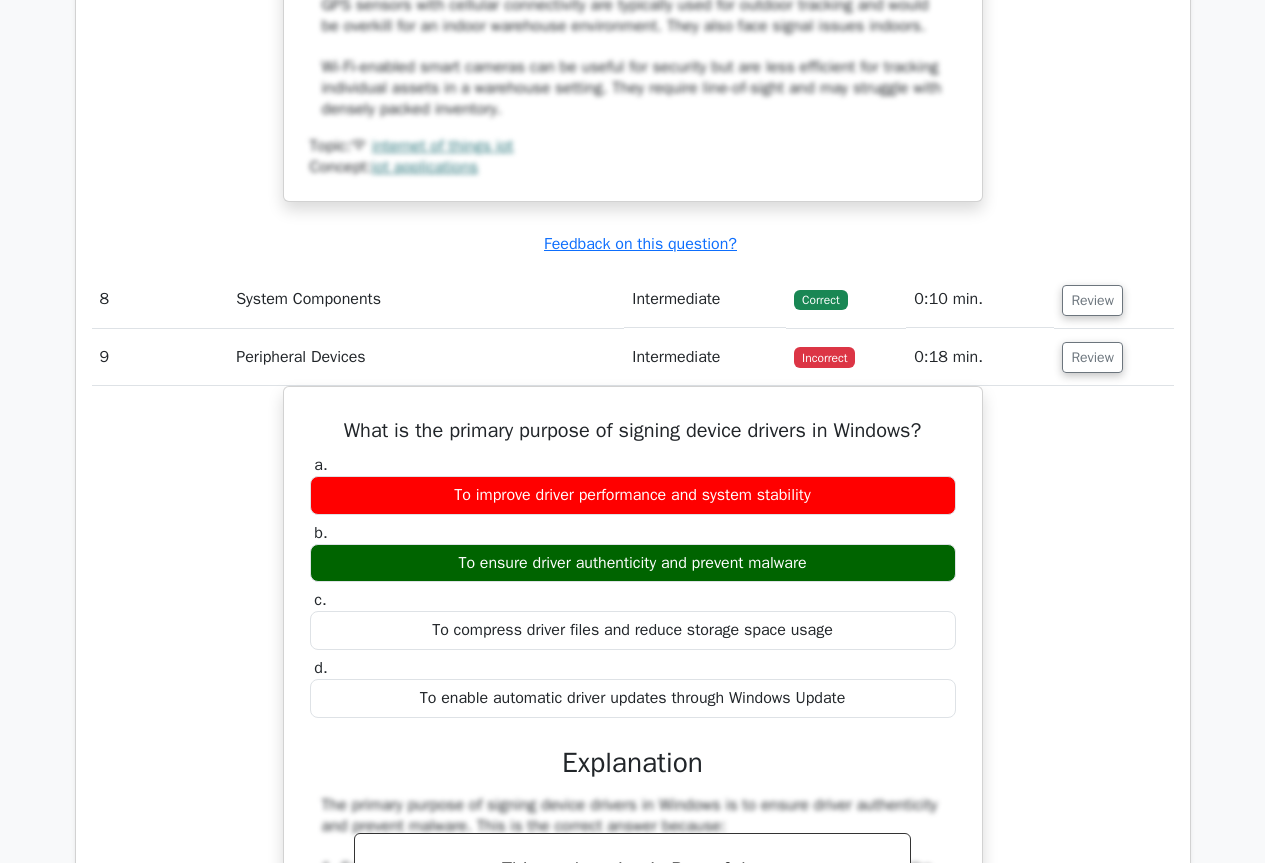 click on "What is the primary purpose of signing device drivers in Windows?
a.
To improve driver performance and system stability
b.
c." at bounding box center [633, 924] 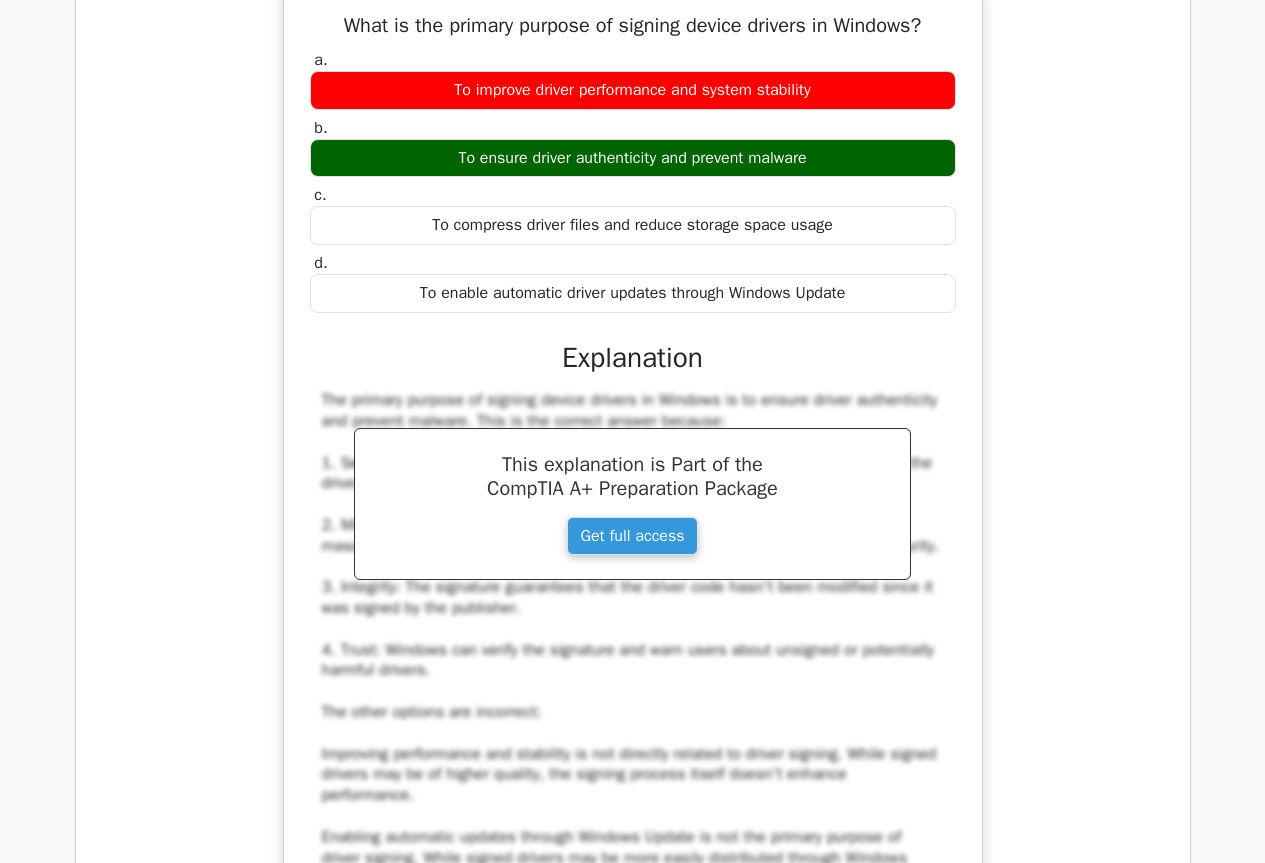 scroll, scrollTop: 5992, scrollLeft: 0, axis: vertical 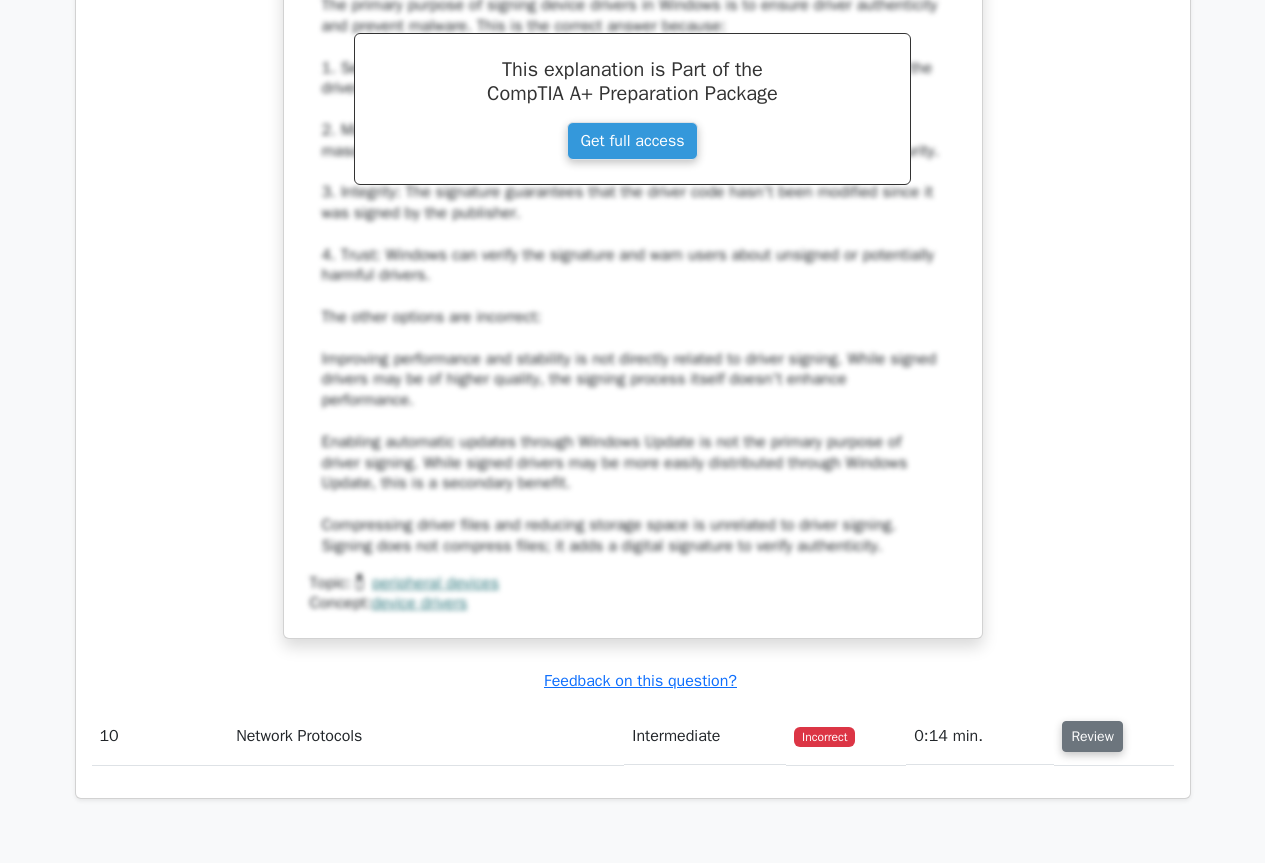 click on "Review" at bounding box center (1092, 736) 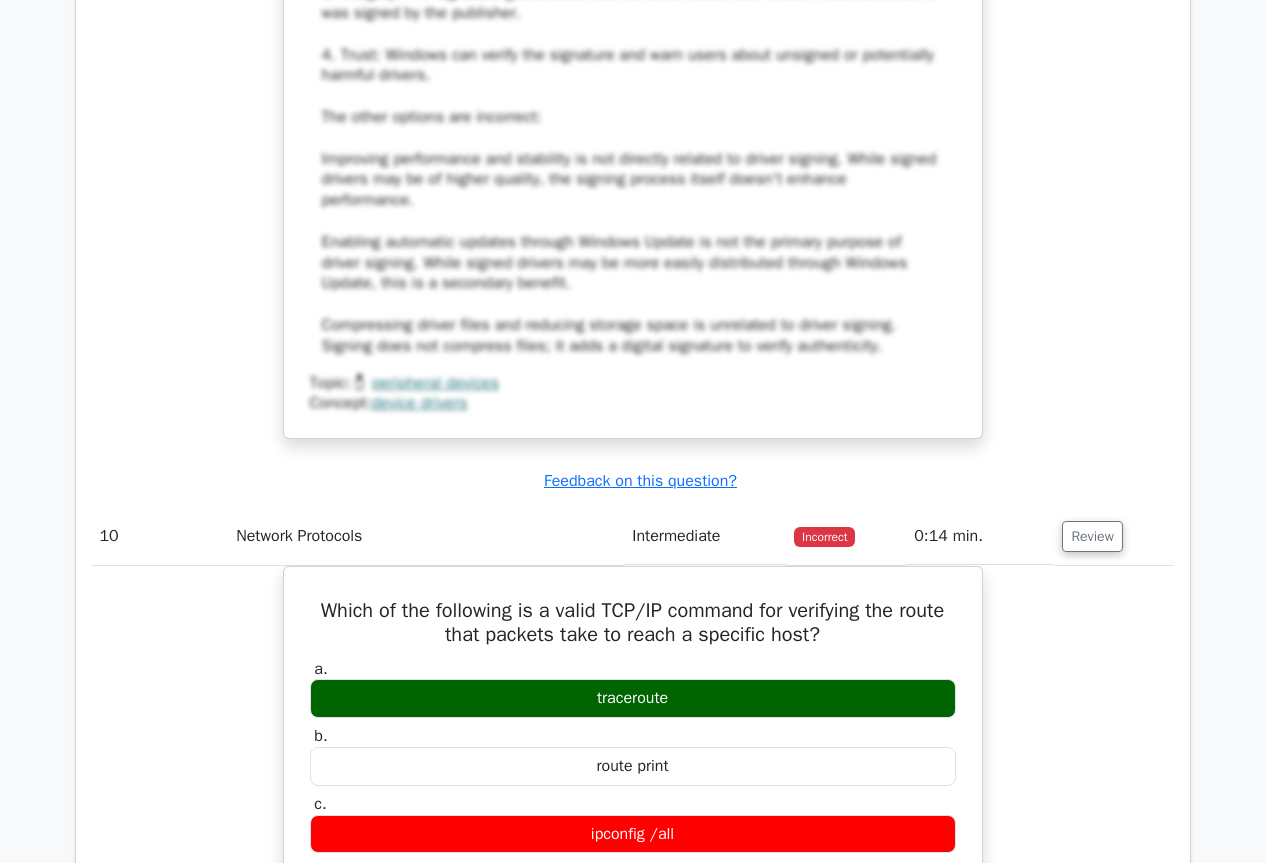 scroll, scrollTop: 6392, scrollLeft: 0, axis: vertical 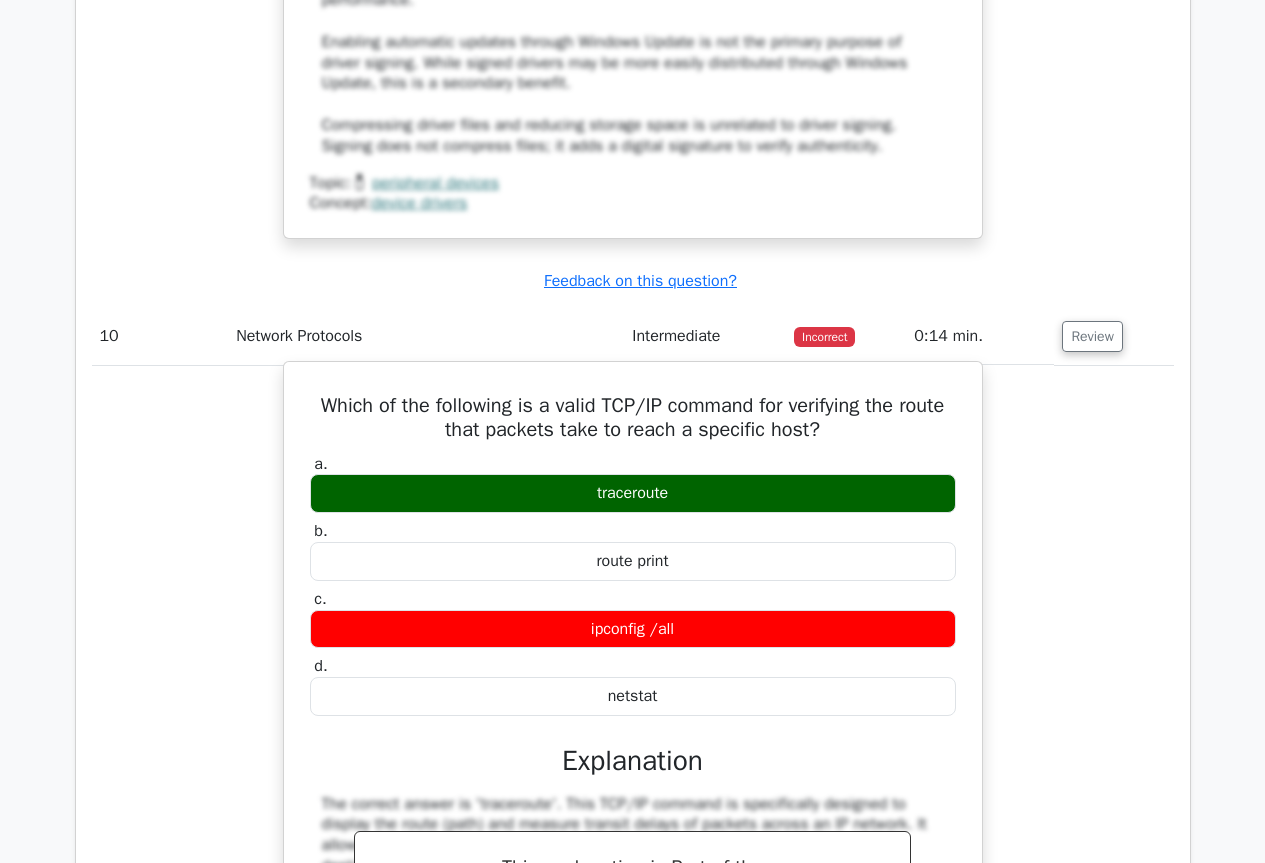 drag, startPoint x: 354, startPoint y: 399, endPoint x: 694, endPoint y: 673, distance: 436.66464 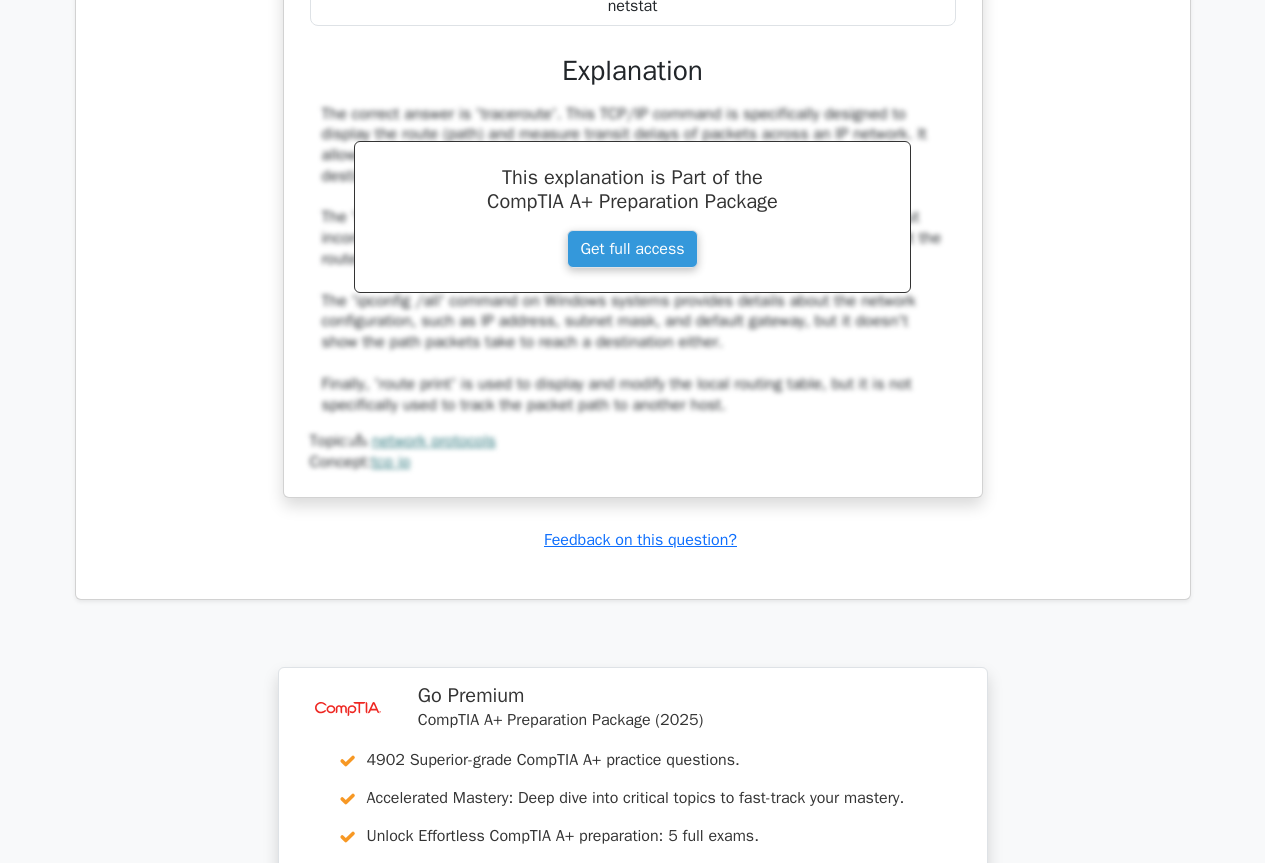 scroll, scrollTop: 7592, scrollLeft: 0, axis: vertical 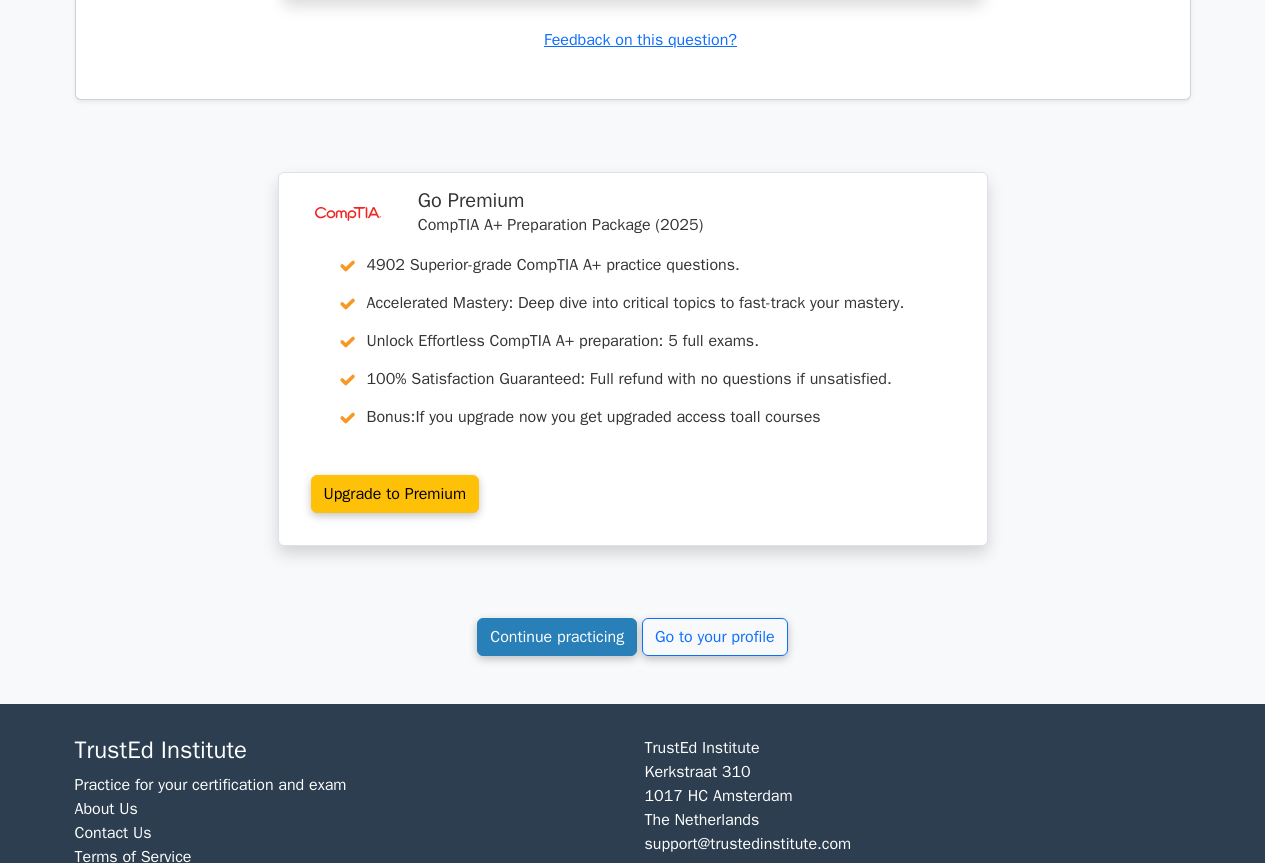click on "Continue practicing" at bounding box center (557, 637) 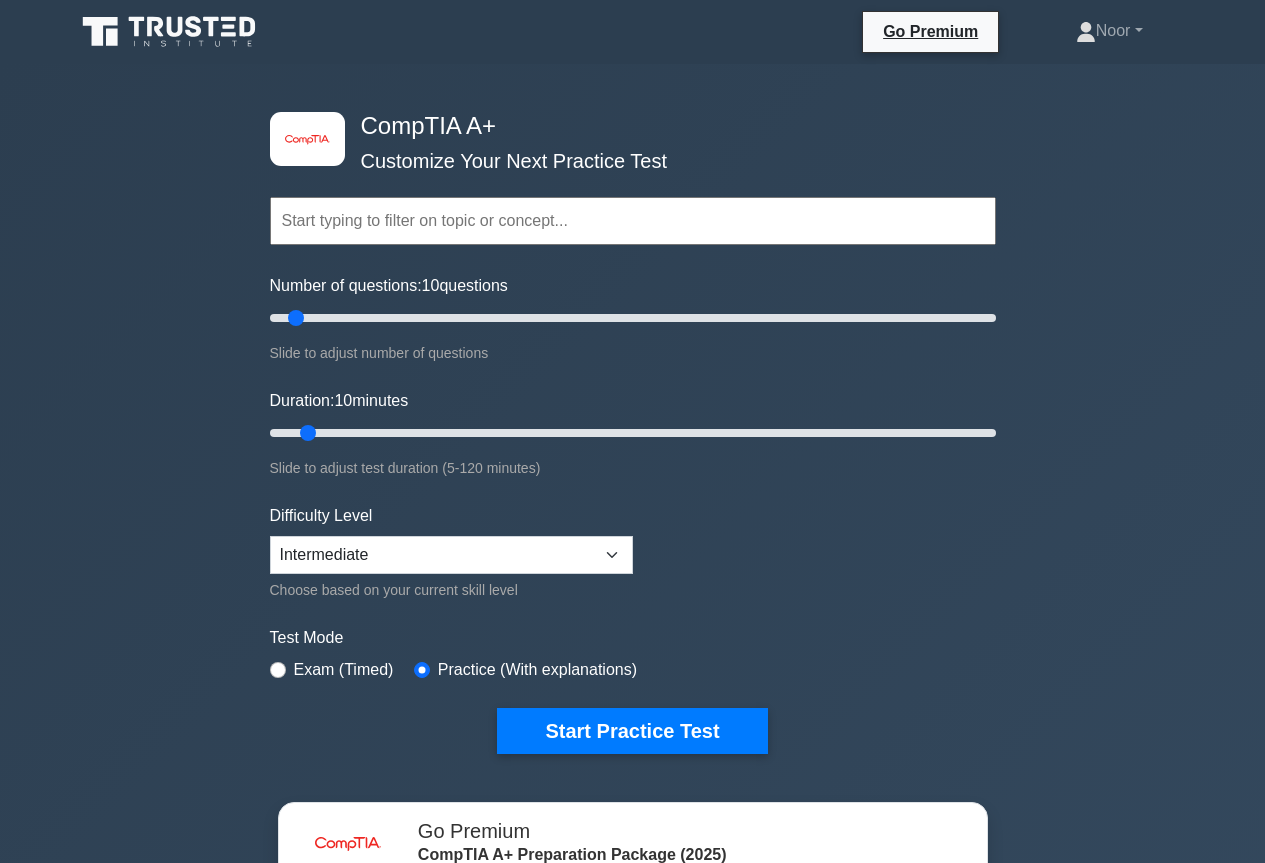 scroll, scrollTop: 0, scrollLeft: 0, axis: both 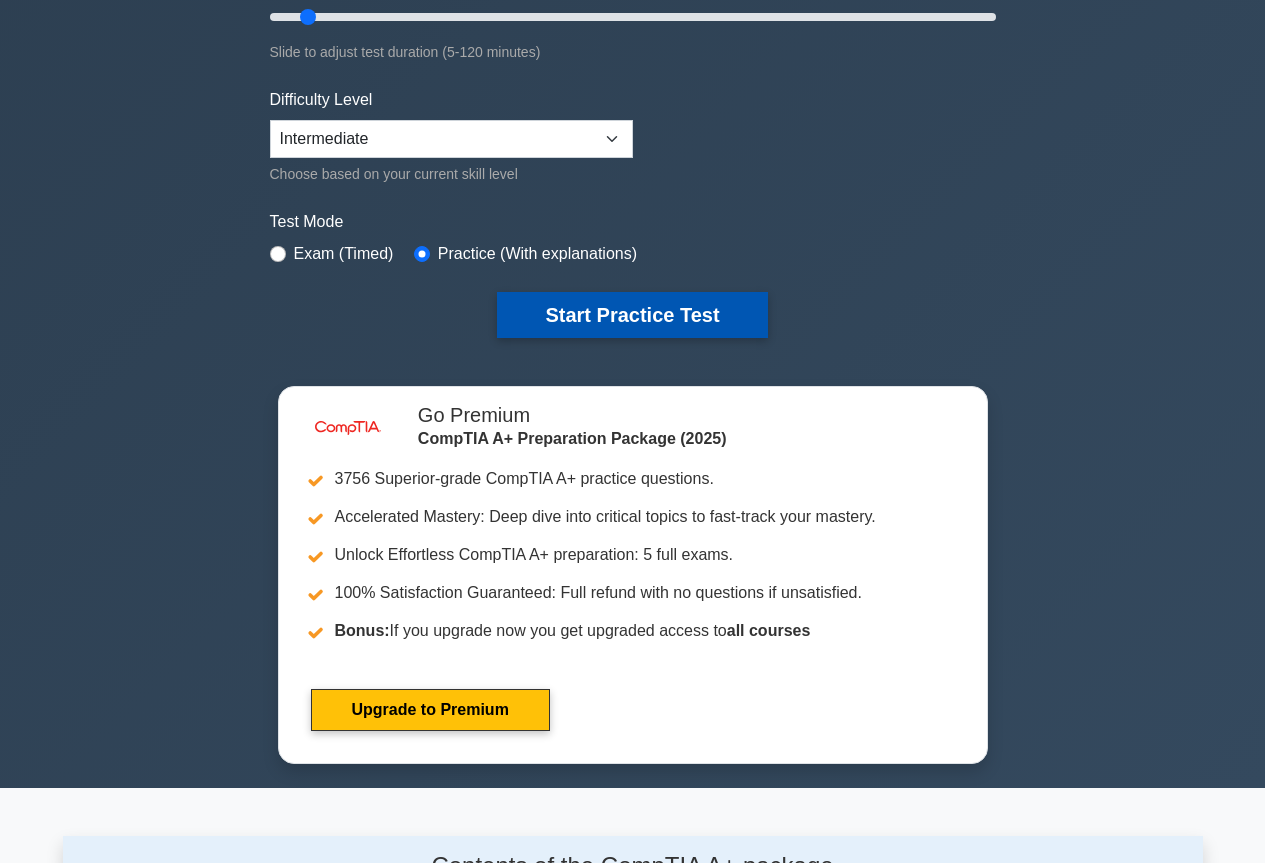 click on "Start Practice Test" at bounding box center (632, 315) 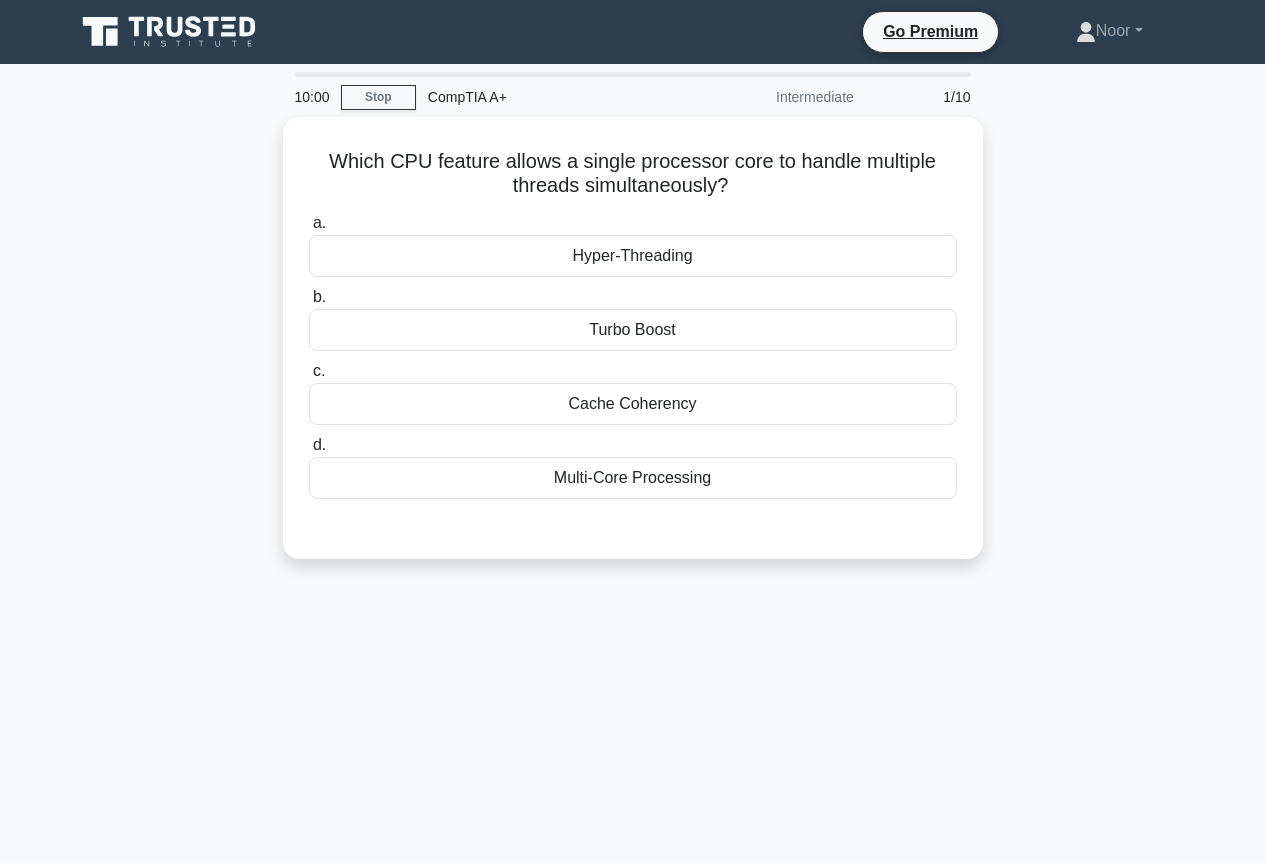 scroll, scrollTop: 0, scrollLeft: 0, axis: both 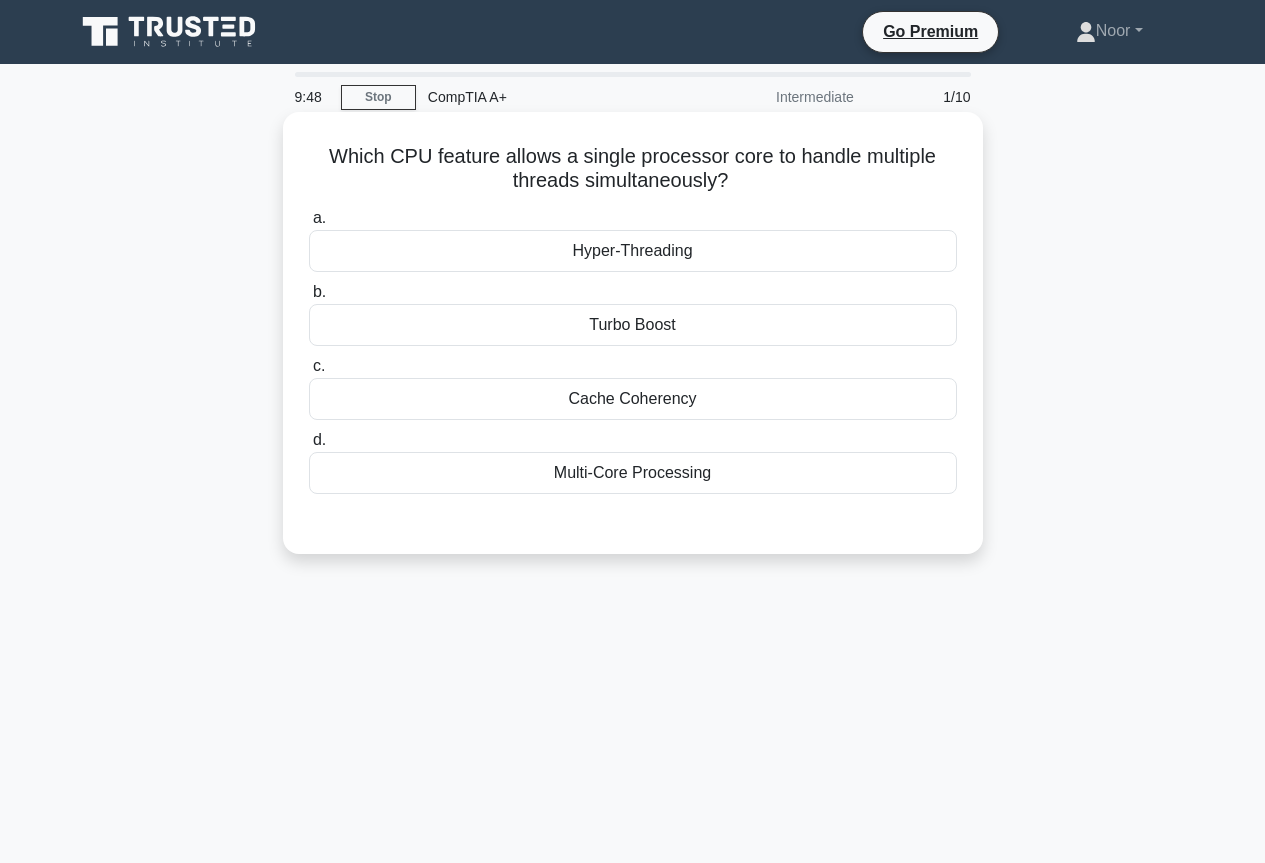 click on "Hyper-Threading" at bounding box center (633, 251) 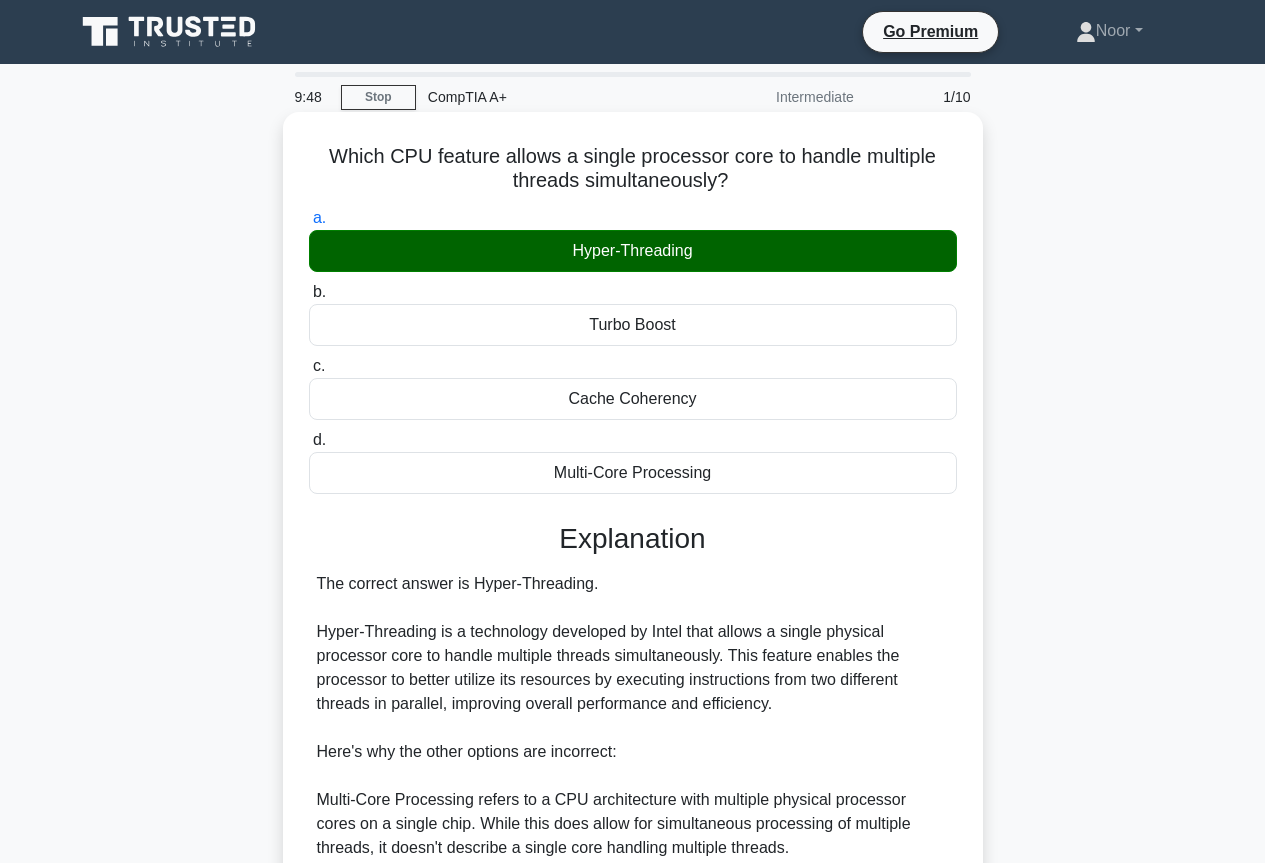 scroll, scrollTop: 371, scrollLeft: 0, axis: vertical 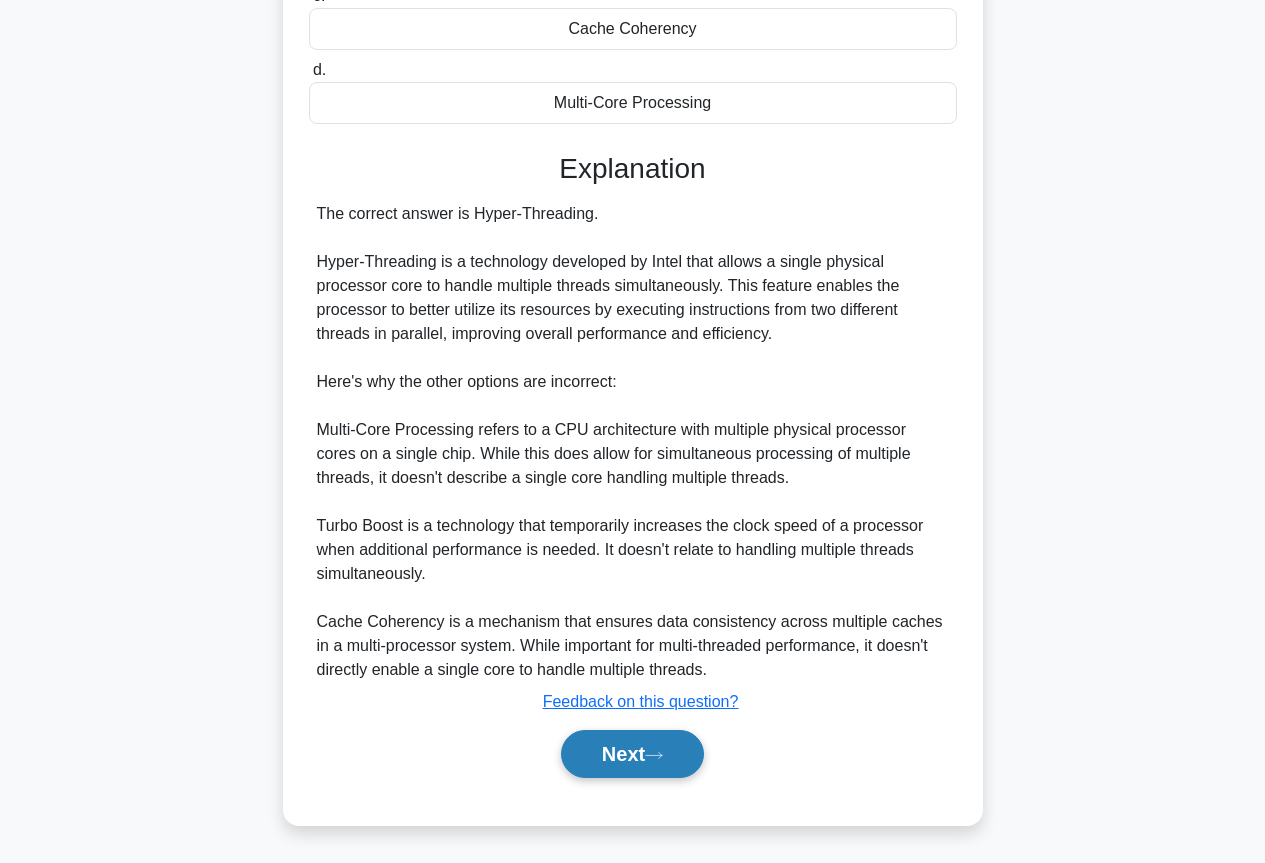 click on "Next" at bounding box center [632, 754] 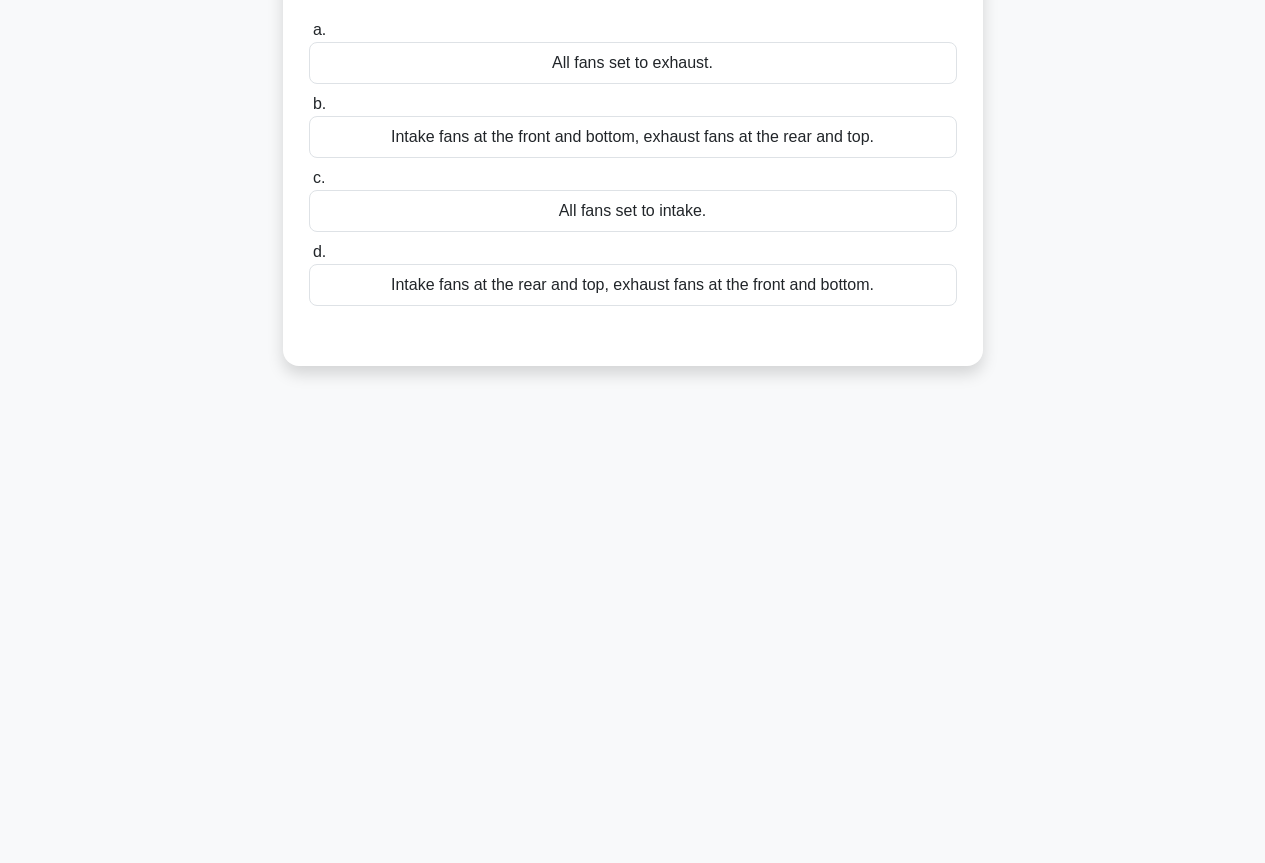 scroll, scrollTop: 0, scrollLeft: 0, axis: both 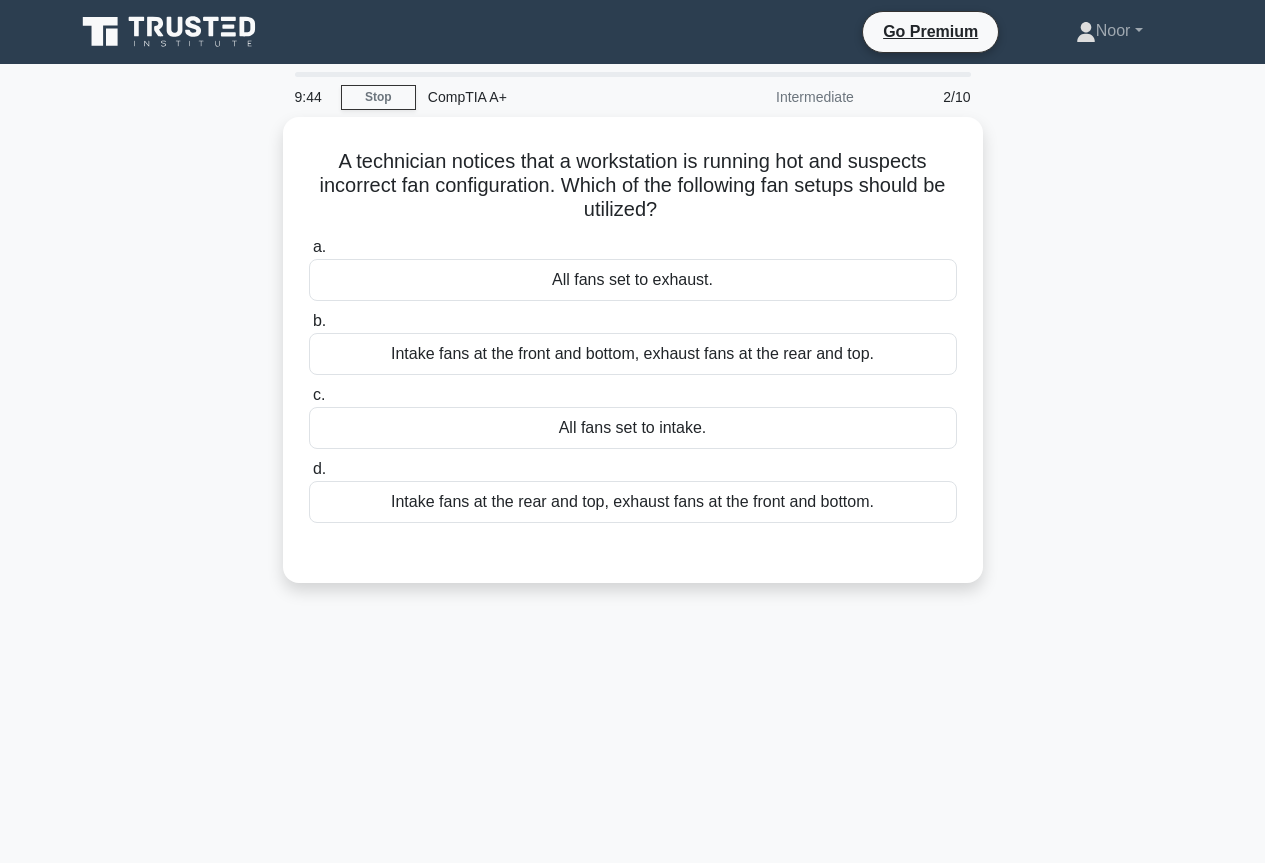 click on "A technician notices that a workstation is running hot and suspects incorrect fan configuration. Which of the following fan setups should be utilized?
.spinner_0XTQ{transform-origin:center;animation:spinner_y6GP .75s linear infinite}@keyframes spinner_y6GP{100%{transform:rotate(360deg)}}
a.
All fans set to exhaust.
b. c. d." at bounding box center [633, 362] 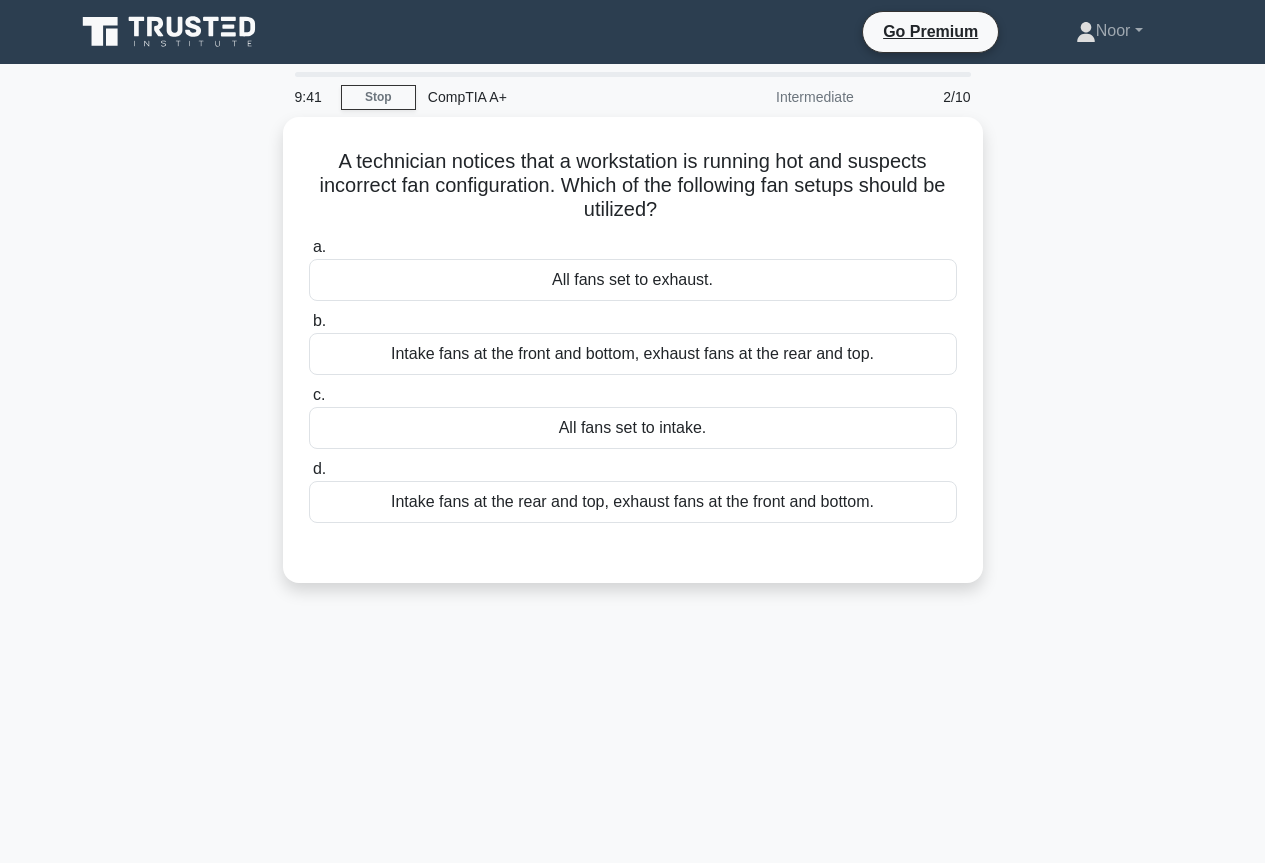 click on "A technician notices that a workstation is running hot and suspects incorrect fan configuration. Which of the following fan setups should be utilized?
.spinner_0XTQ{transform-origin:center;animation:spinner_y6GP .75s linear infinite}@keyframes spinner_y6GP{100%{transform:rotate(360deg)}}
a.
All fans set to exhaust.
b. c. d." at bounding box center (633, 362) 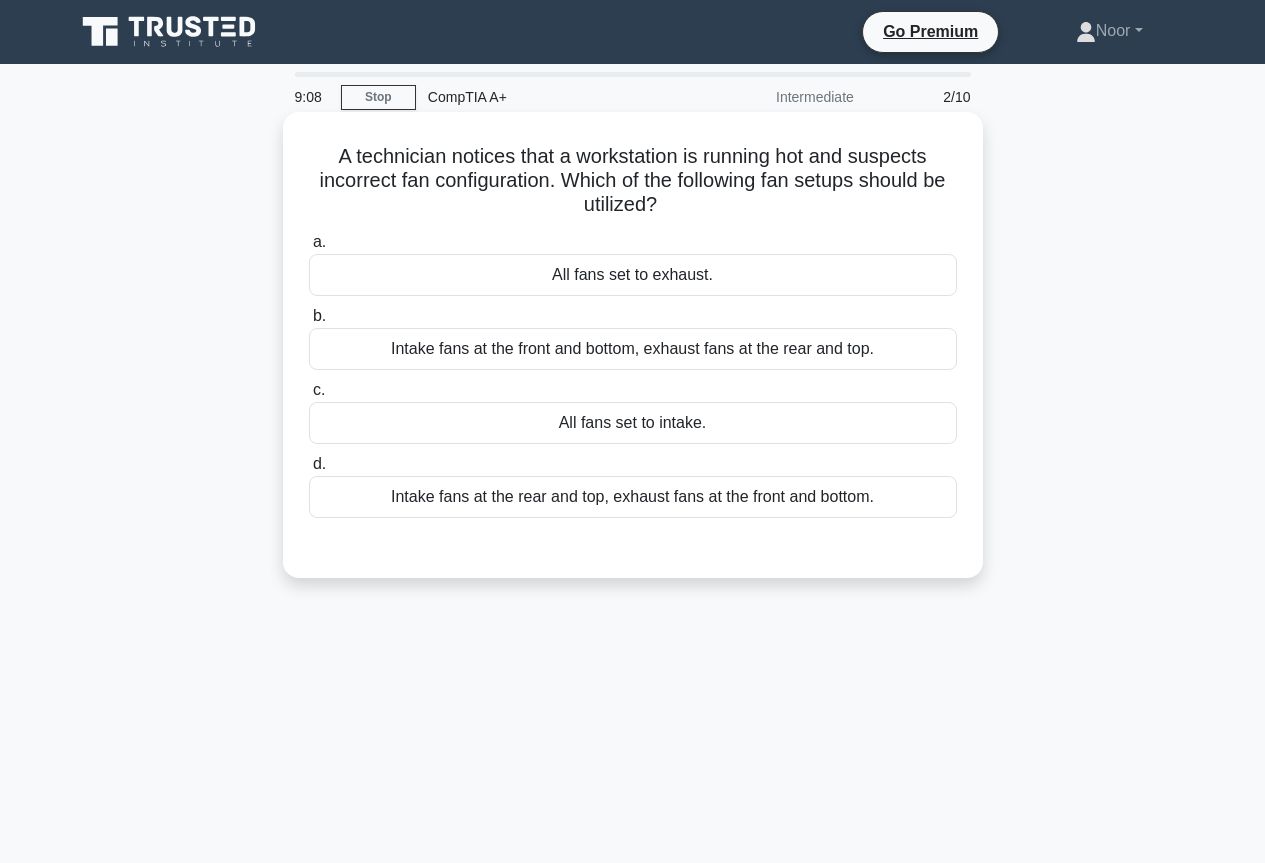 click on "All fans set to exhaust." at bounding box center [633, 275] 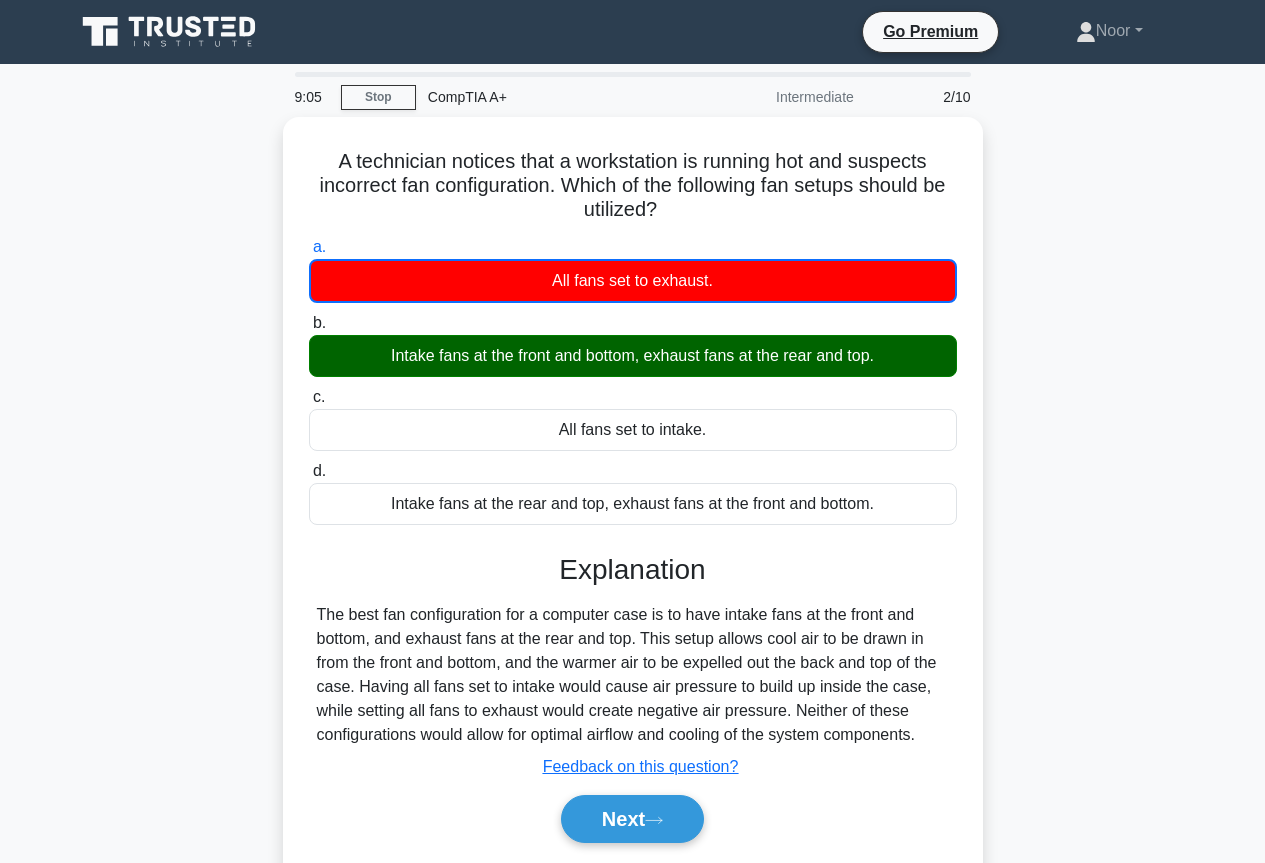 scroll, scrollTop: 217, scrollLeft: 0, axis: vertical 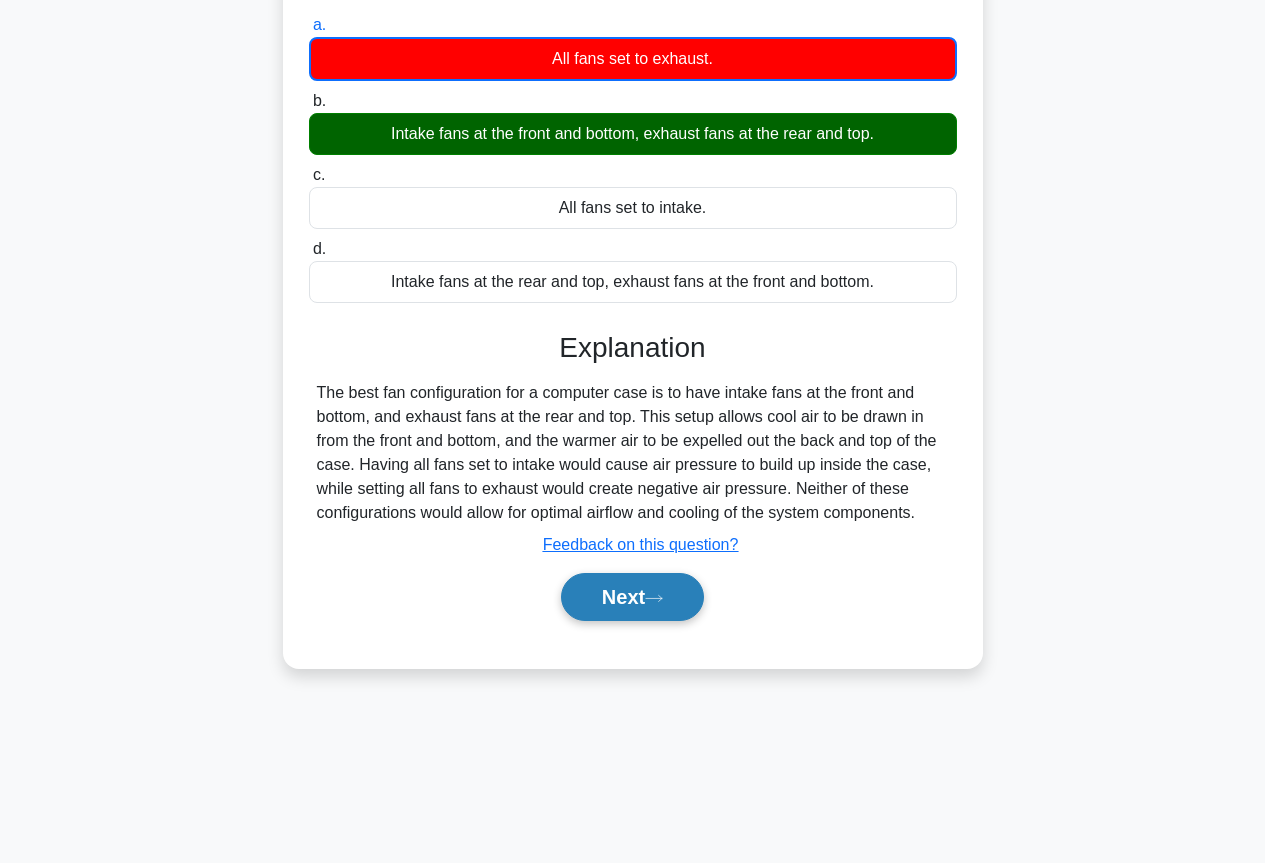 click on "Next" at bounding box center (632, 597) 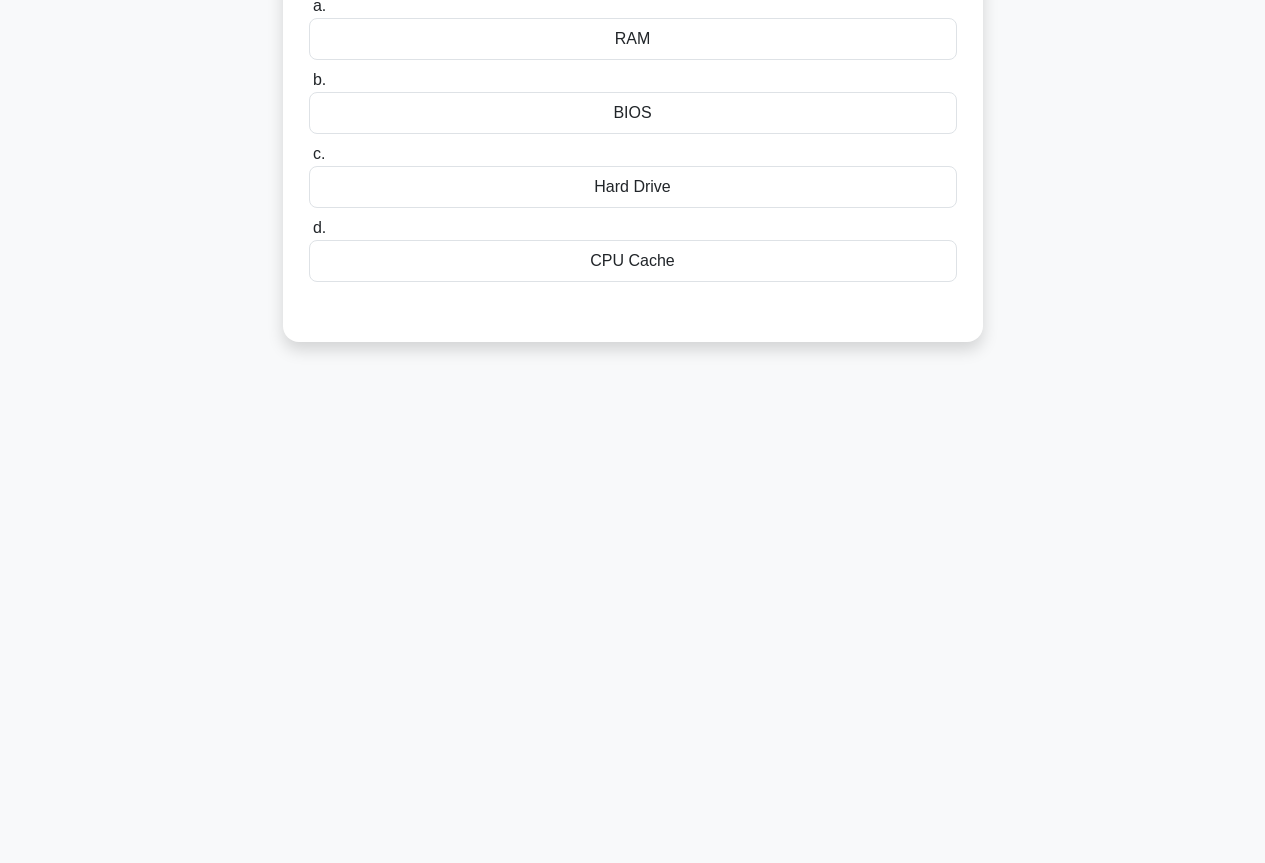 scroll, scrollTop: 17, scrollLeft: 0, axis: vertical 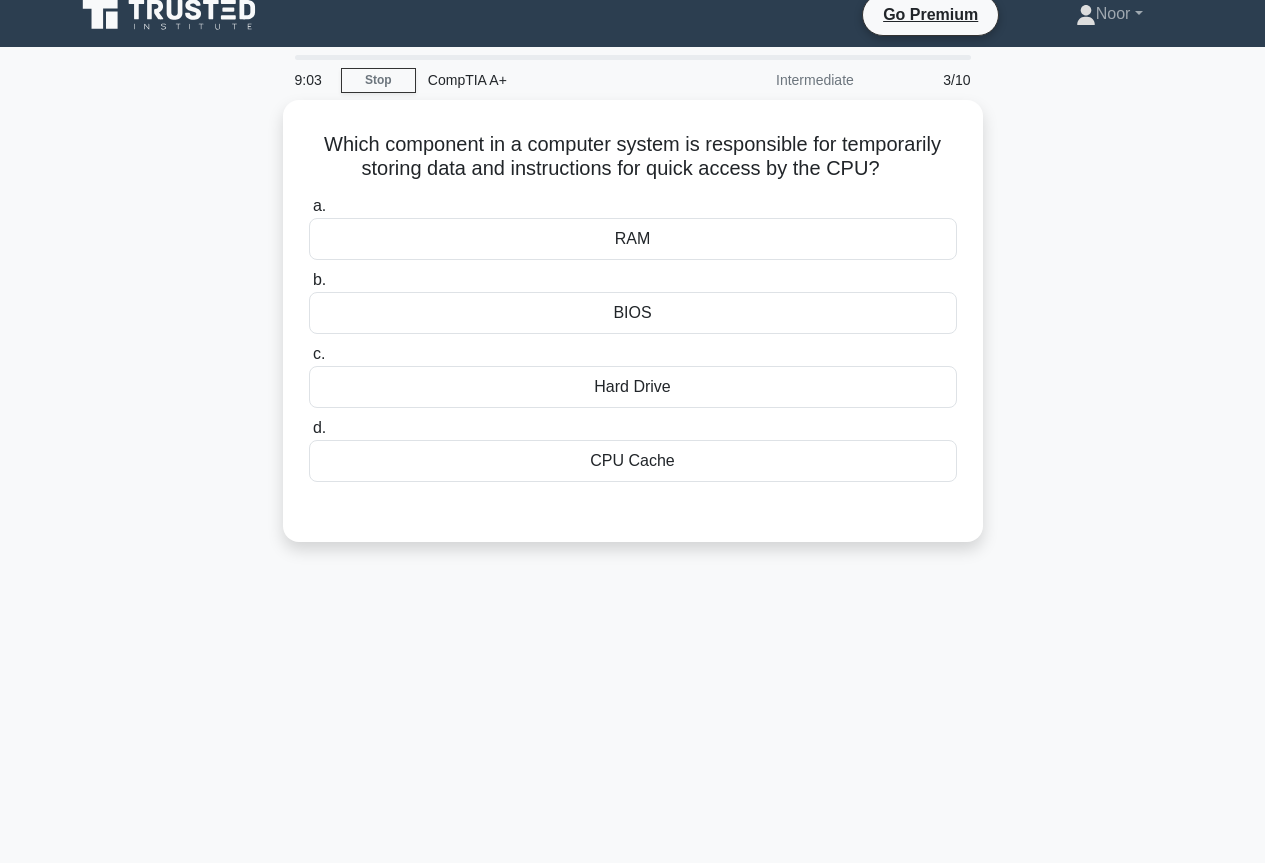 click on "Which component in a computer system is responsible for temporarily storing data and instructions for quick access by the CPU?
.spinner_0XTQ{transform-origin:center;animation:spinner_y6GP .75s linear infinite}@keyframes spinner_y6GP{100%{transform:rotate(360deg)}}
a.
RAM
b. c. d." at bounding box center (633, 333) 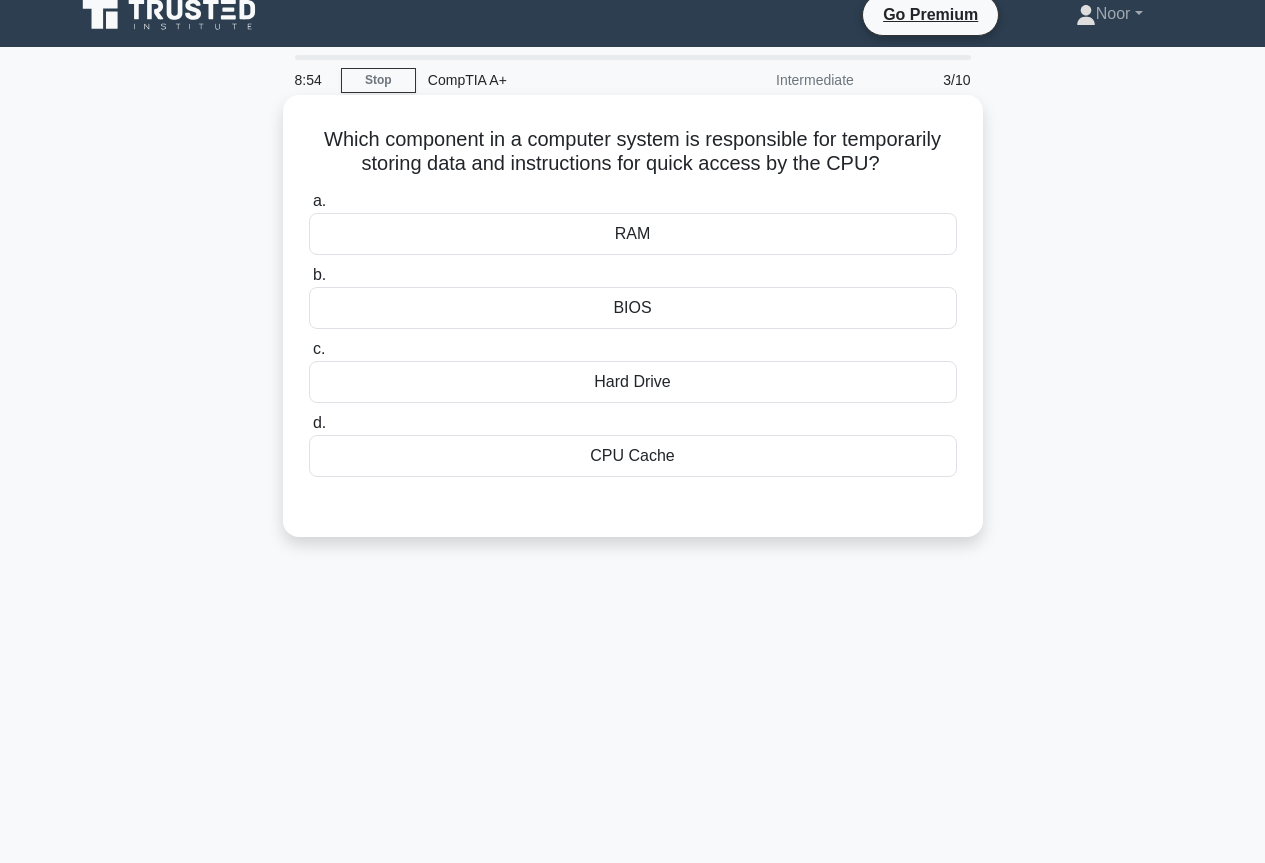 click on "RAM" at bounding box center [633, 234] 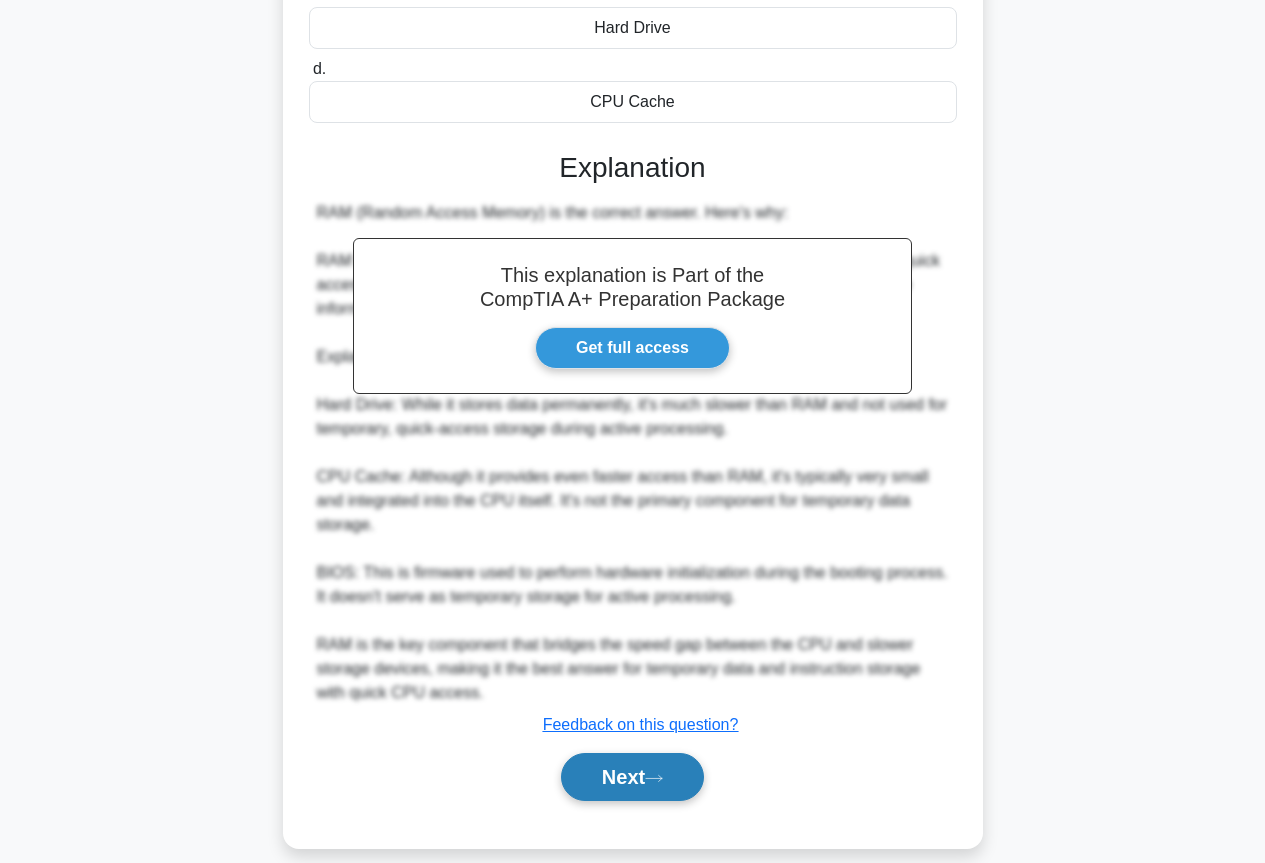 click on "Next" at bounding box center [632, 777] 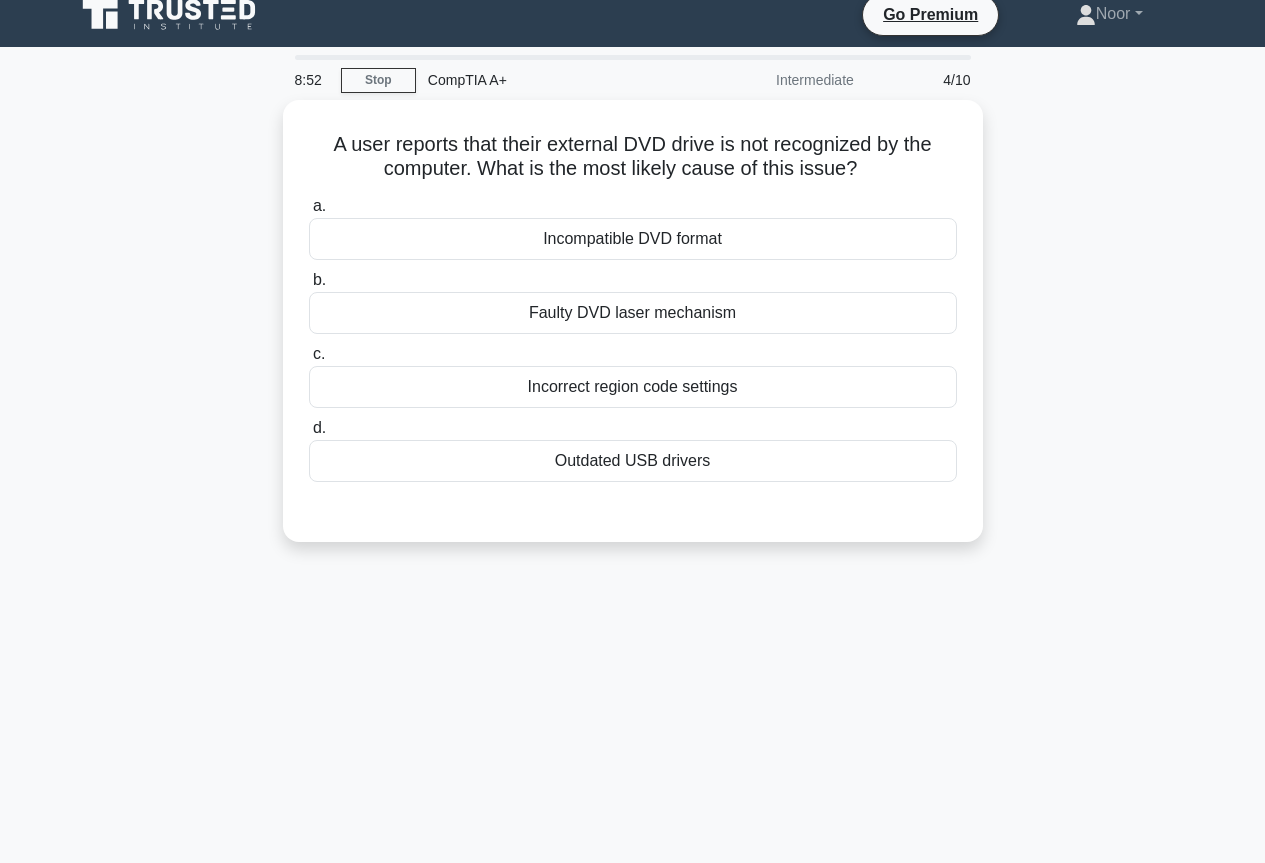 scroll, scrollTop: 0, scrollLeft: 0, axis: both 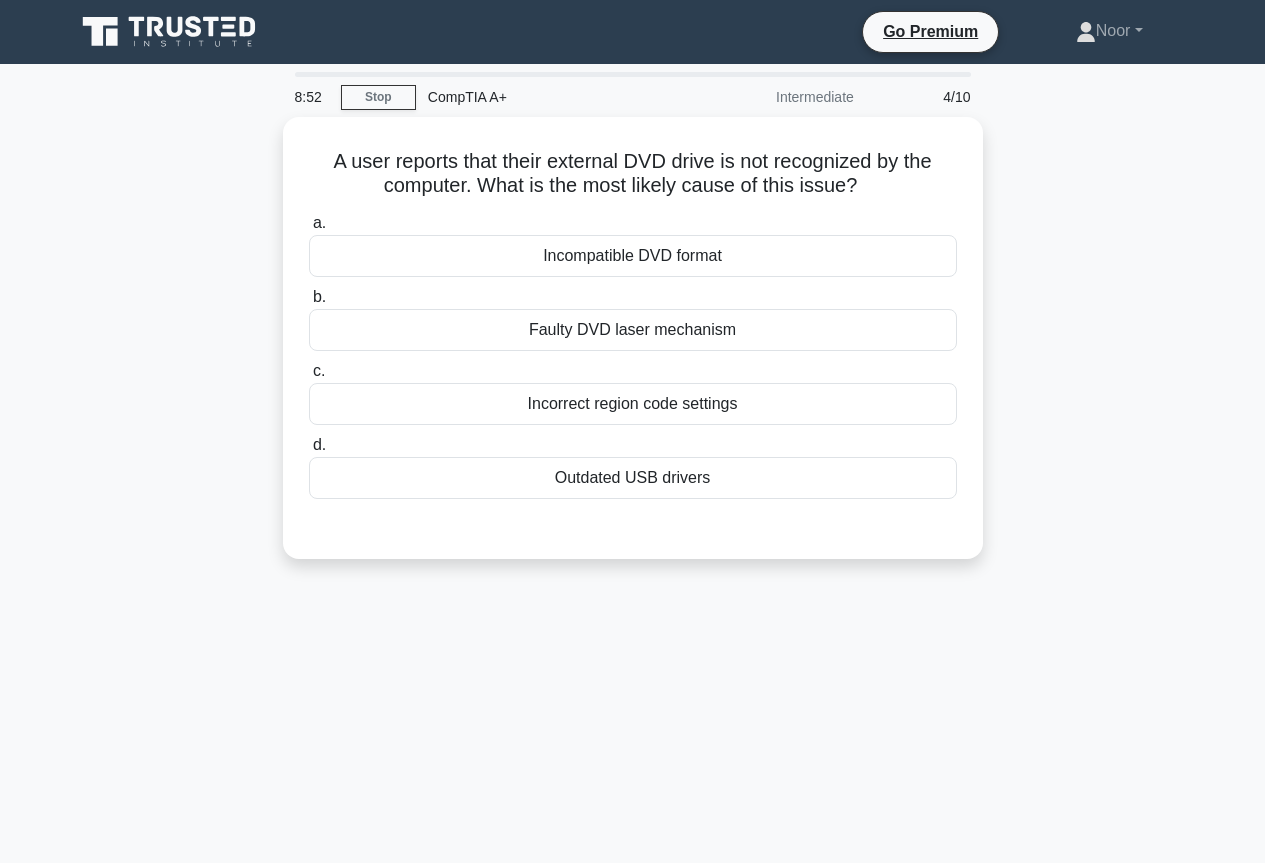 click on "A user reports that their external DVD drive is not recognized by the computer. What is the most likely cause of this issue?
.spinner_0XTQ{transform-origin:center;animation:spinner_y6GP .75s linear infinite}@keyframes spinner_y6GP{100%{transform:rotate(360deg)}}
a.
Incompatible DVD format
b." at bounding box center [633, 350] 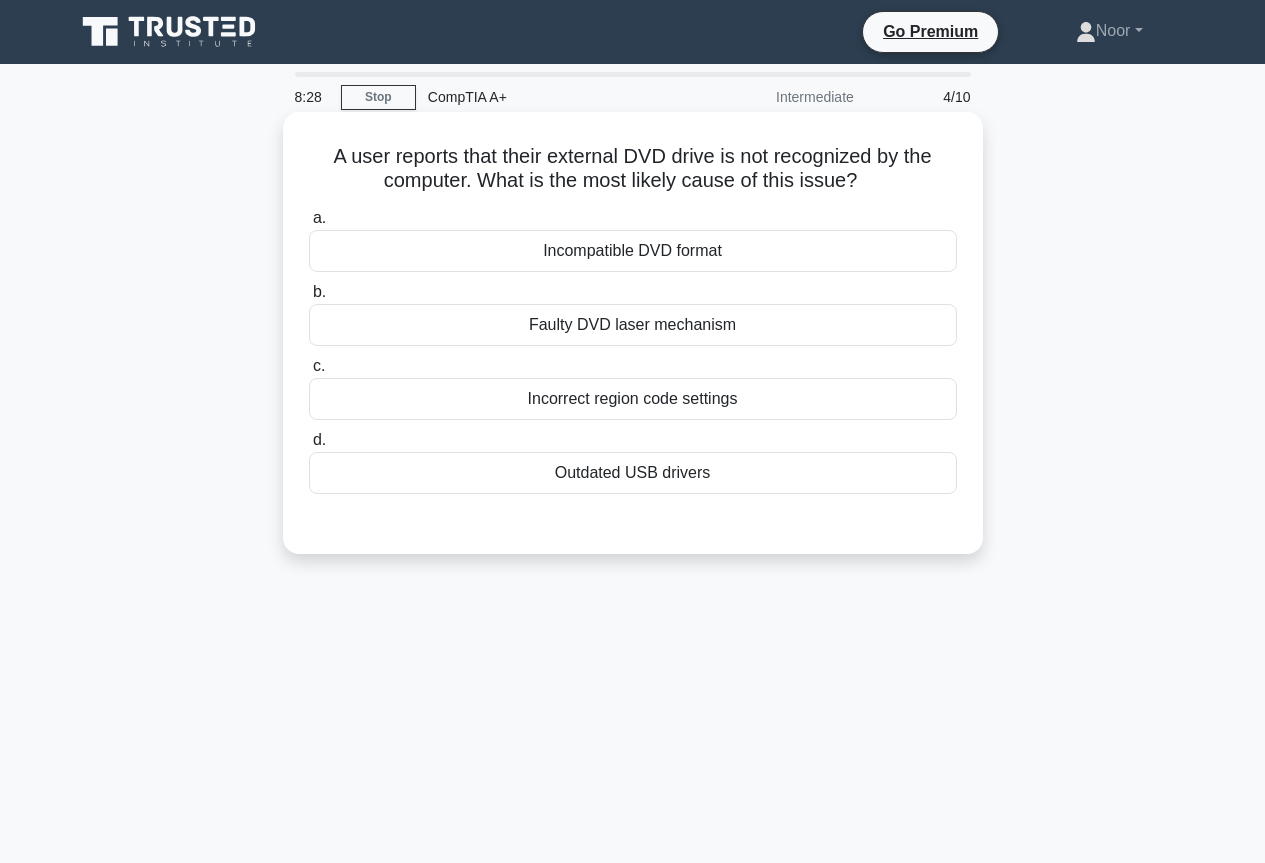click on "Faulty DVD laser mechanism" at bounding box center (633, 325) 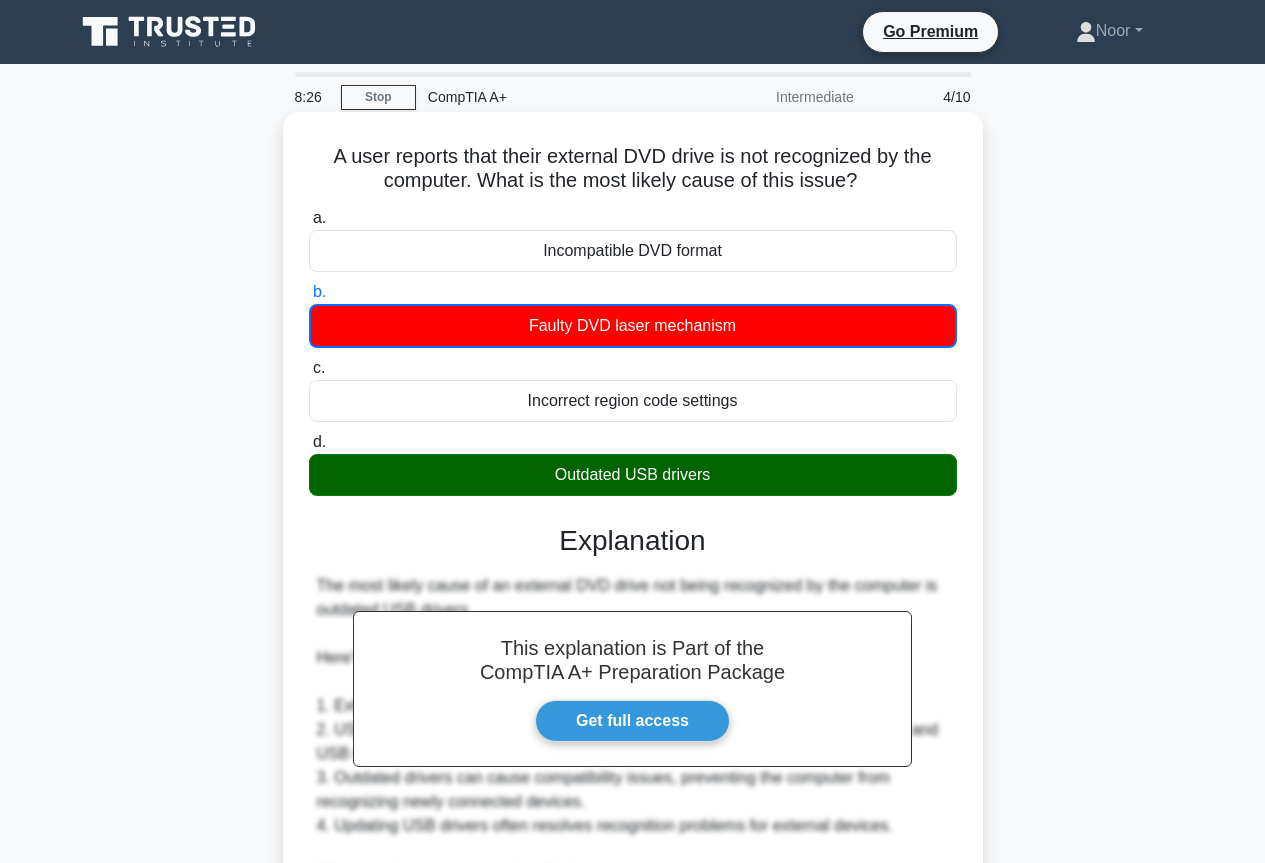 scroll, scrollTop: 500, scrollLeft: 0, axis: vertical 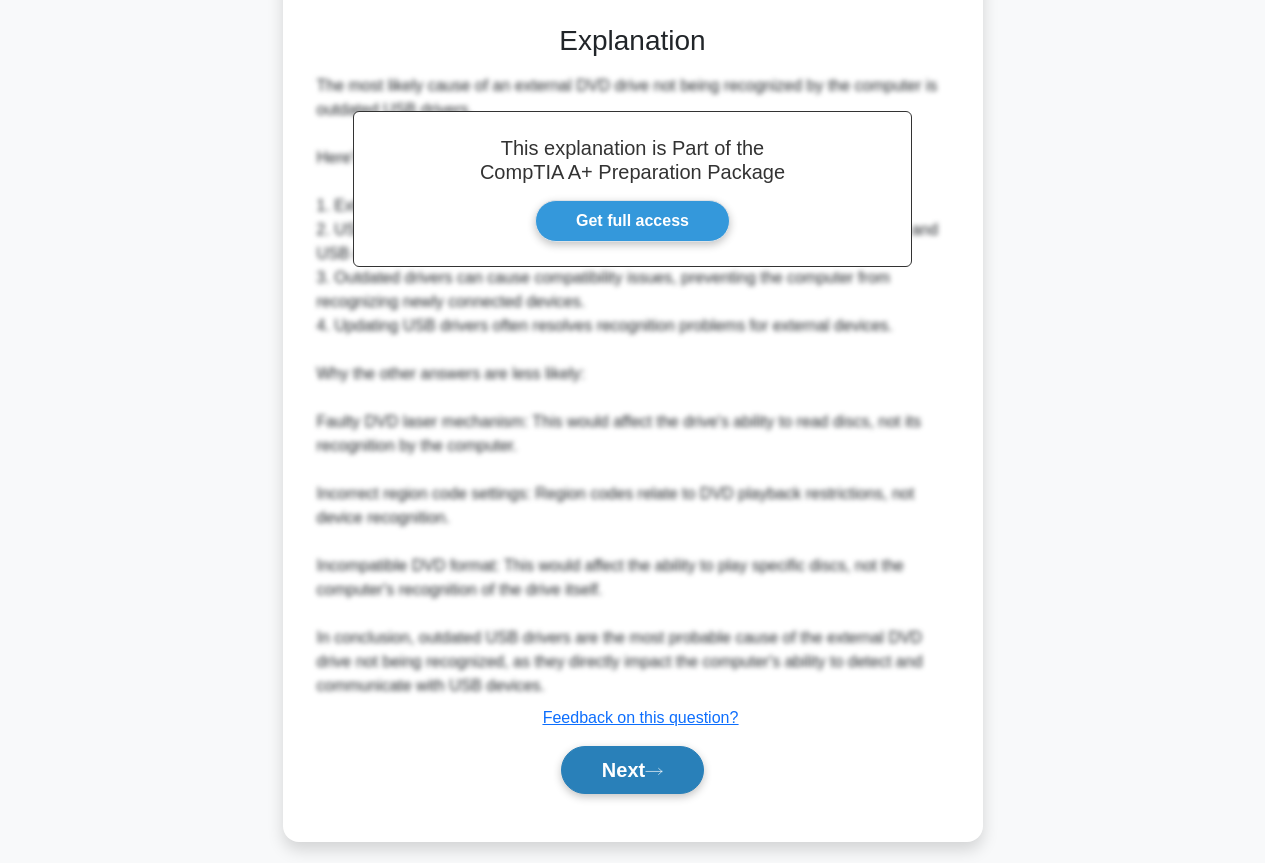 click 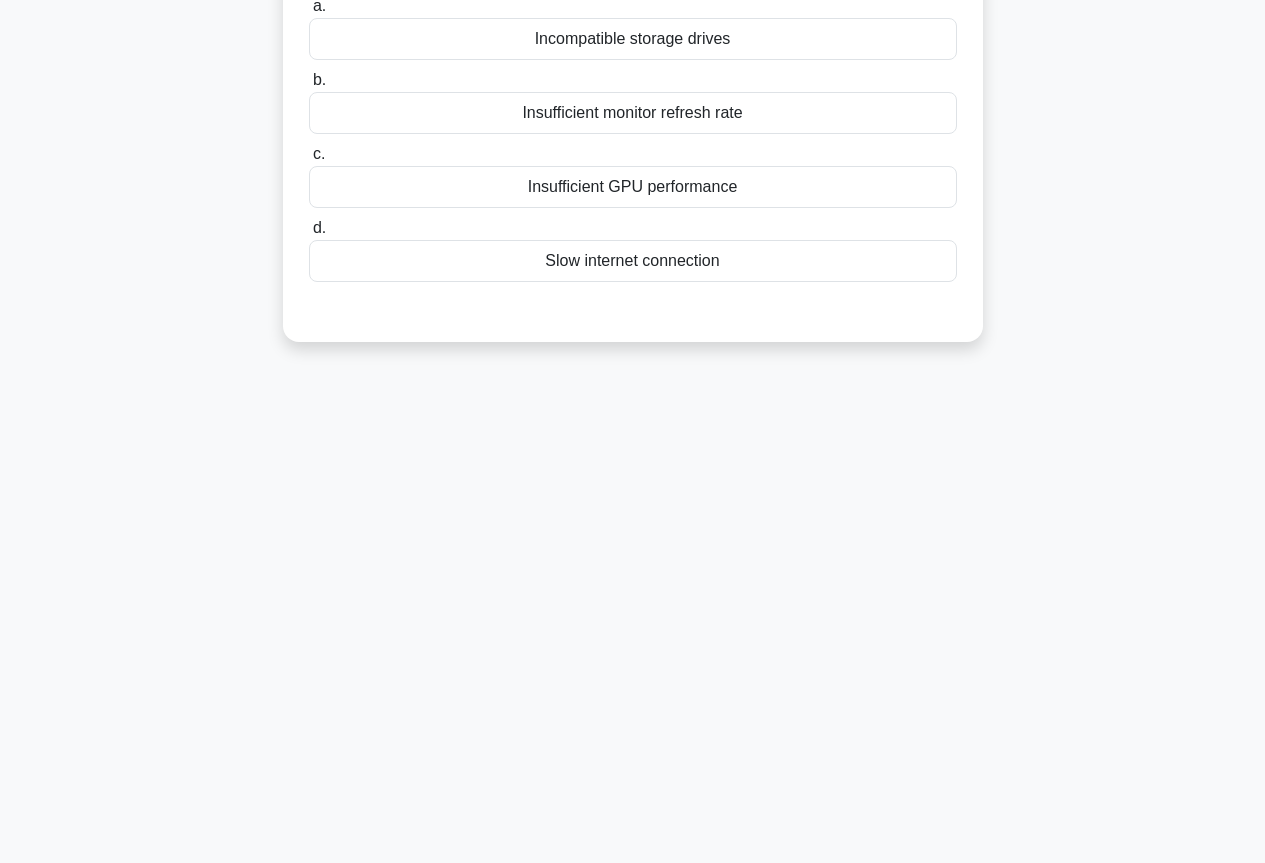 scroll, scrollTop: 0, scrollLeft: 0, axis: both 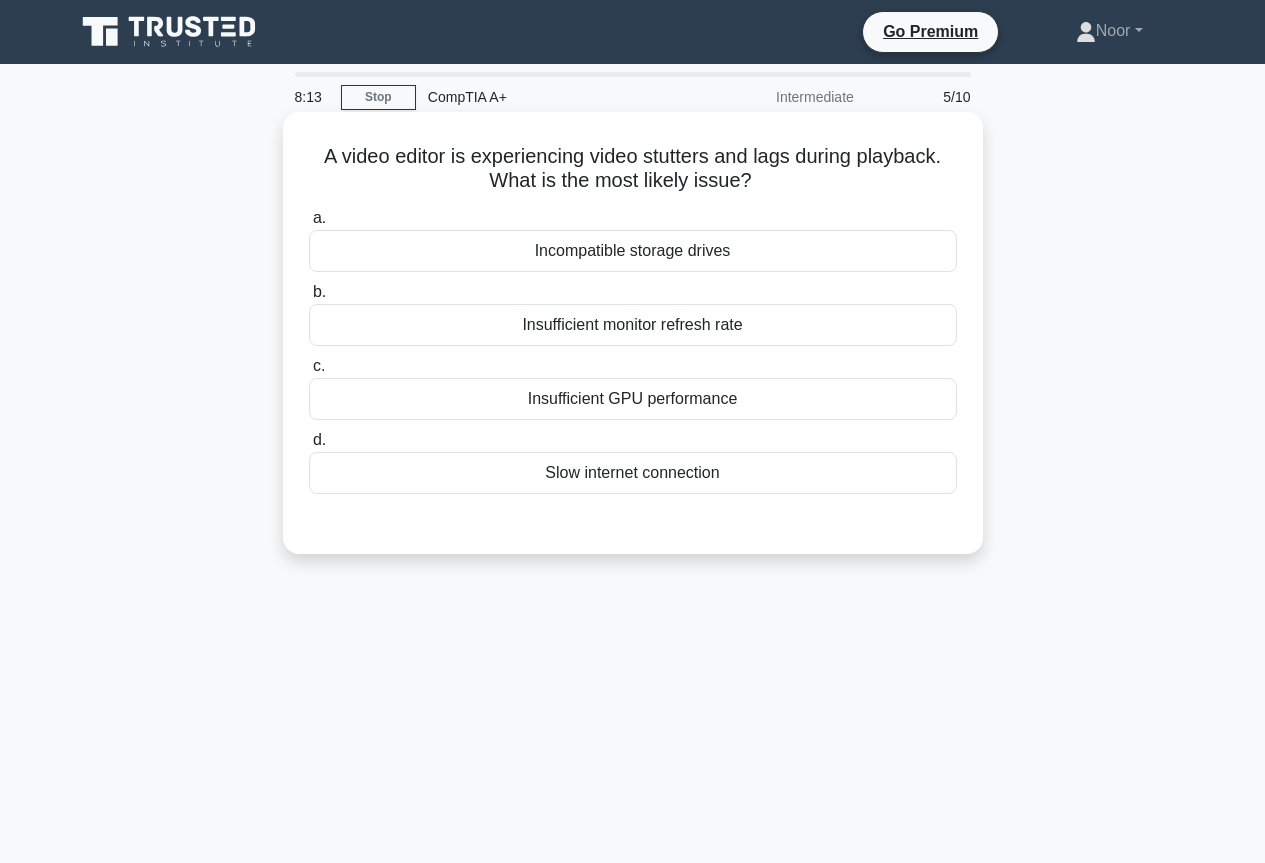 click on "Insufficient GPU performance" at bounding box center (633, 399) 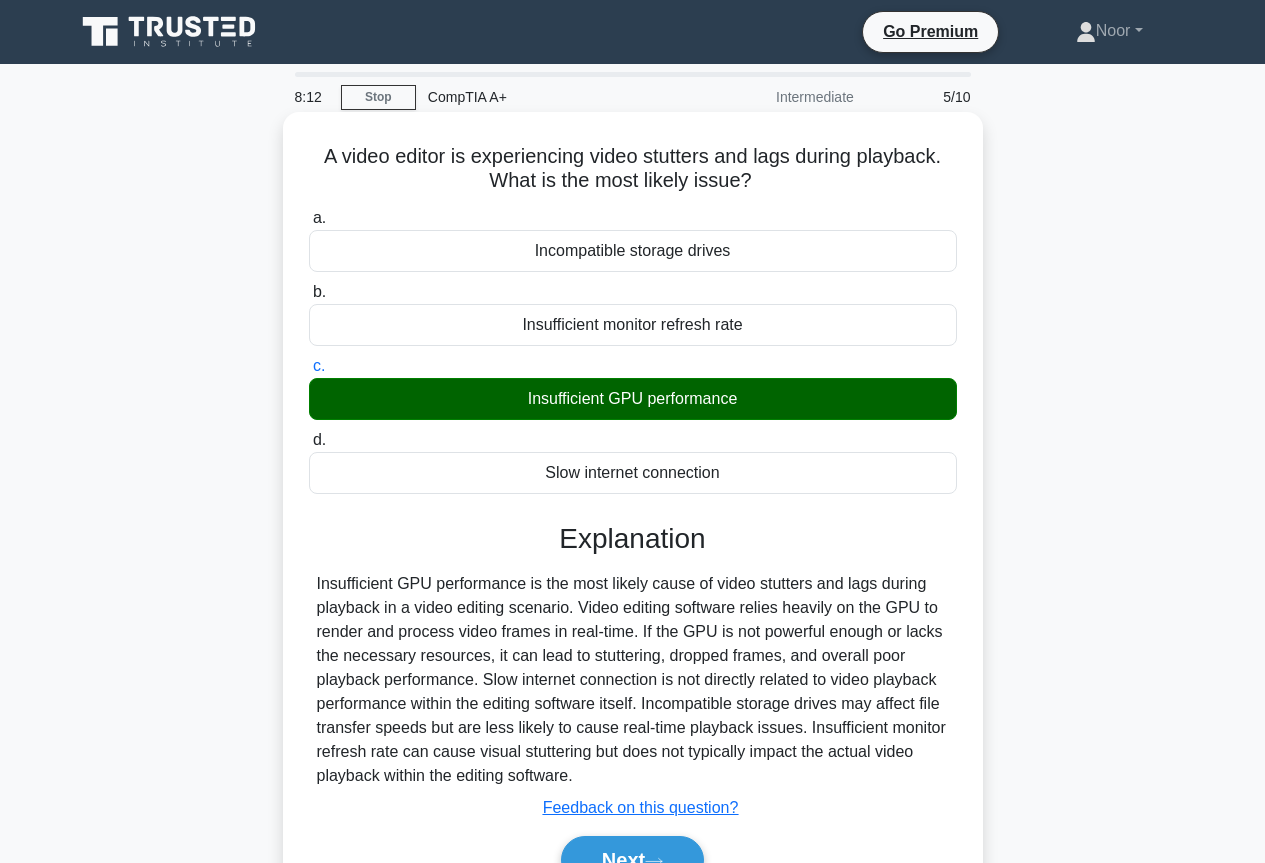 scroll, scrollTop: 217, scrollLeft: 0, axis: vertical 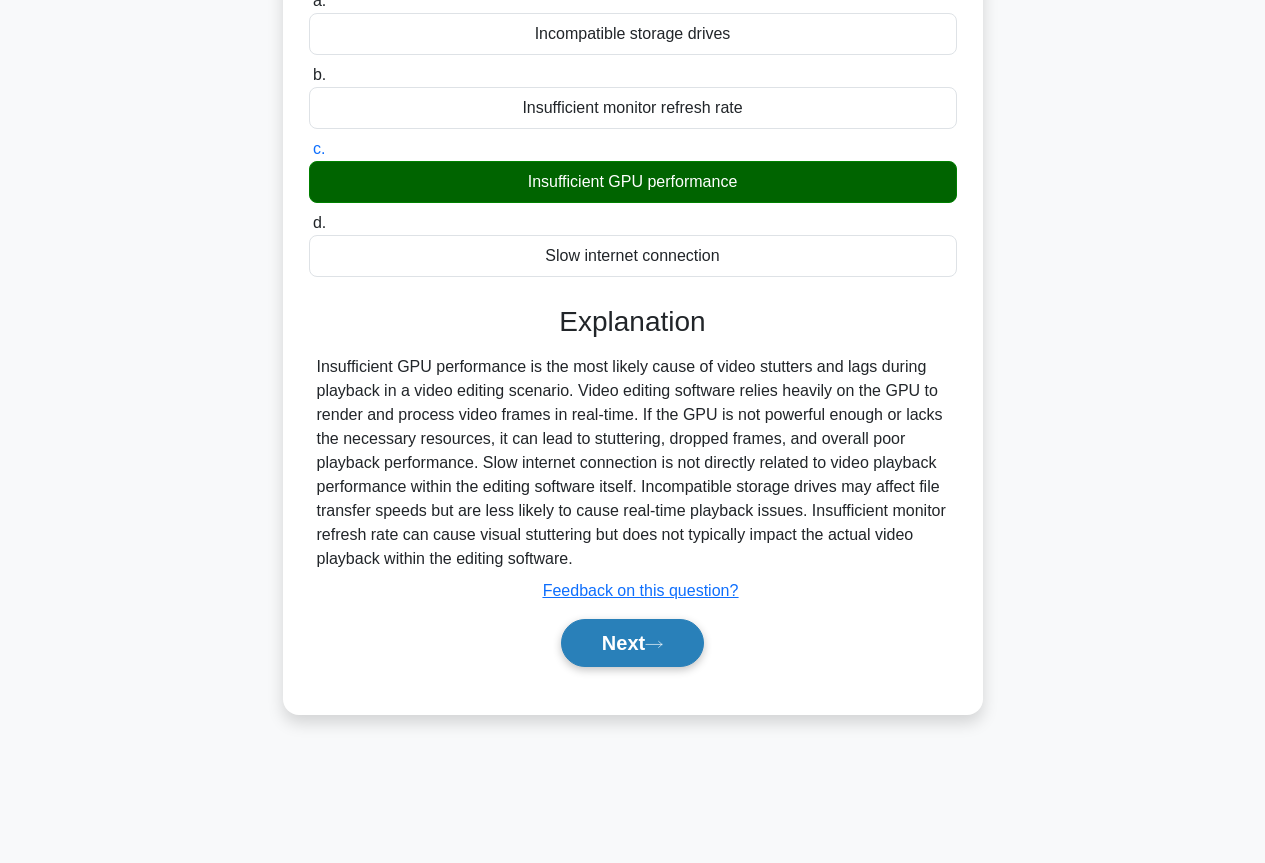 click 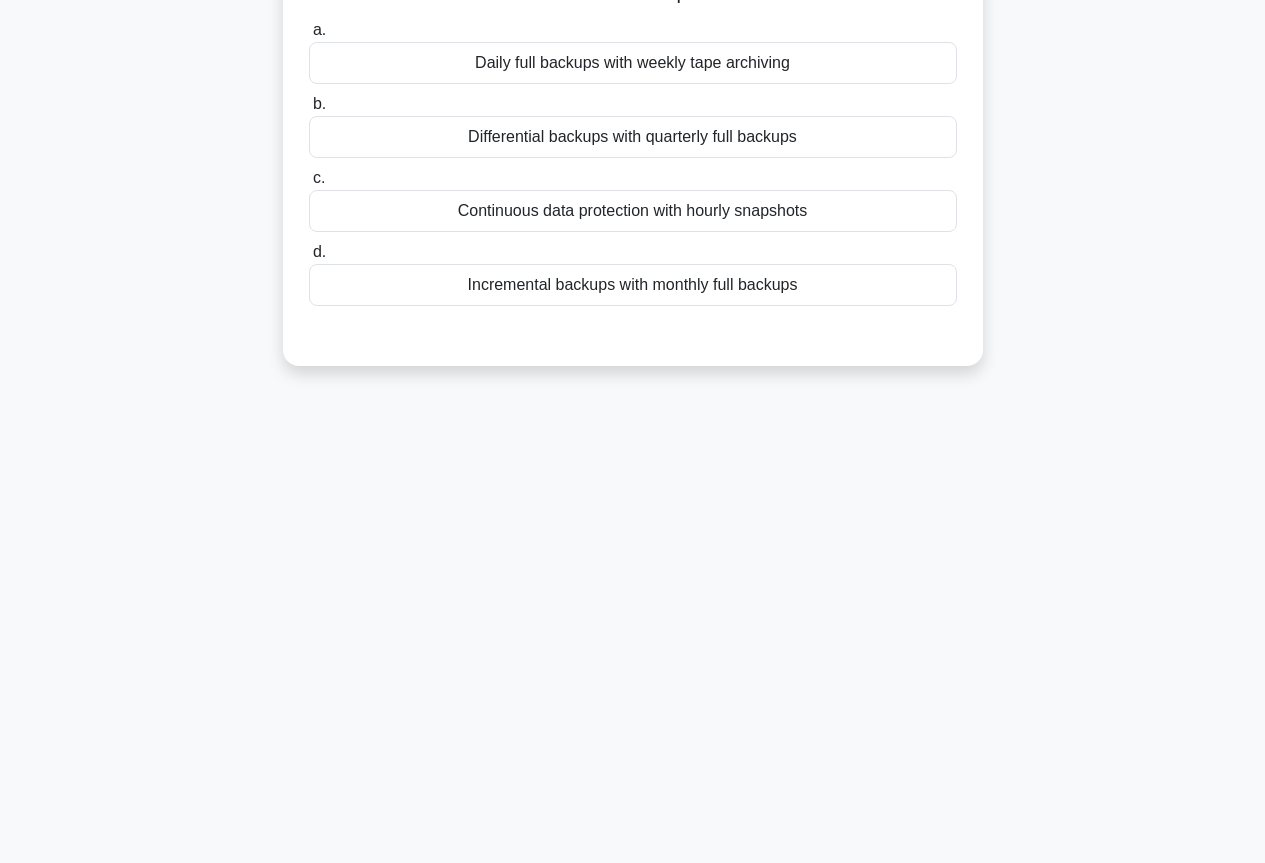 scroll, scrollTop: 0, scrollLeft: 0, axis: both 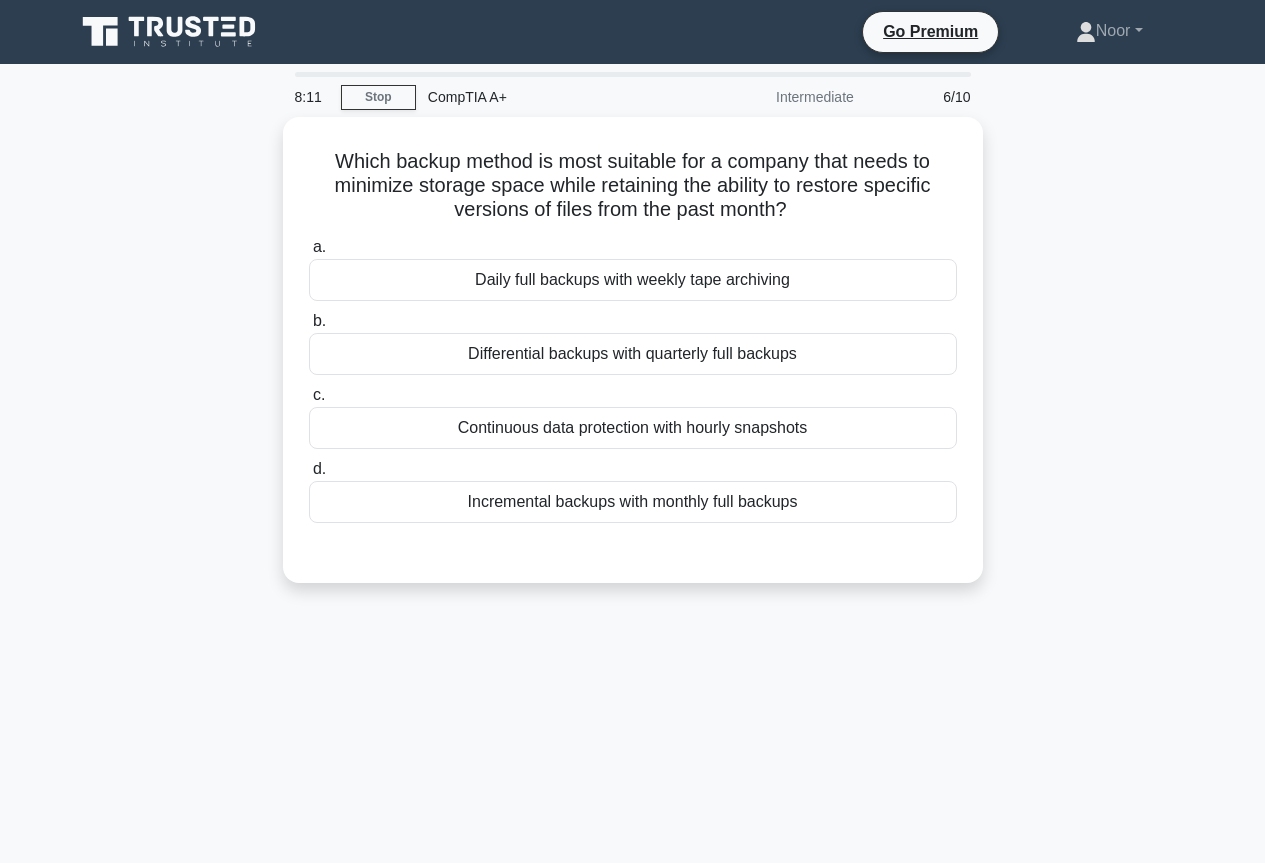 click on "Which backup method is most suitable for a company that needs to minimize storage space while retaining the ability to restore specific versions of files from the past month?
.spinner_0XTQ{transform-origin:center;animation:spinner_y6GP .75s linear infinite}@keyframes spinner_y6GP{100%{transform:rotate(360deg)}}
a.
Daily full backups with weekly tape archiving
b. c. d." at bounding box center [633, 362] 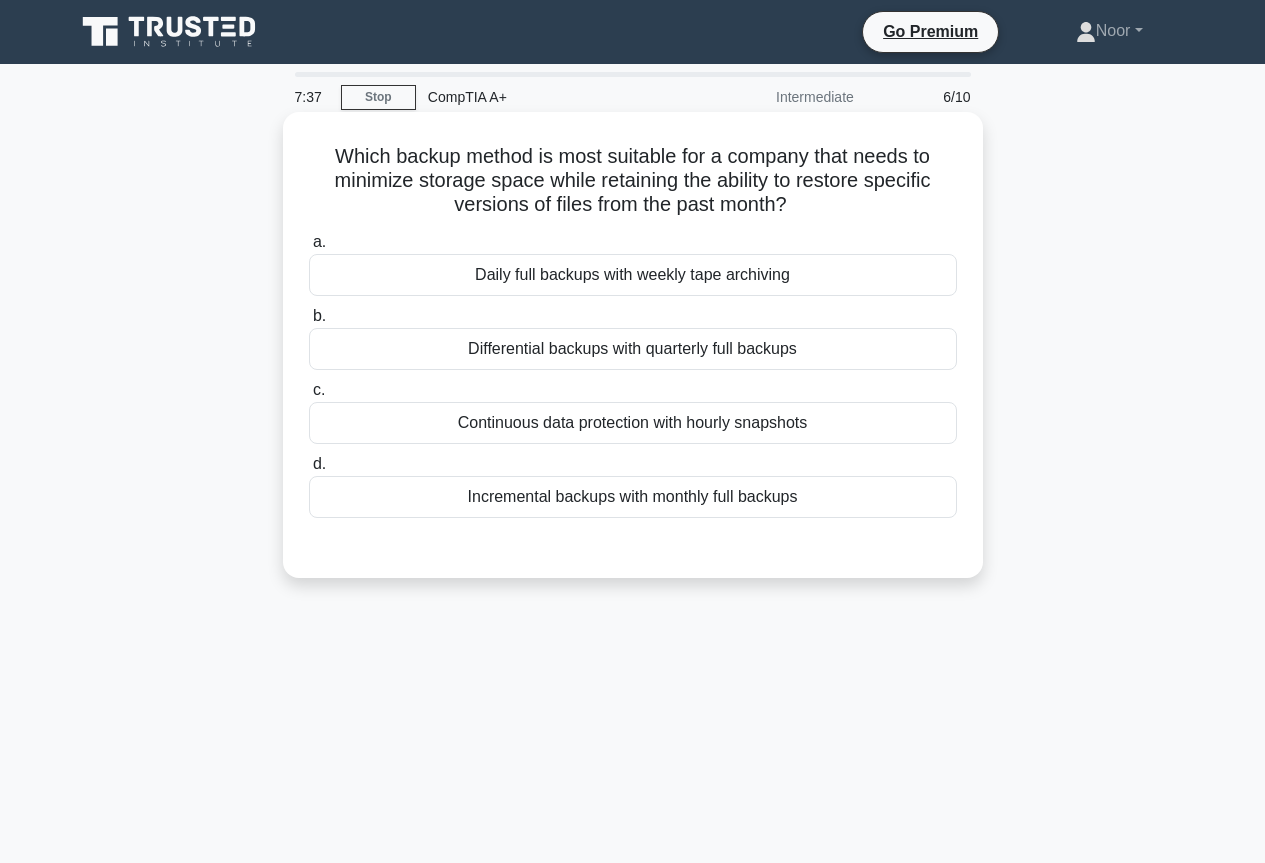 click on "Incremental backups with monthly full backups" at bounding box center [633, 497] 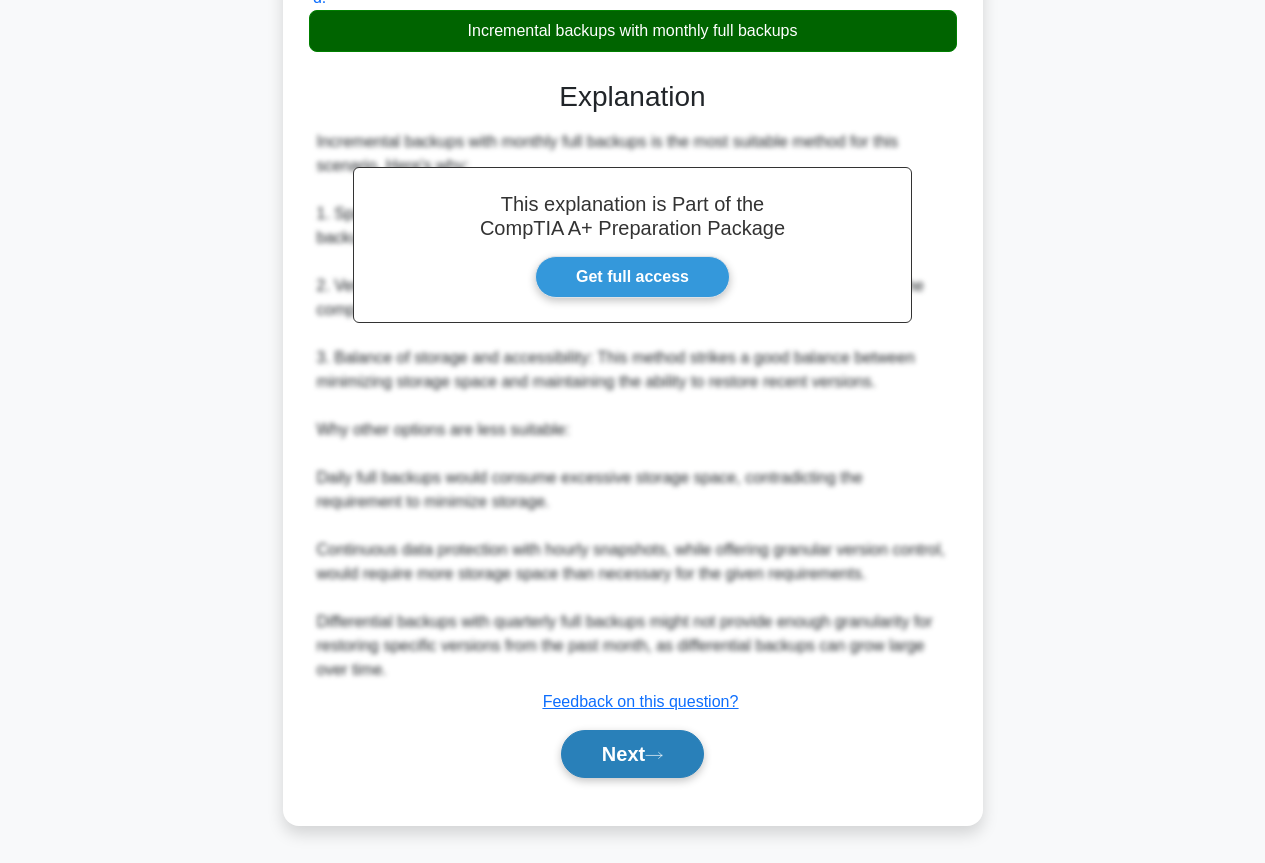 click on "Next" at bounding box center [632, 754] 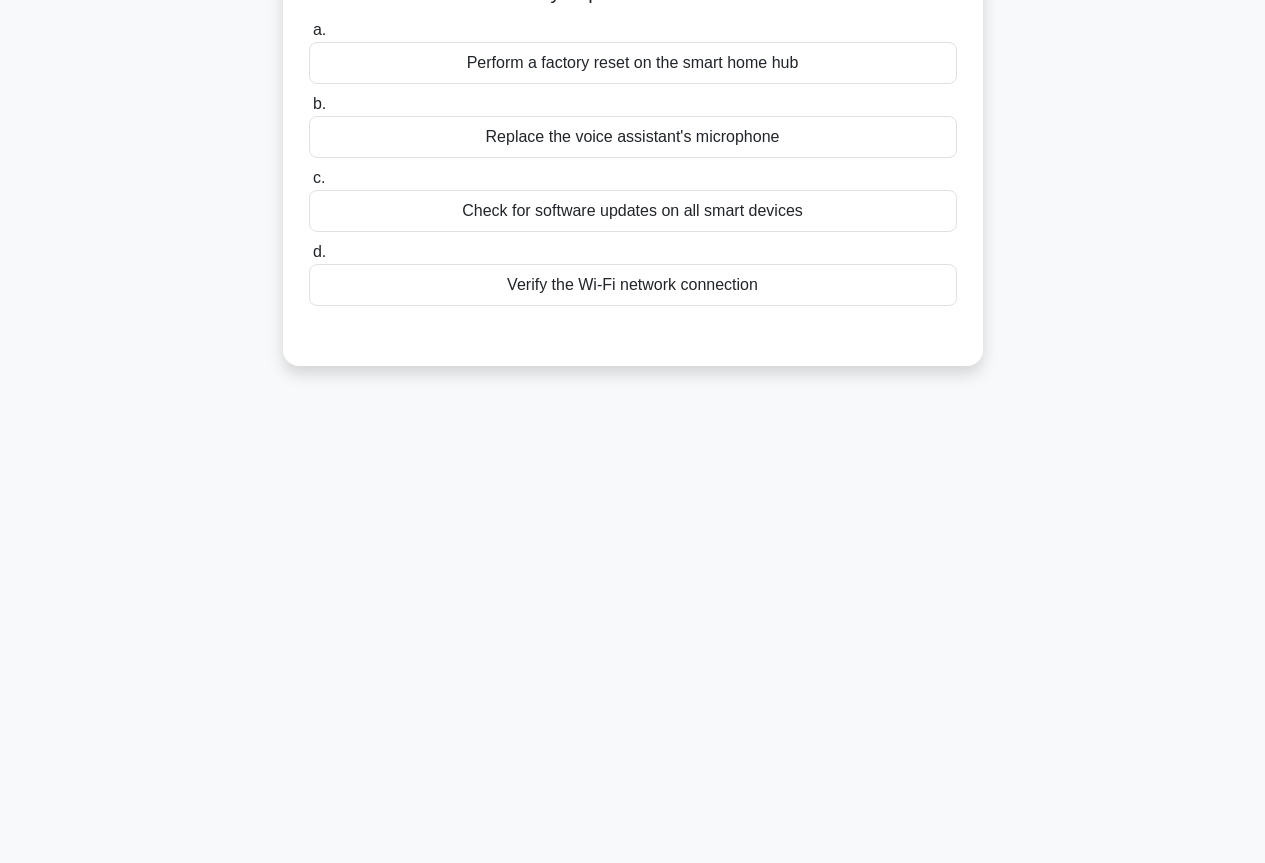 scroll, scrollTop: 0, scrollLeft: 0, axis: both 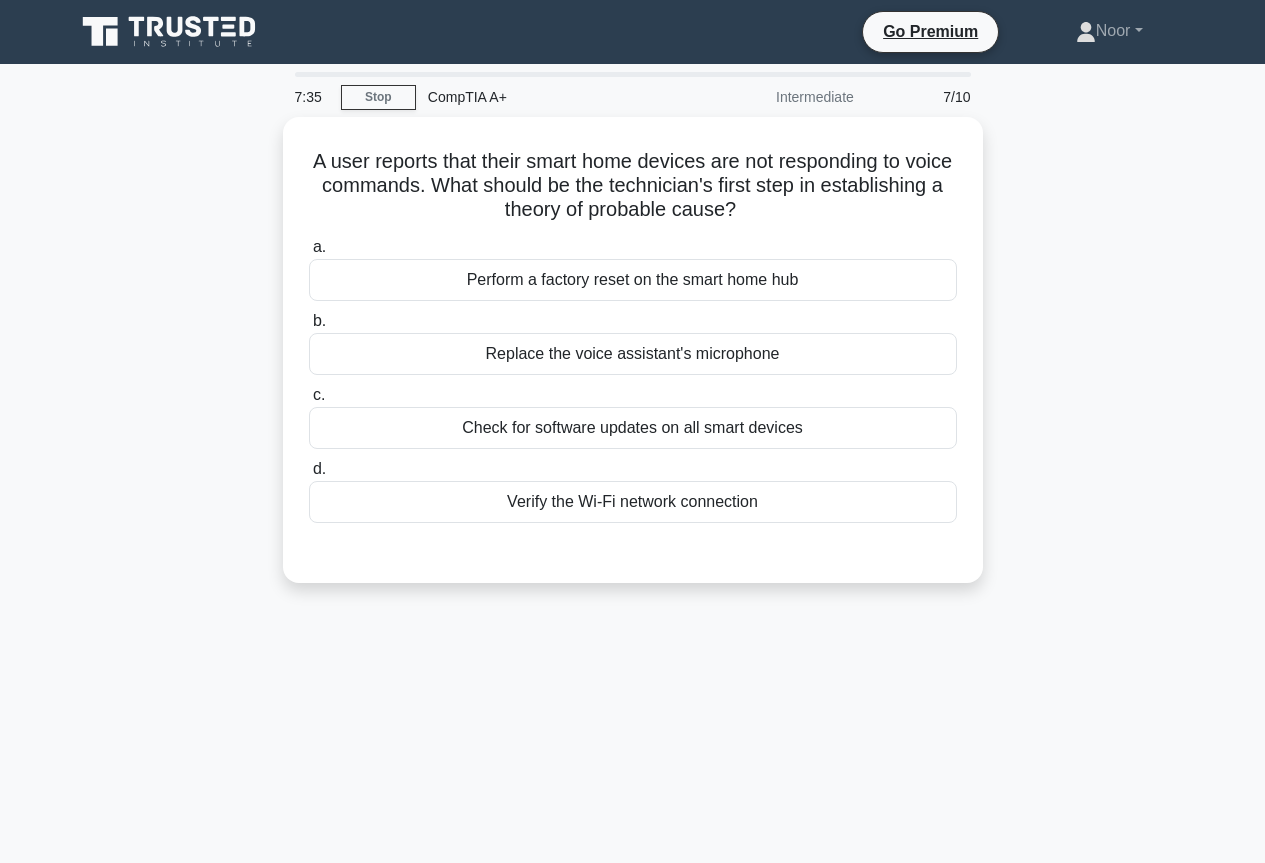 click on "A user reports that their smart home devices are not responding to voice commands. What should be the technician's first step in establishing a theory of probable cause?
.spinner_0XTQ{transform-origin:center;animation:spinner_y6GP .75s linear infinite}@keyframes spinner_y6GP{100%{transform:rotate(360deg)}}
a.
Perform a factory reset on the smart home hub
b. c. d." at bounding box center (633, 362) 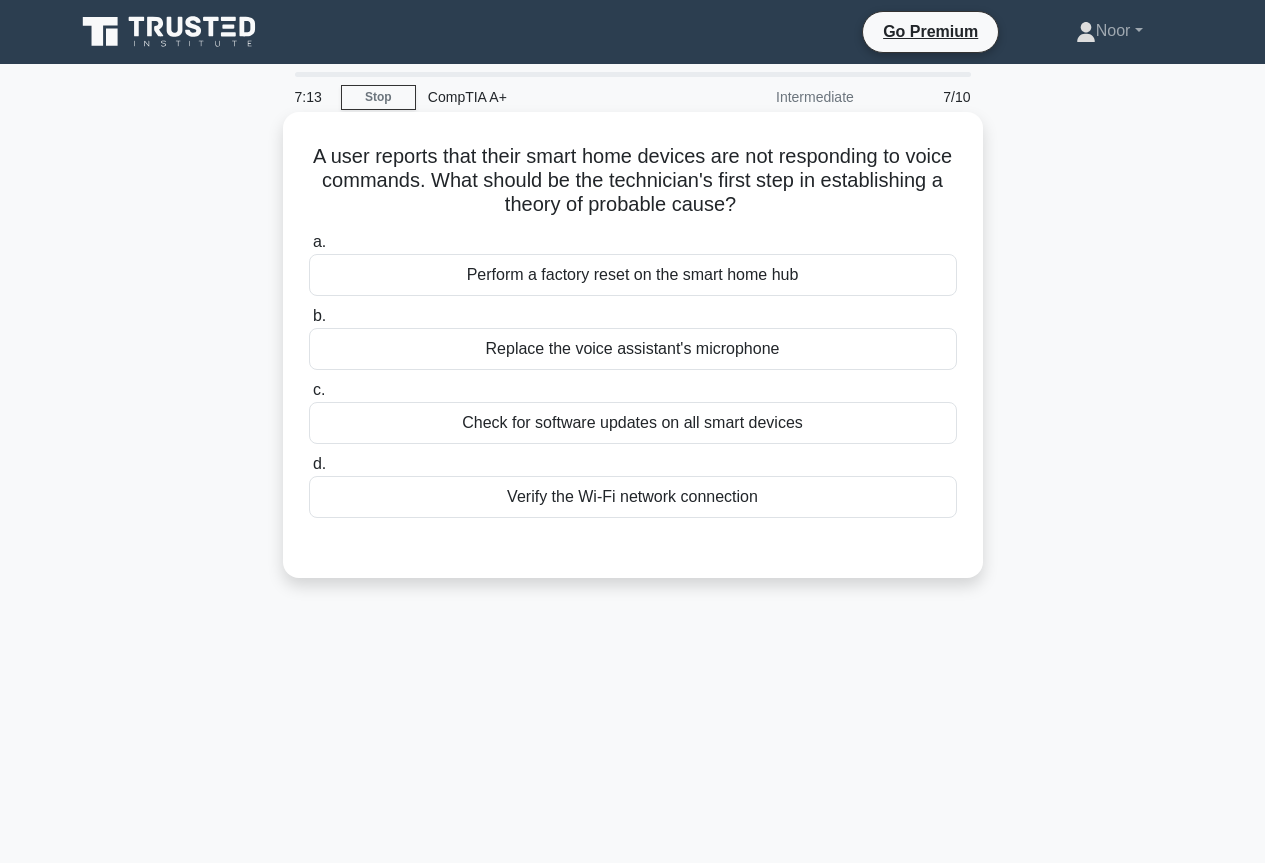 click on "Verify the Wi-Fi network connection" at bounding box center (633, 497) 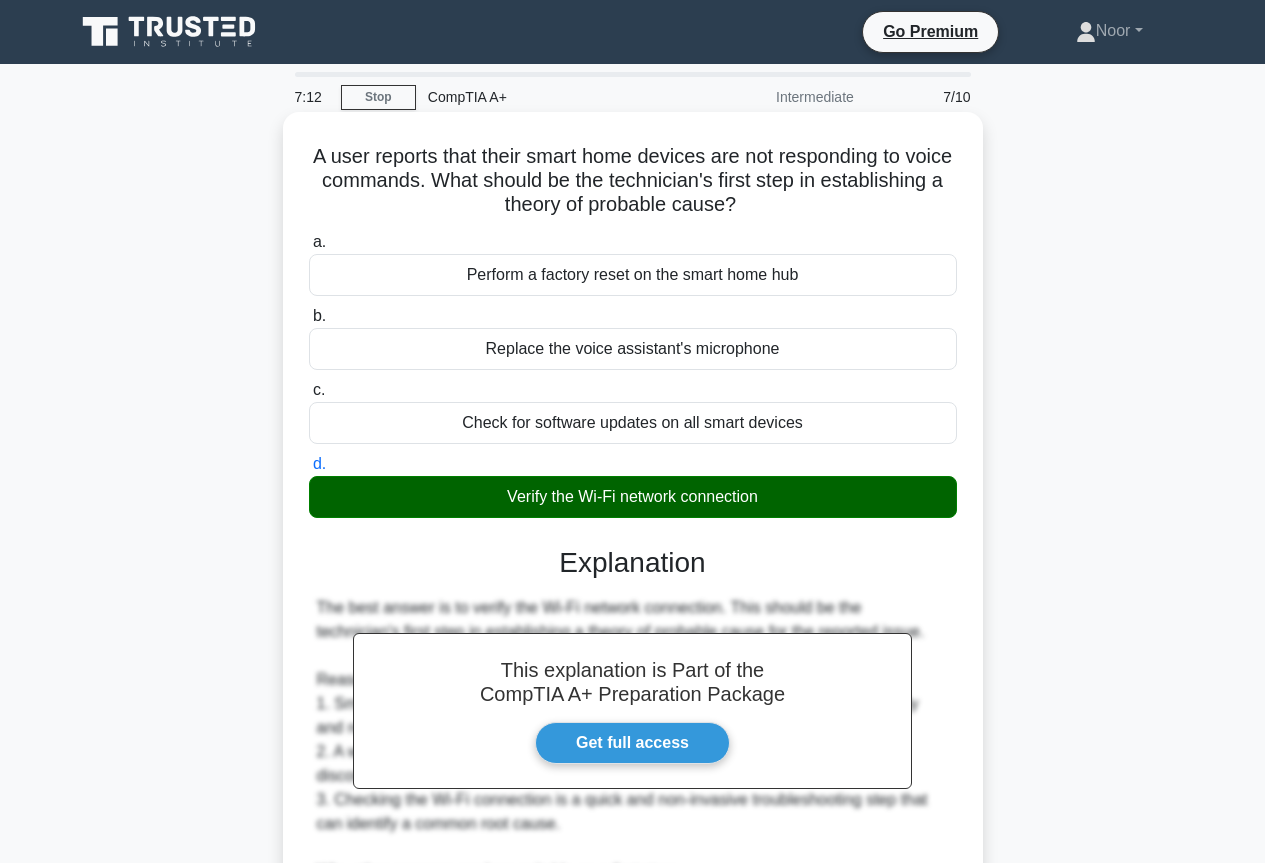 scroll, scrollTop: 400, scrollLeft: 0, axis: vertical 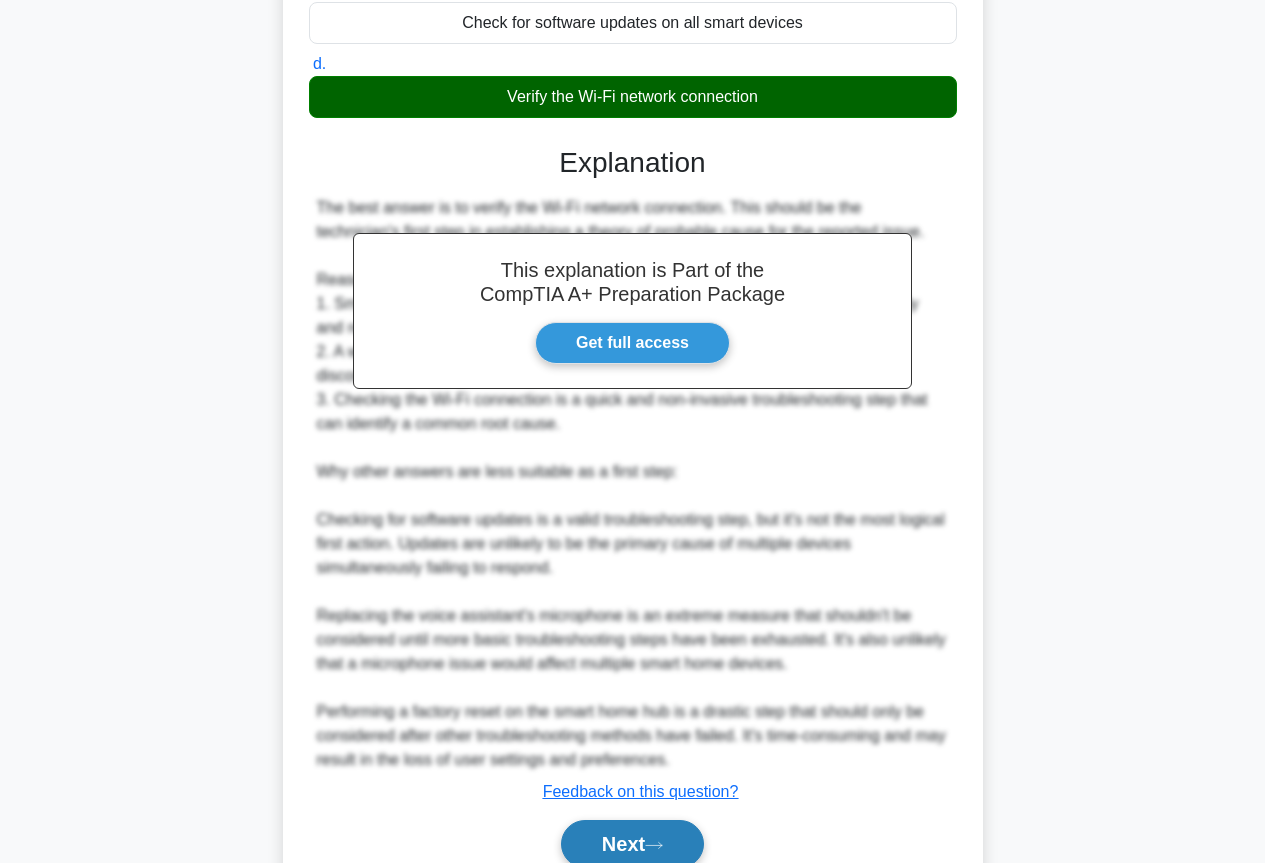 click on "Next" at bounding box center (632, 844) 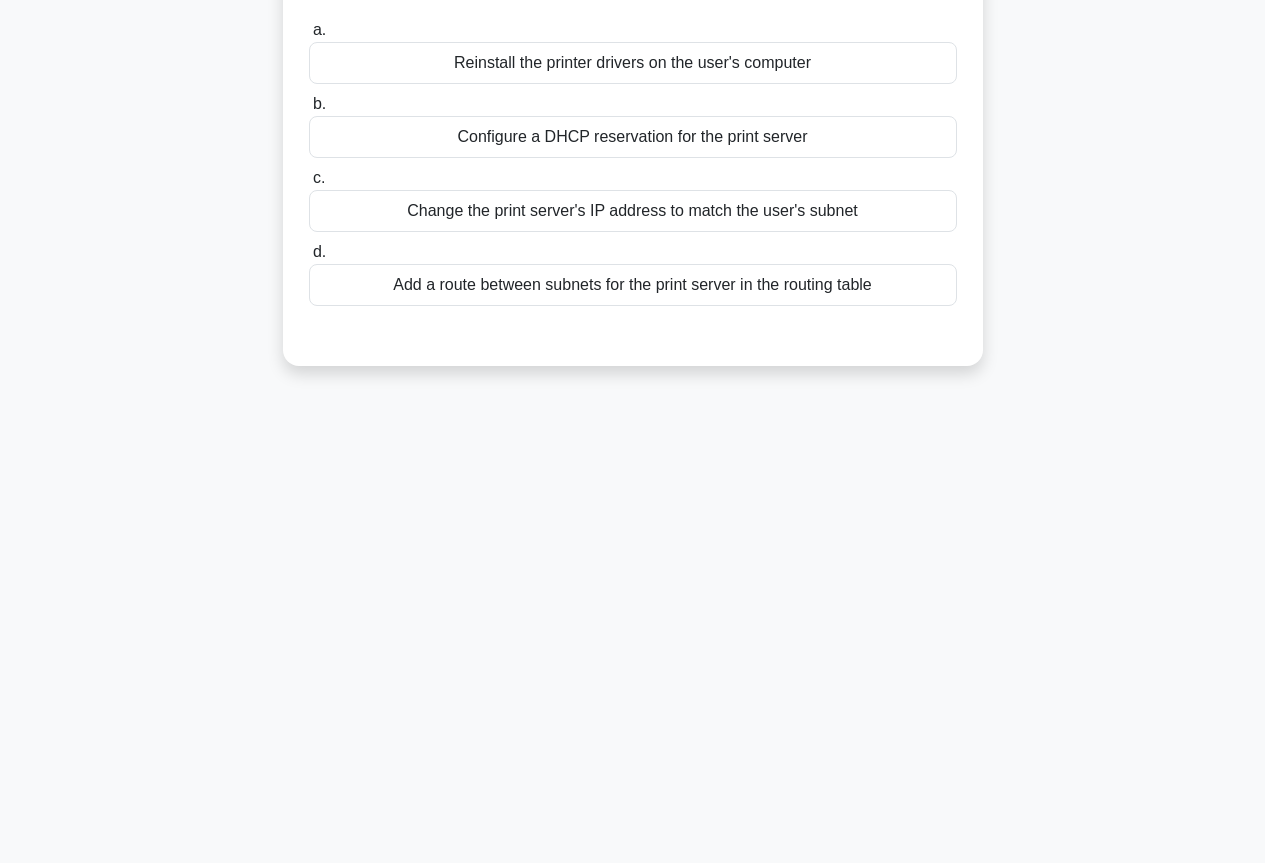 scroll, scrollTop: 0, scrollLeft: 0, axis: both 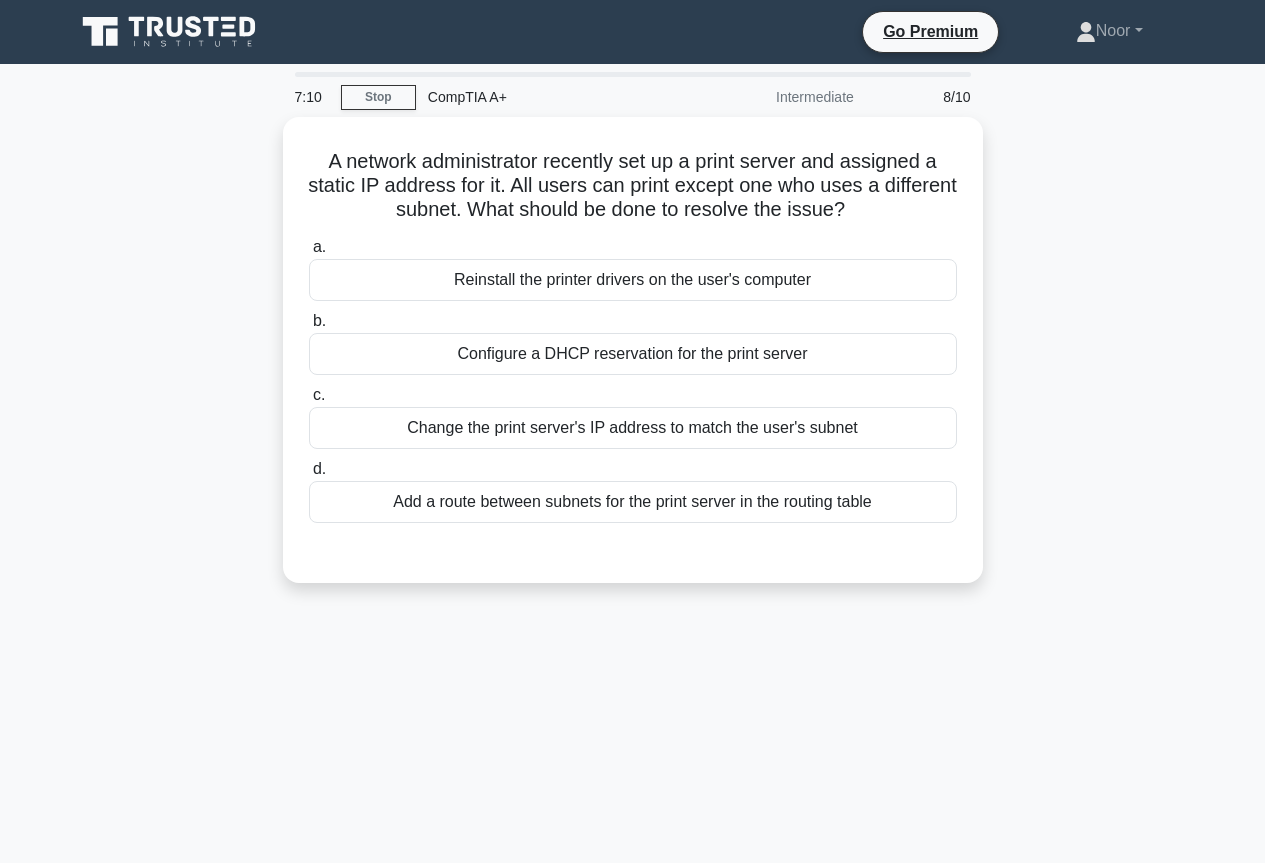 click on "7:10
Stop
CompTIA A+
Intermediate
8/10
A network administrator recently set up a print server and assigned a static IP address for it. All users can print except one who uses a different subnet. What should be done to resolve the issue?
.spinner_0XTQ{transform-origin:center;animation:spinner_y6GP .75s linear infinite}@keyframes spinner_y6GP{100%{transform:rotate(360deg)}}
a.
b. c. d." at bounding box center (633, 572) 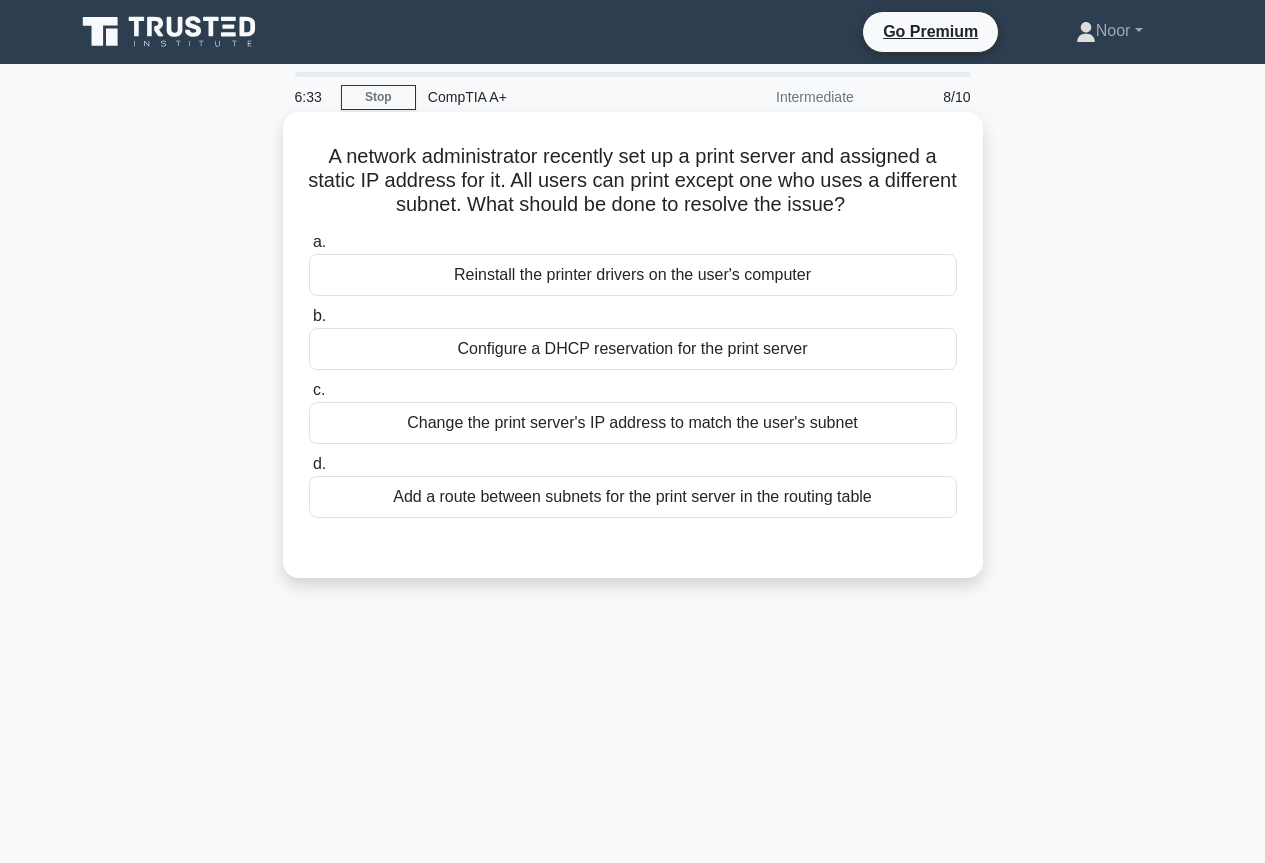 click on "Change the print server's IP address to match the user's subnet" at bounding box center (633, 423) 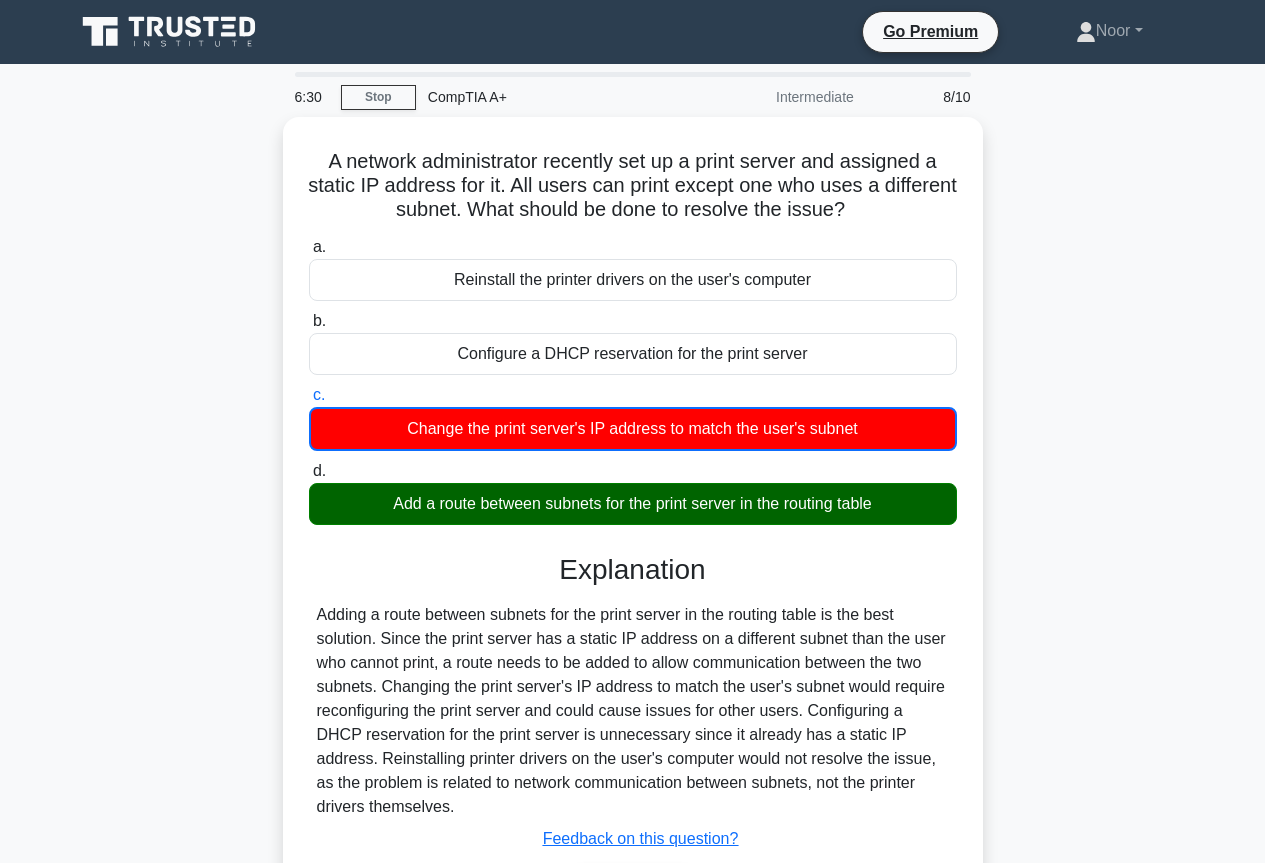 scroll, scrollTop: 200, scrollLeft: 0, axis: vertical 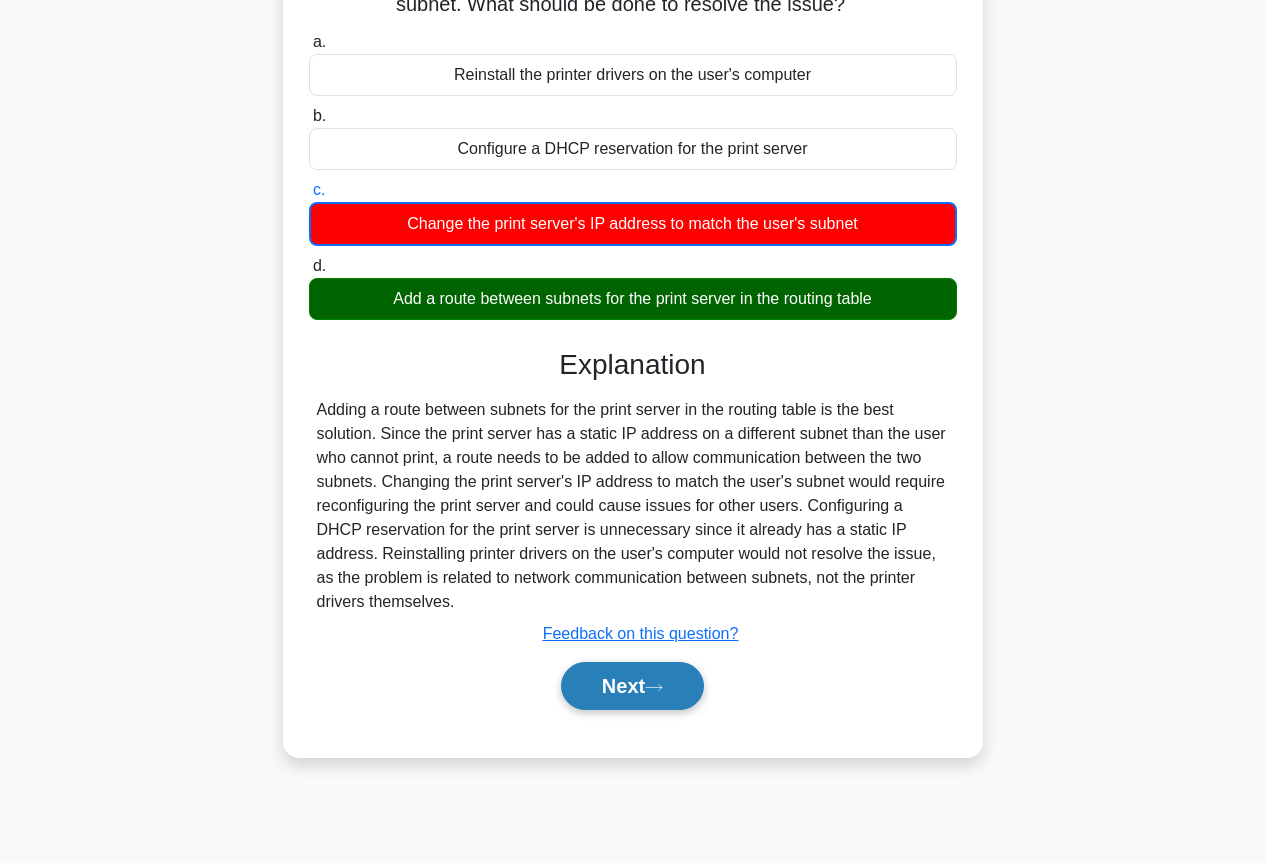 click on "Next" at bounding box center [632, 686] 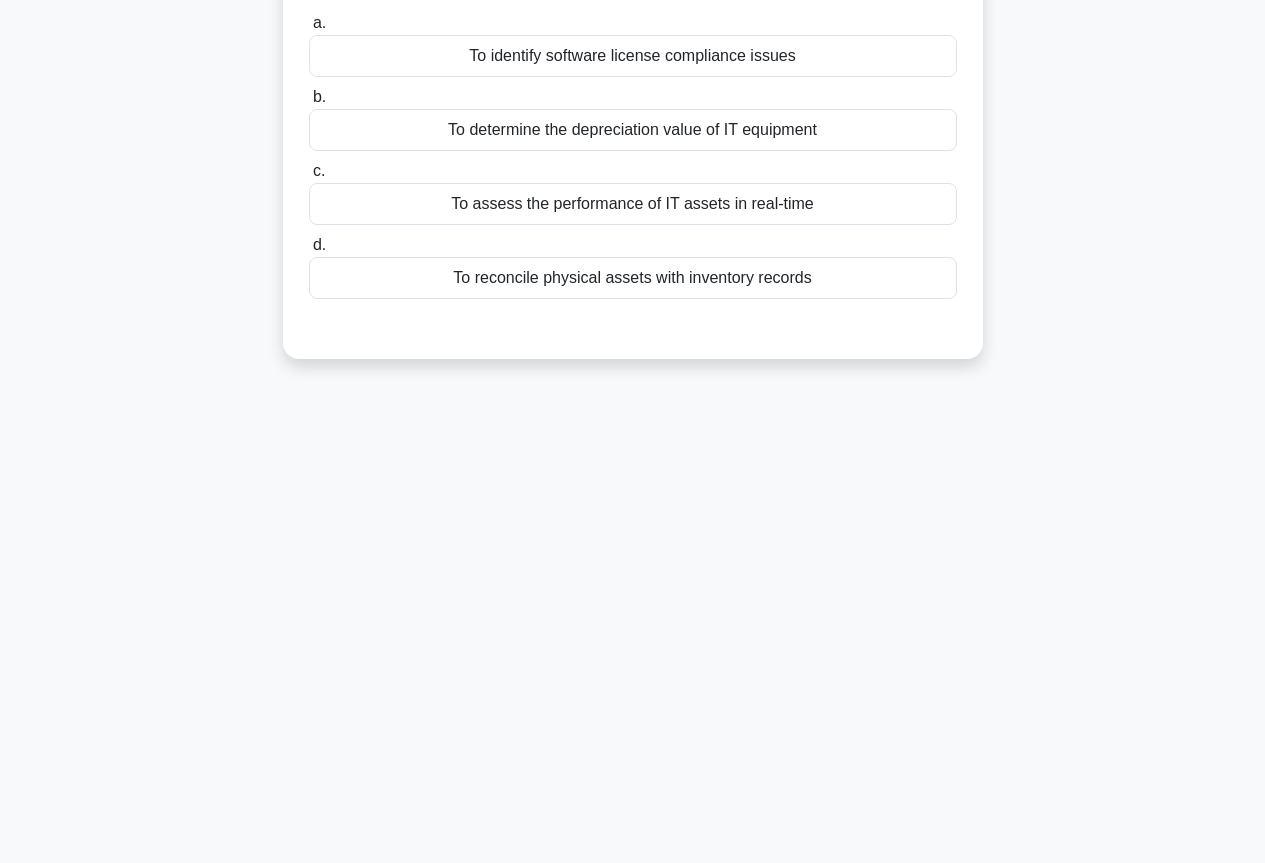 scroll, scrollTop: 0, scrollLeft: 0, axis: both 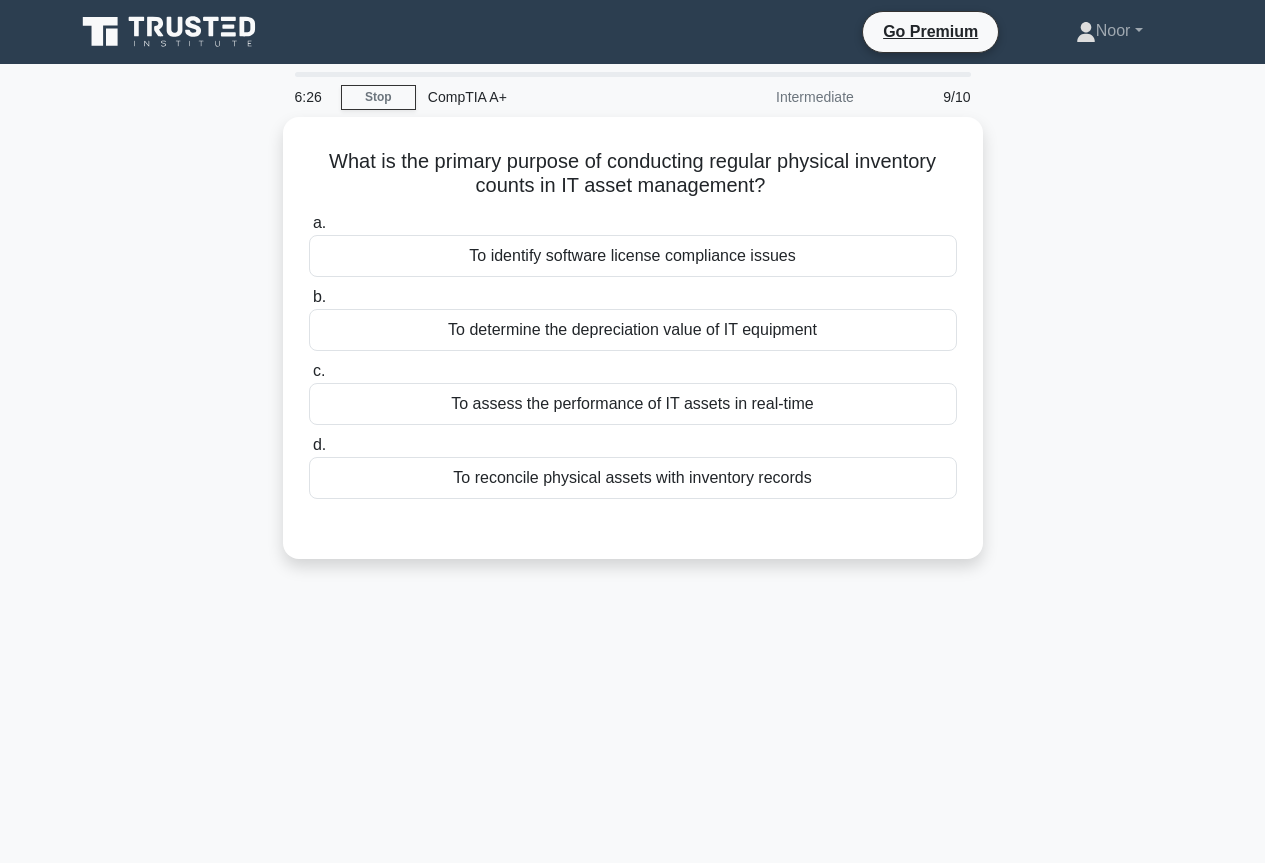 click on "What is the primary purpose of conducting regular physical inventory counts in IT asset management?
.spinner_0XTQ{transform-origin:center;animation:spinner_y6GP .75s linear infinite}@keyframes spinner_y6GP{100%{transform:rotate(360deg)}}
a.
To identify software license compliance issues
b. c." at bounding box center [633, 350] 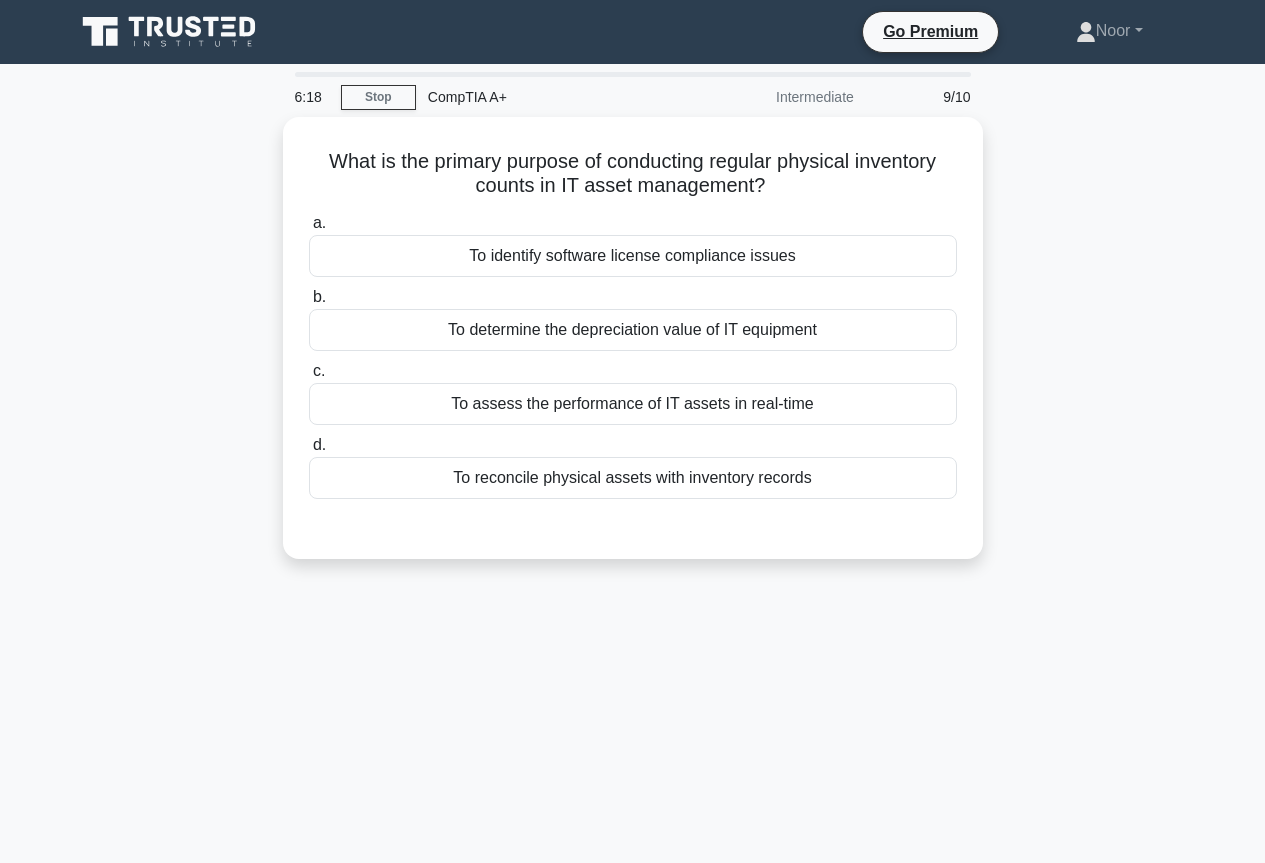 click on "What is the primary purpose of conducting regular physical inventory counts in IT asset management?
.spinner_0XTQ{transform-origin:center;animation:spinner_y6GP .75s linear infinite}@keyframes spinner_y6GP{100%{transform:rotate(360deg)}}
a.
To identify software license compliance issues
b. c." at bounding box center [633, 350] 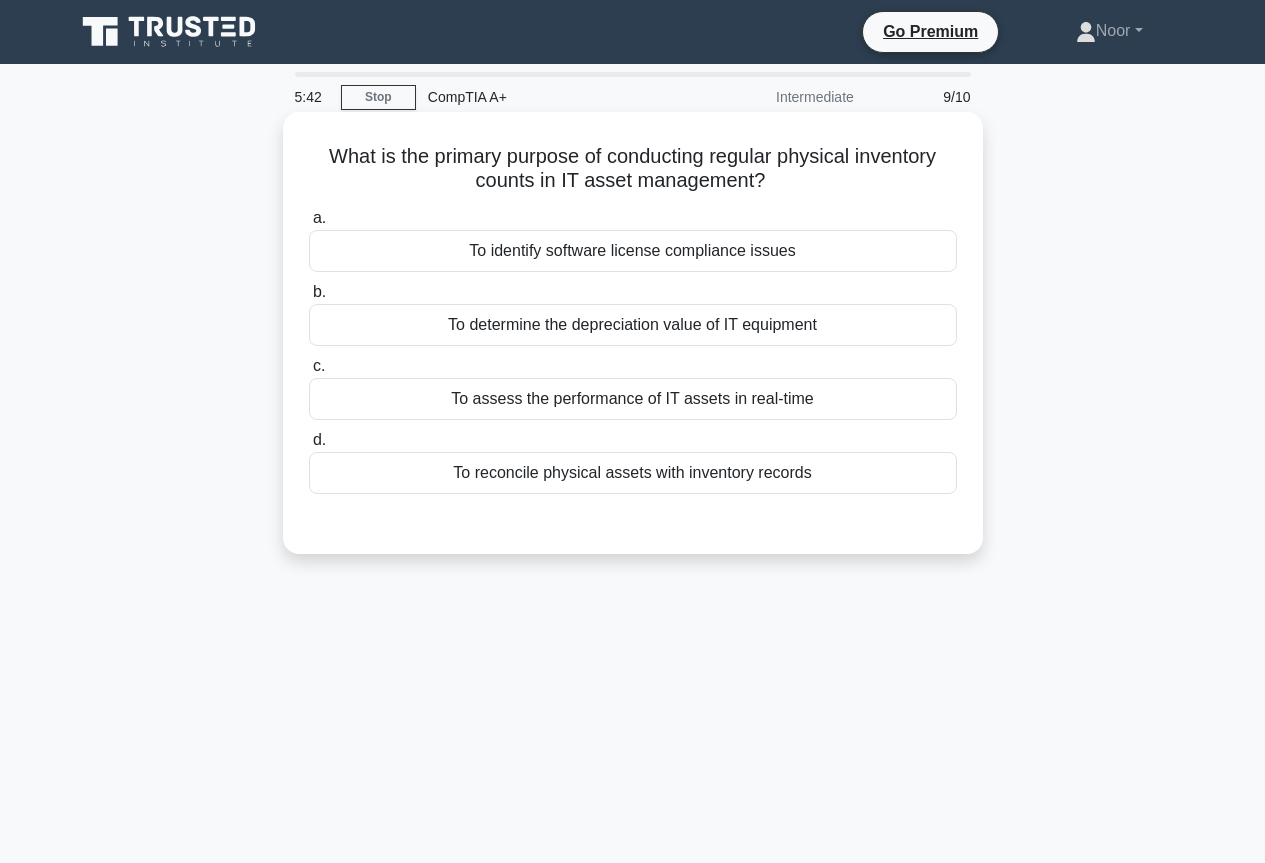 click on "To assess the performance of IT assets in real-time" at bounding box center [633, 399] 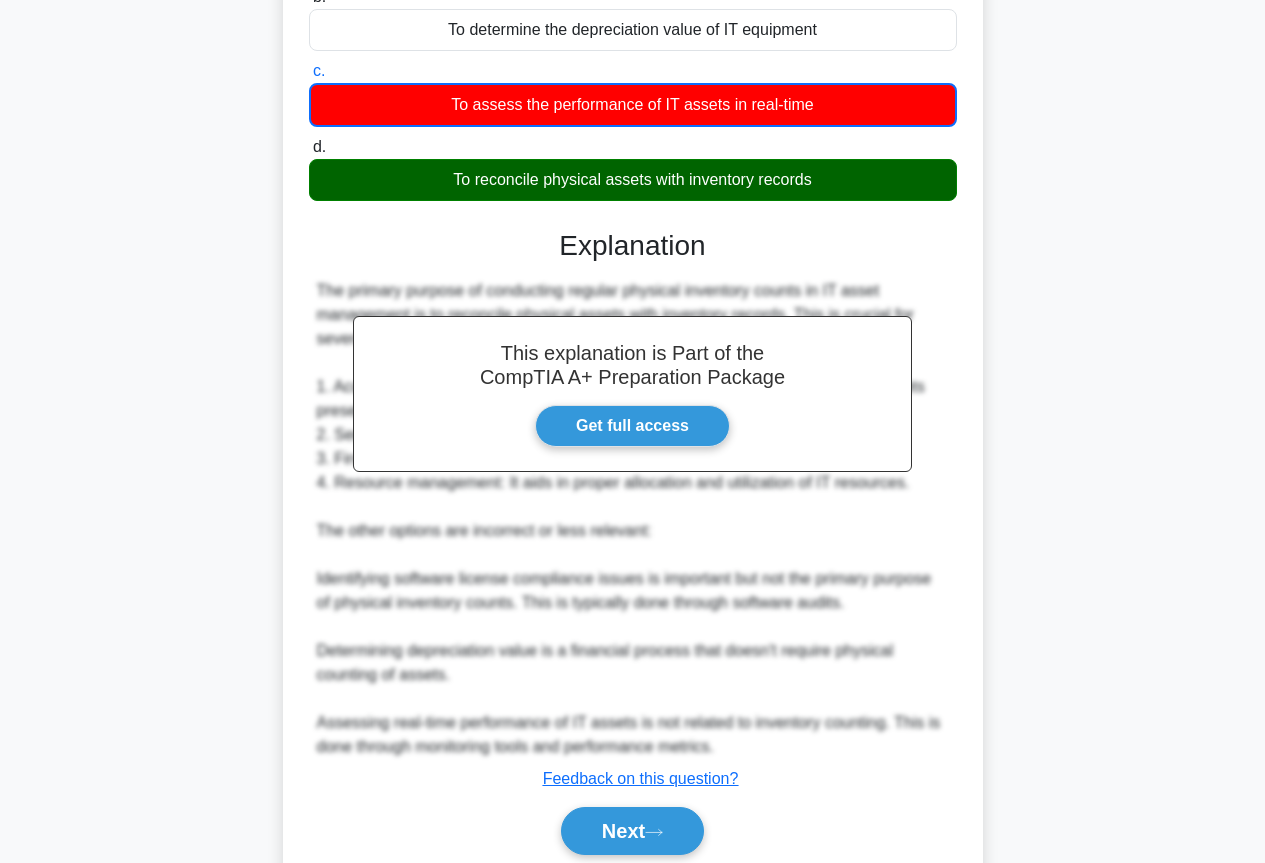 scroll, scrollTop: 373, scrollLeft: 0, axis: vertical 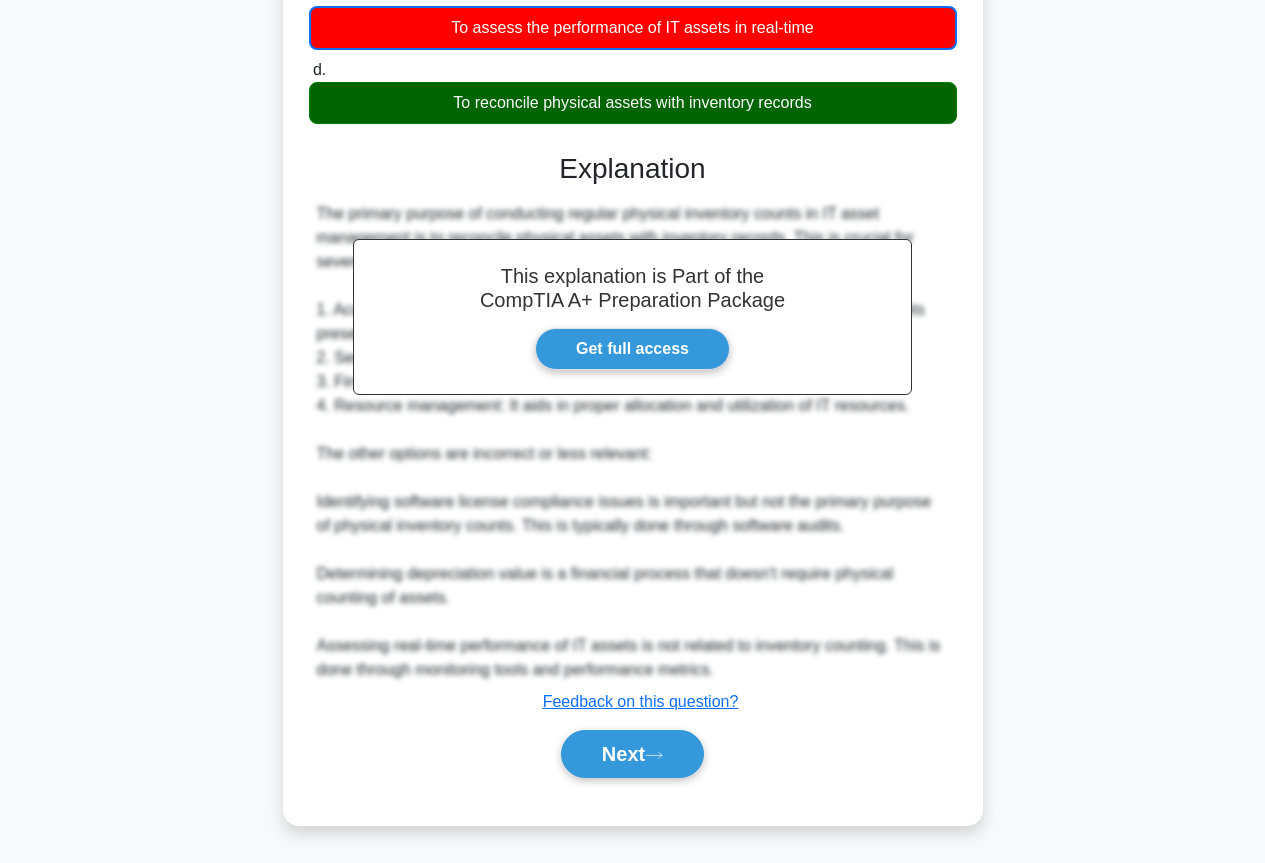 drag, startPoint x: 691, startPoint y: 747, endPoint x: 887, endPoint y: 654, distance: 216.94469 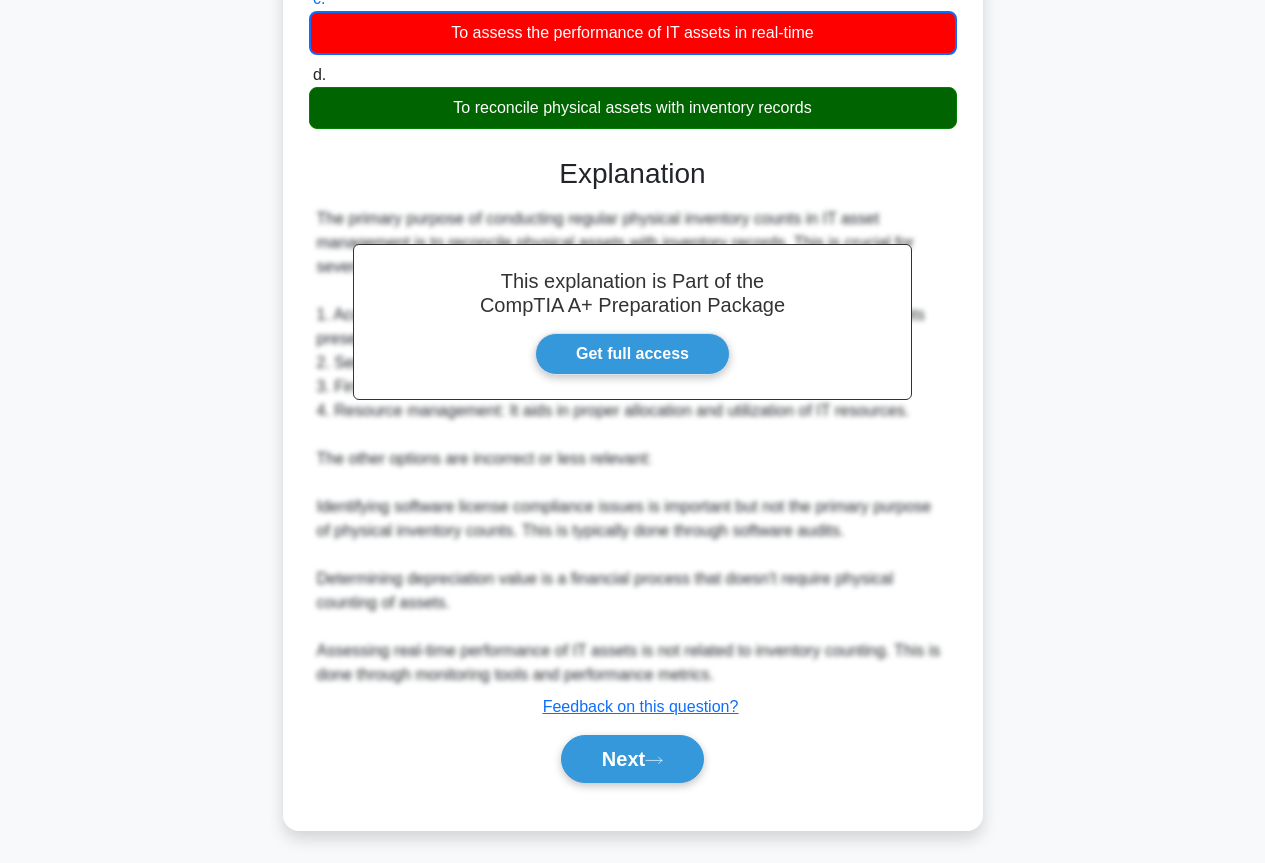 scroll, scrollTop: 0, scrollLeft: 0, axis: both 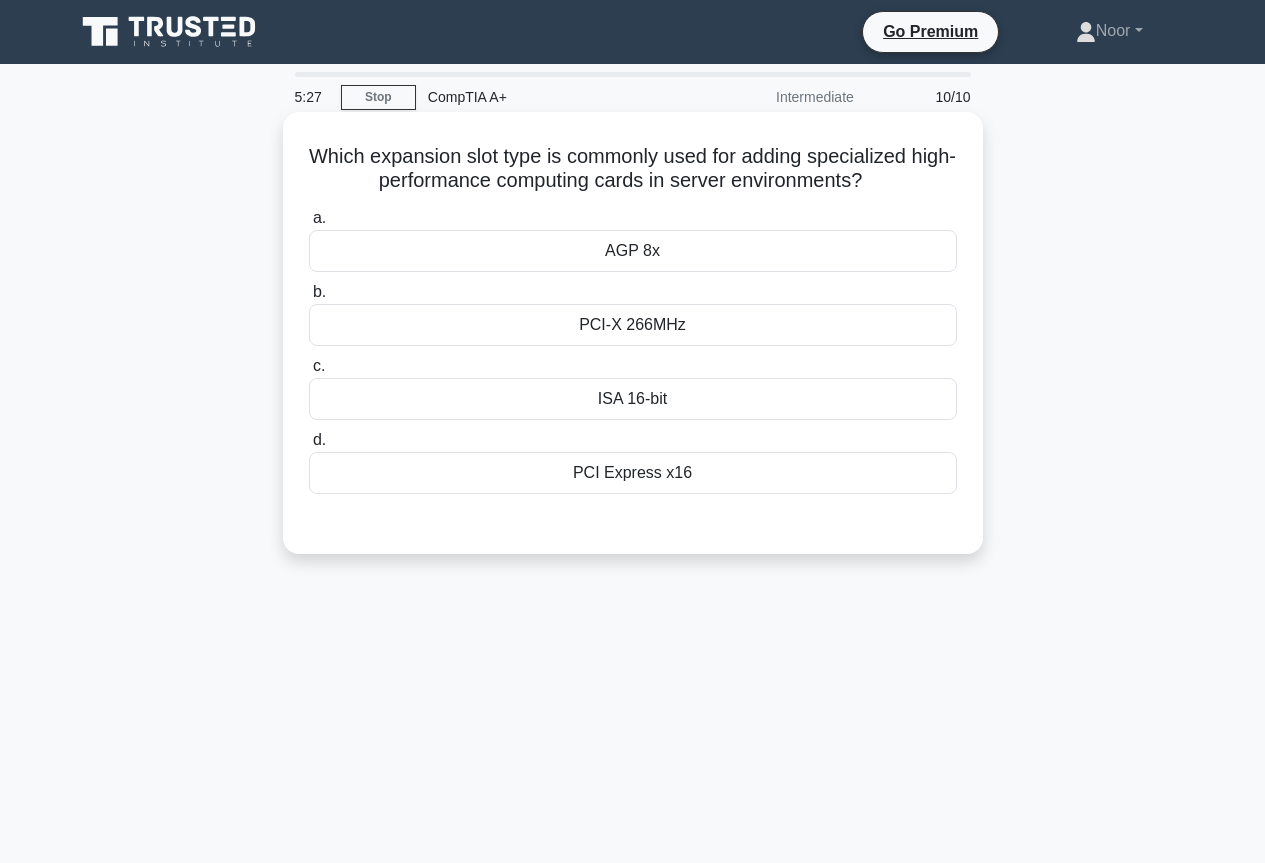 click on "PCI Express x16" at bounding box center [633, 473] 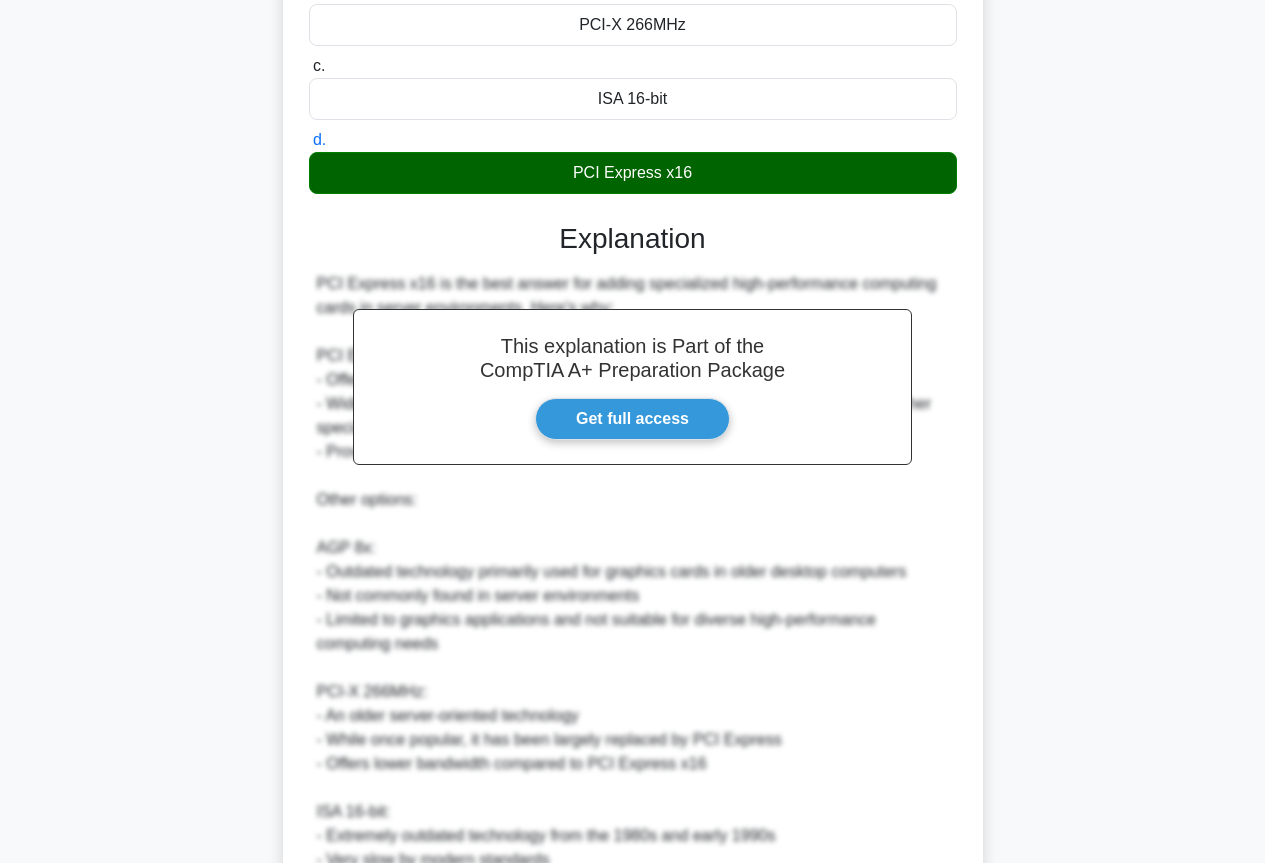 scroll, scrollTop: 600, scrollLeft: 0, axis: vertical 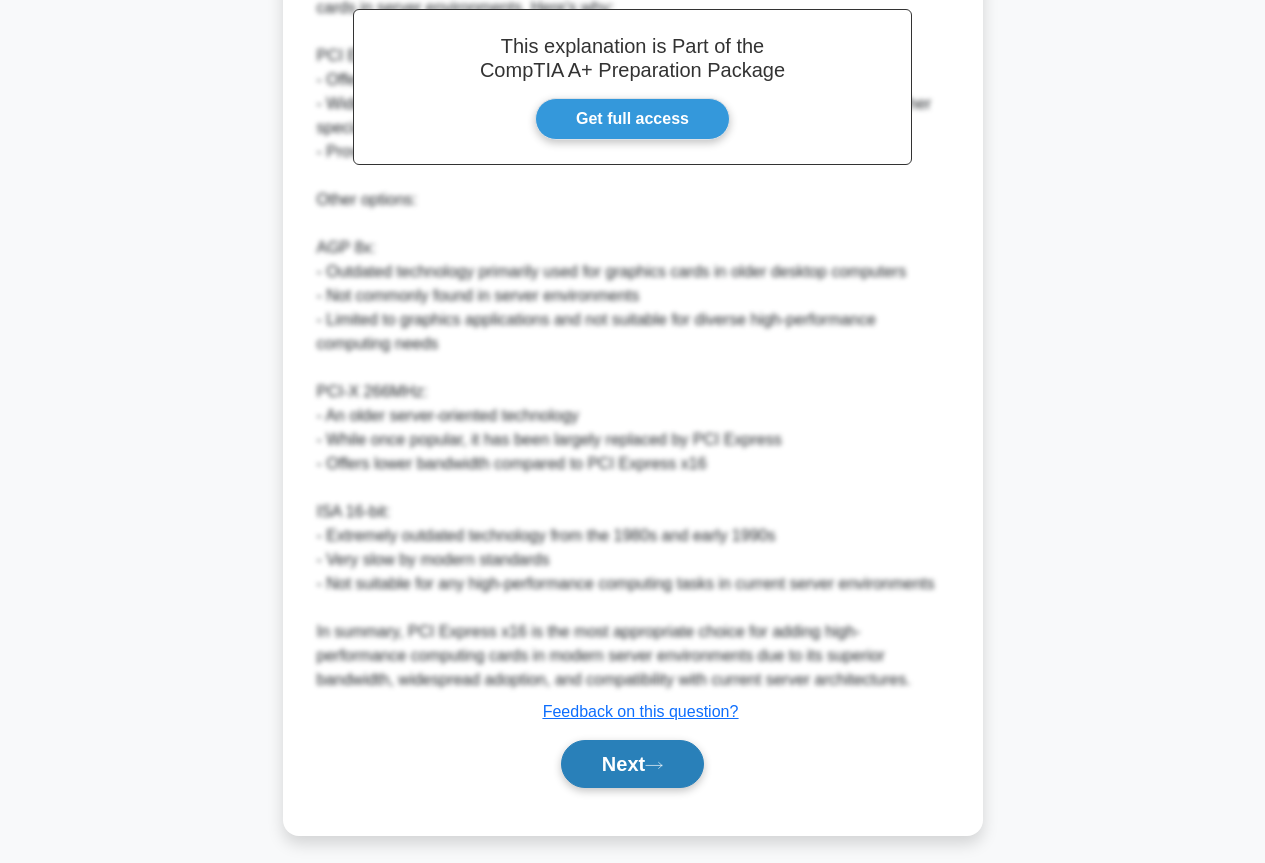 click on "Next" at bounding box center (632, 764) 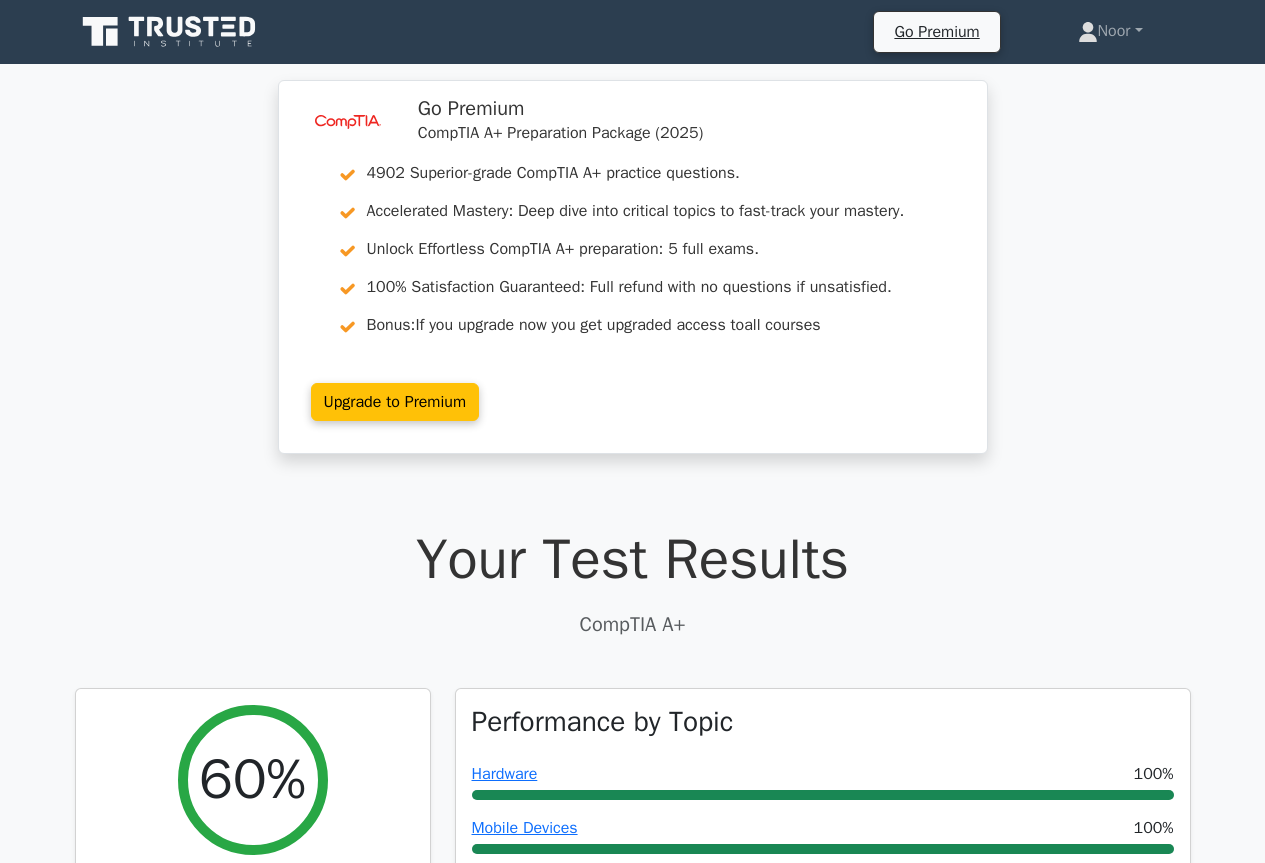 scroll, scrollTop: 0, scrollLeft: 0, axis: both 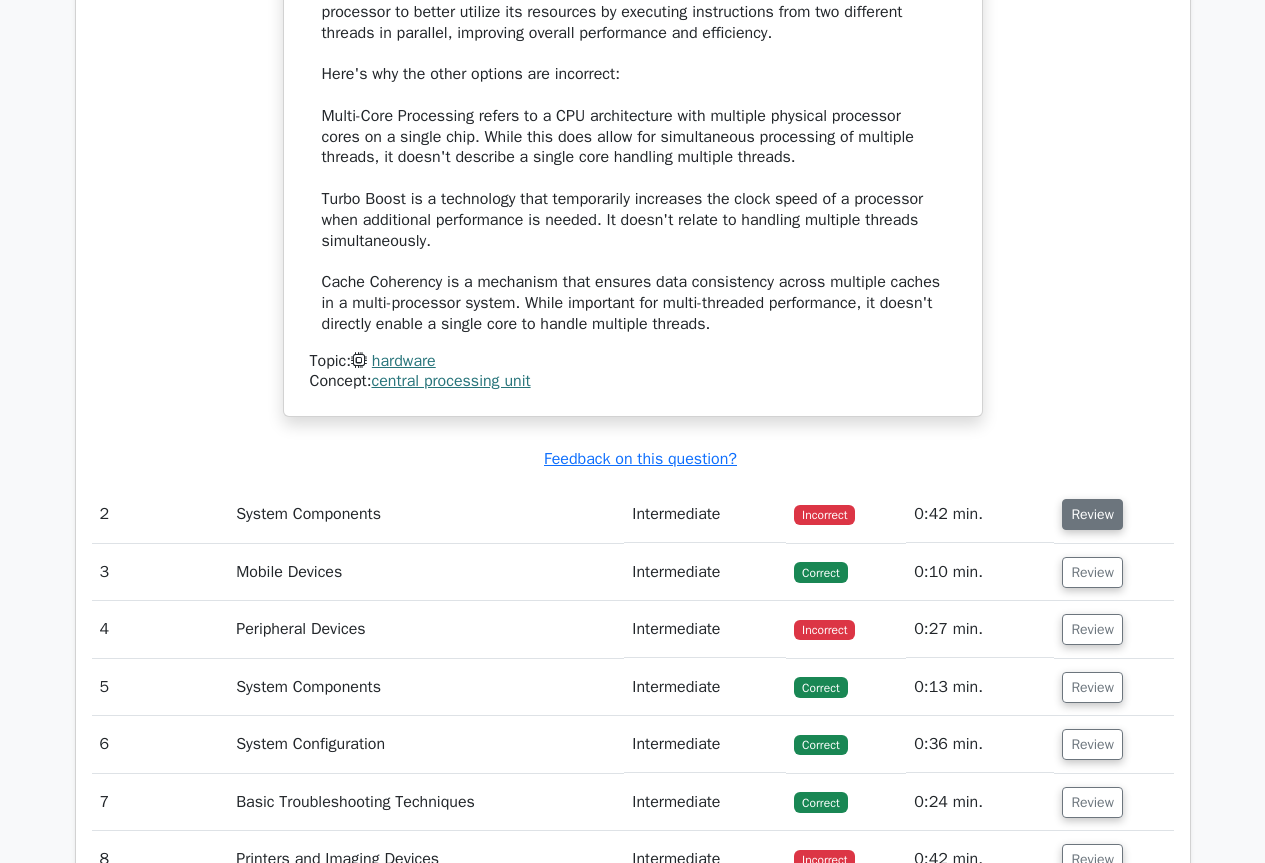 click on "Review" at bounding box center [1092, 514] 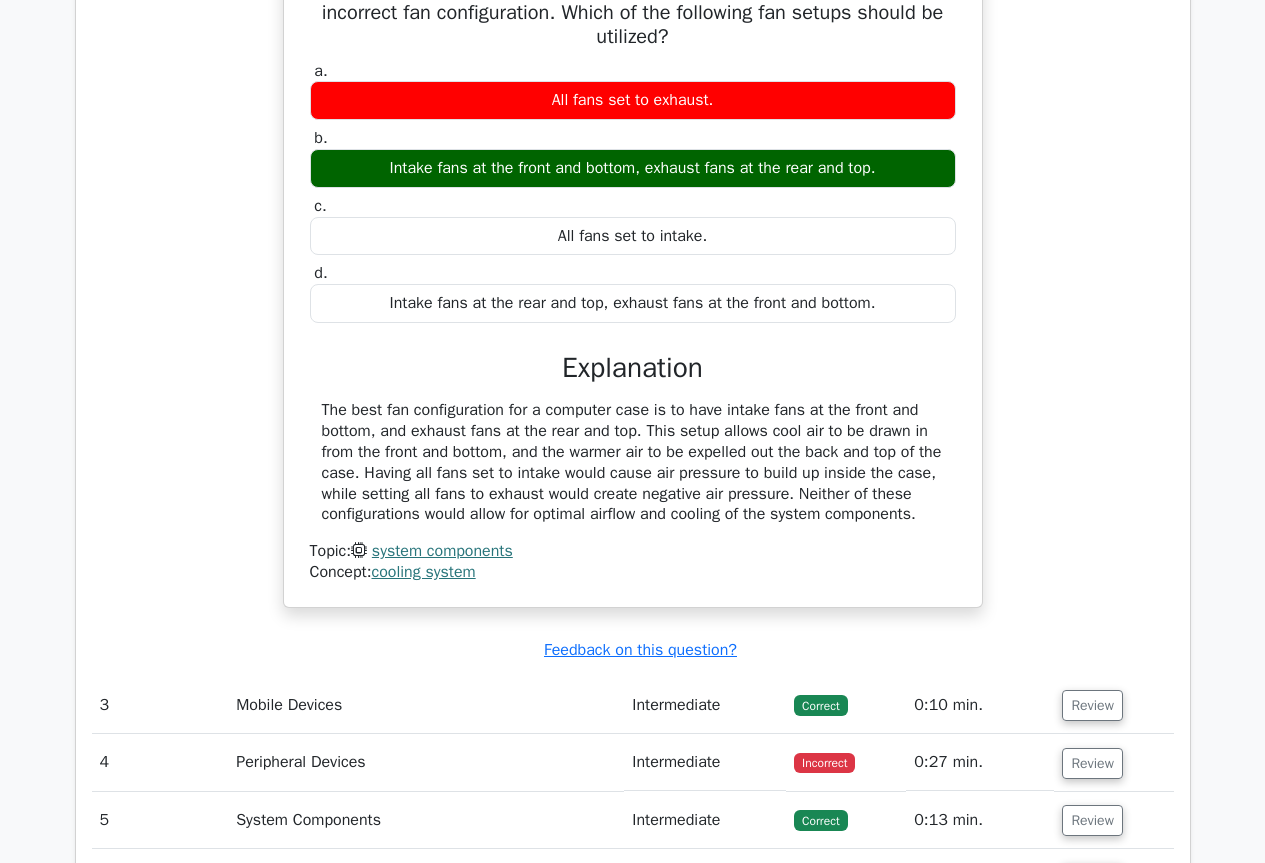 scroll, scrollTop: 3100, scrollLeft: 0, axis: vertical 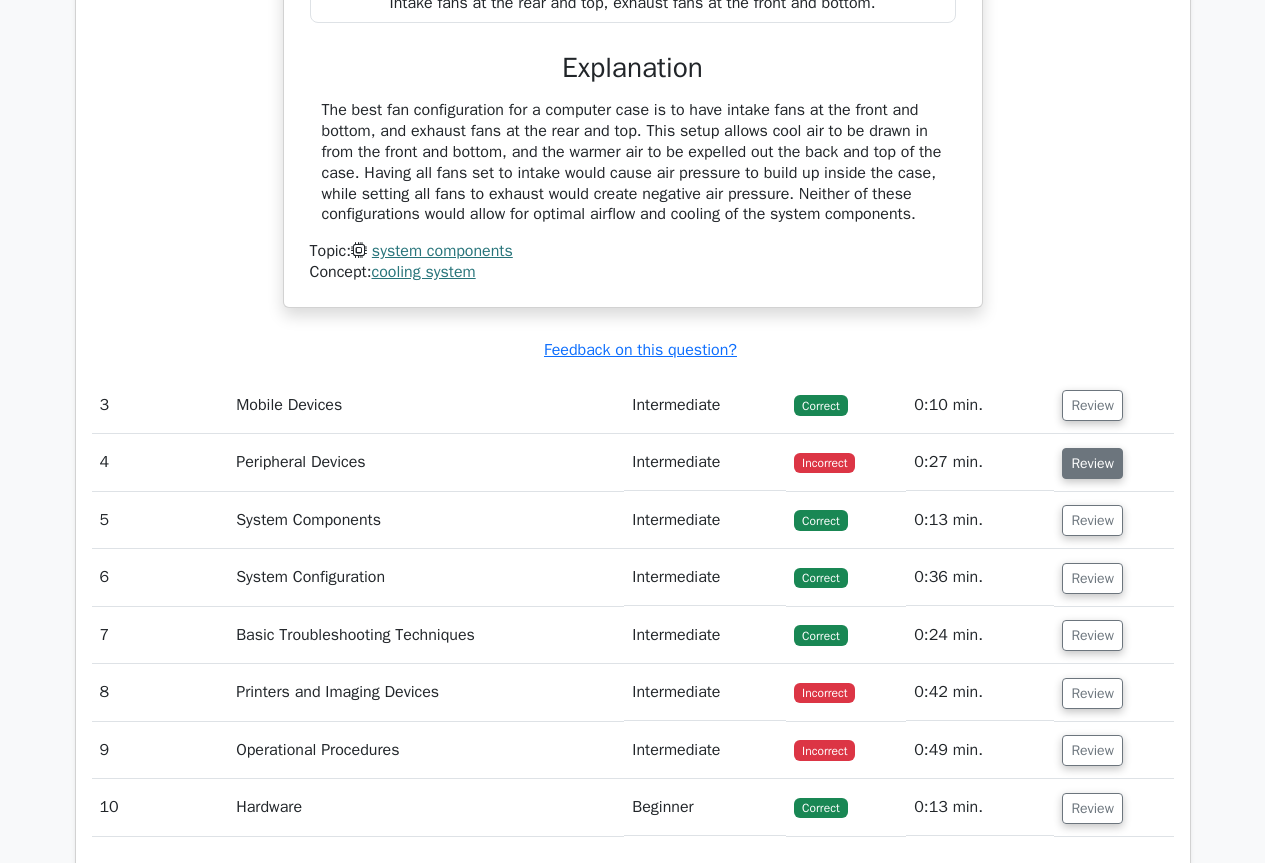 click on "Review" at bounding box center [1092, 463] 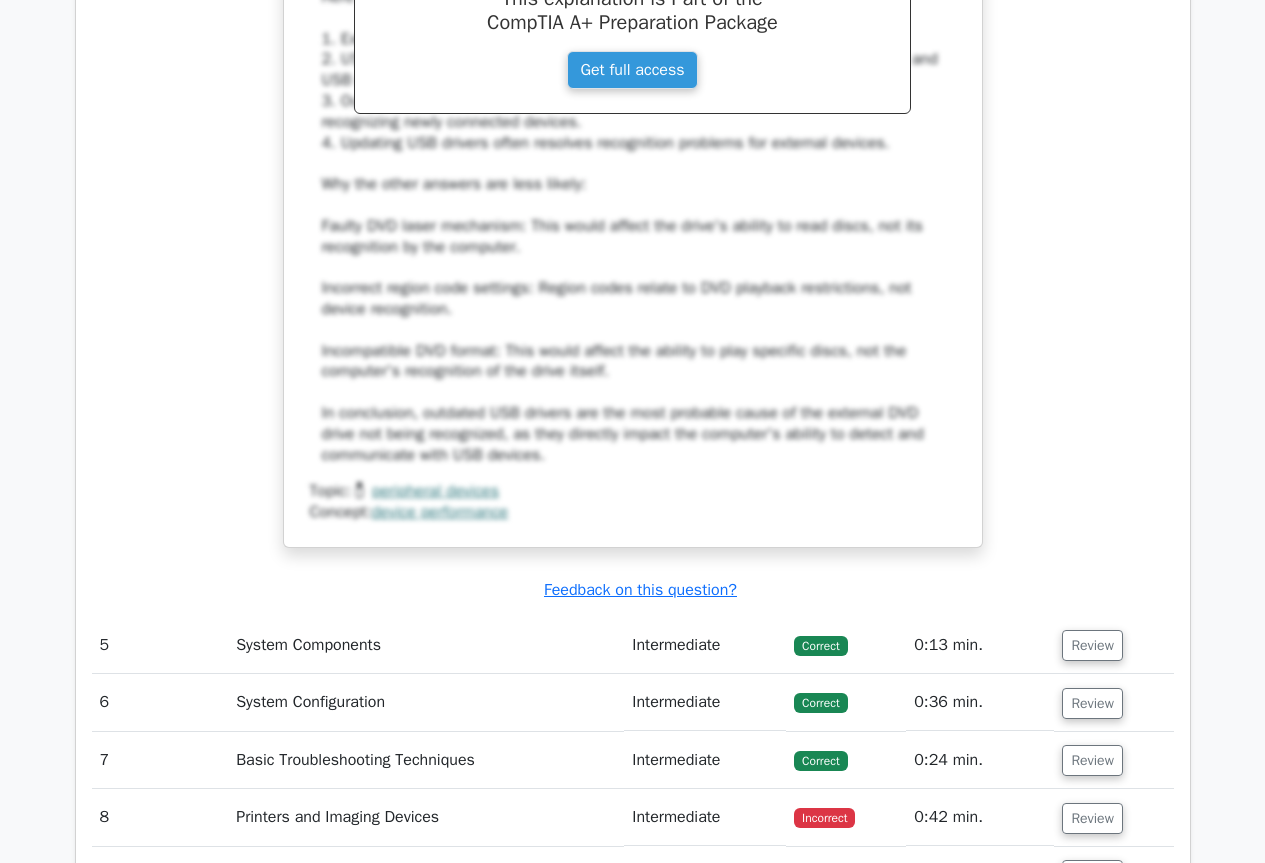scroll, scrollTop: 4400, scrollLeft: 0, axis: vertical 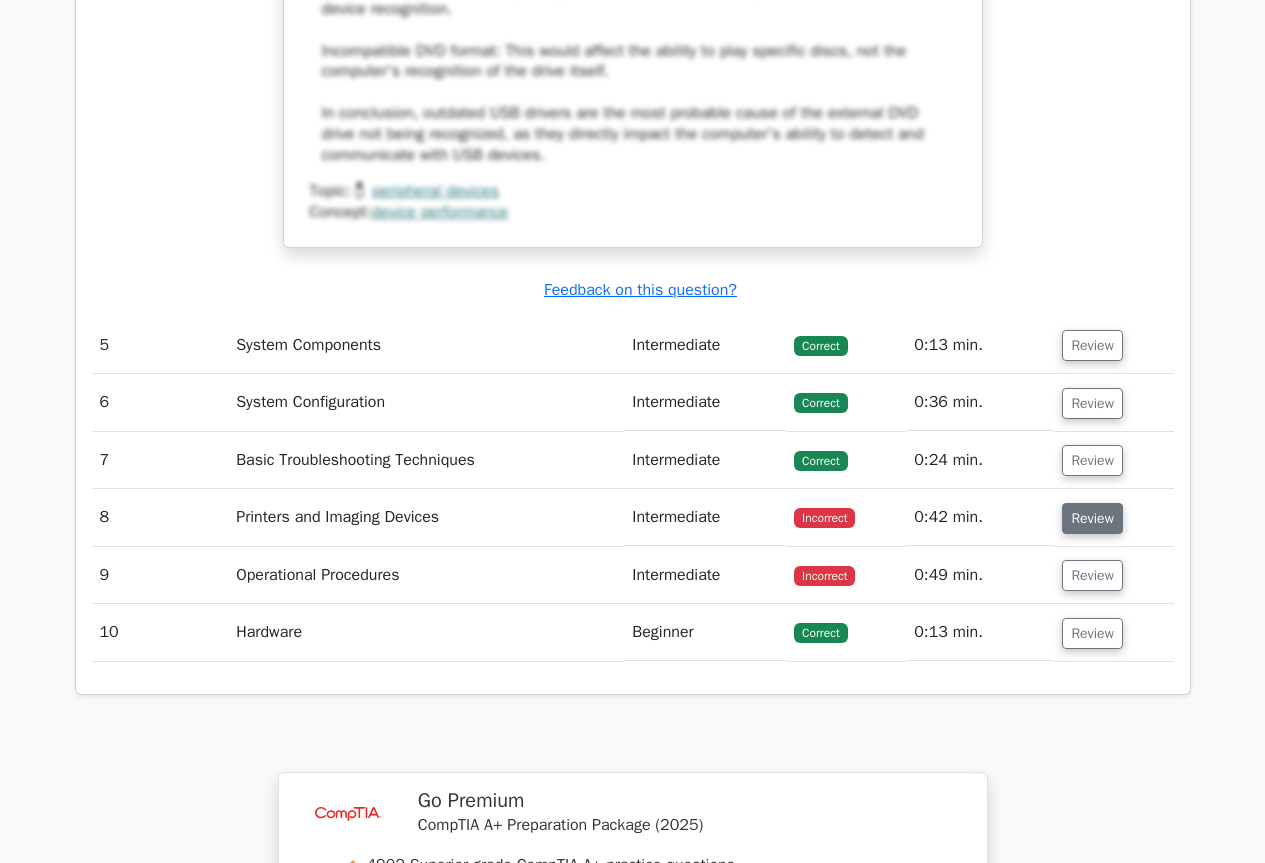click on "Review" at bounding box center [1092, 518] 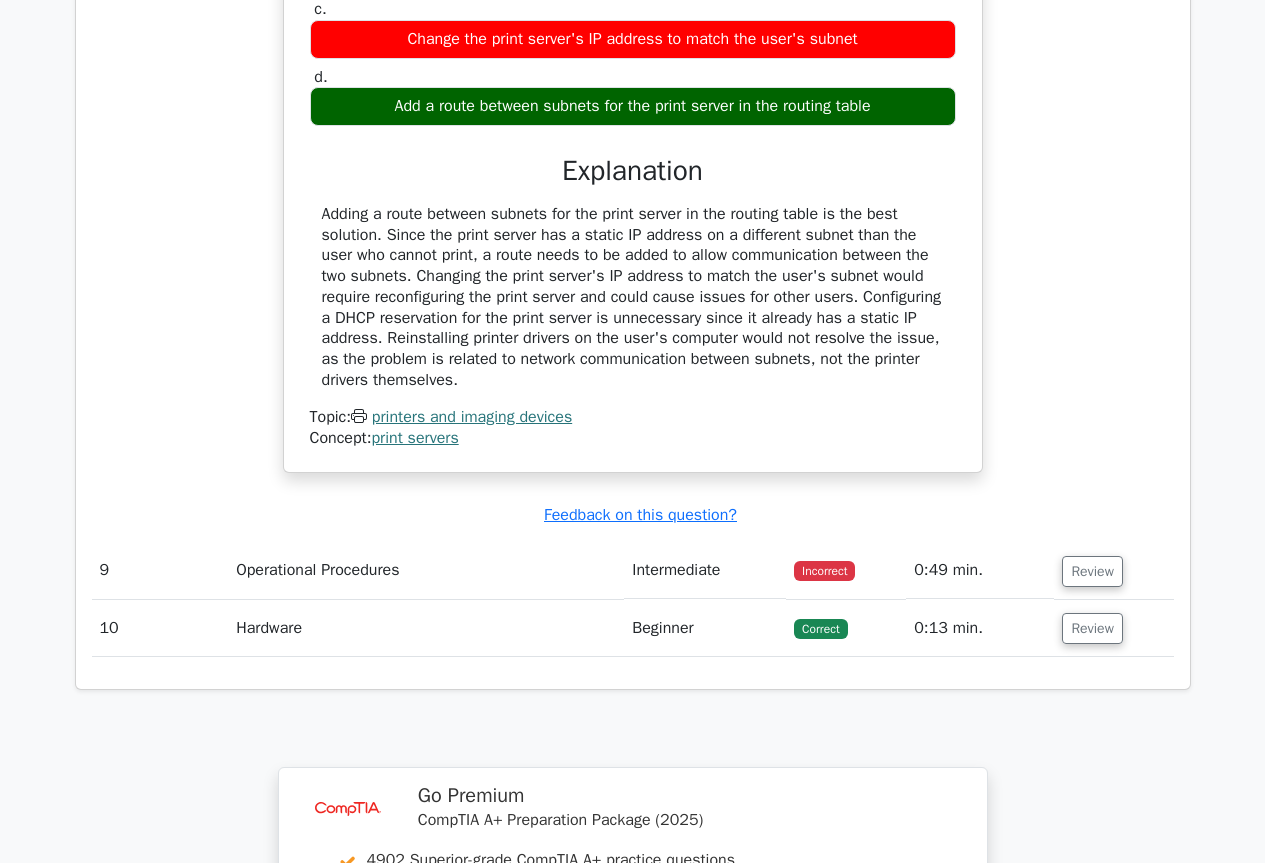 scroll, scrollTop: 5400, scrollLeft: 0, axis: vertical 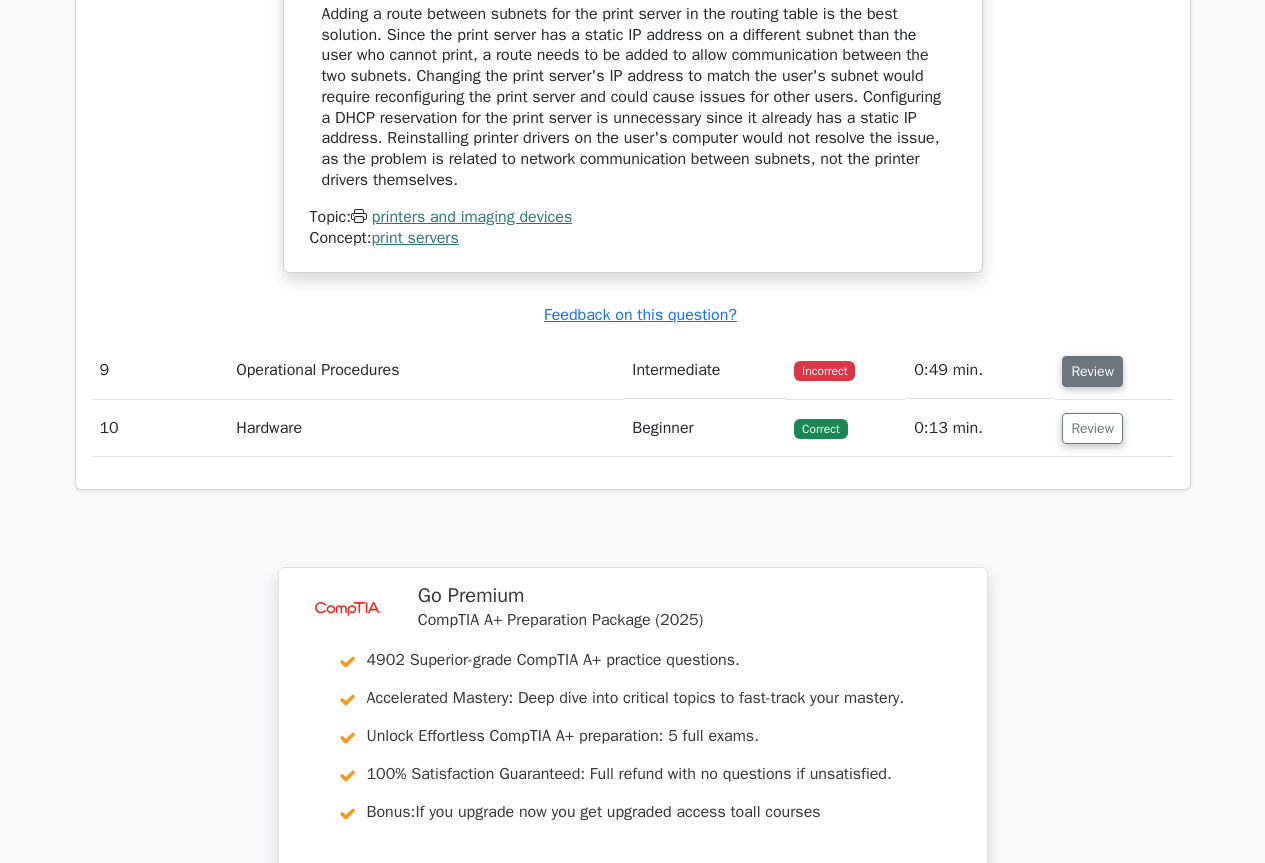 click on "Review" at bounding box center (1092, 371) 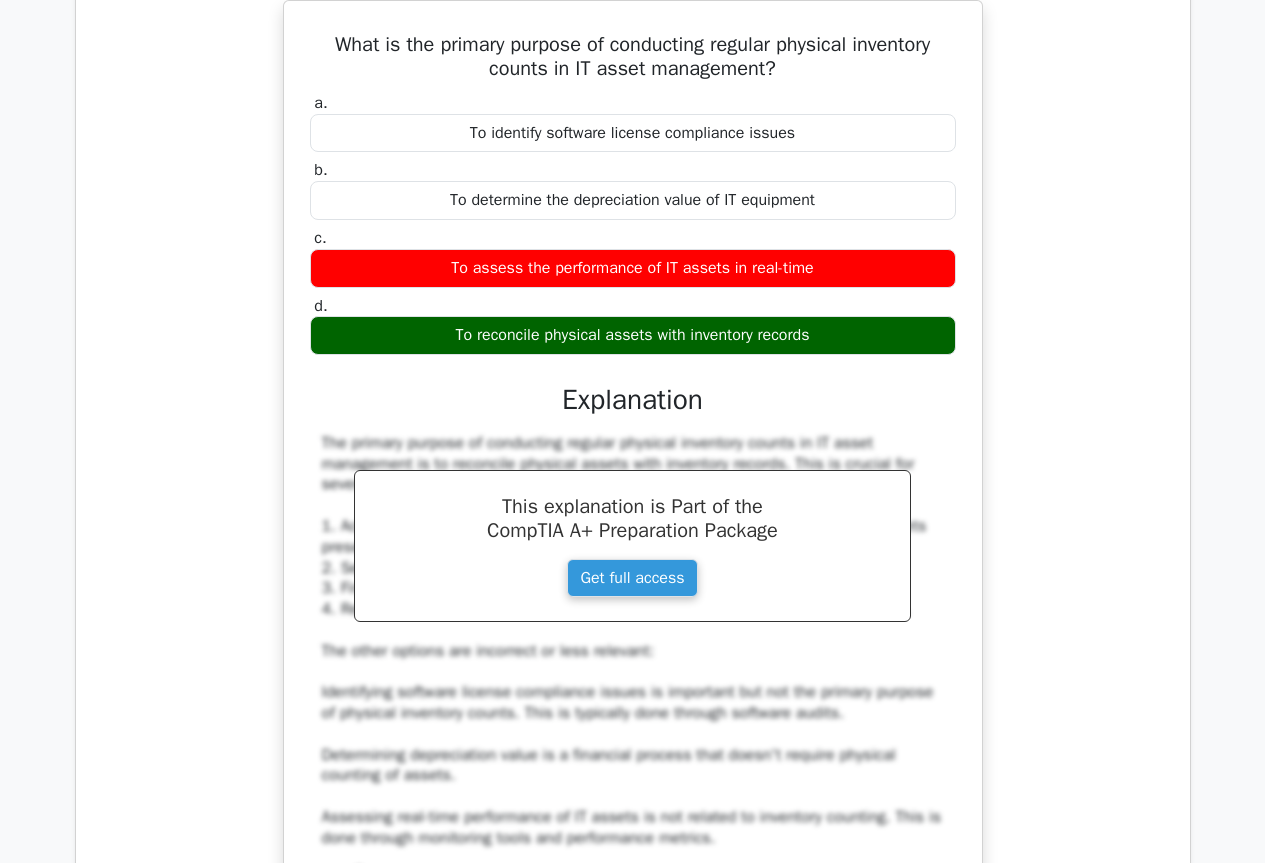 scroll, scrollTop: 5500, scrollLeft: 0, axis: vertical 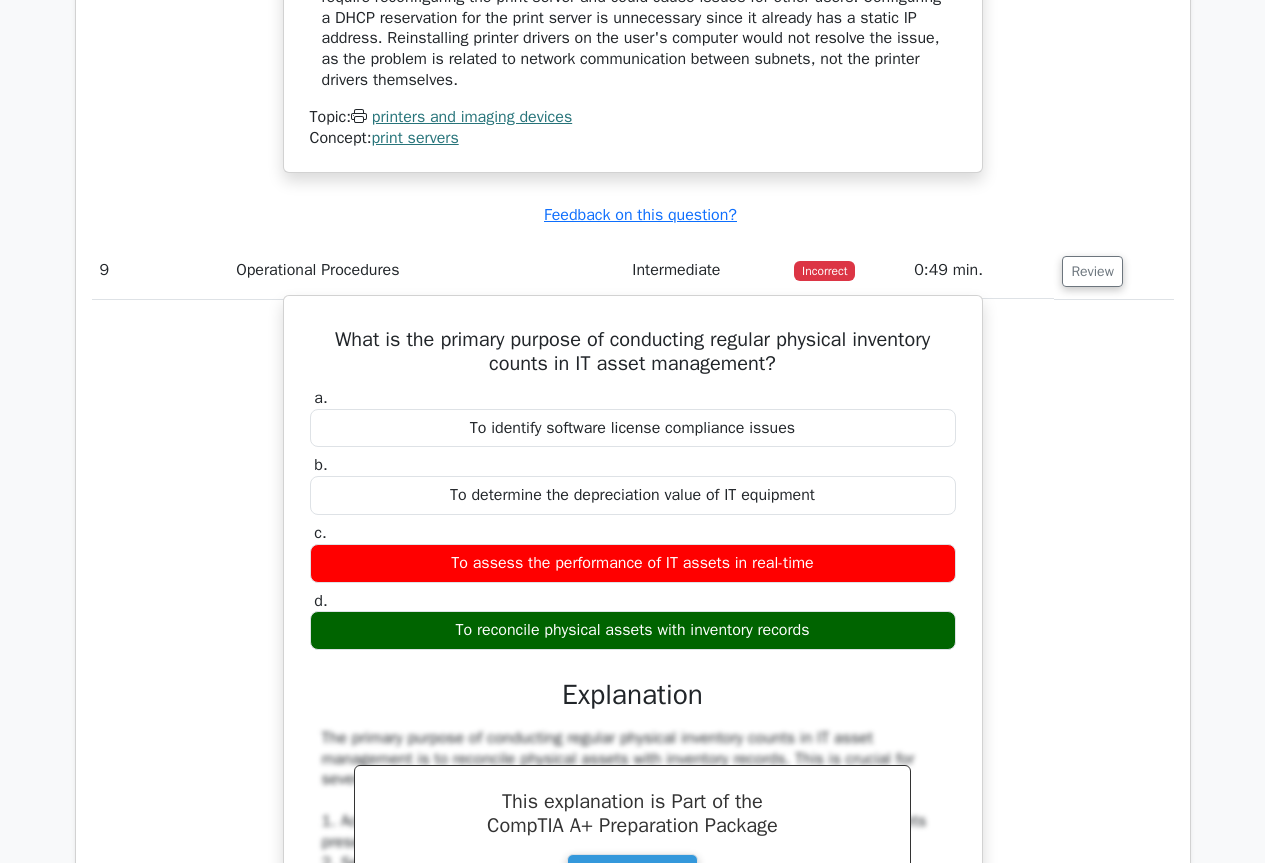 drag, startPoint x: 318, startPoint y: 360, endPoint x: 848, endPoint y: 648, distance: 603.1948 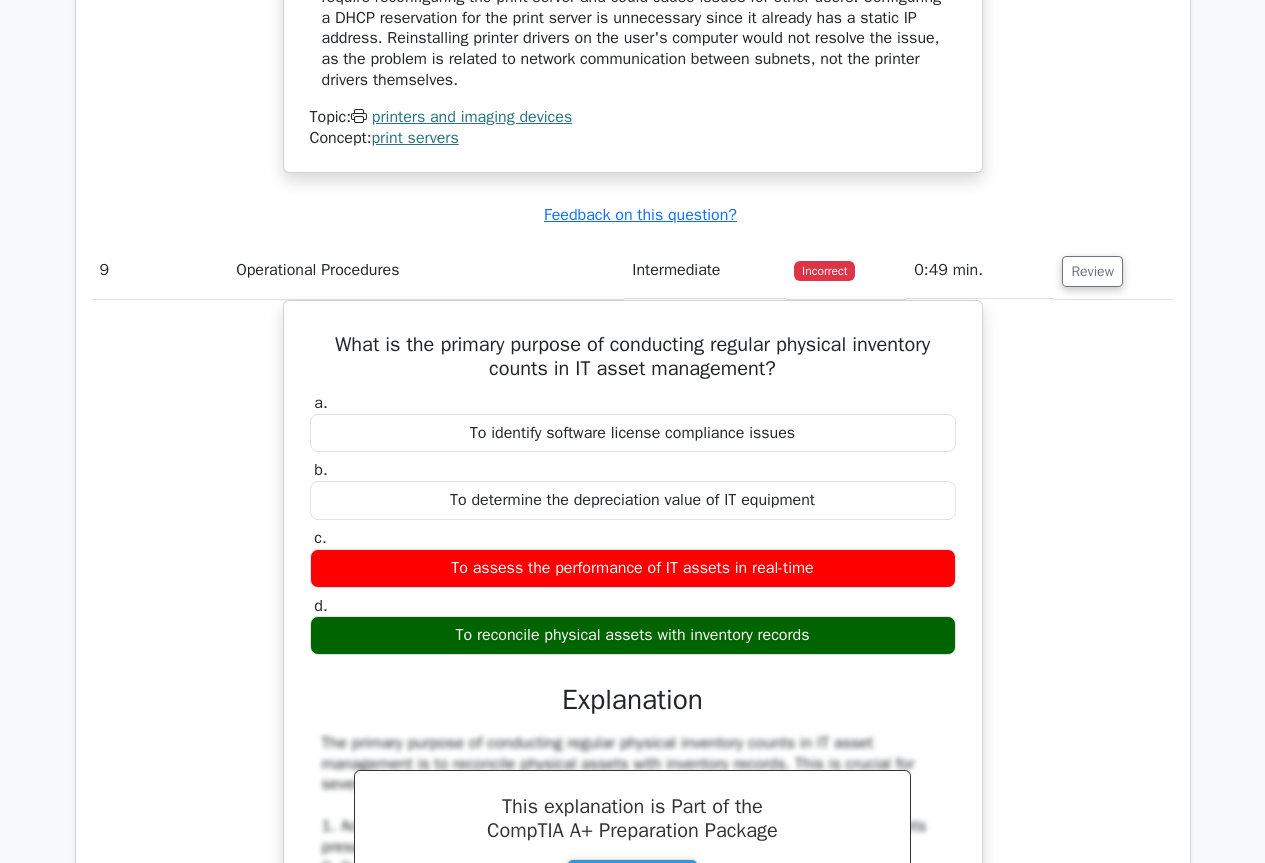 click on "What is the primary purpose of conducting regular physical inventory counts in IT asset management?
a.
To identify software license compliance issues
b.
c." at bounding box center [633, 778] 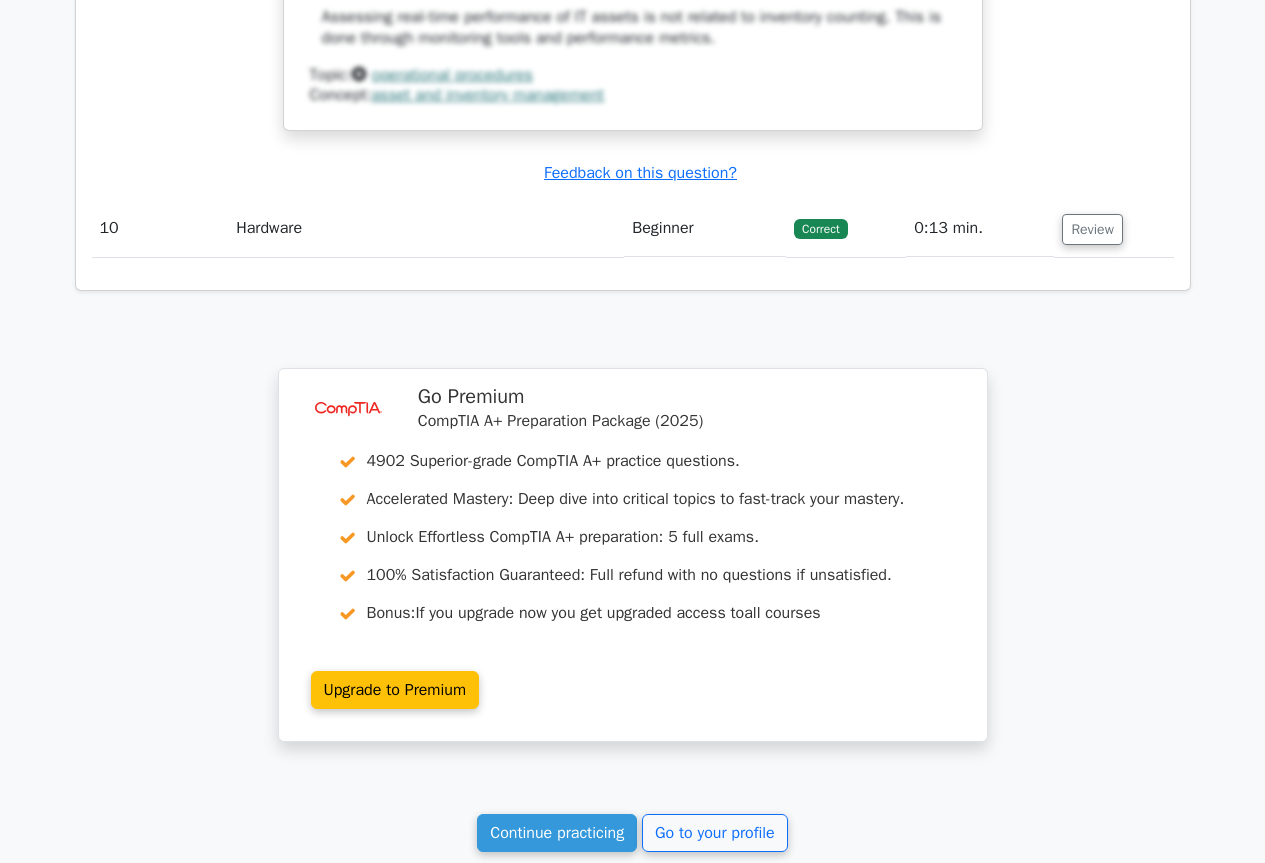 scroll, scrollTop: 6909, scrollLeft: 0, axis: vertical 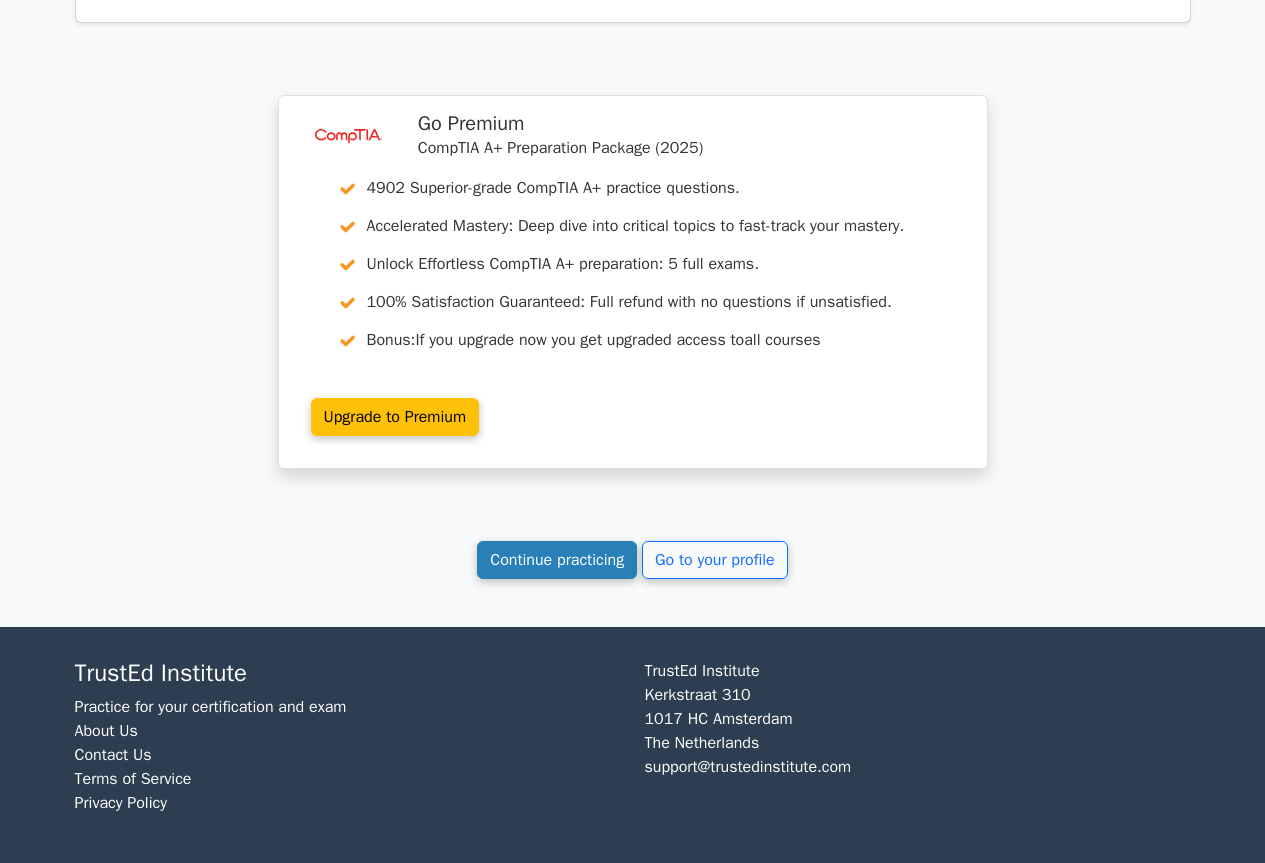 click on "Continue practicing" at bounding box center [557, 560] 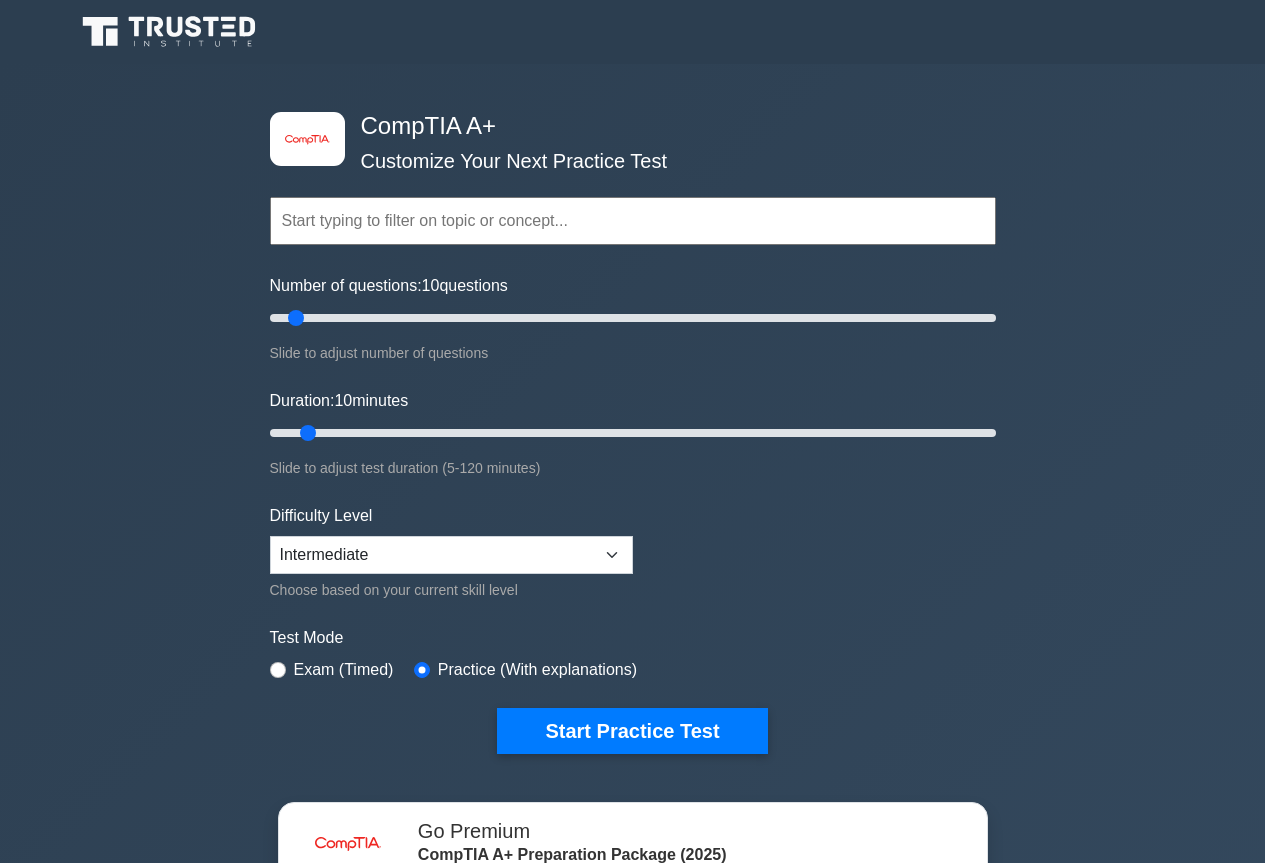 scroll, scrollTop: 0, scrollLeft: 0, axis: both 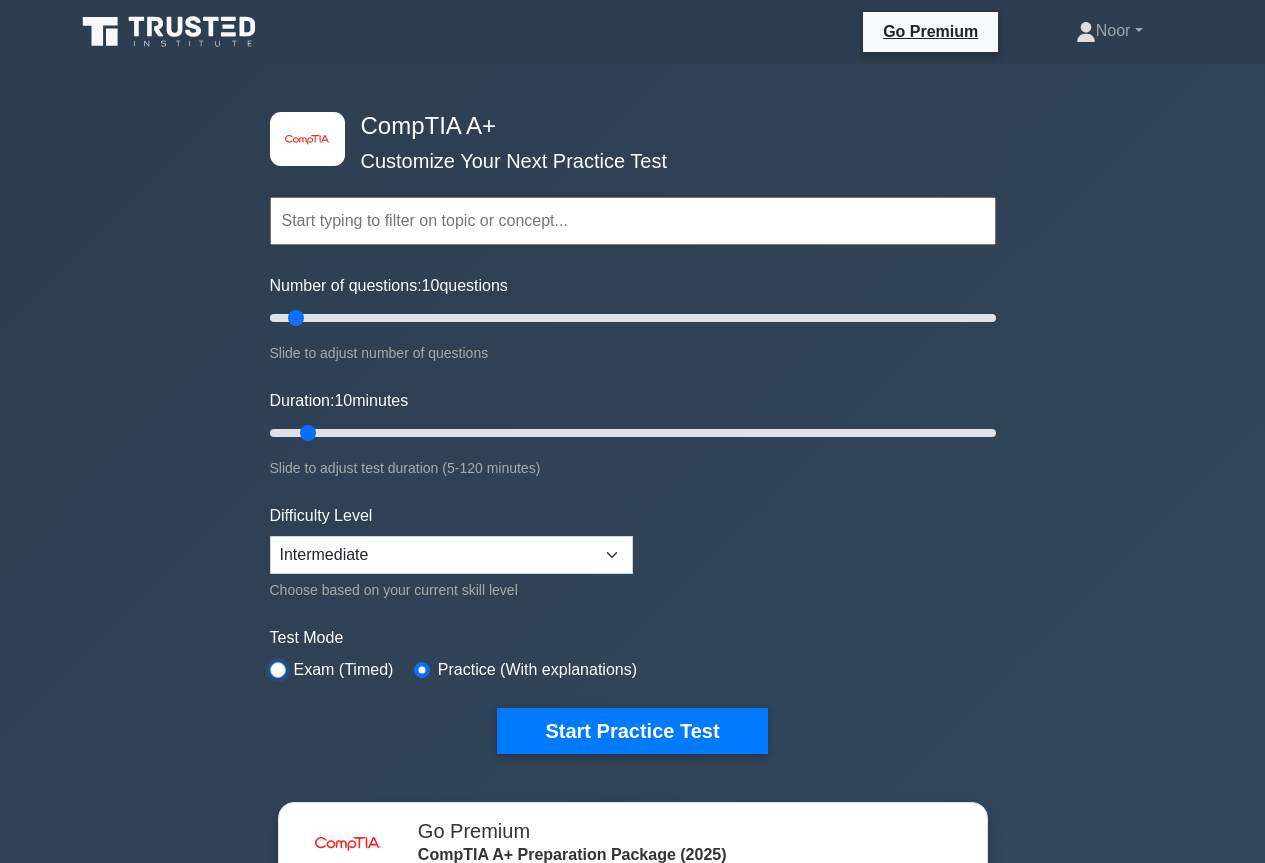 click at bounding box center (278, 670) 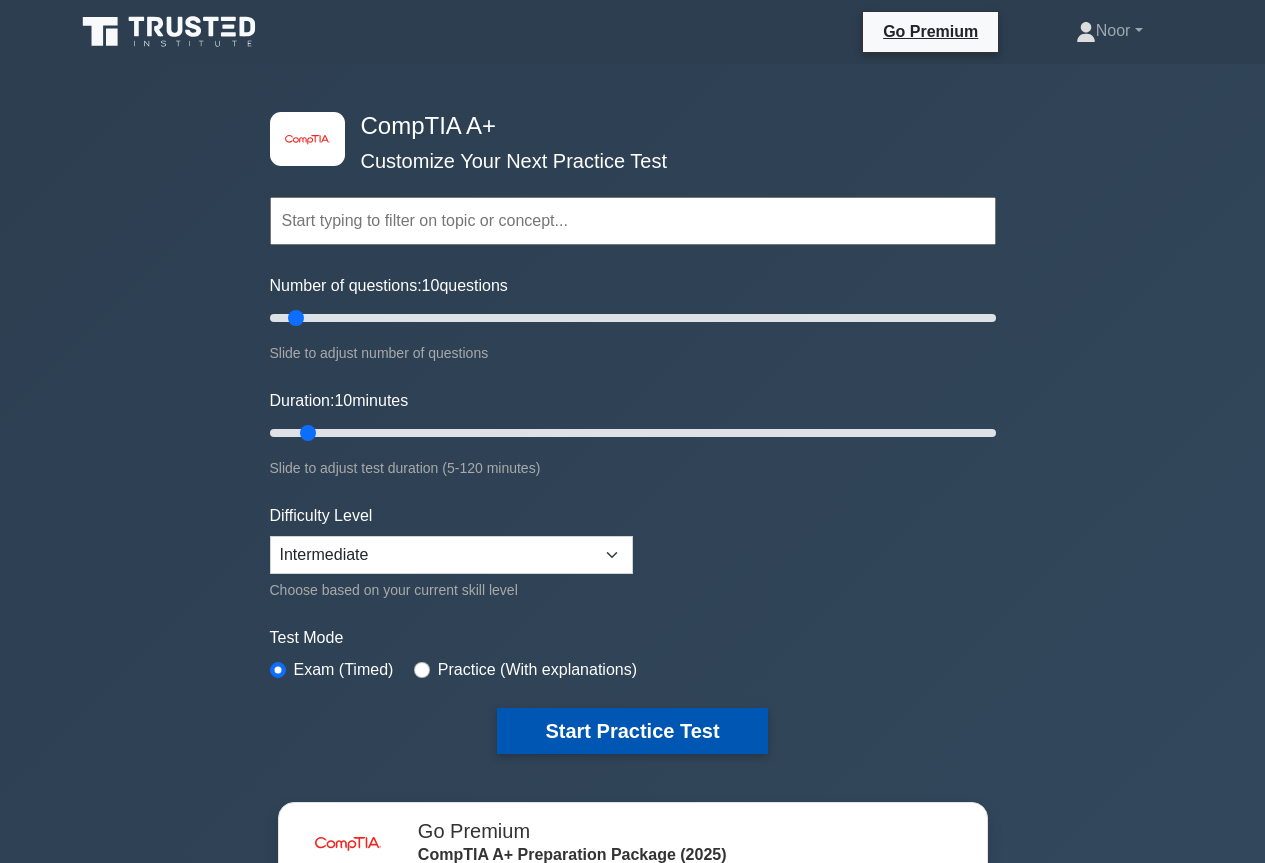 click on "Start Practice Test" at bounding box center (632, 731) 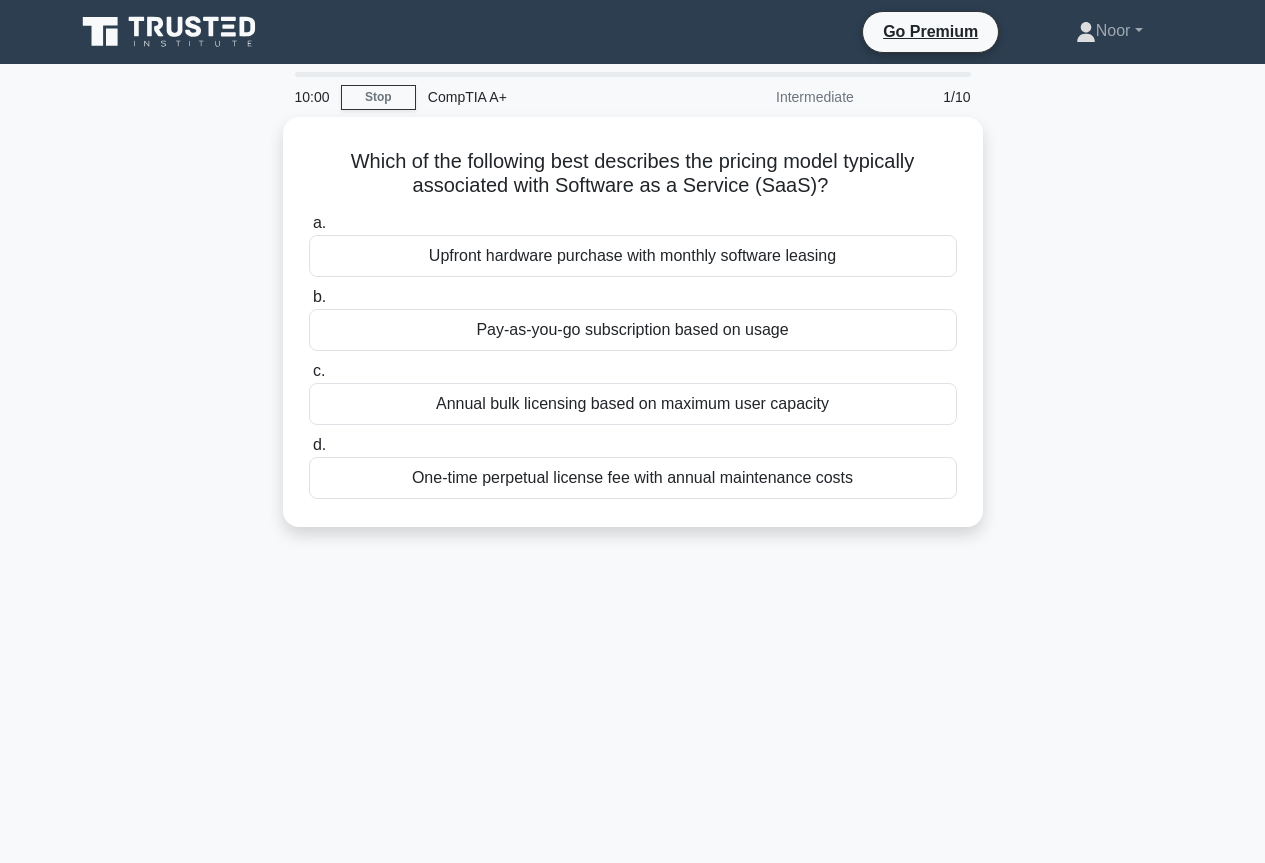 scroll, scrollTop: 0, scrollLeft: 0, axis: both 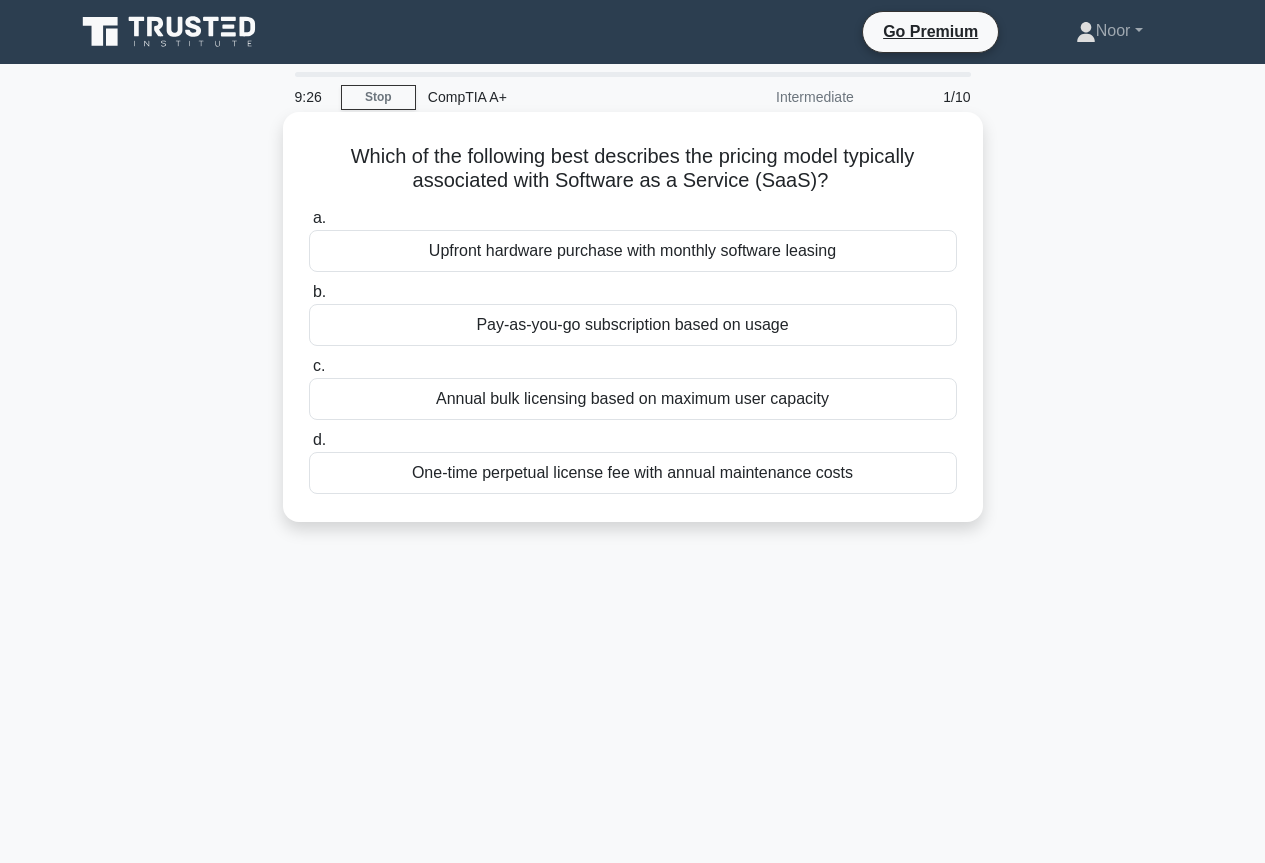 click on "Pay-as-you-go subscription based on usage" at bounding box center [633, 325] 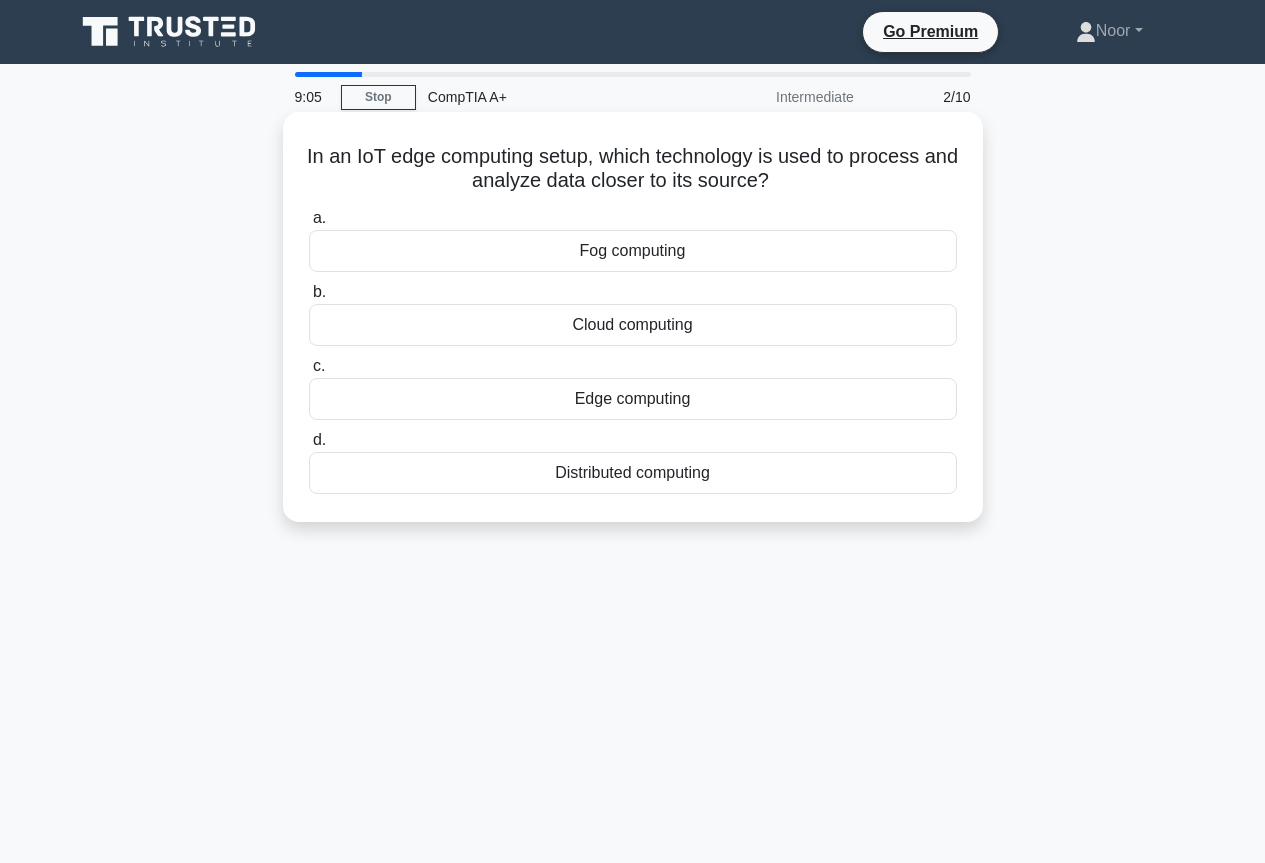 click on "Edge computing" at bounding box center (633, 399) 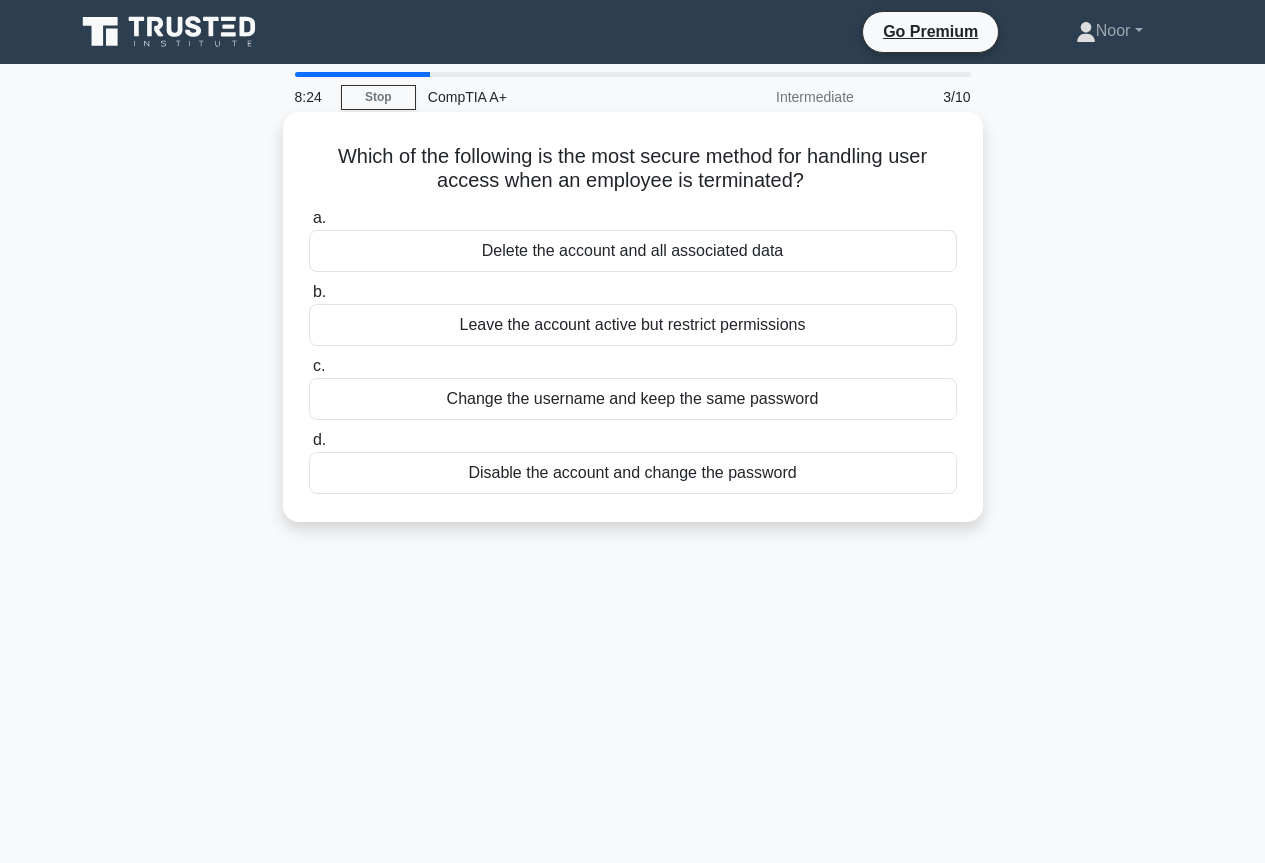 click on "Change the username and keep the same password" at bounding box center (633, 399) 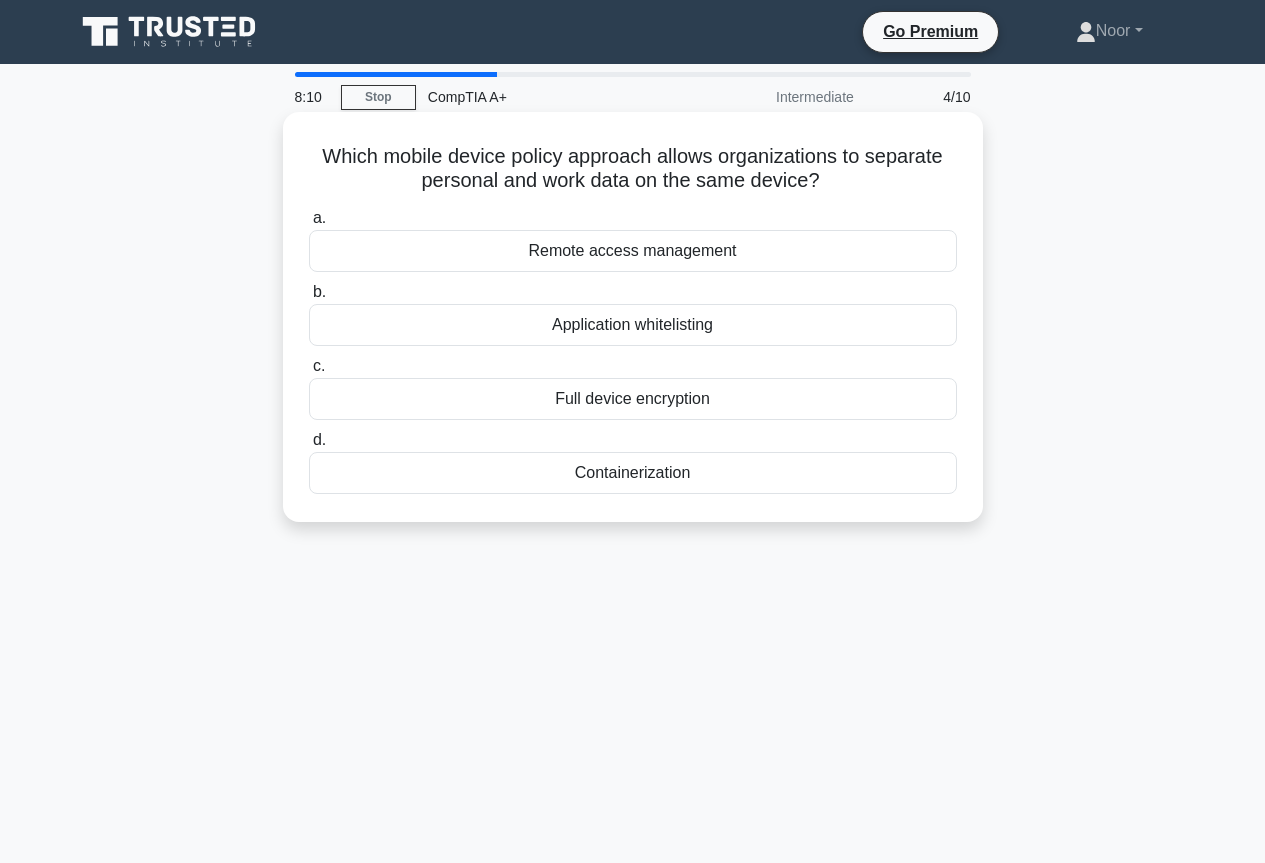 click on "Containerization" at bounding box center [633, 473] 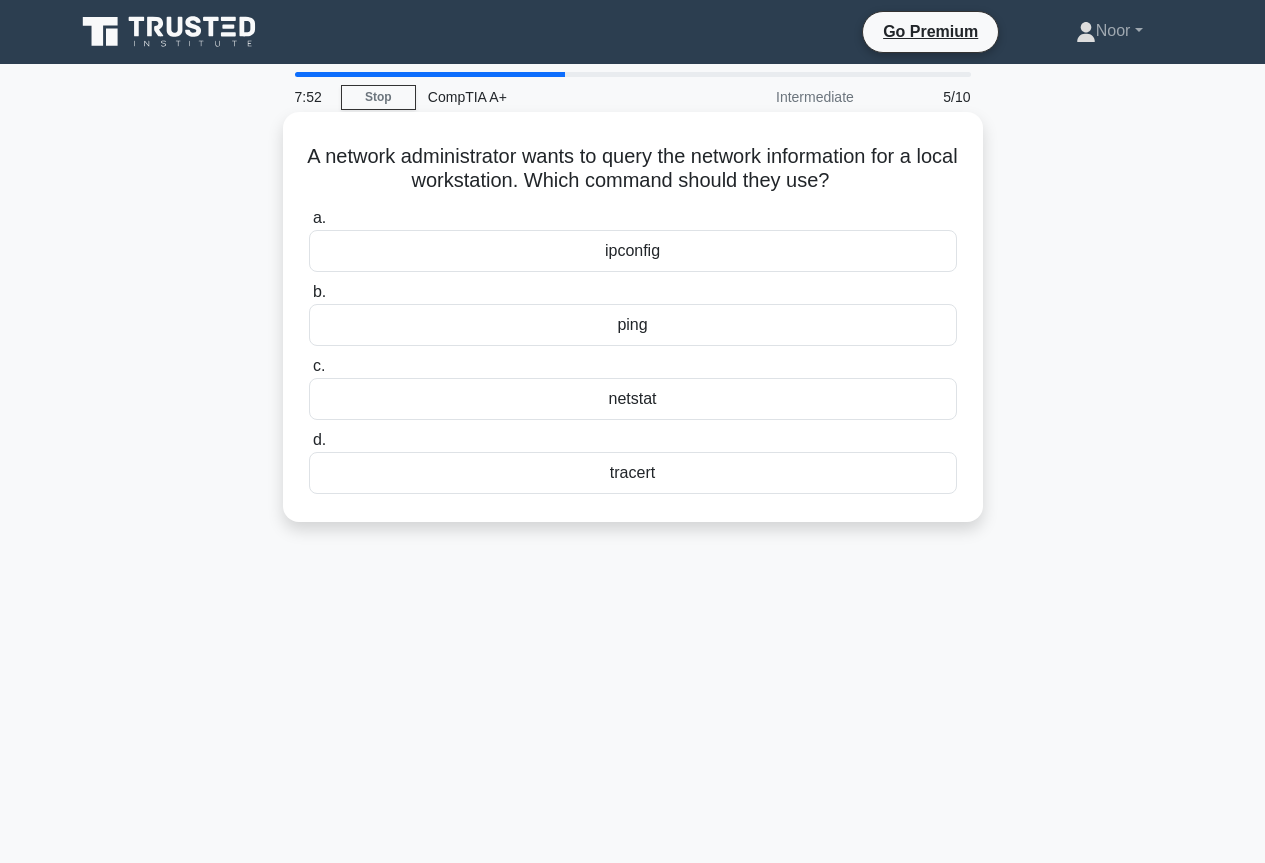 click on "netstat" at bounding box center (633, 399) 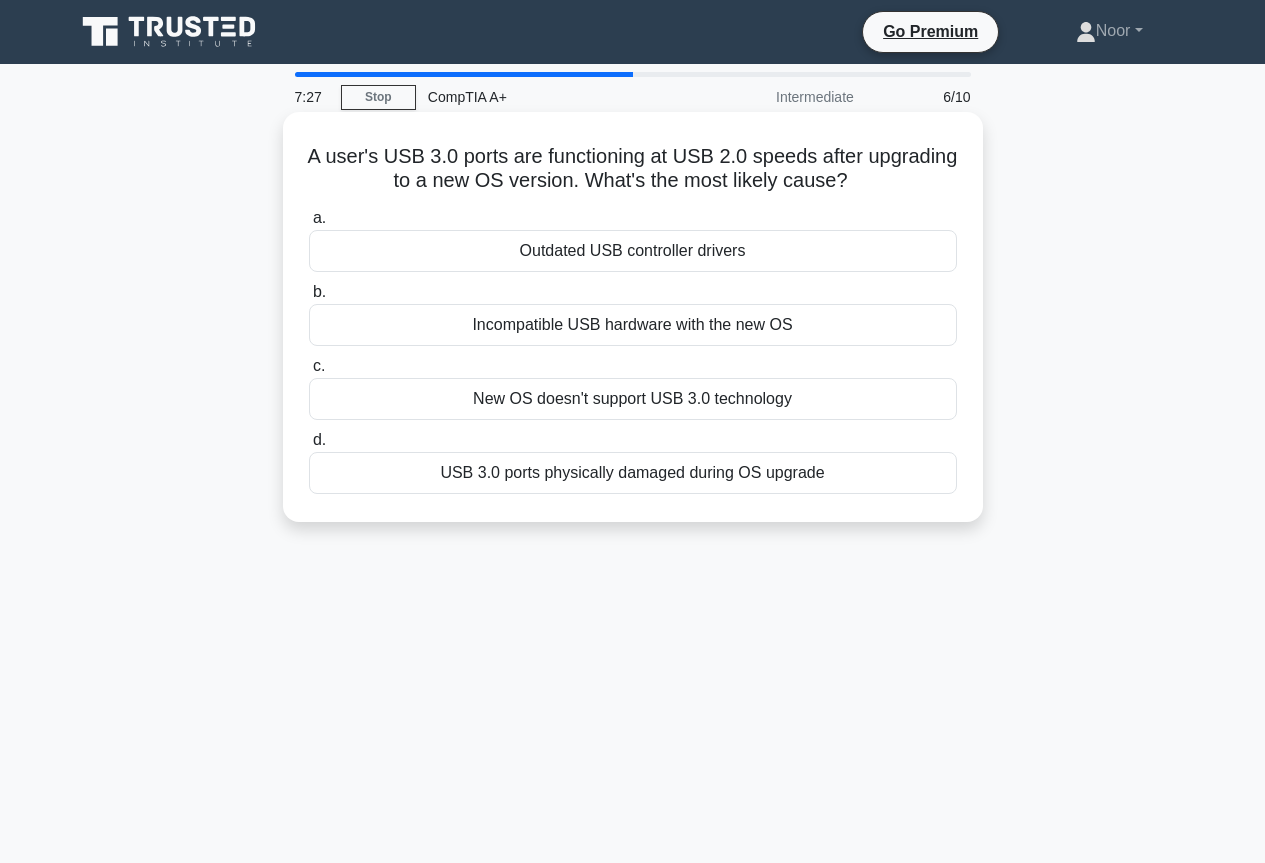 click on "New OS doesn't support USB 3.0 technology" at bounding box center [633, 399] 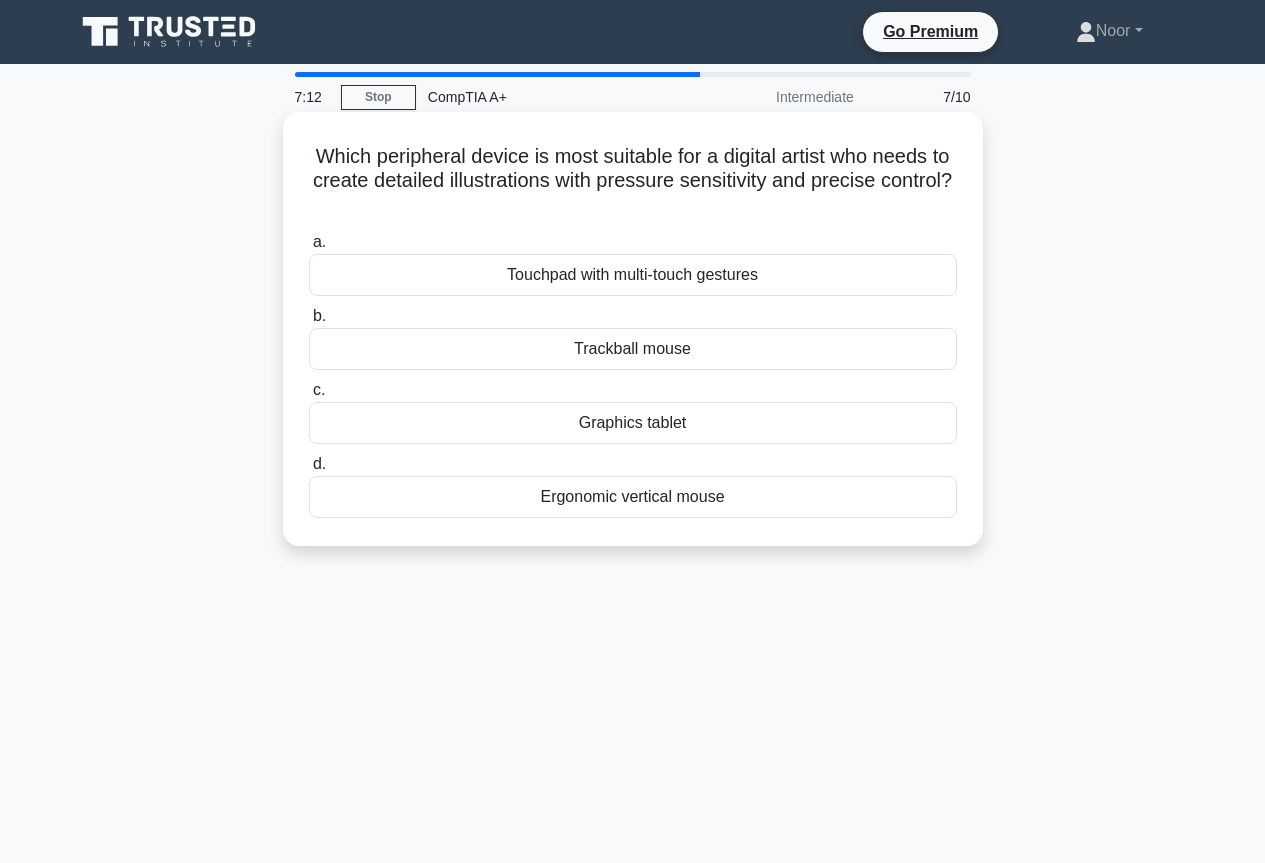 click on "Graphics tablet" at bounding box center (633, 423) 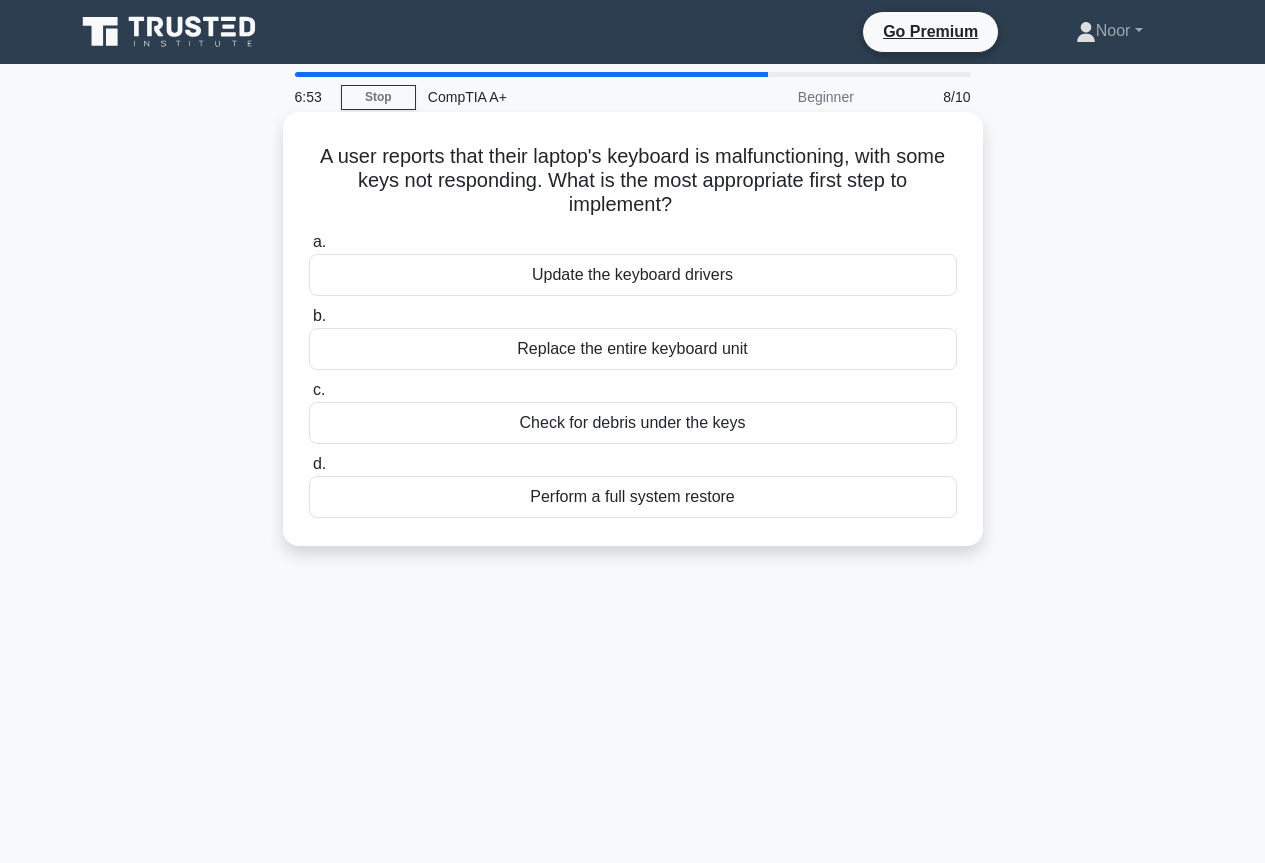click on "Check for debris under the keys" at bounding box center [633, 423] 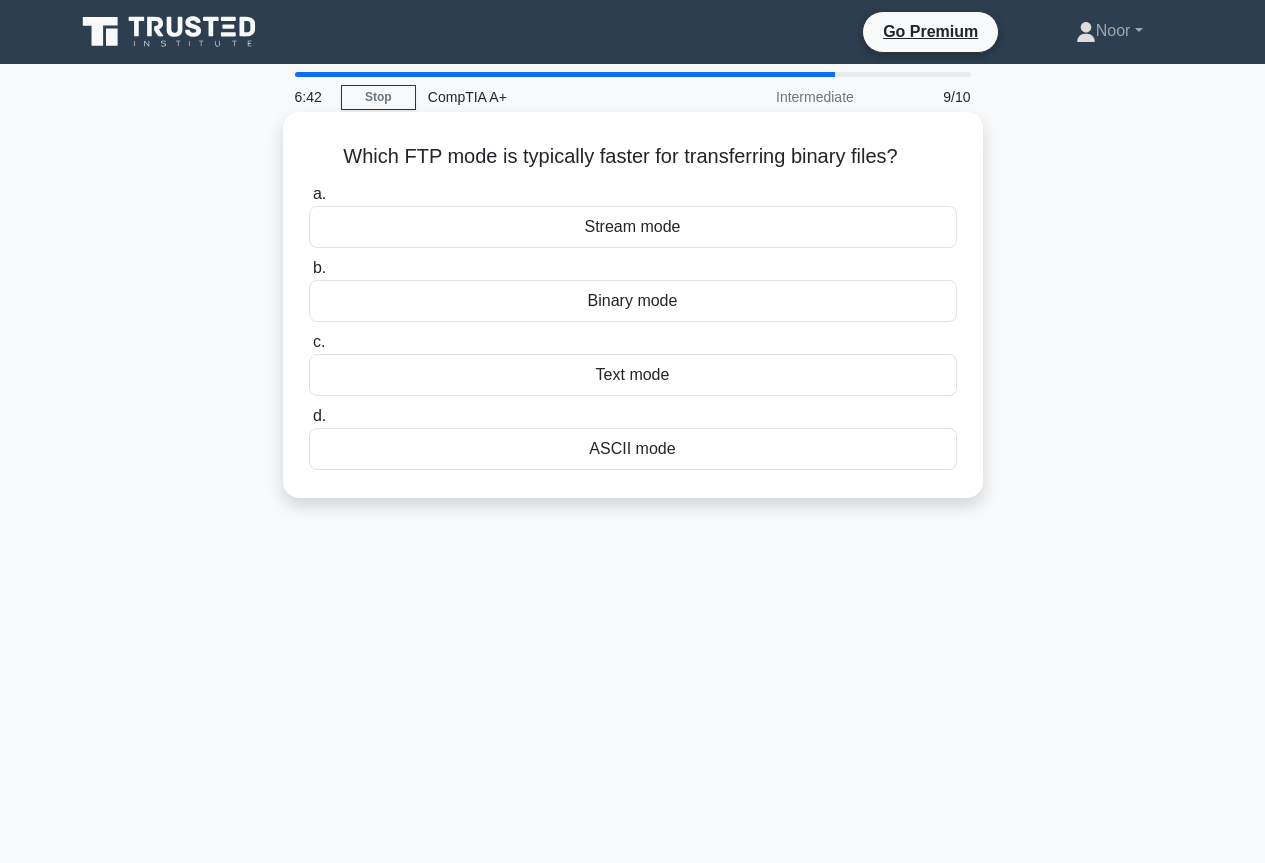 click on "Stream mode" at bounding box center [633, 227] 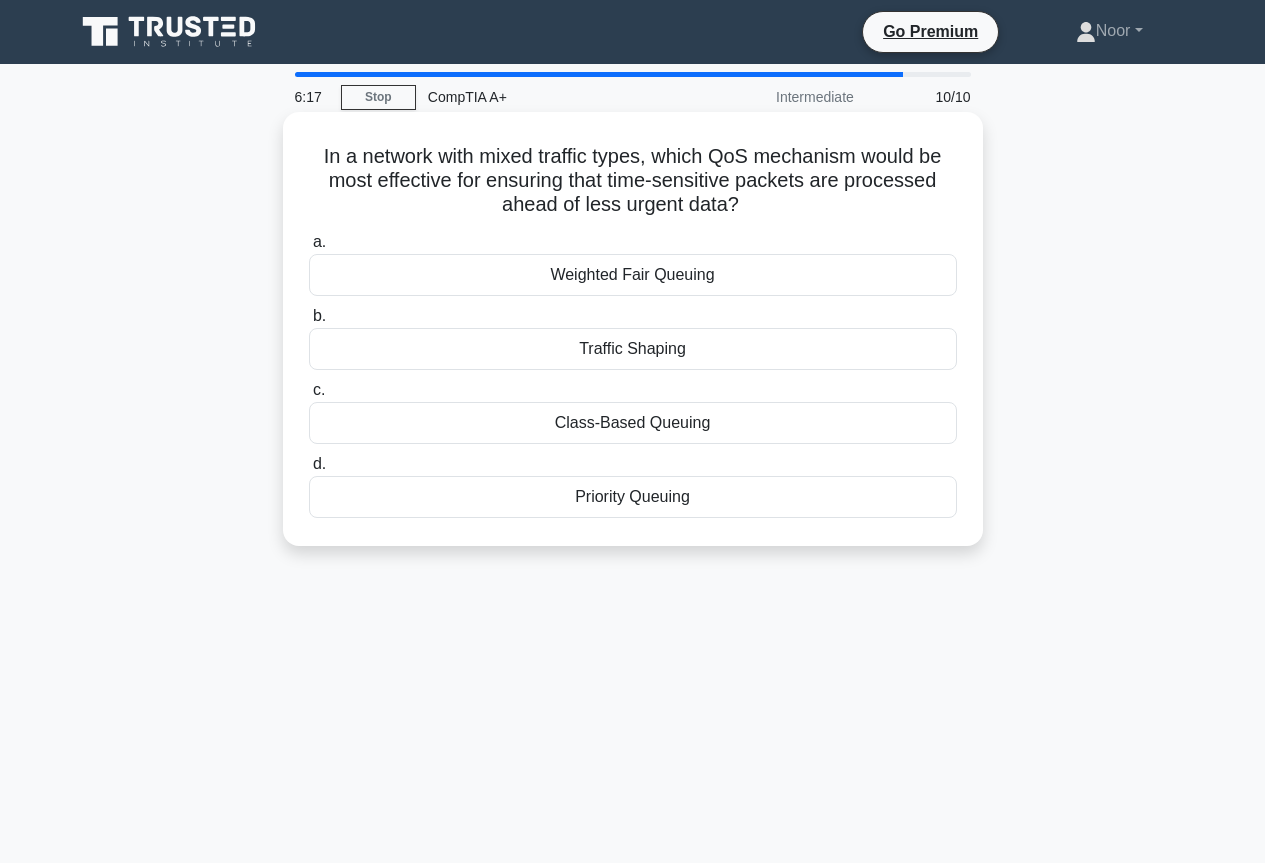 click on "Priority Queuing" at bounding box center [633, 497] 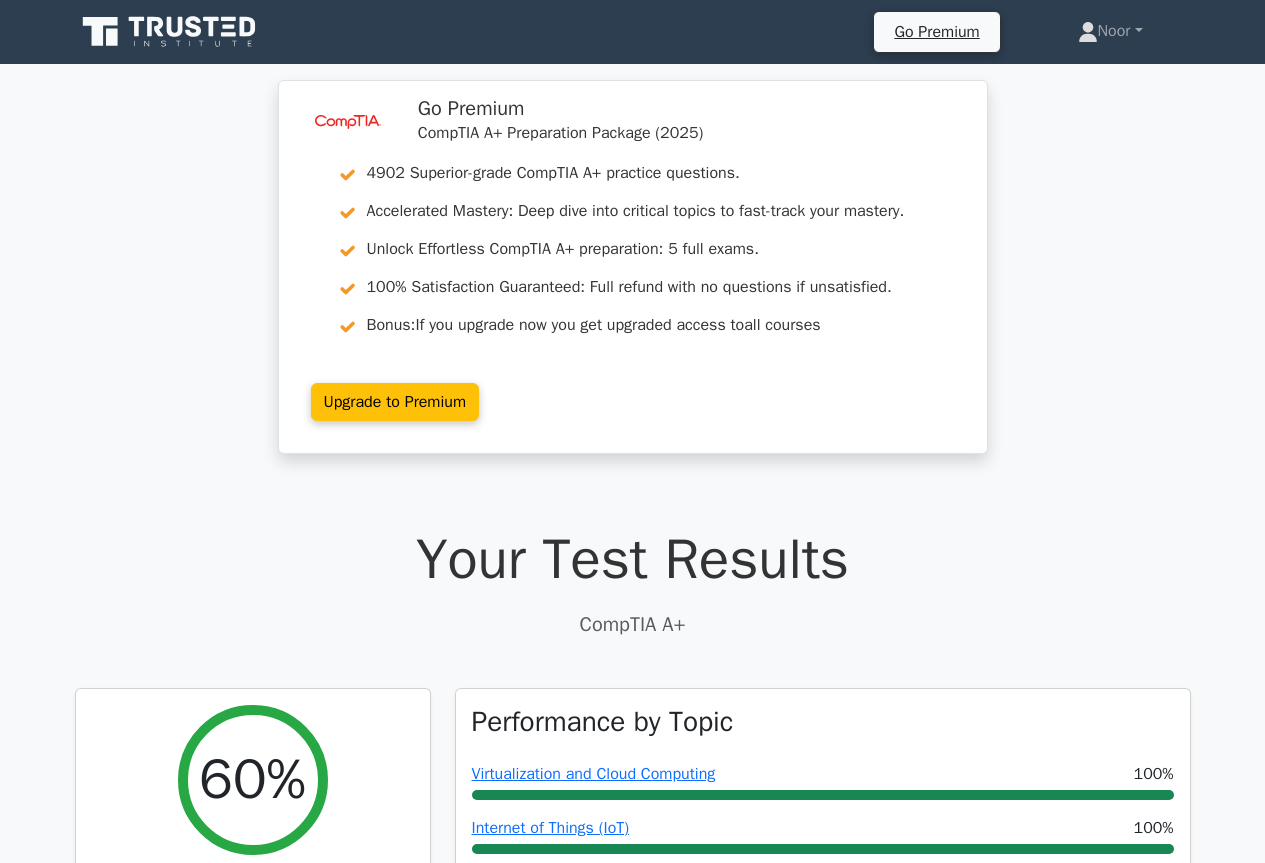 scroll, scrollTop: 0, scrollLeft: 0, axis: both 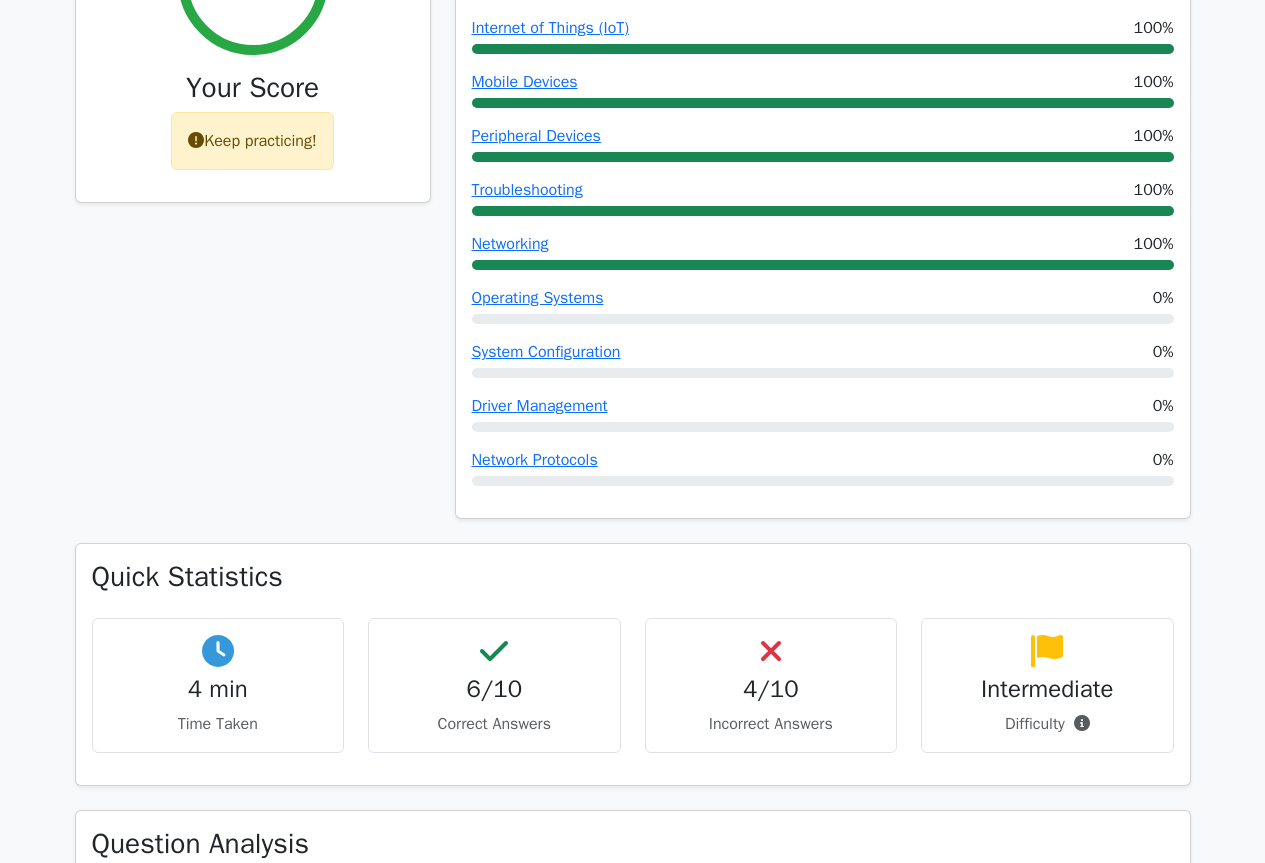 click on "image/svg+xml
Go Premium
CompTIA A+ Preparation Package (2025)
4902 Superior-grade  CompTIA A+ practice questions.
Accelerated Mastery: Deep dive into critical topics to fast-track your mastery.
Bonus:" at bounding box center [632, 1229] 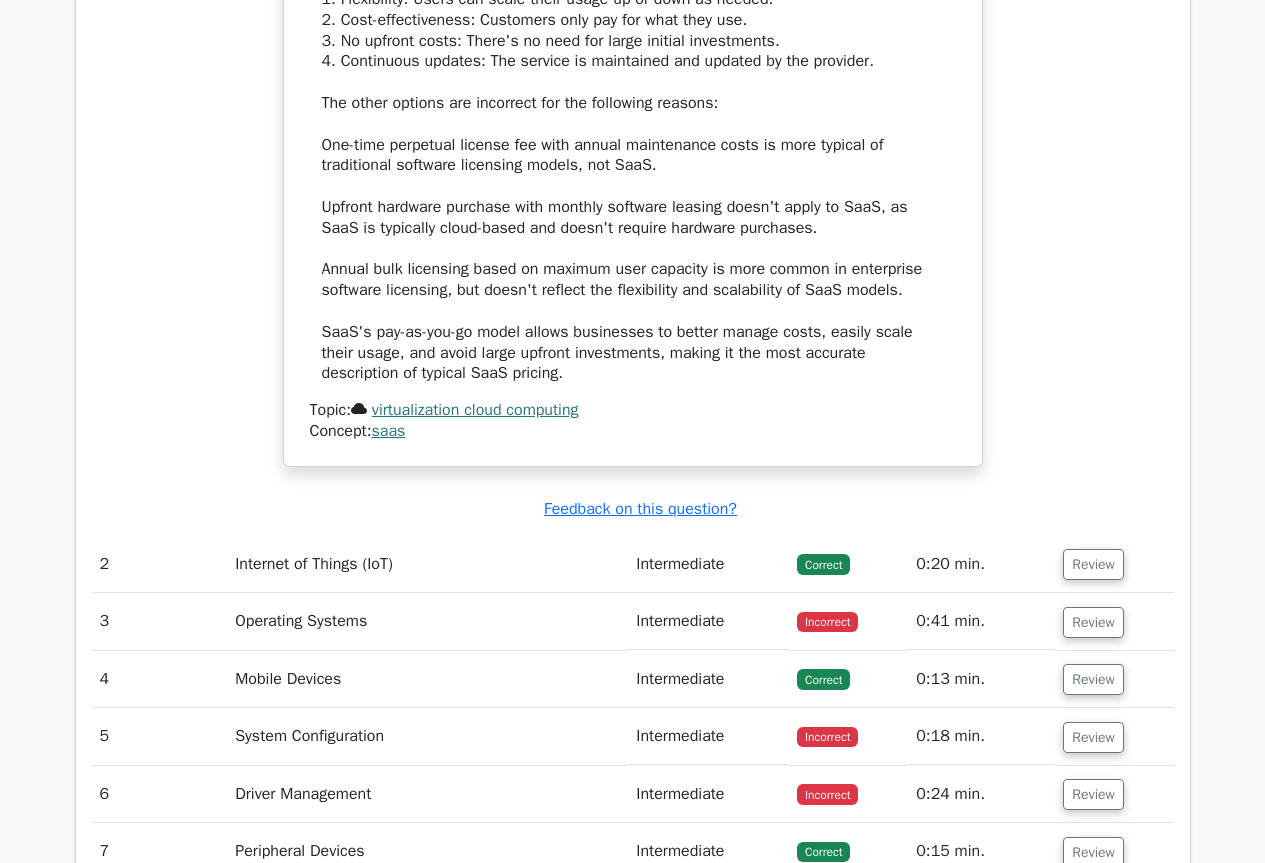 scroll, scrollTop: 2400, scrollLeft: 0, axis: vertical 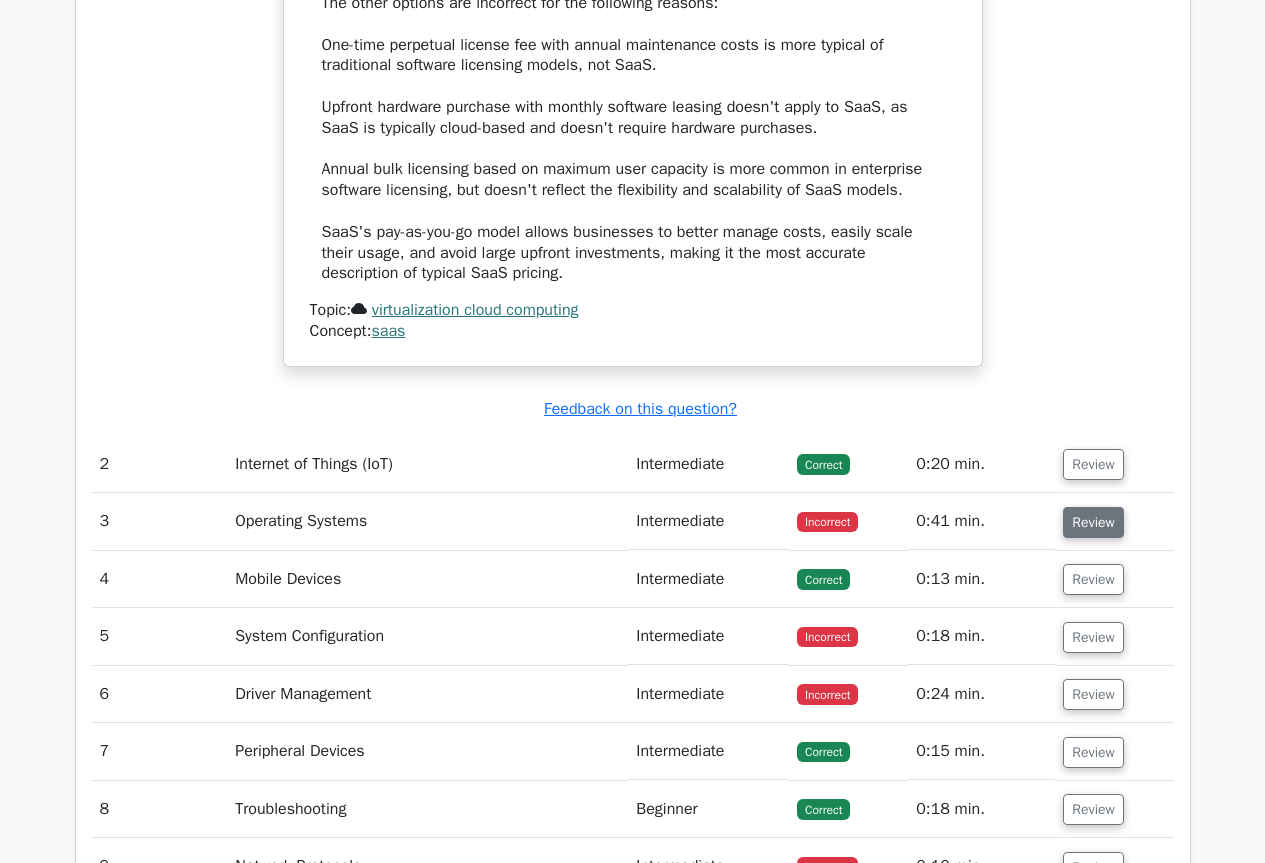 click on "Review" at bounding box center (1093, 522) 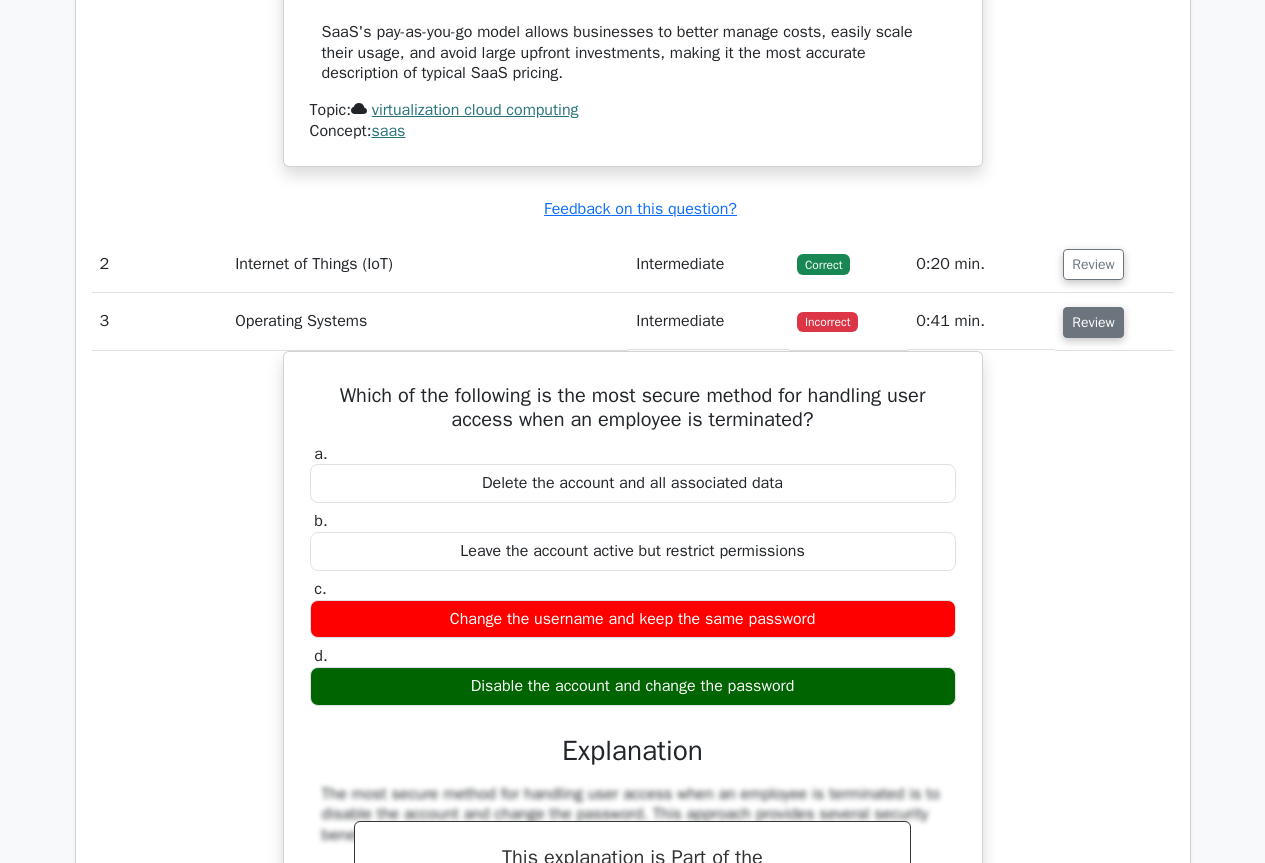 scroll, scrollTop: 2700, scrollLeft: 0, axis: vertical 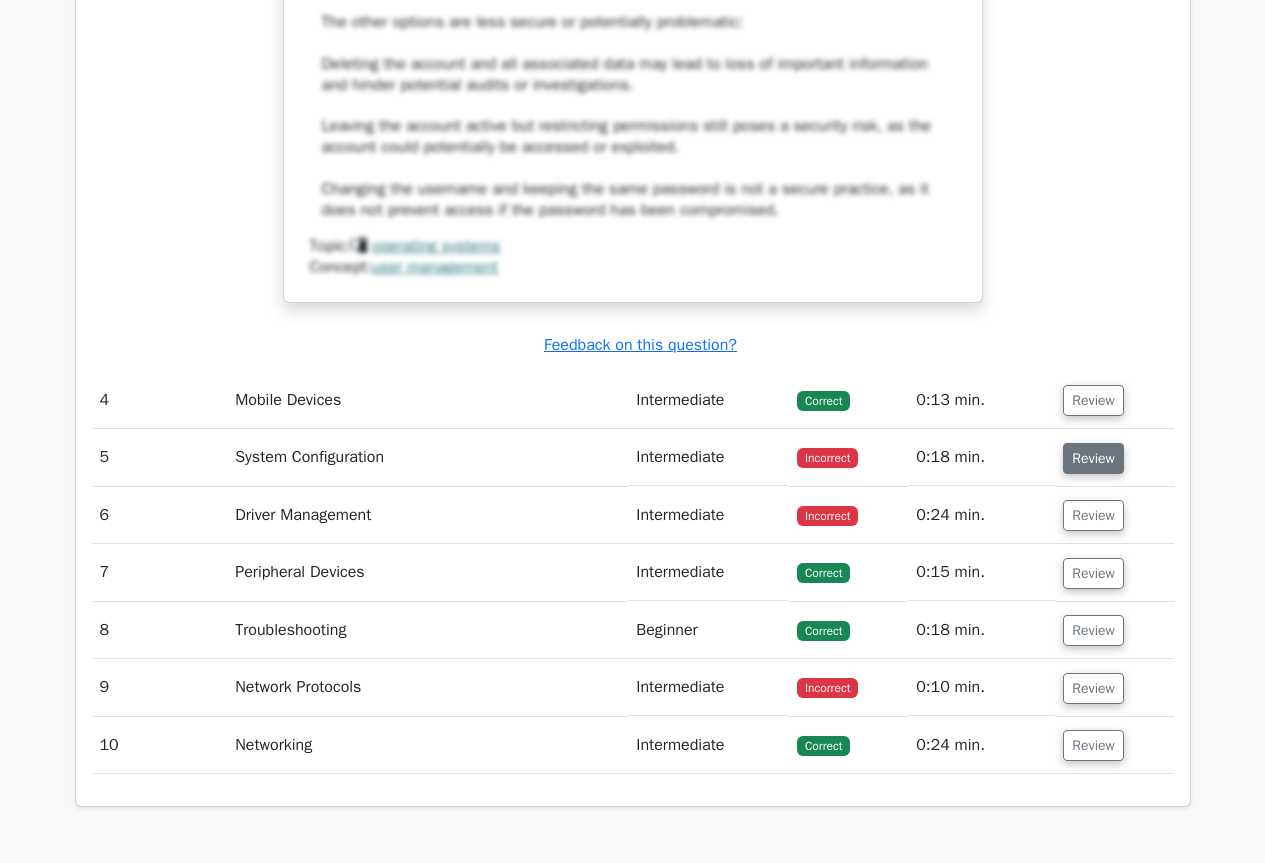 click on "Review" at bounding box center (1093, 458) 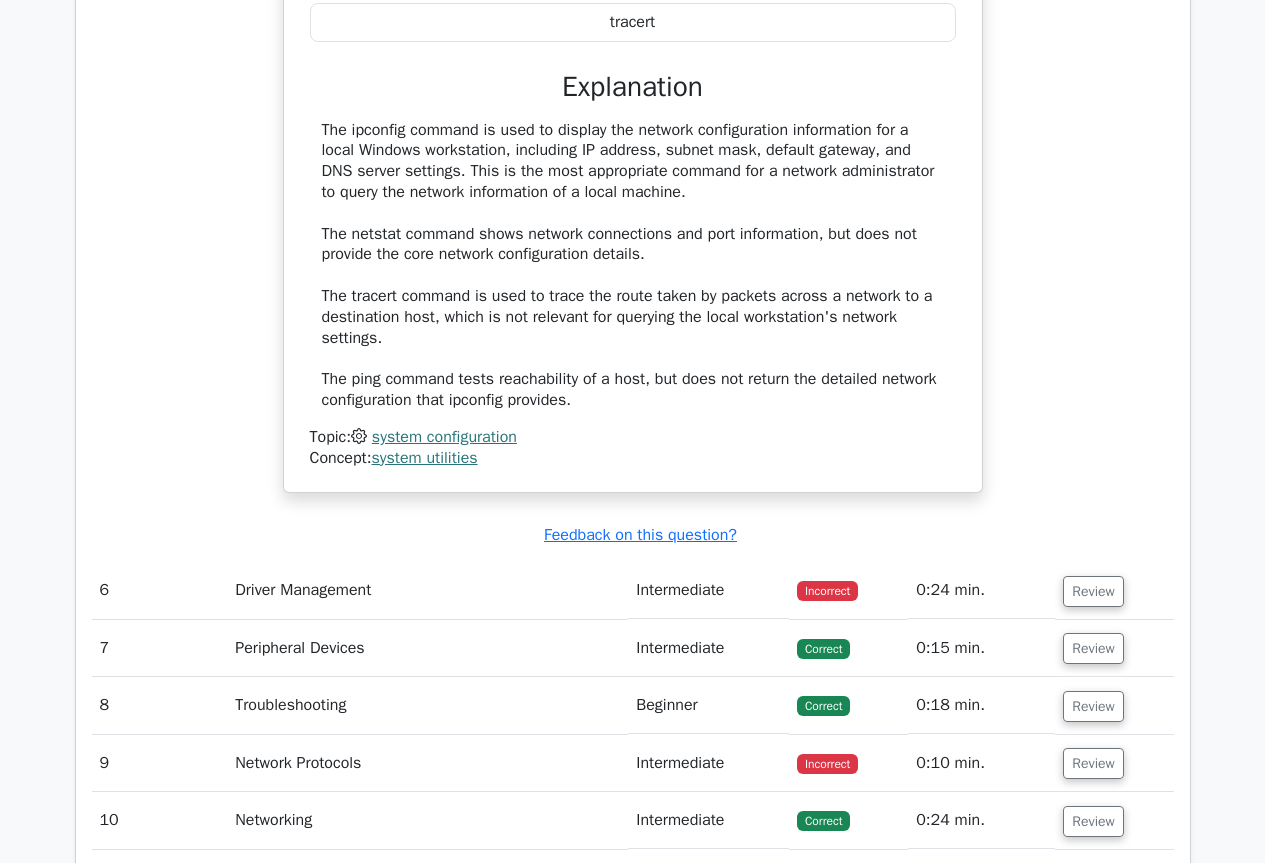 scroll, scrollTop: 4700, scrollLeft: 0, axis: vertical 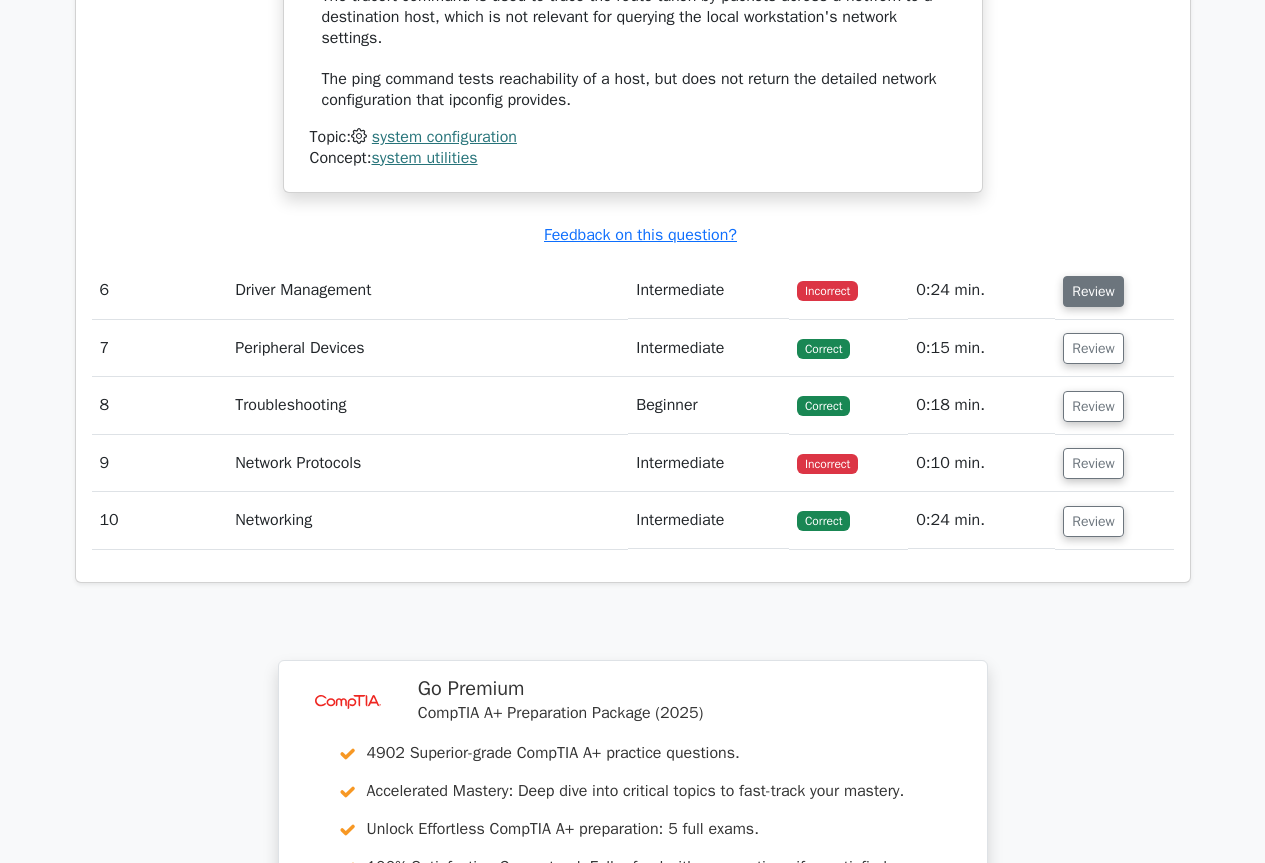 click on "Review" at bounding box center [1093, 291] 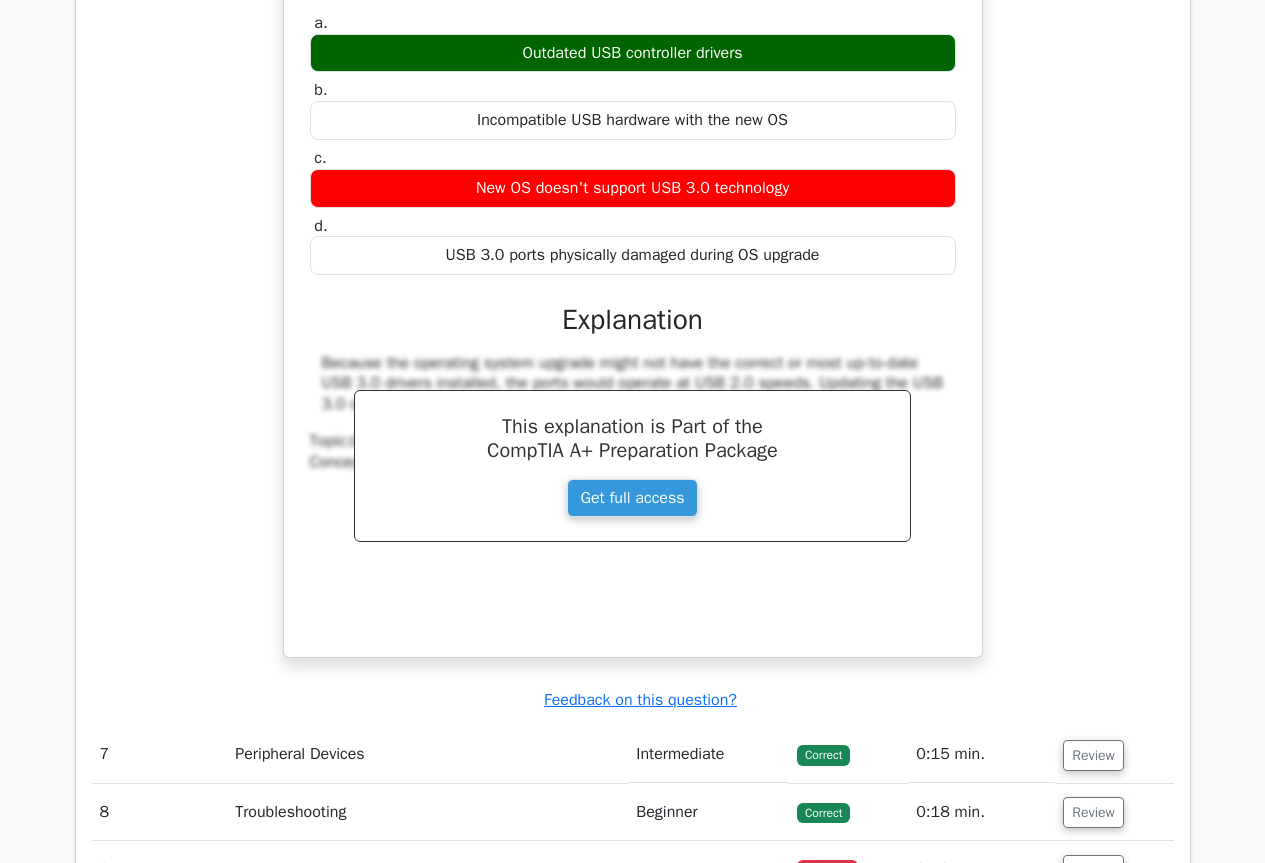 scroll, scrollTop: 5400, scrollLeft: 0, axis: vertical 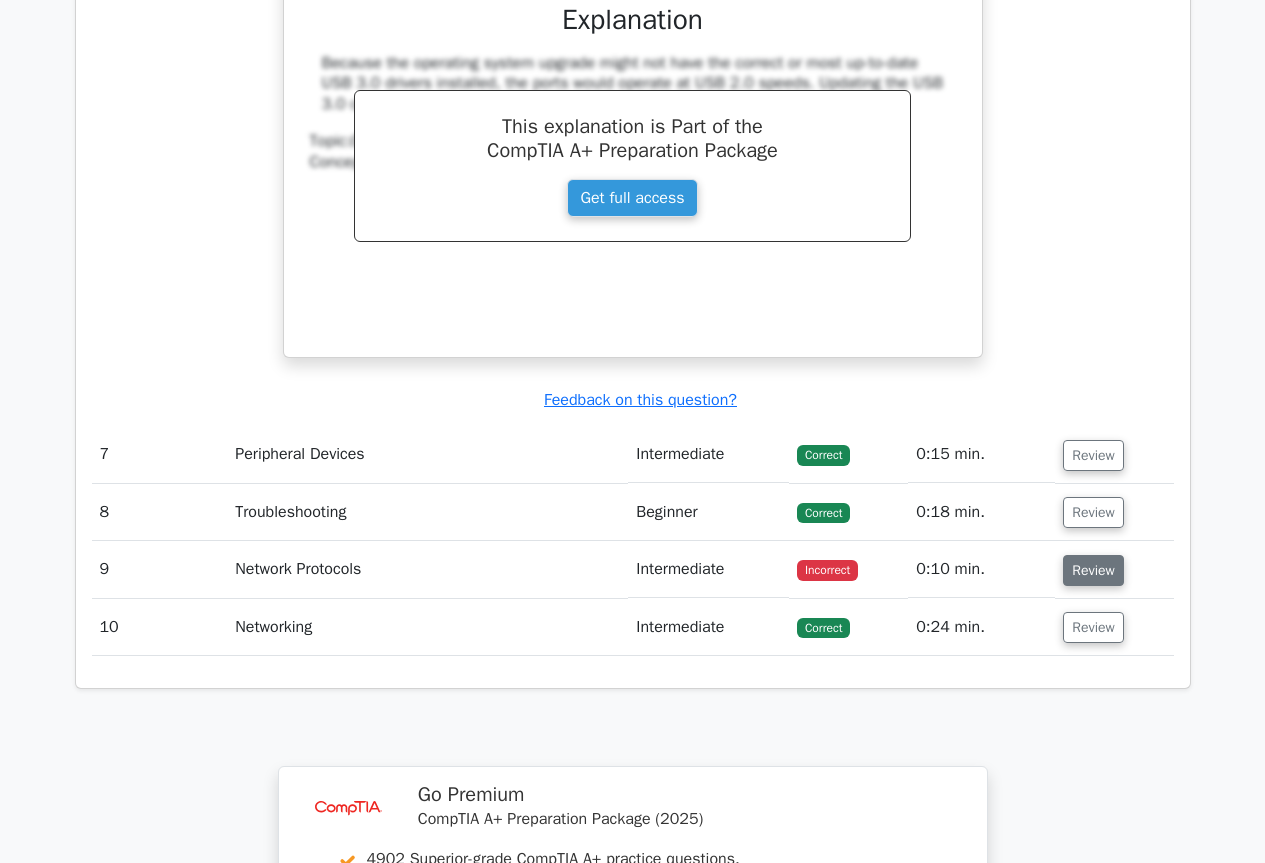 click on "Review" at bounding box center (1093, 570) 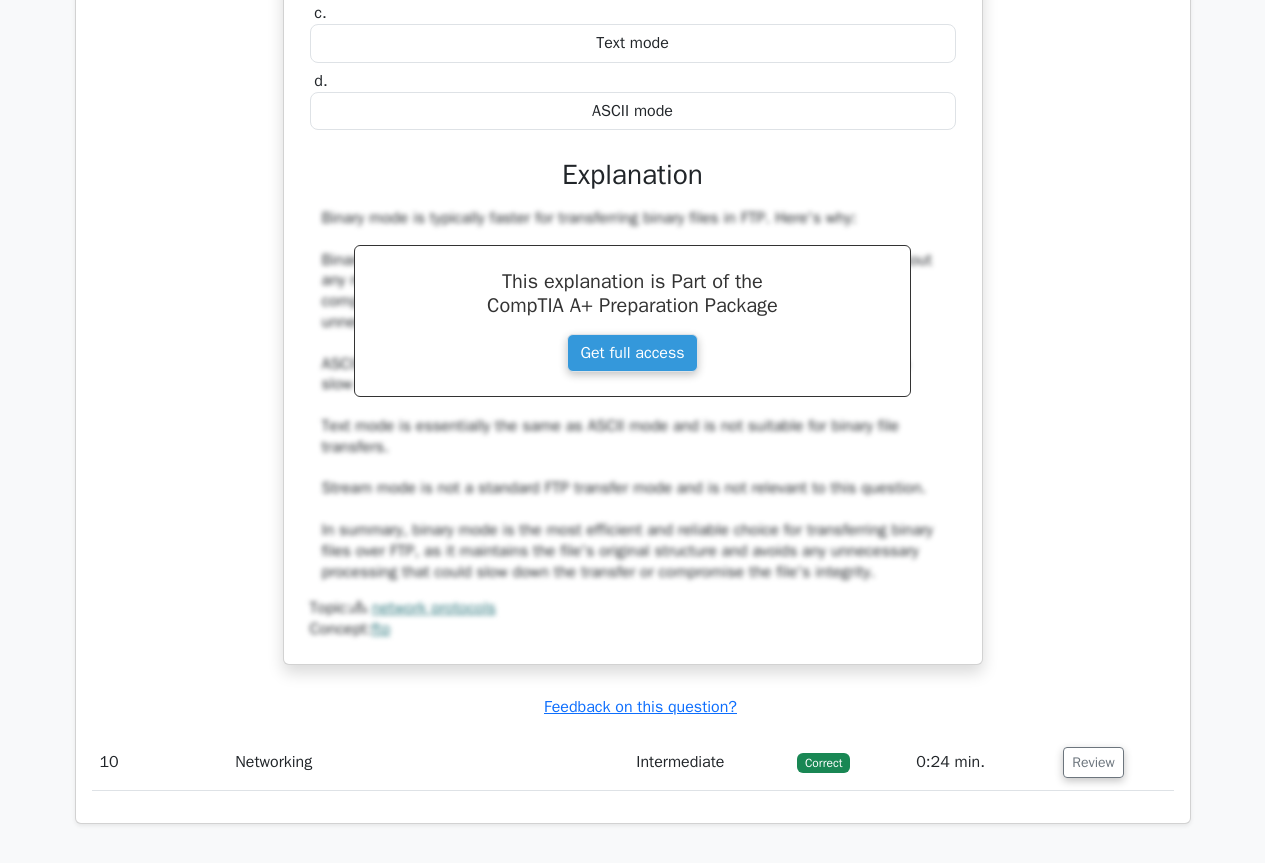 scroll, scrollTop: 6500, scrollLeft: 0, axis: vertical 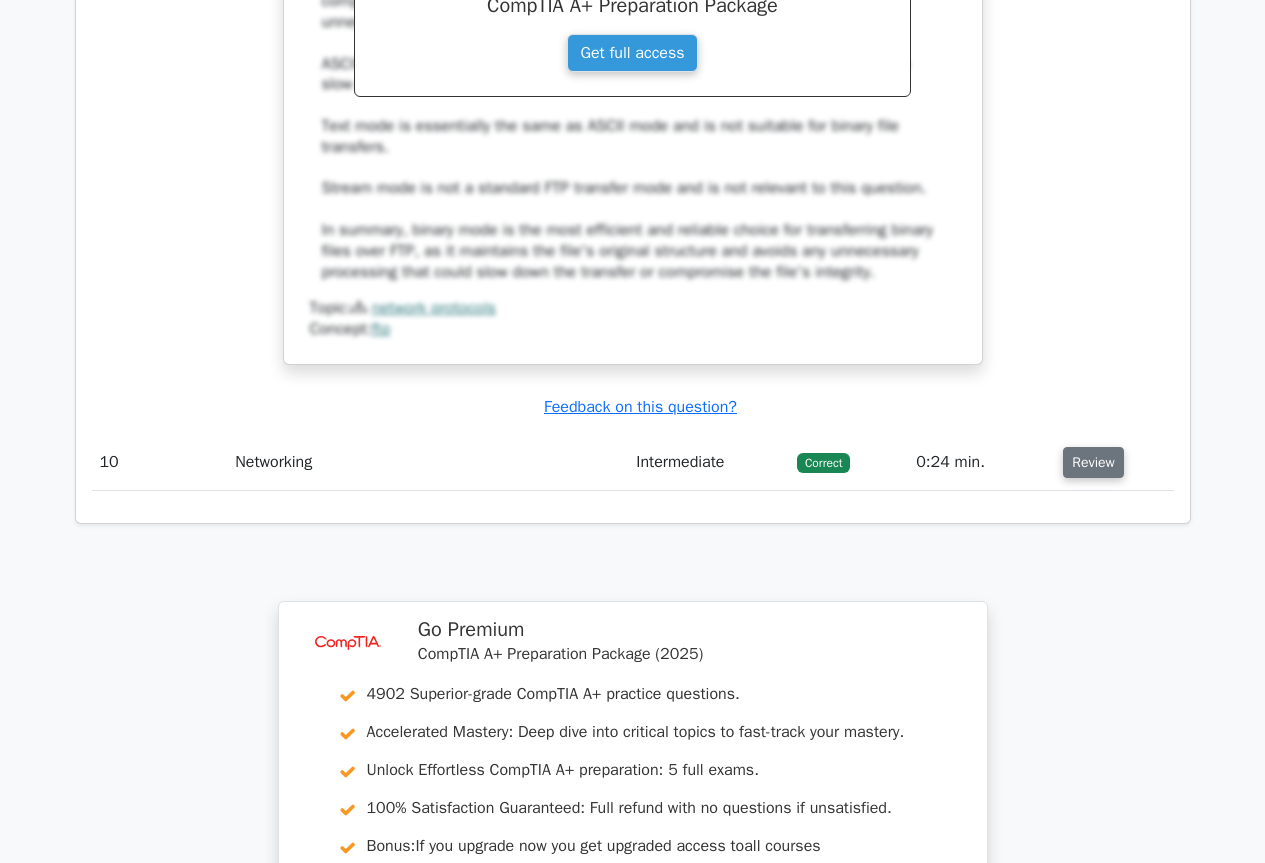 click on "Review" at bounding box center [1093, 462] 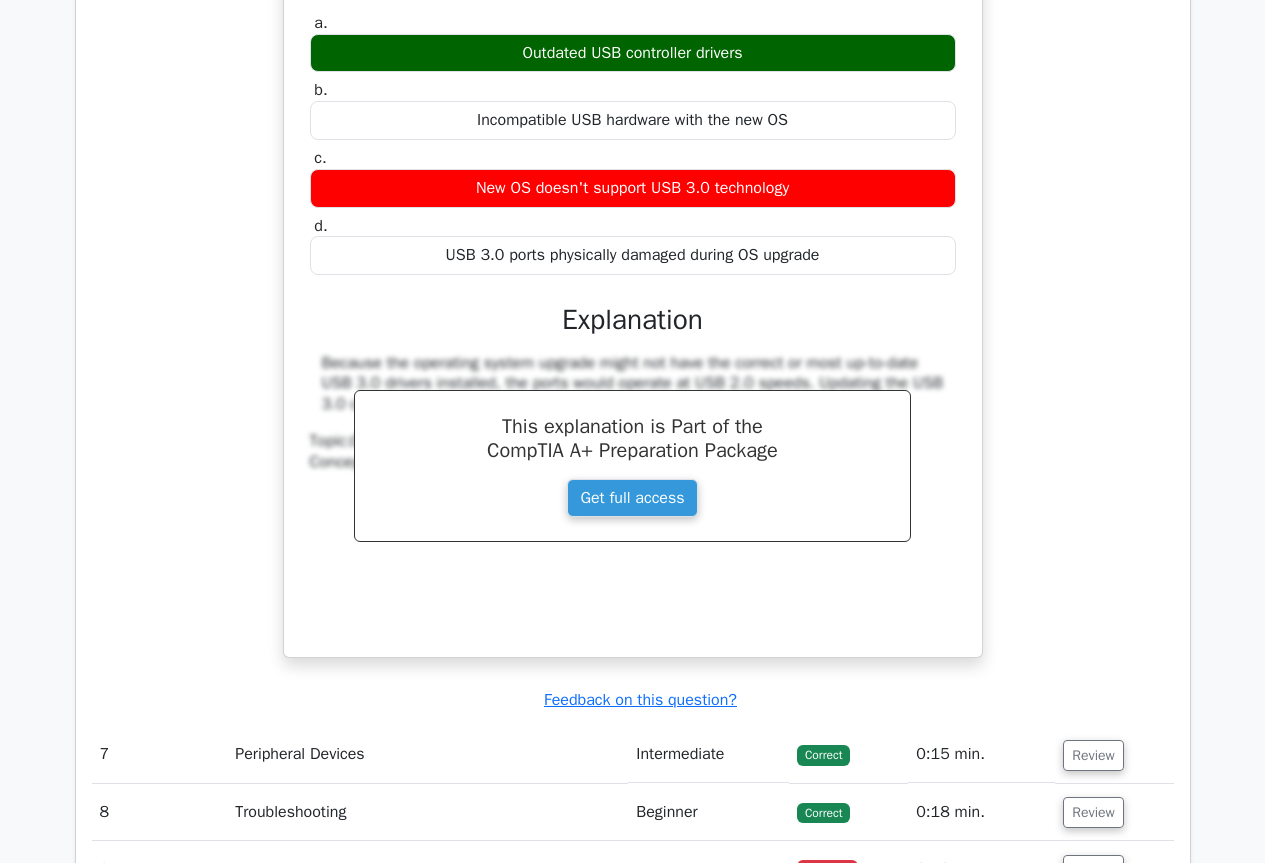 scroll, scrollTop: 4900, scrollLeft: 0, axis: vertical 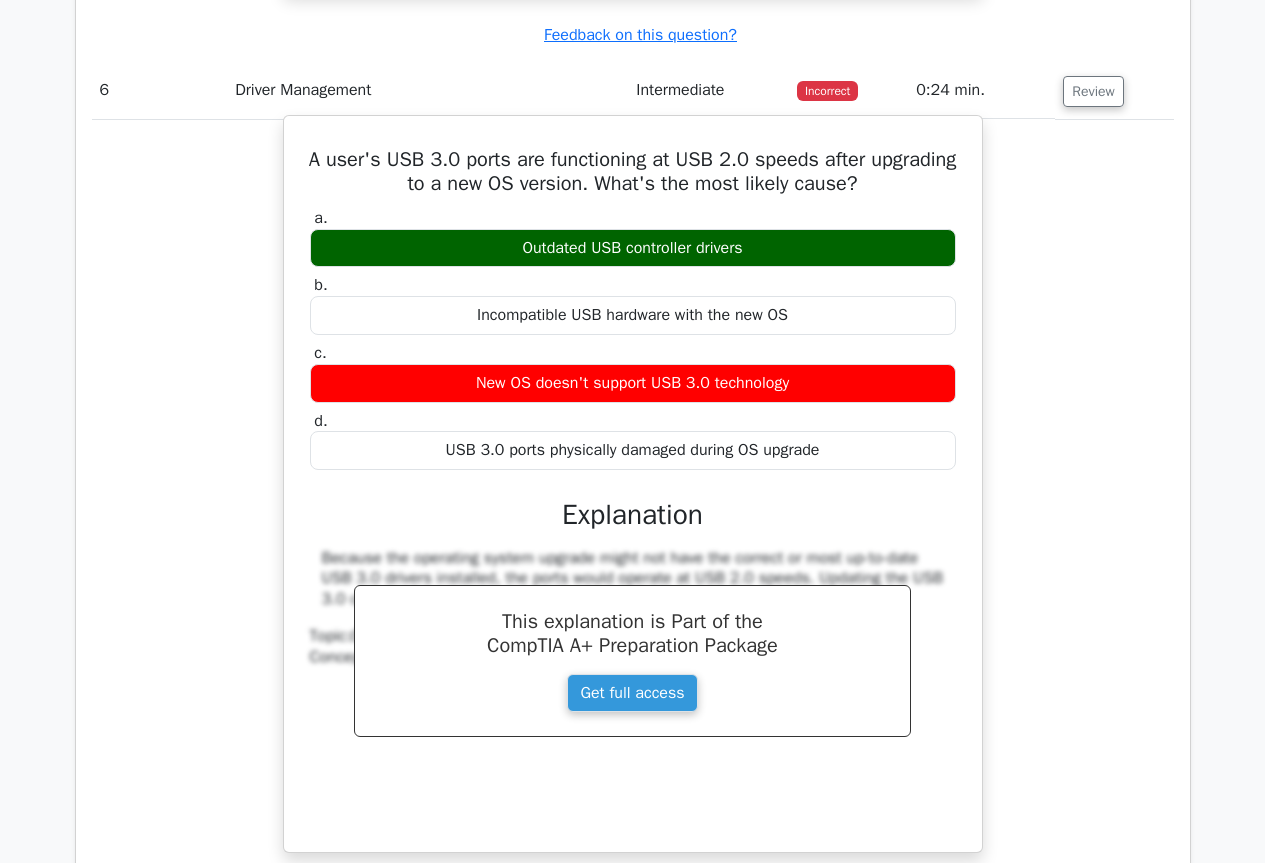 drag, startPoint x: 355, startPoint y: 154, endPoint x: 826, endPoint y: 448, distance: 555.227 